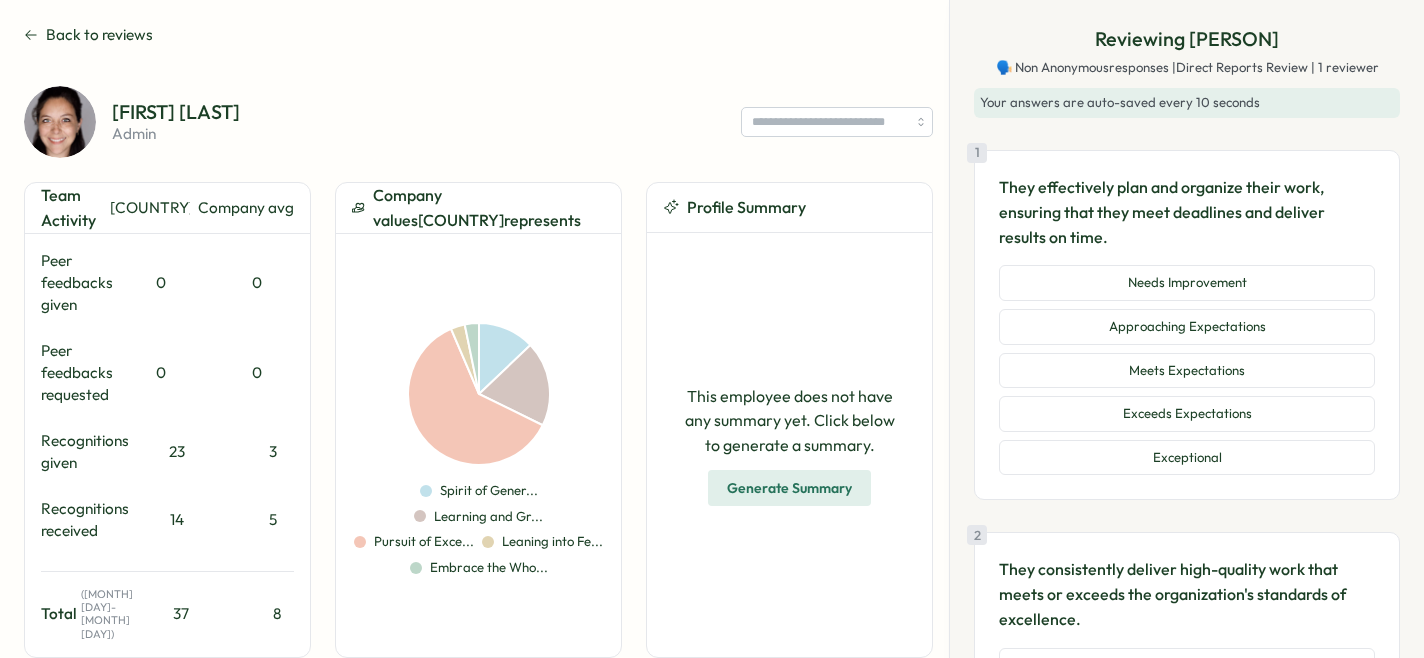 scroll, scrollTop: 0, scrollLeft: 0, axis: both 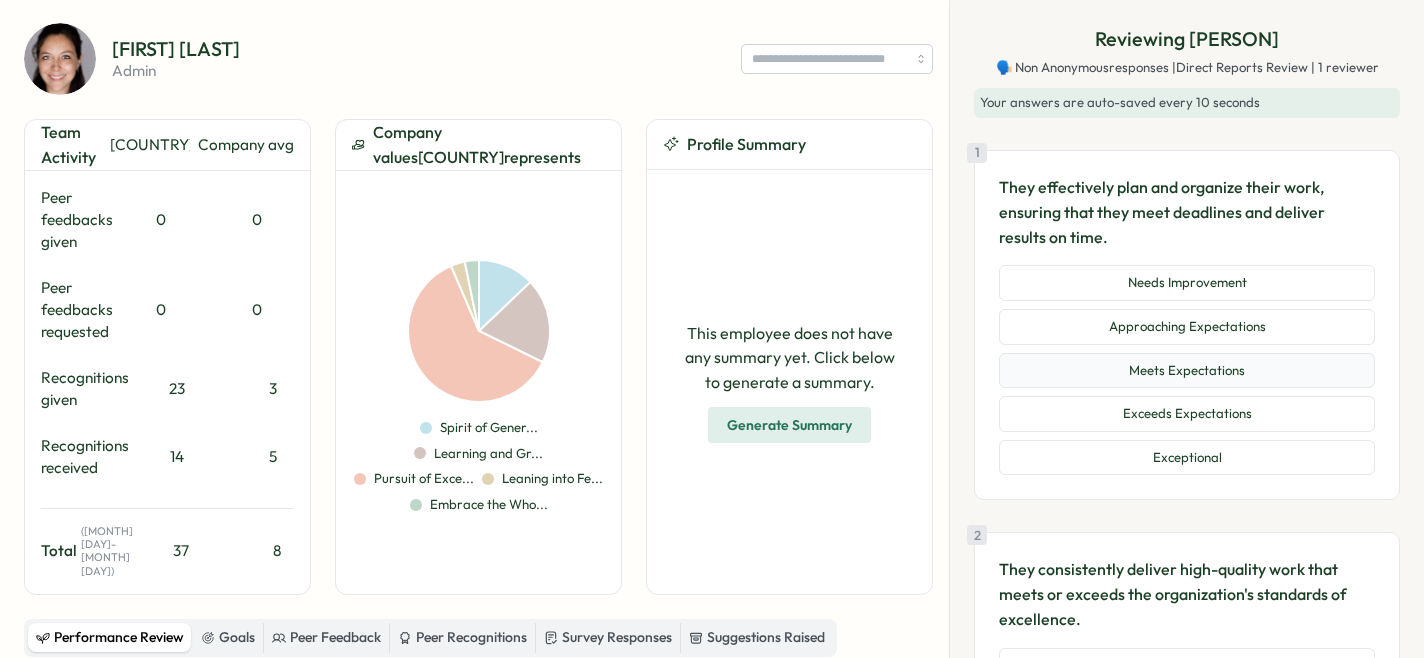 click on "Meets Expectations" at bounding box center [1187, 371] 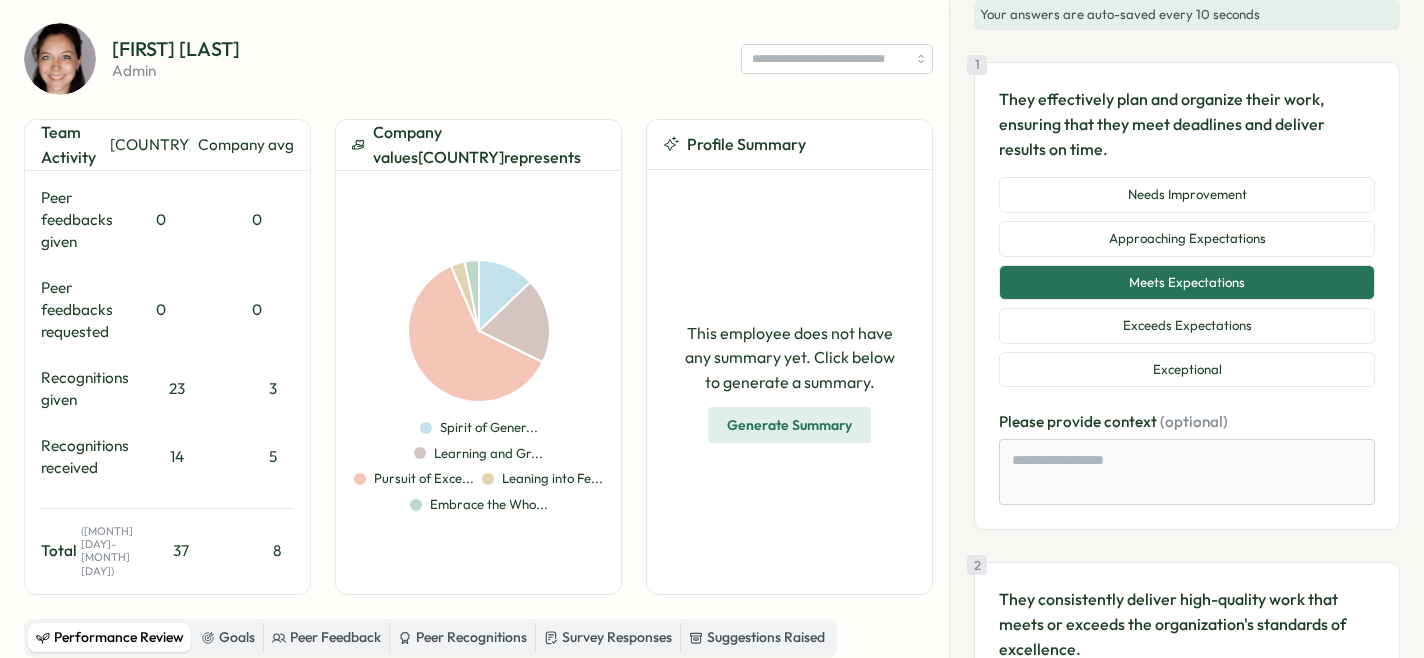 scroll, scrollTop: 95, scrollLeft: 0, axis: vertical 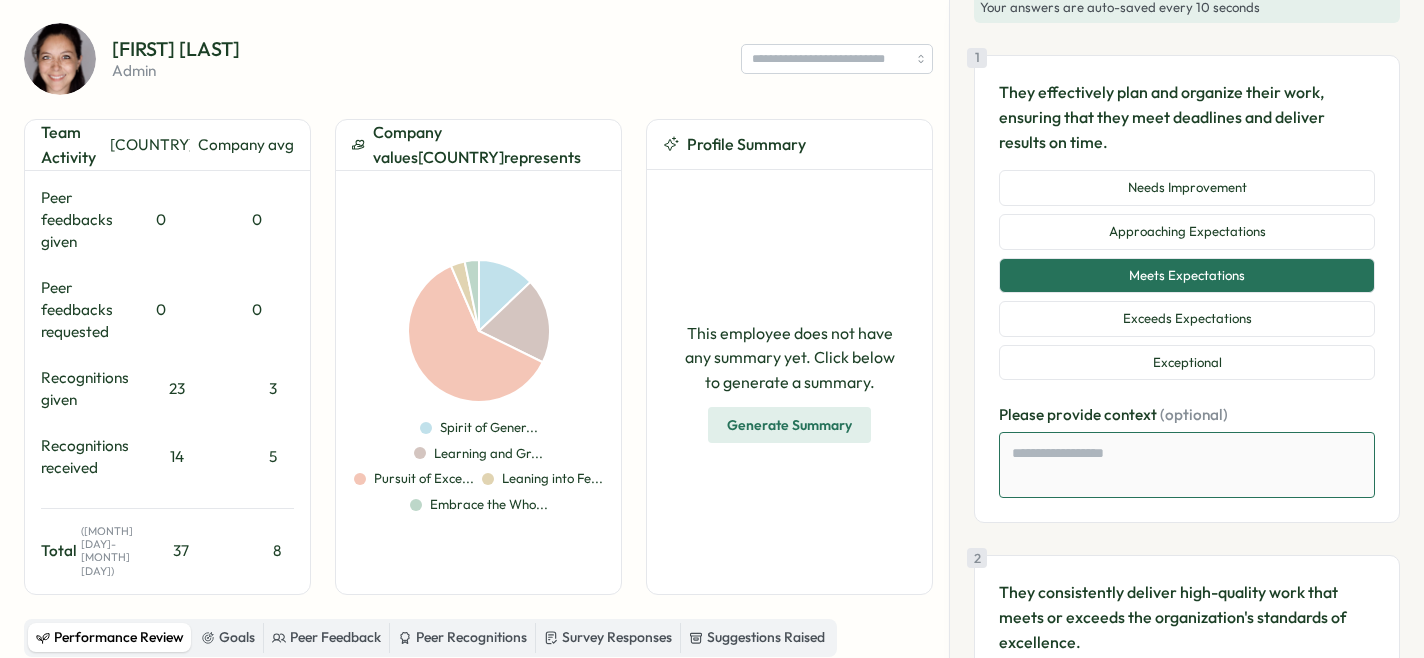 click at bounding box center (1187, 465) 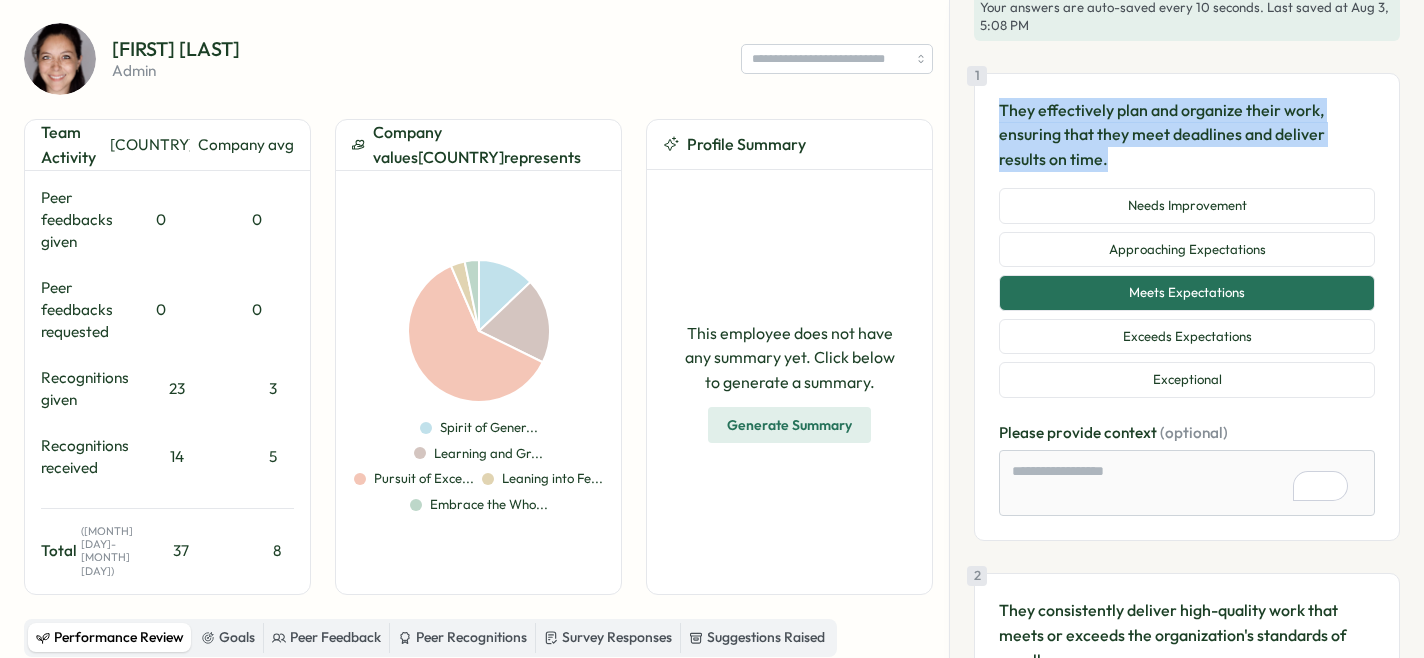 drag, startPoint x: 1154, startPoint y: 164, endPoint x: 997, endPoint y: 115, distance: 164.46884 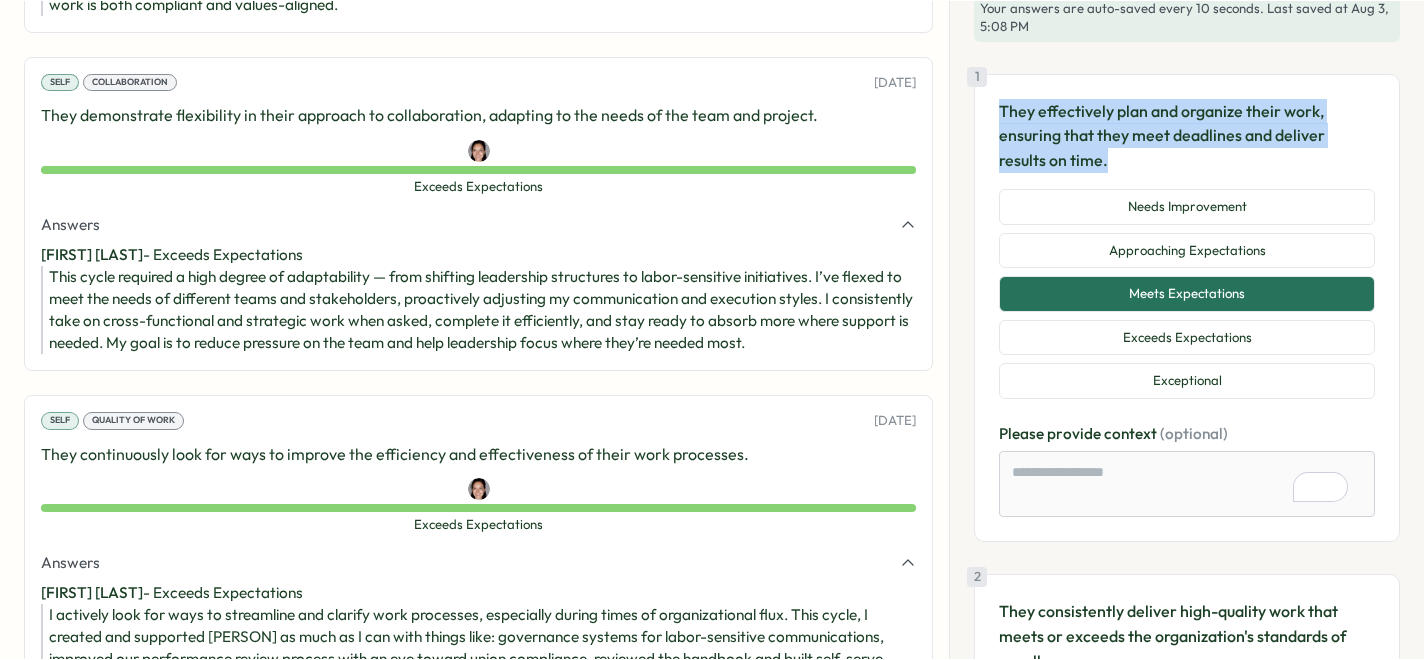 scroll, scrollTop: 3566, scrollLeft: 0, axis: vertical 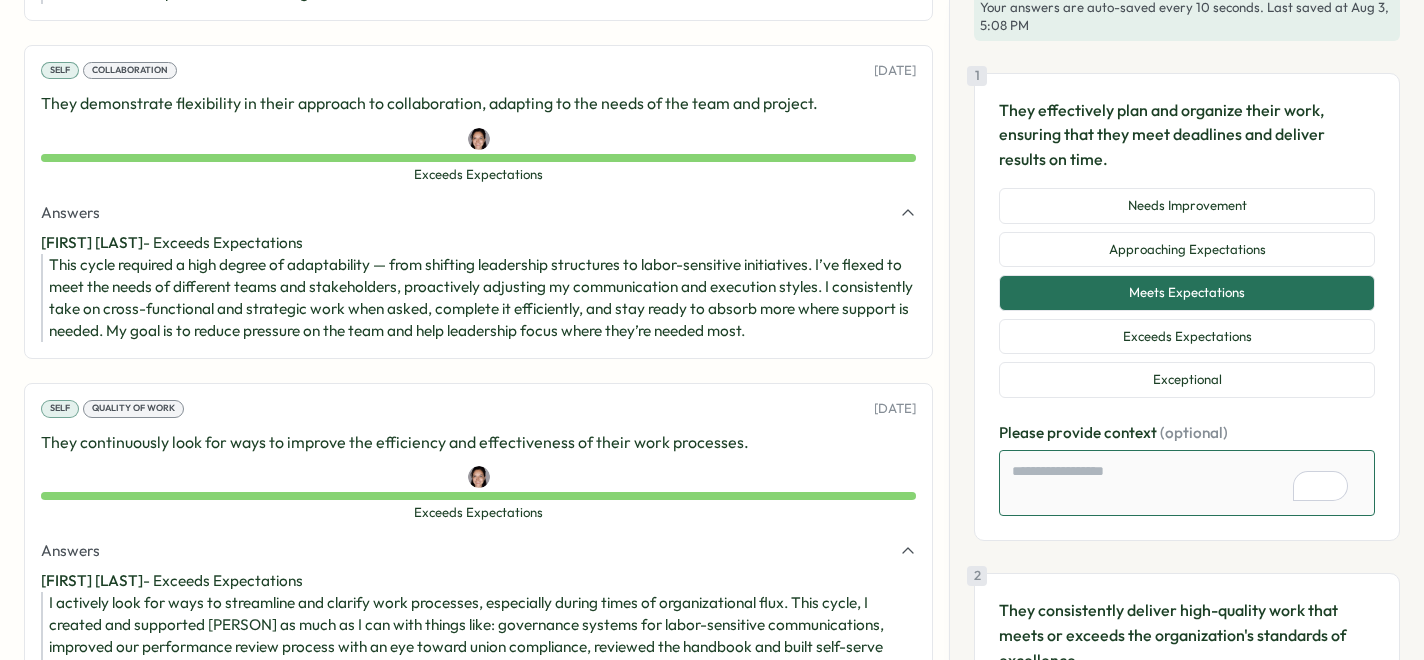 click at bounding box center [1187, 483] 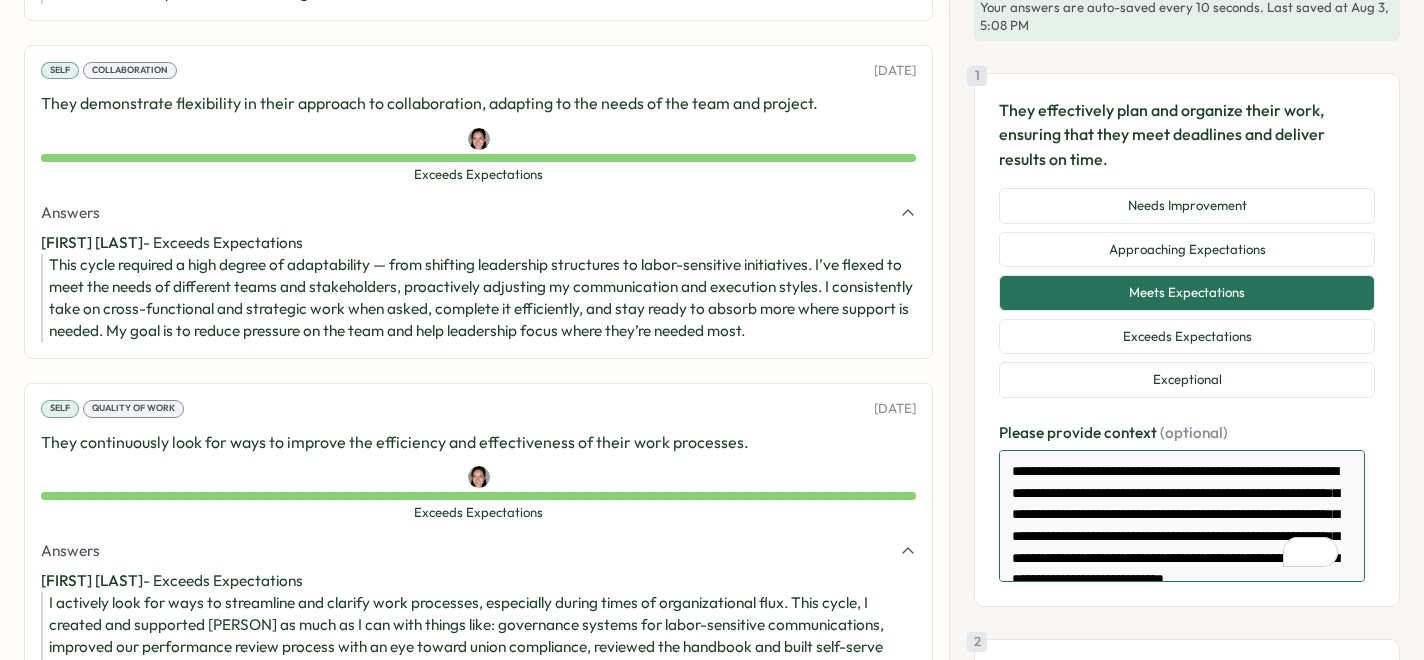 scroll, scrollTop: 767, scrollLeft: 0, axis: vertical 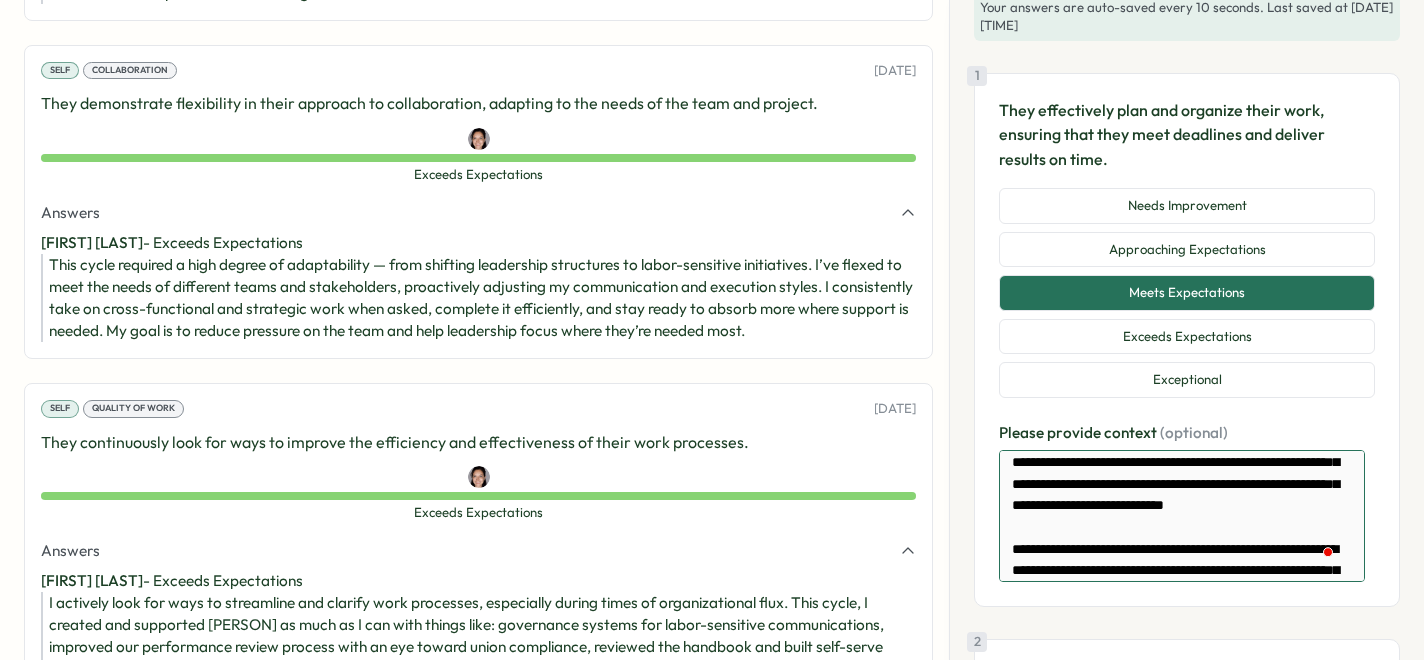 click at bounding box center (1182, 516) 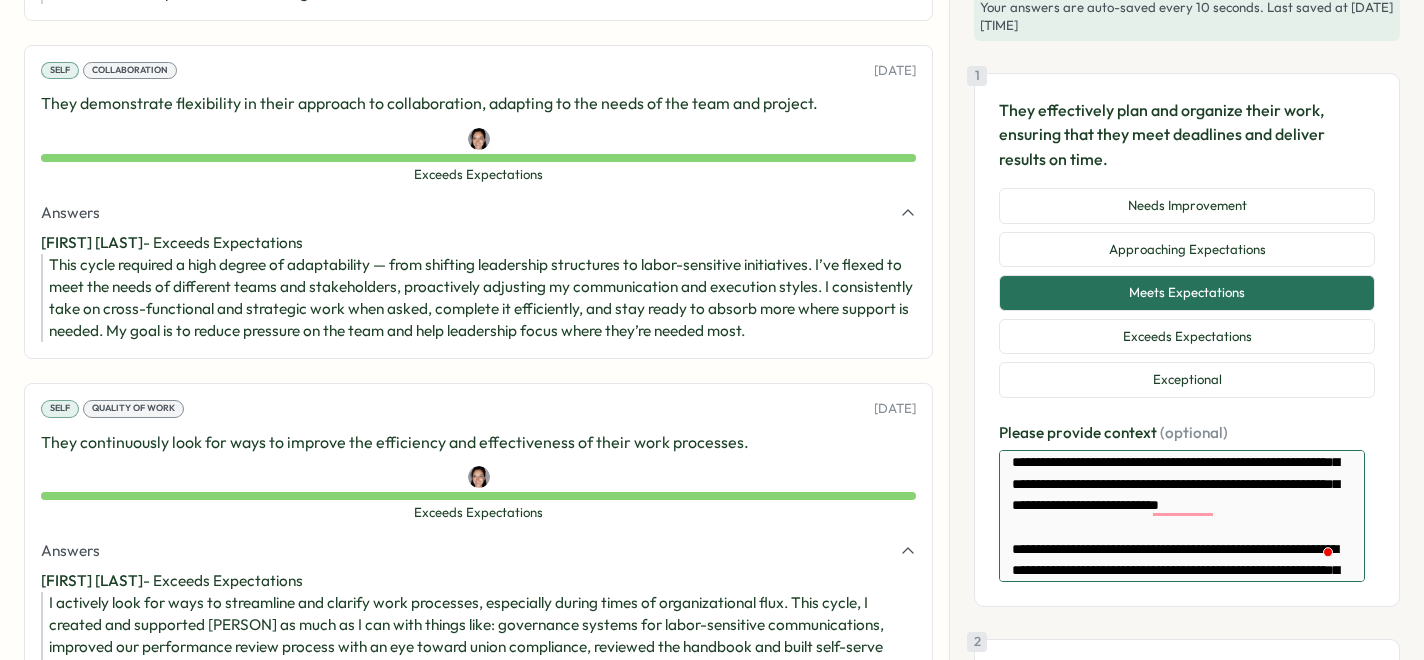 type on "*" 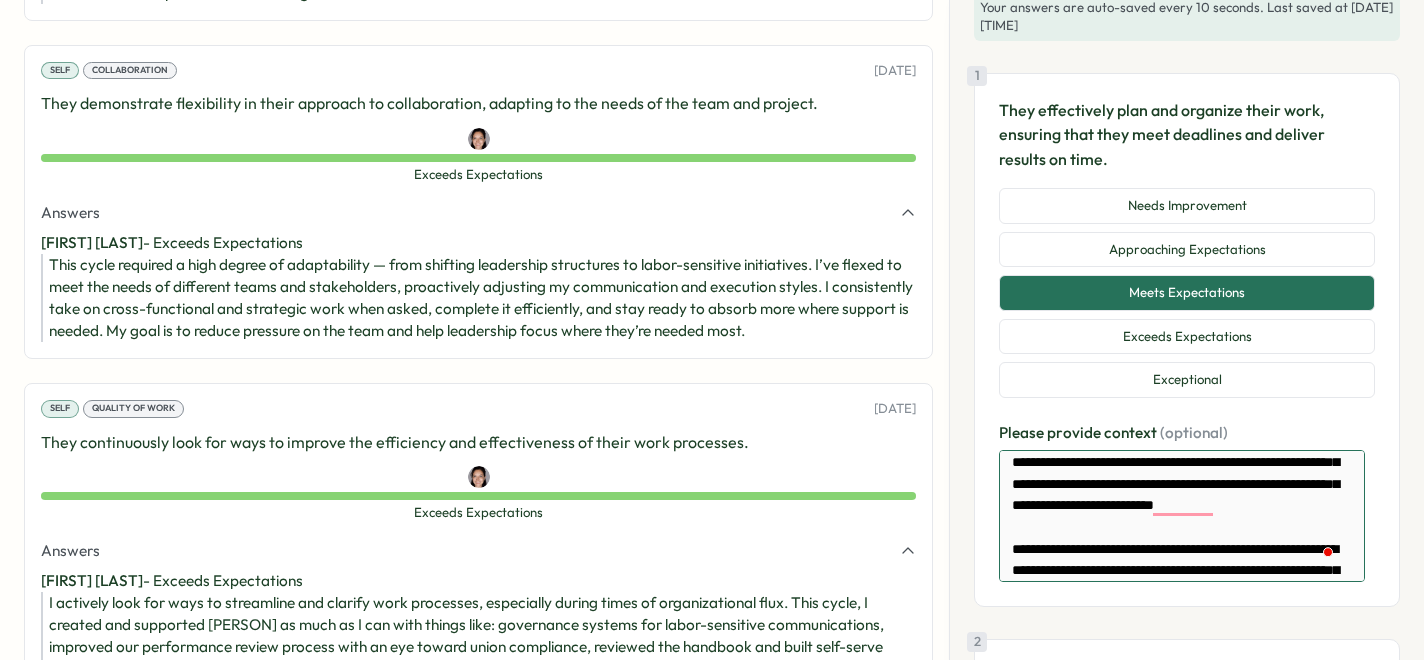 type on "*" 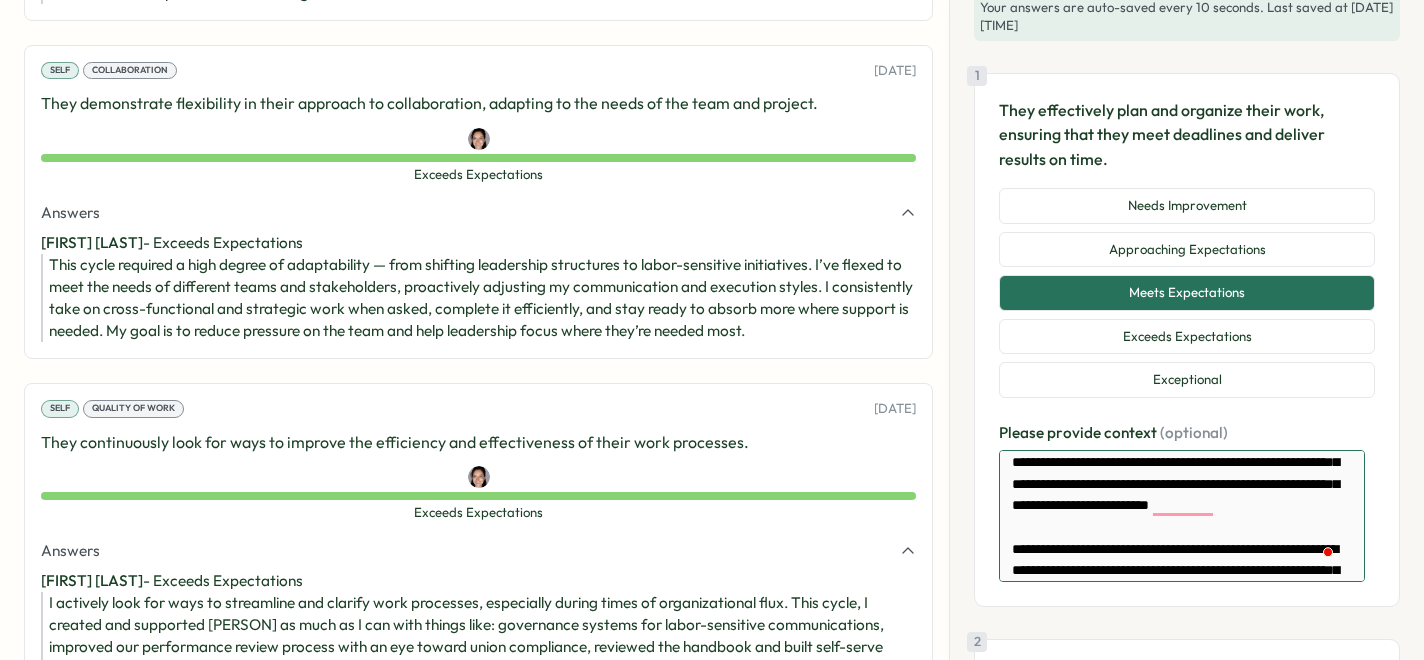 type on "*" 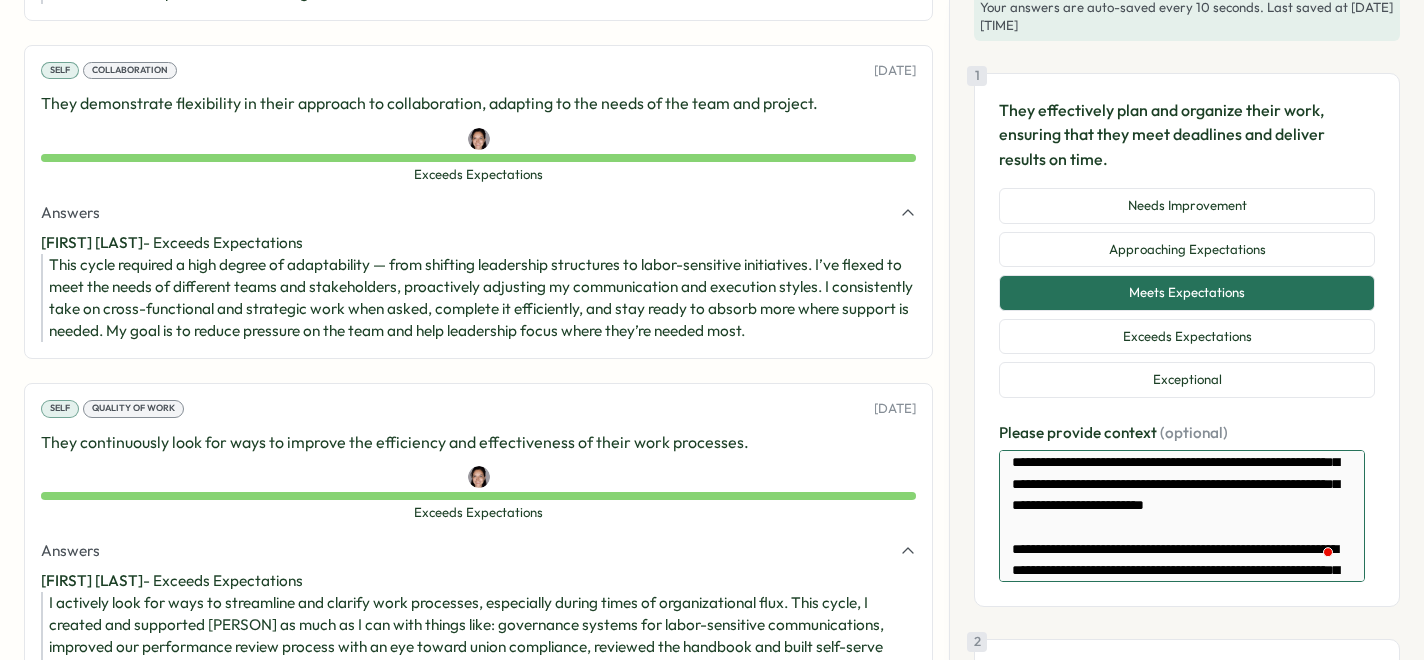 type on "*" 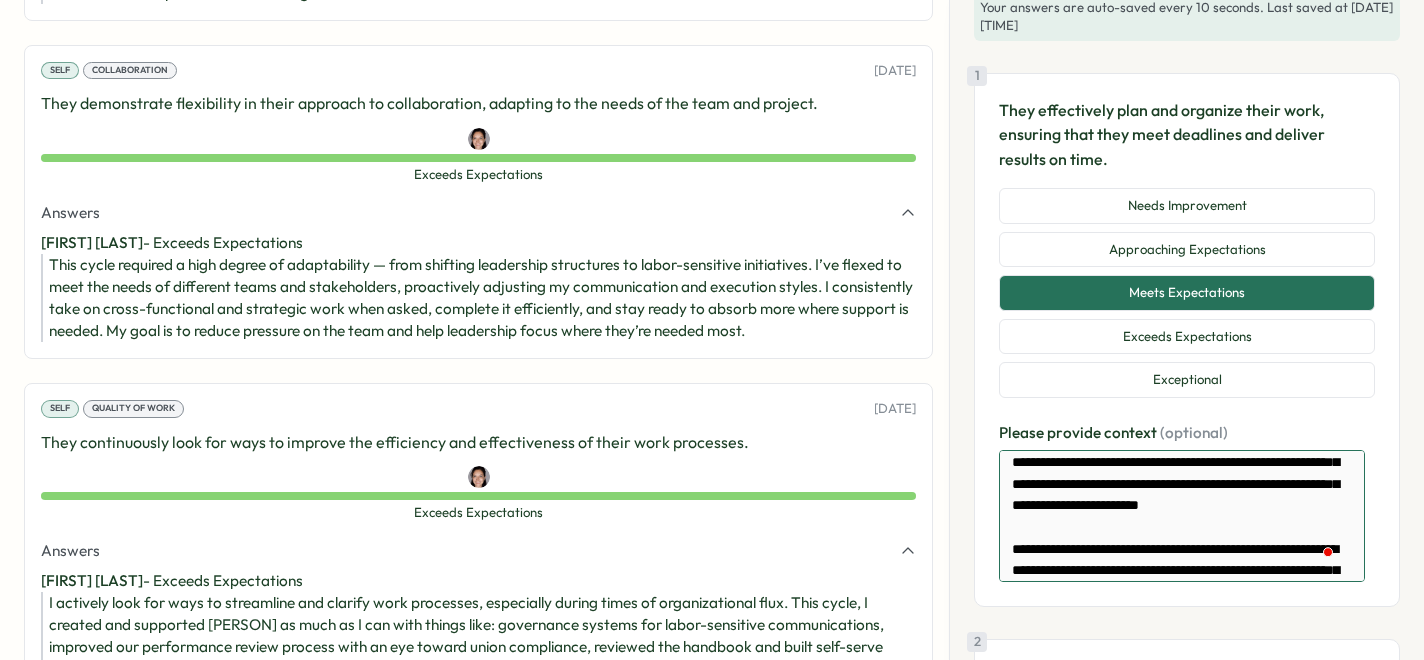 type on "*" 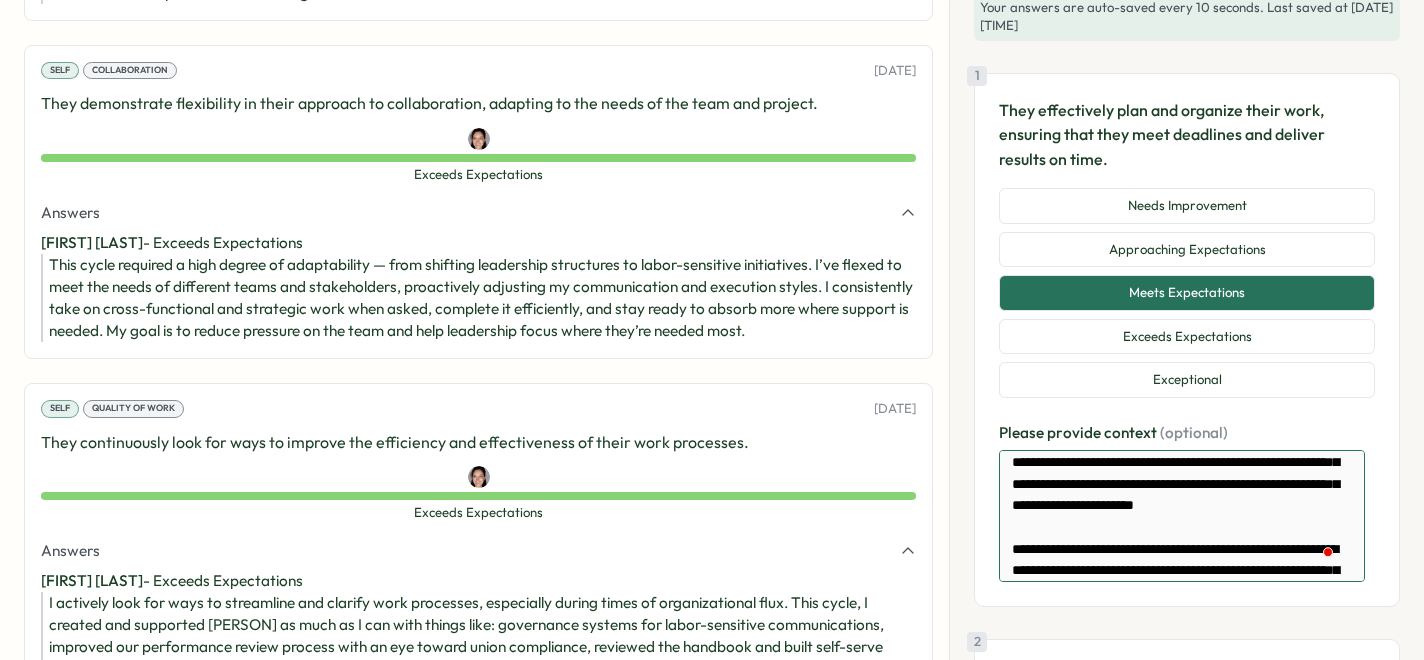 type on "*" 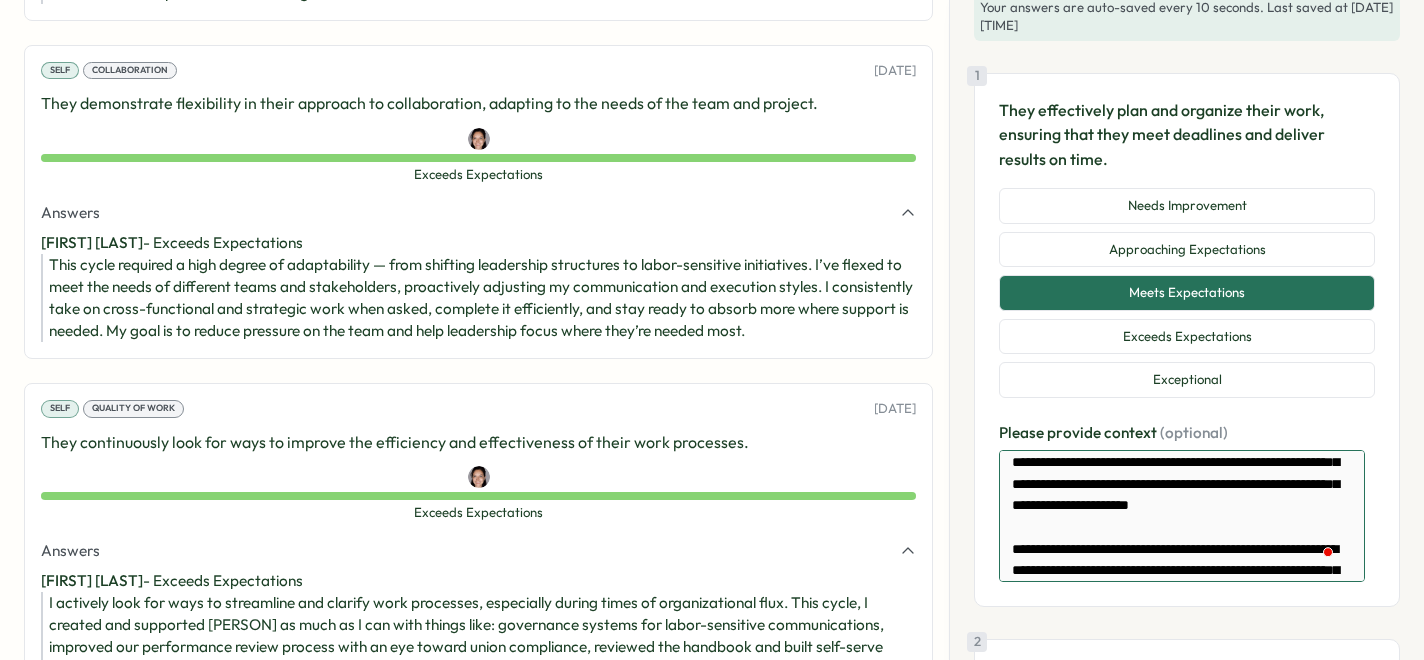 type on "*" 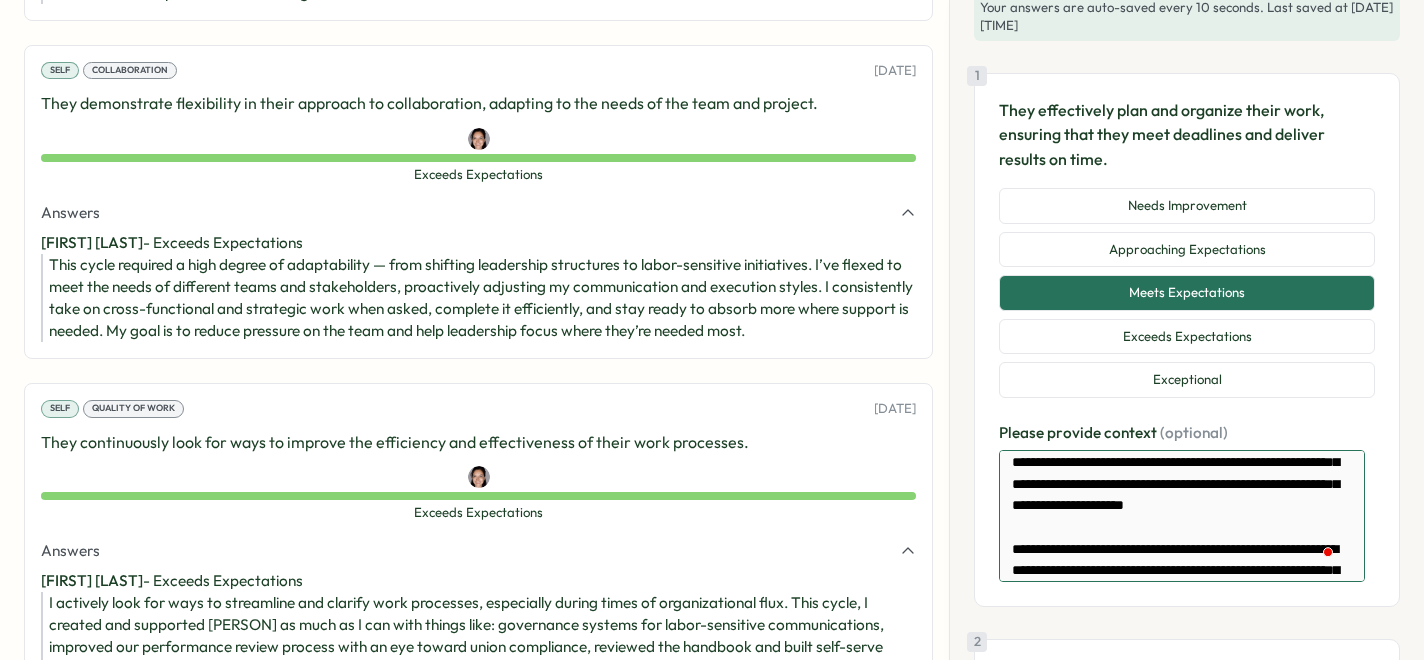 type on "*" 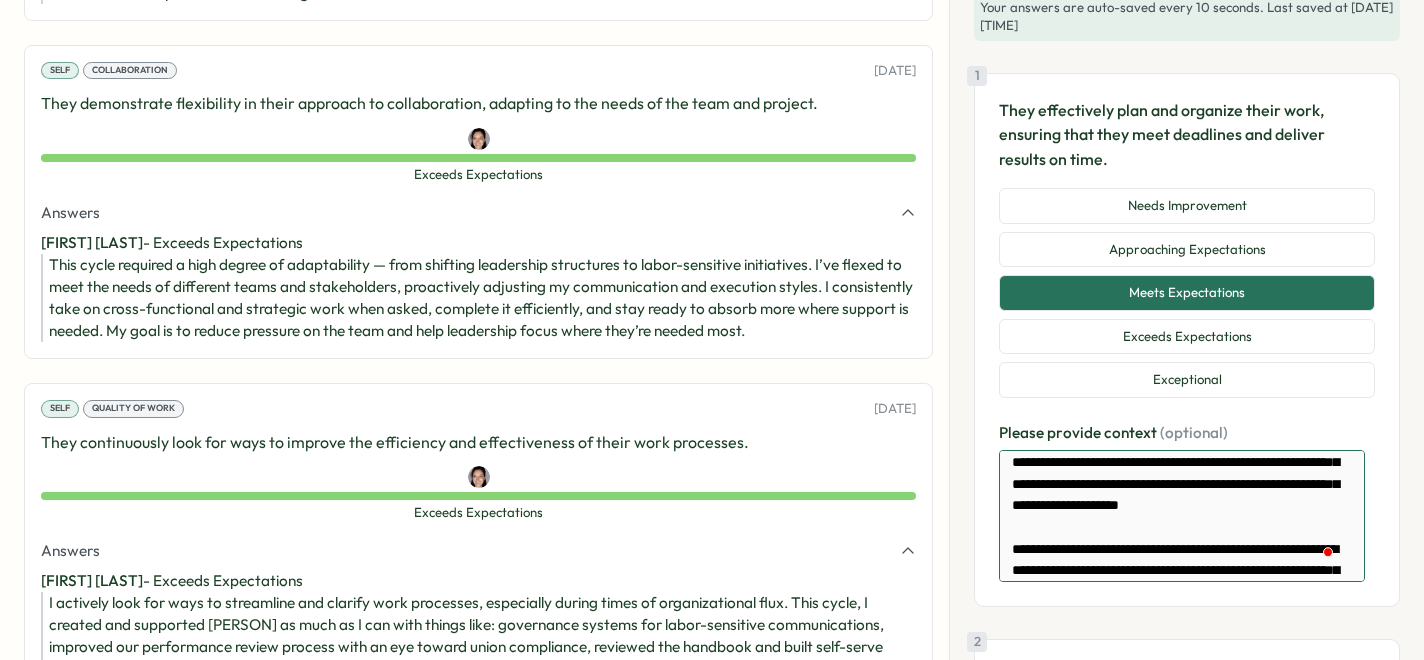 type on "*" 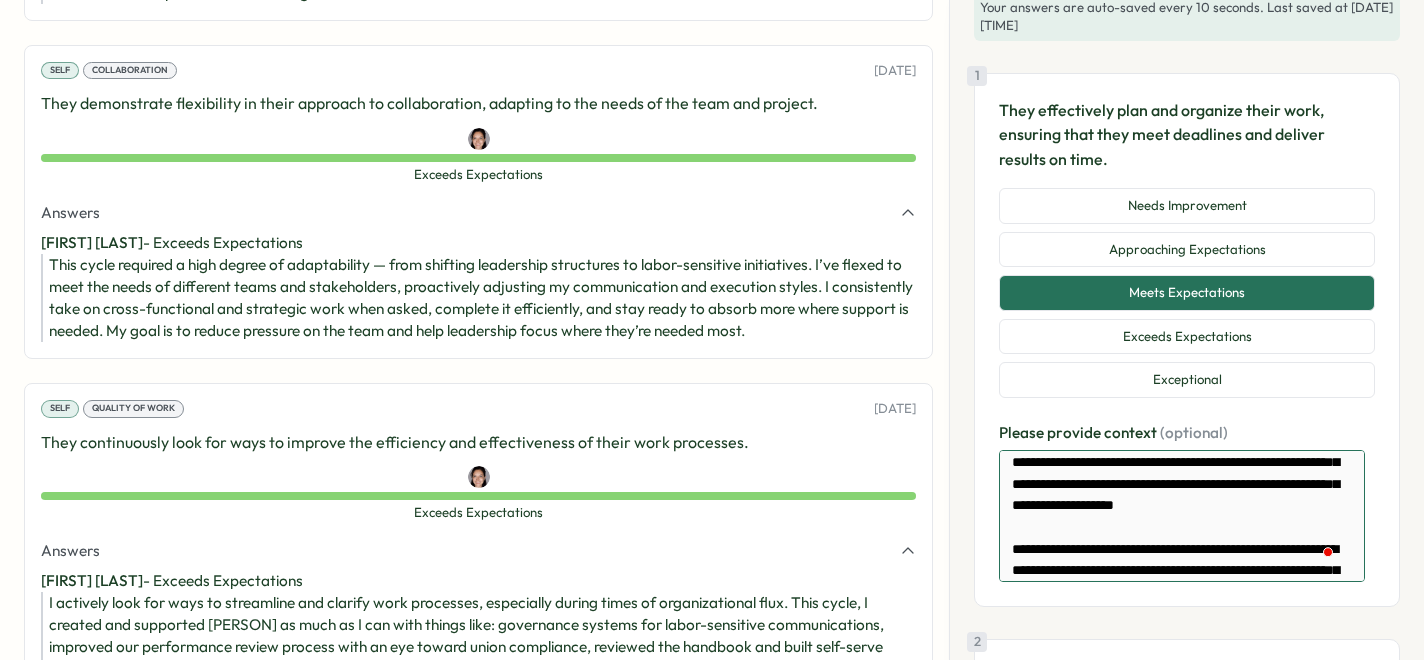 type on "*" 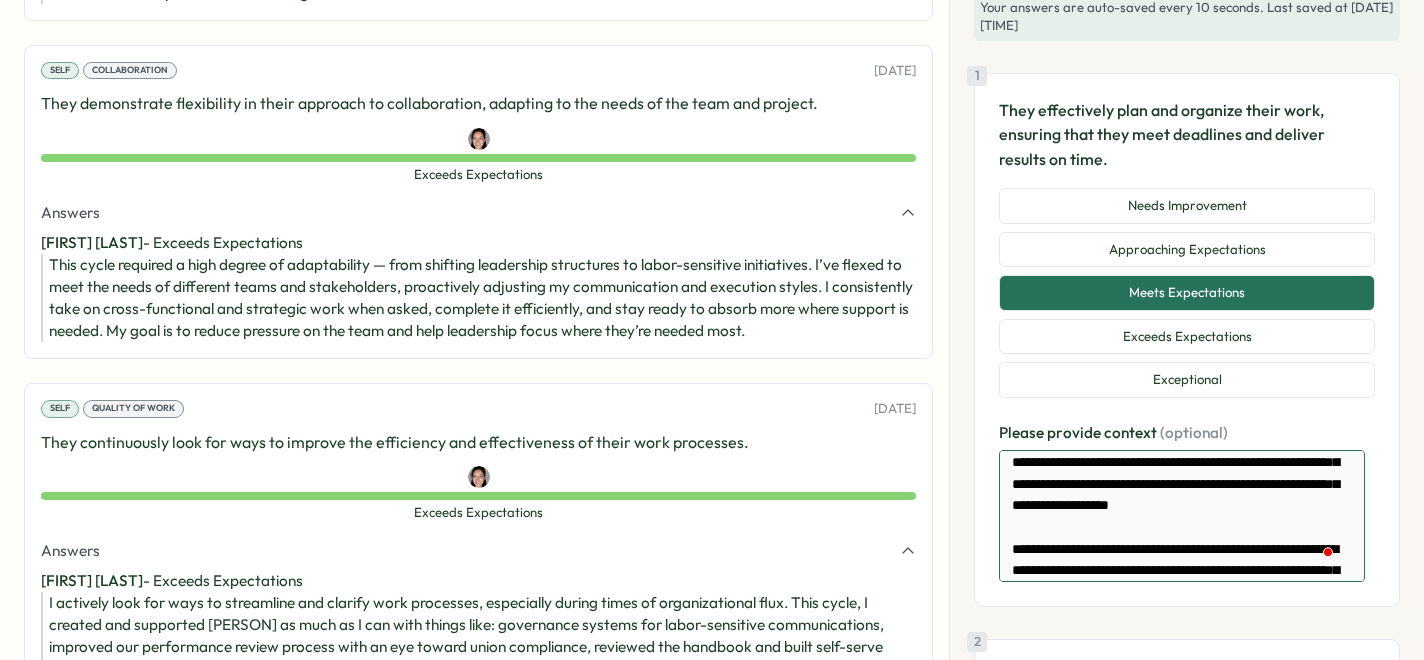 type on "*" 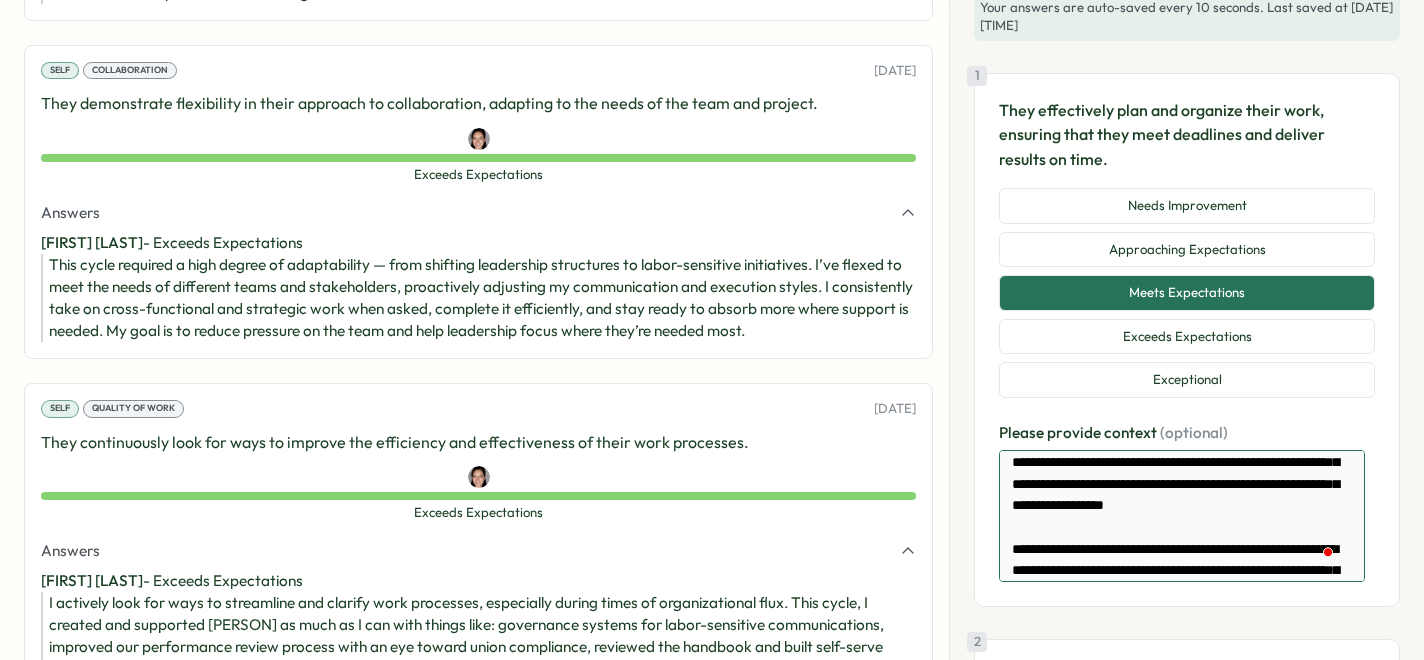 type on "*" 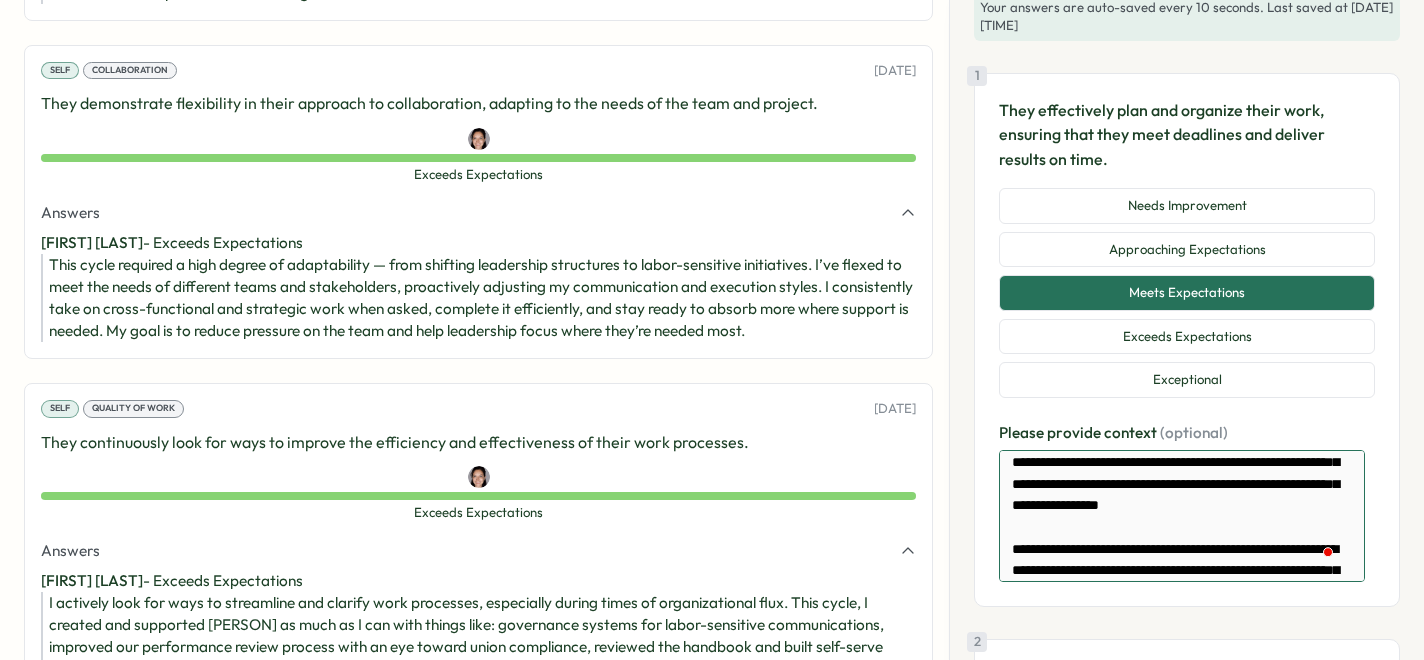 type on "*" 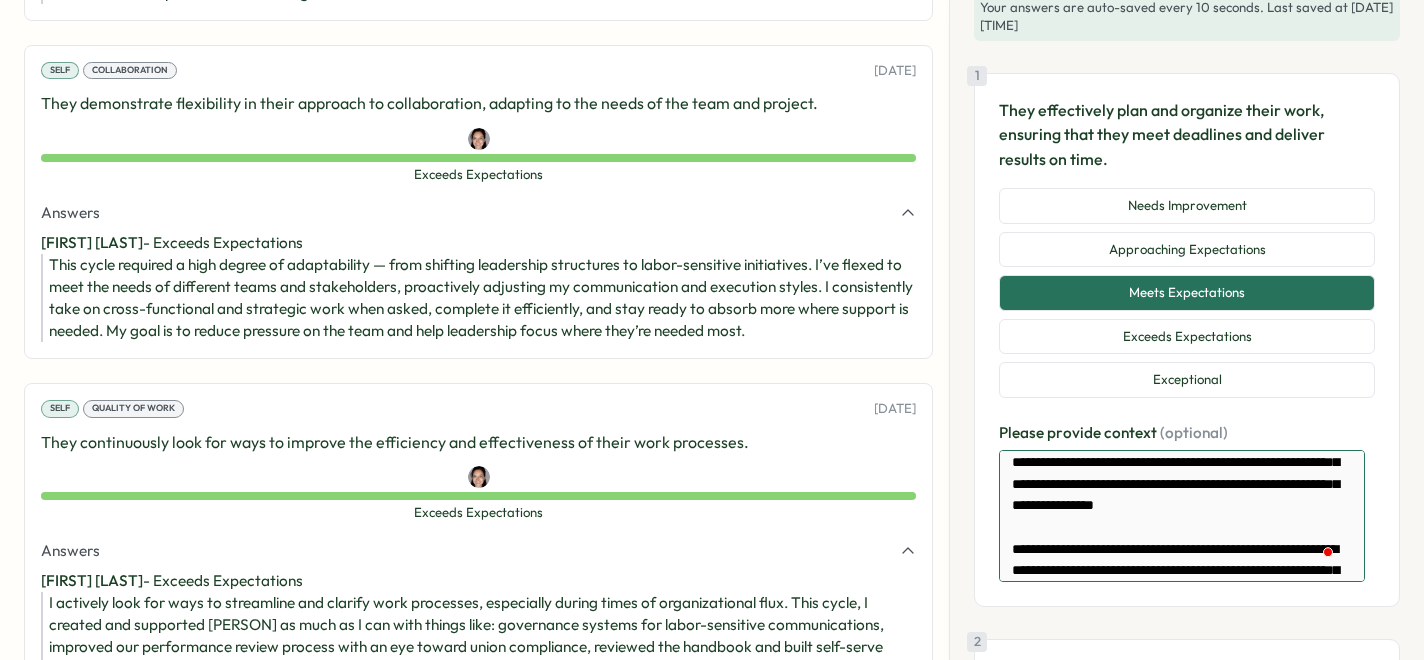 type on "*" 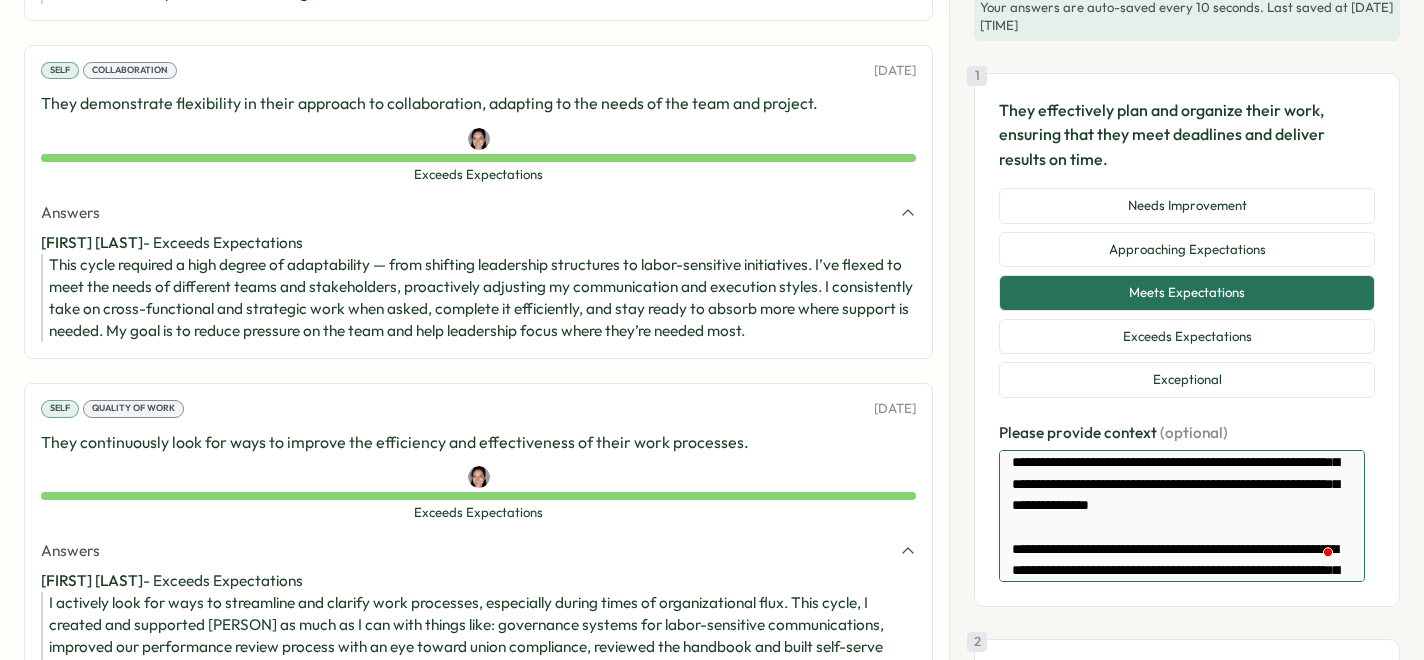 type on "*" 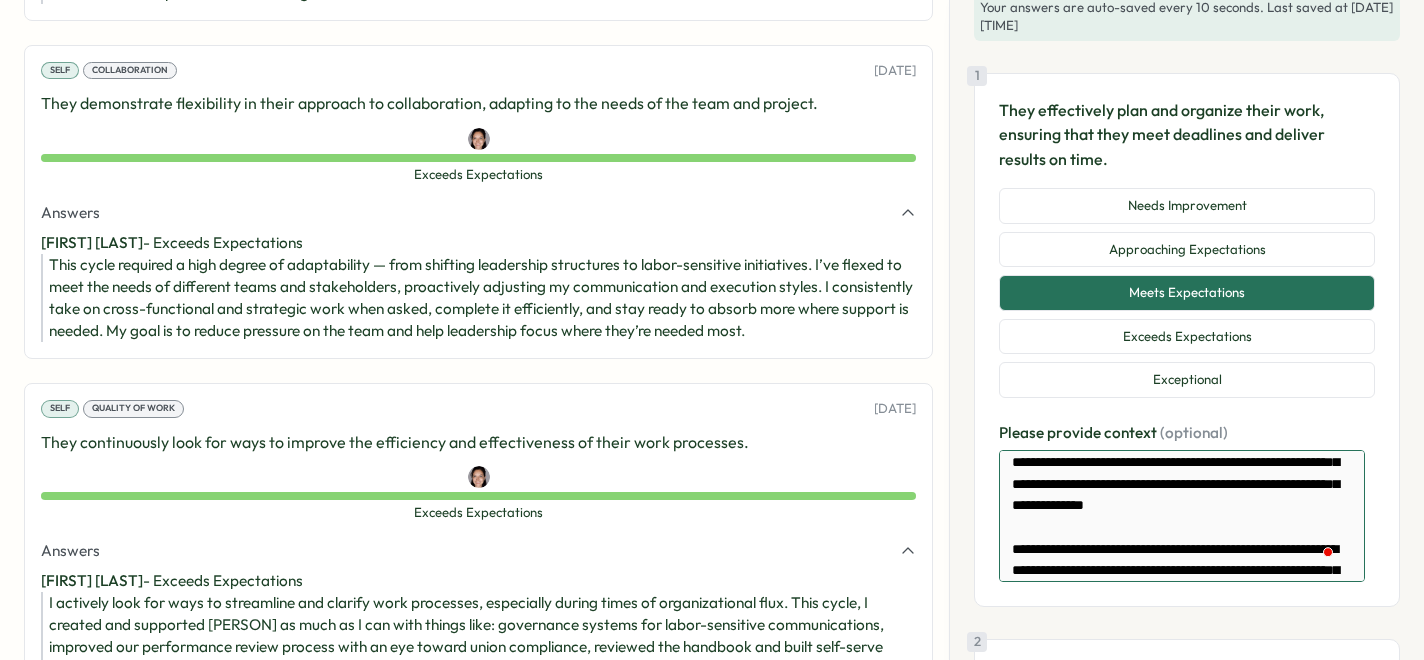 type on "*" 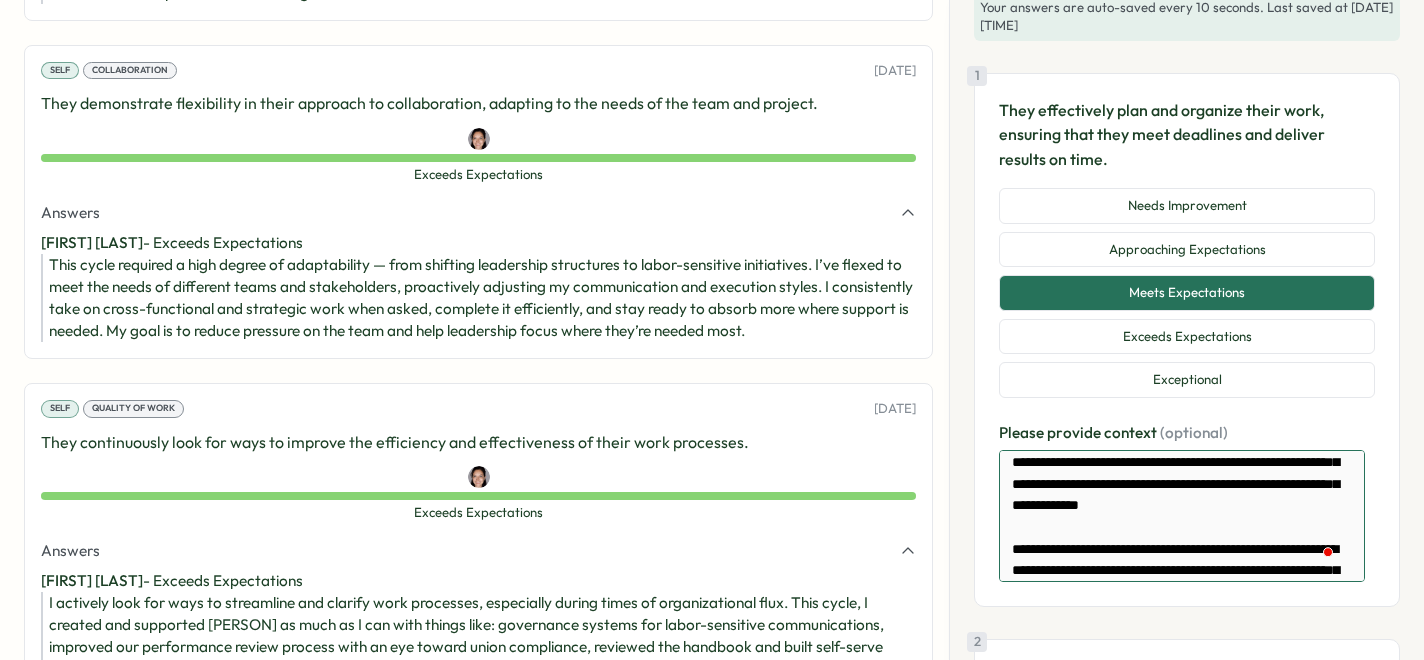 type on "*" 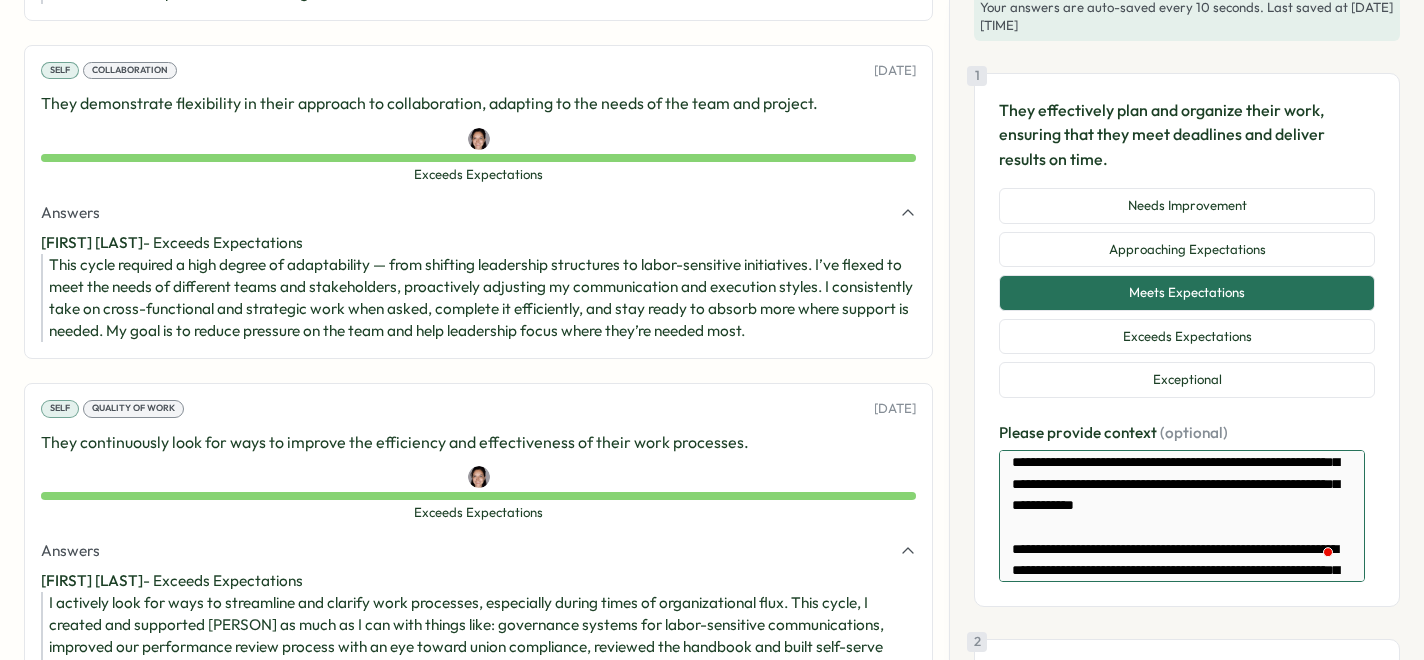 type on "*" 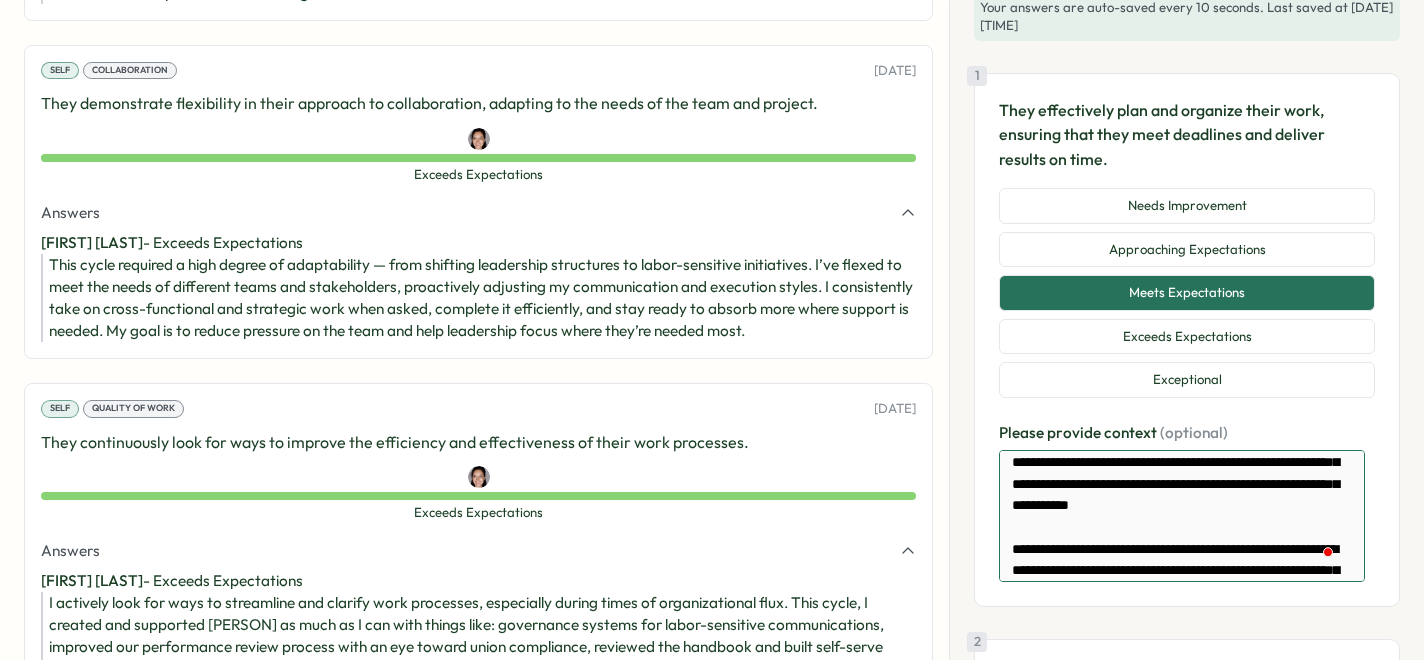type on "*" 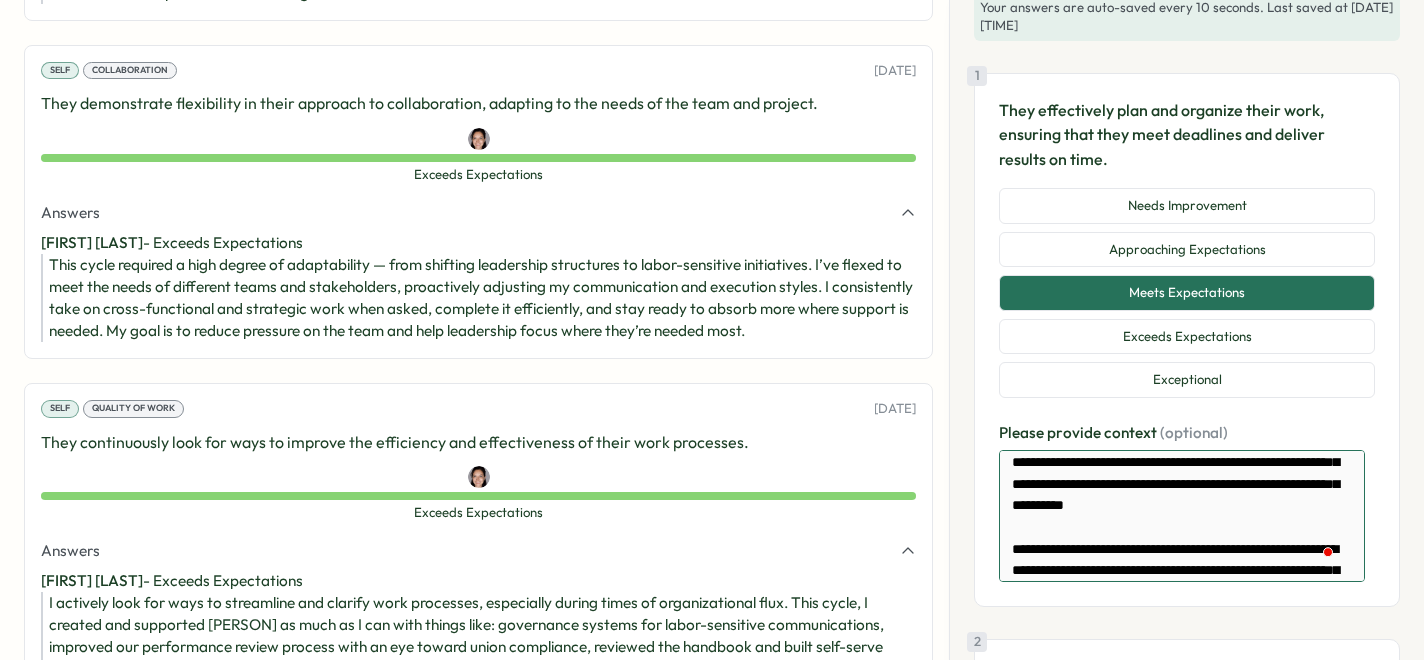 type on "*" 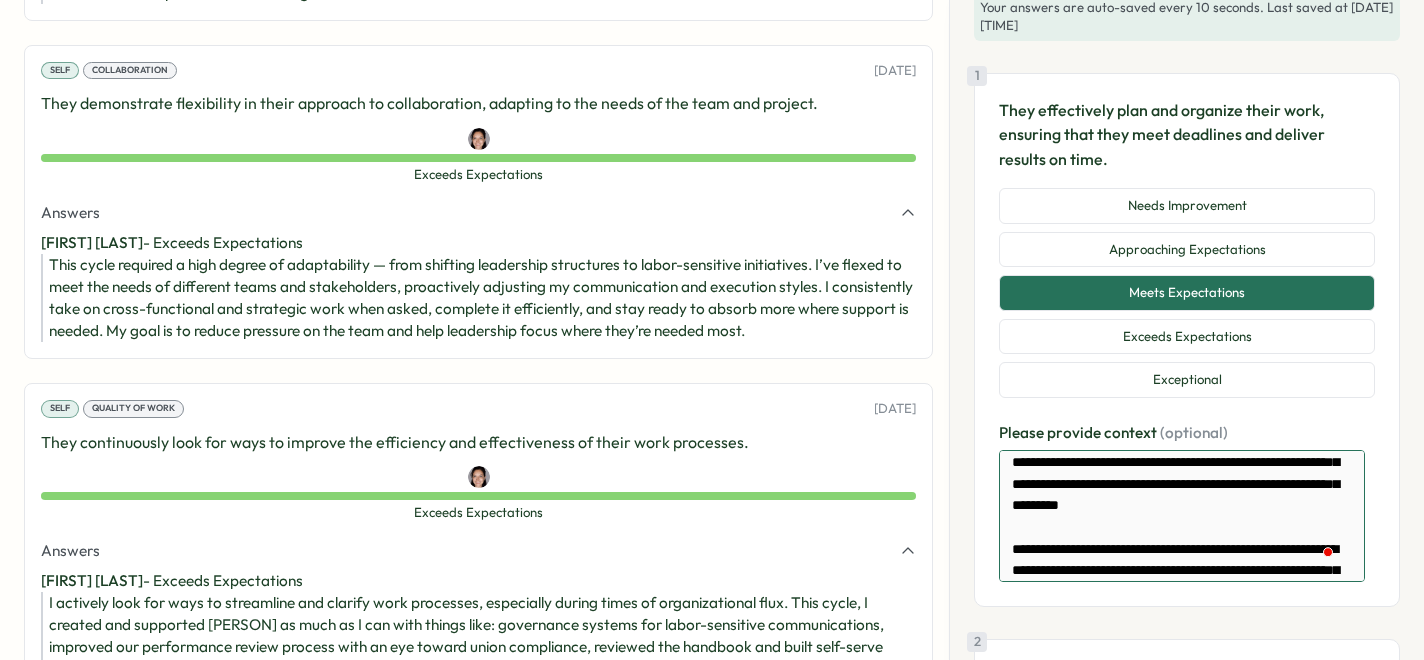 type on "*" 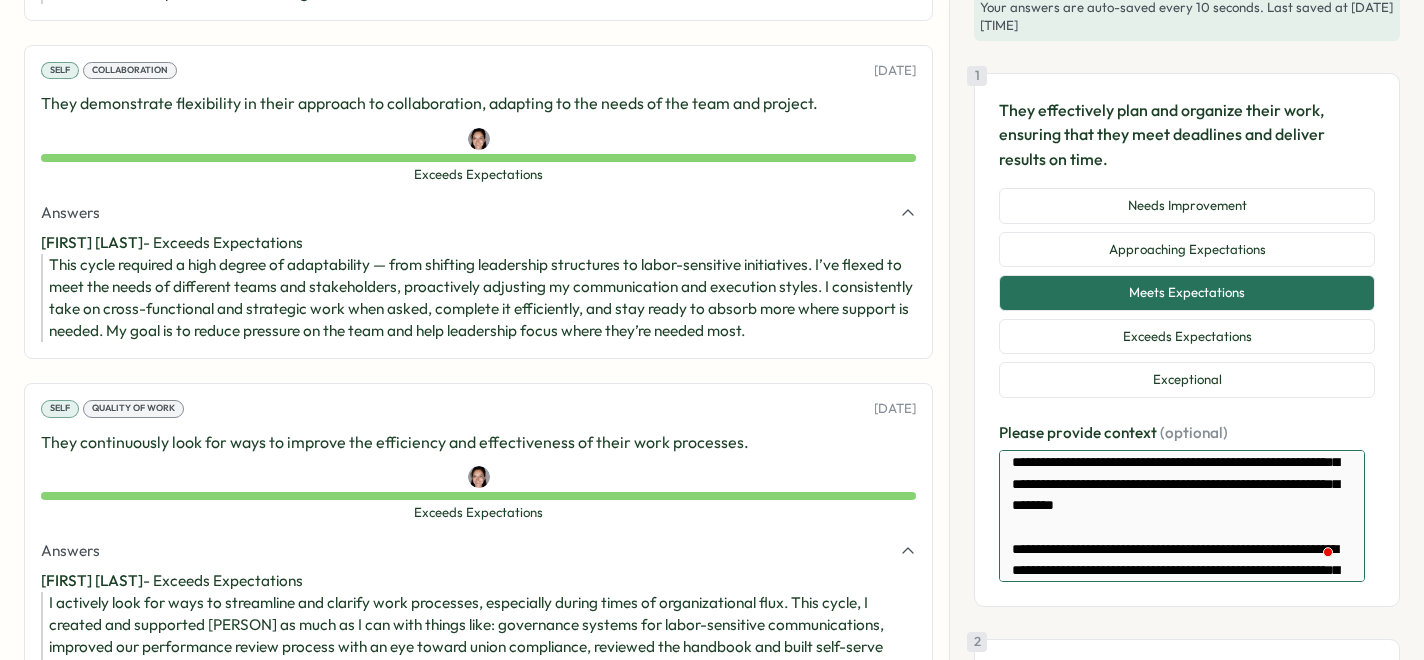 type on "*" 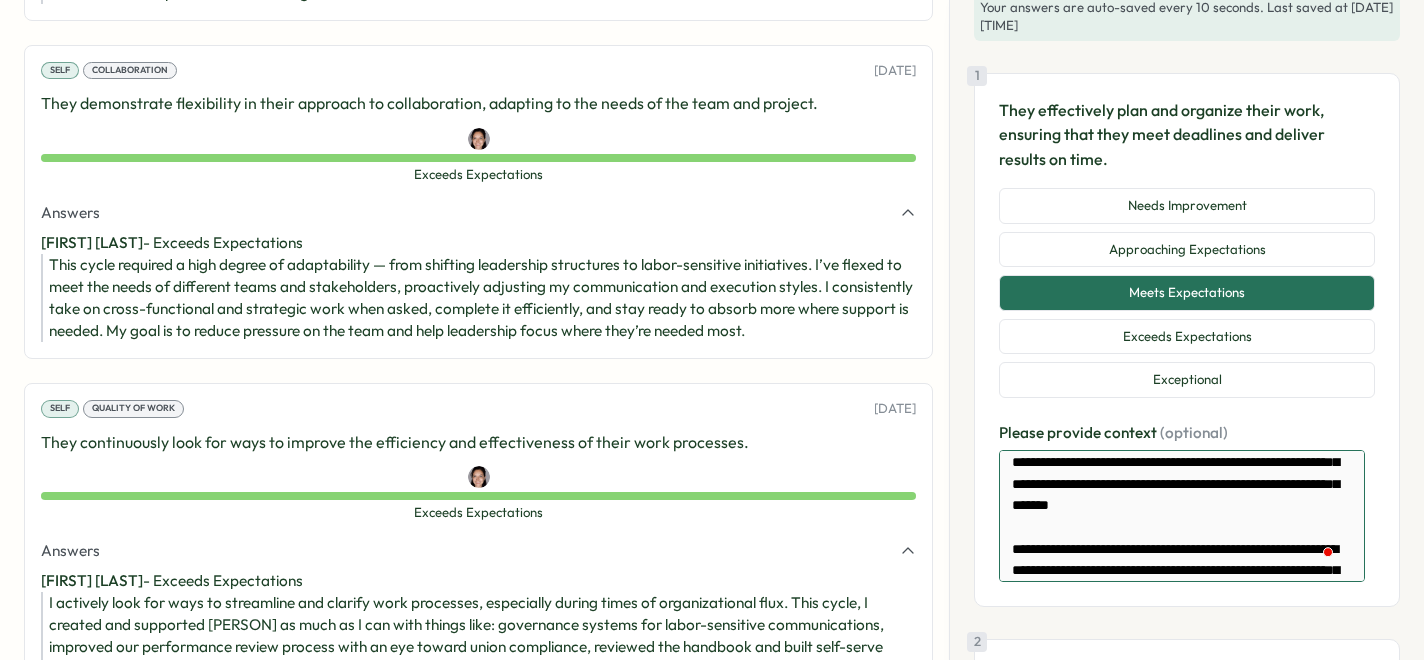 type on "*" 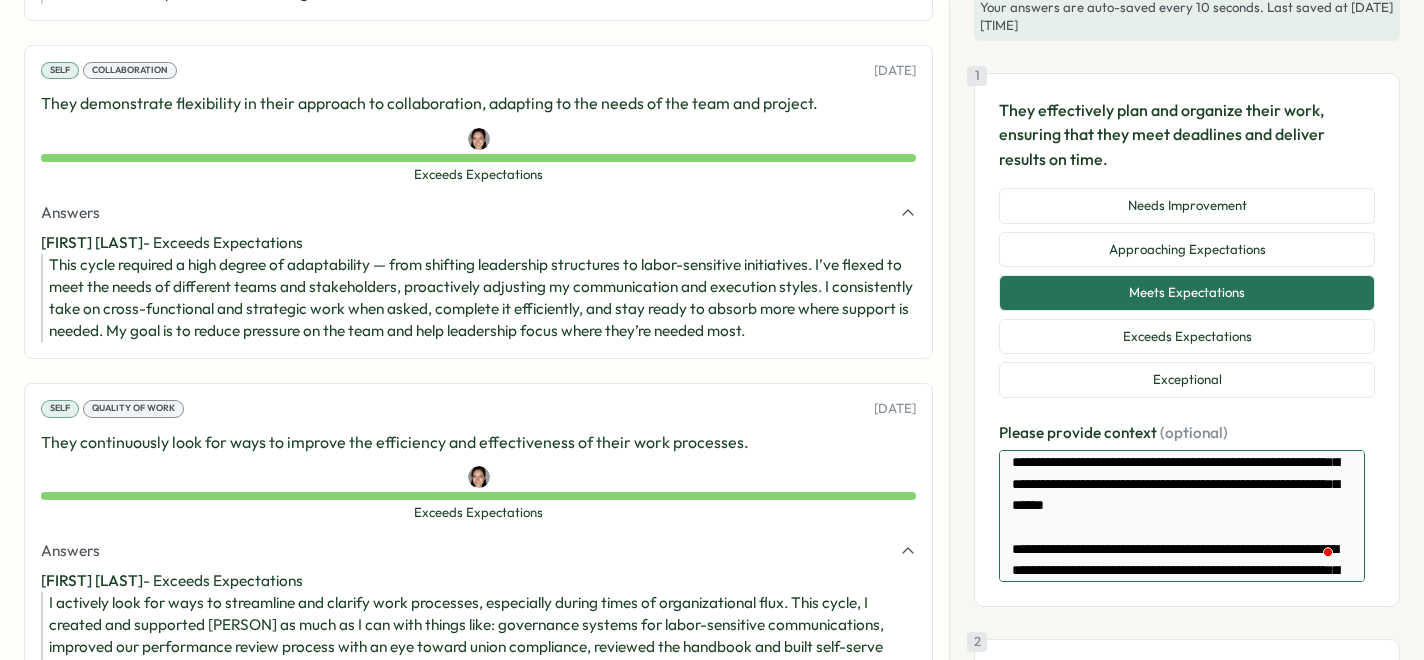 type on "*" 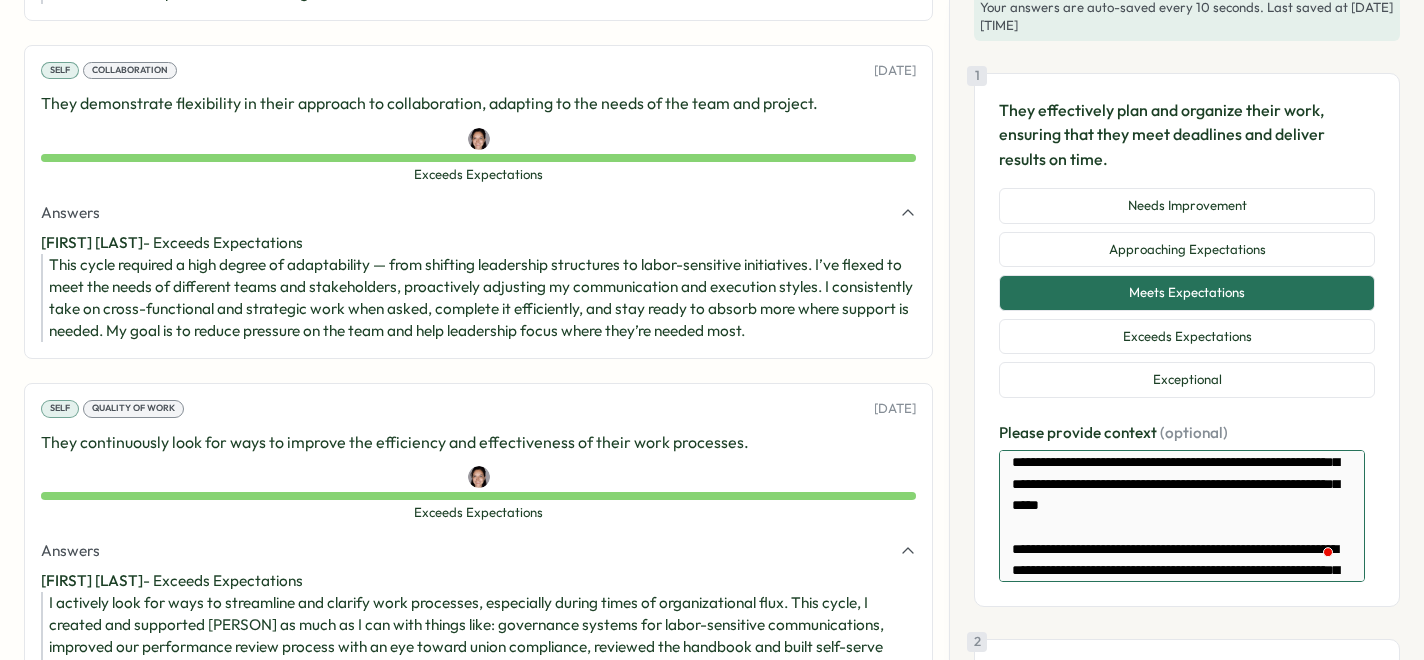 type on "*" 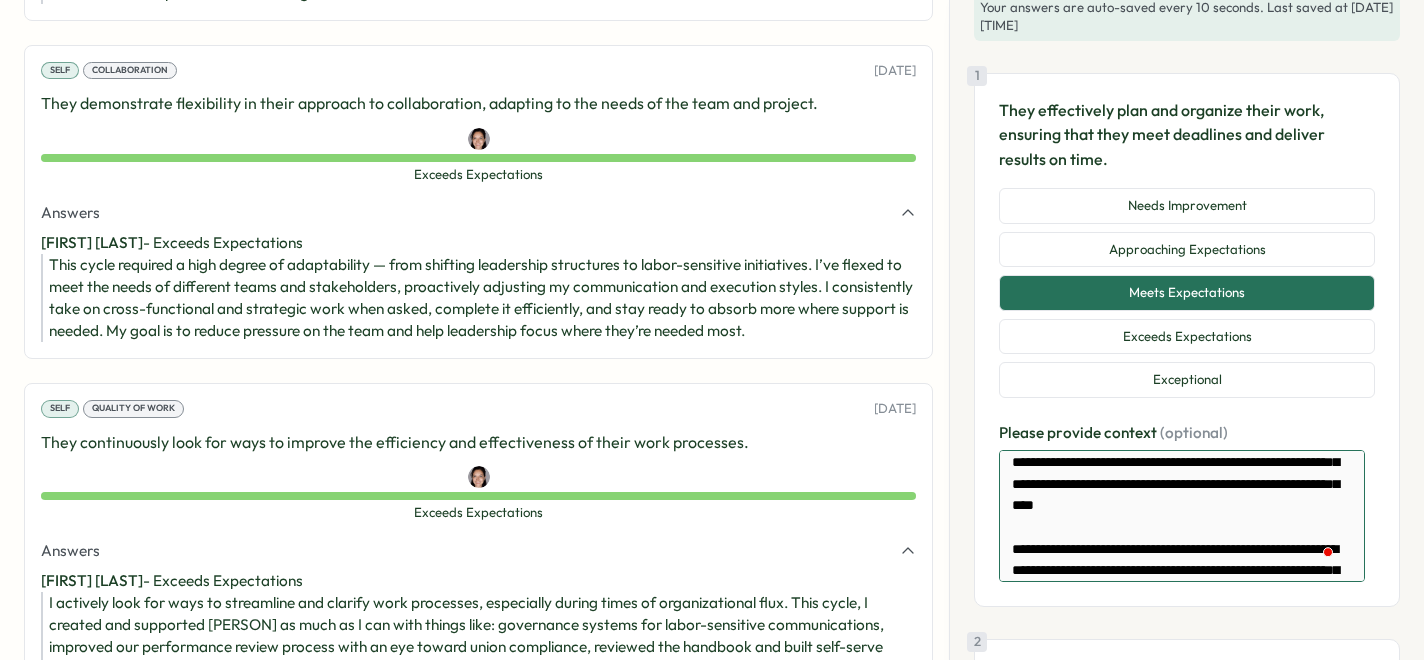 type on "*" 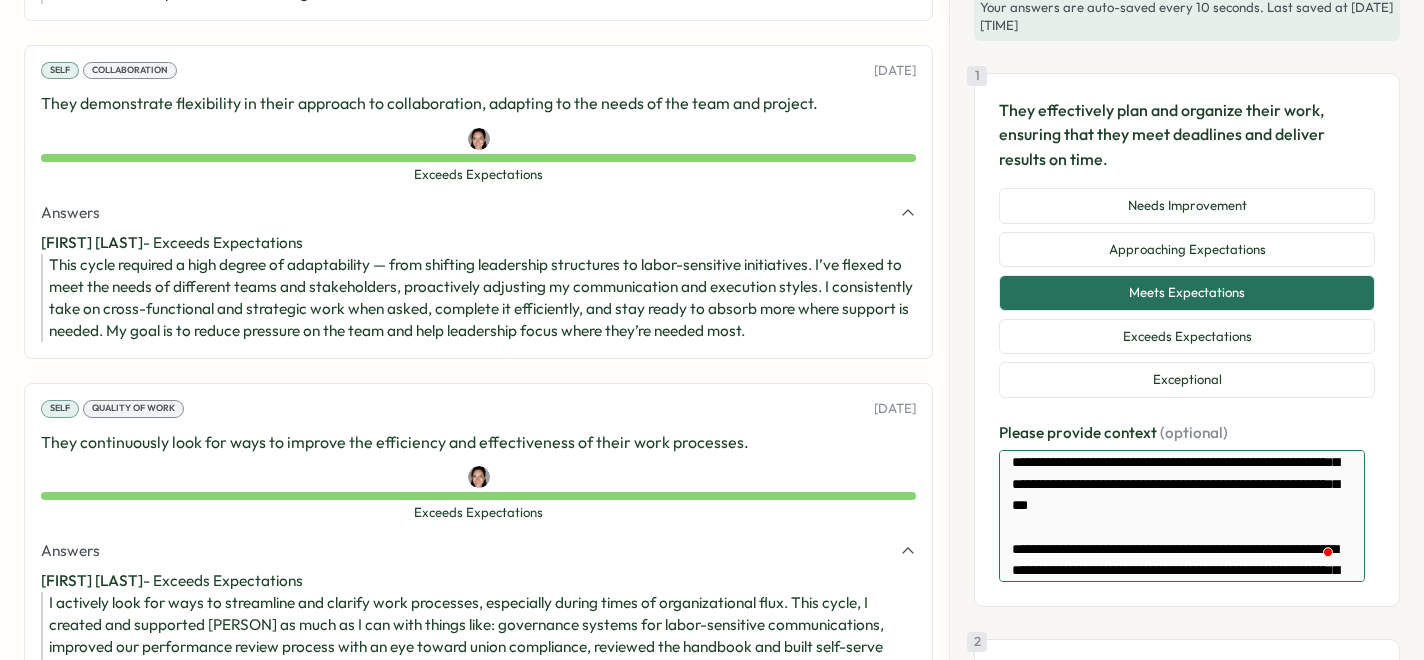 type on "*" 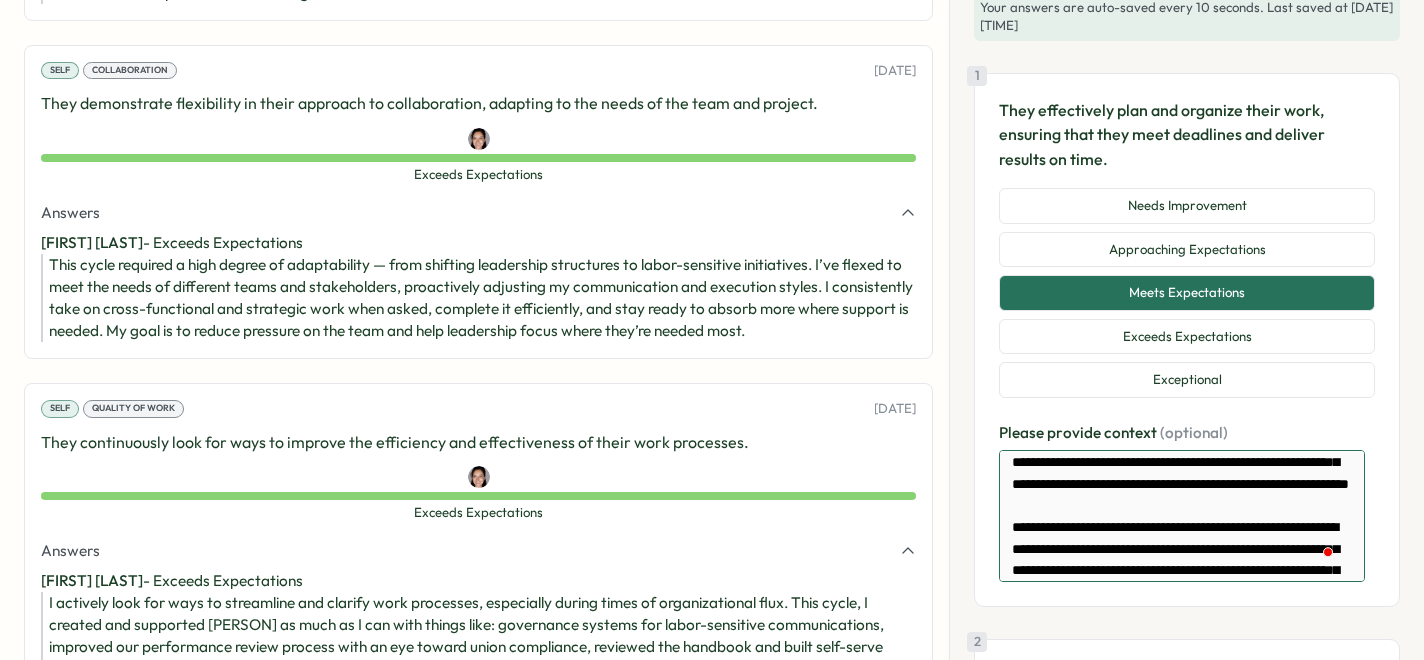 type on "*" 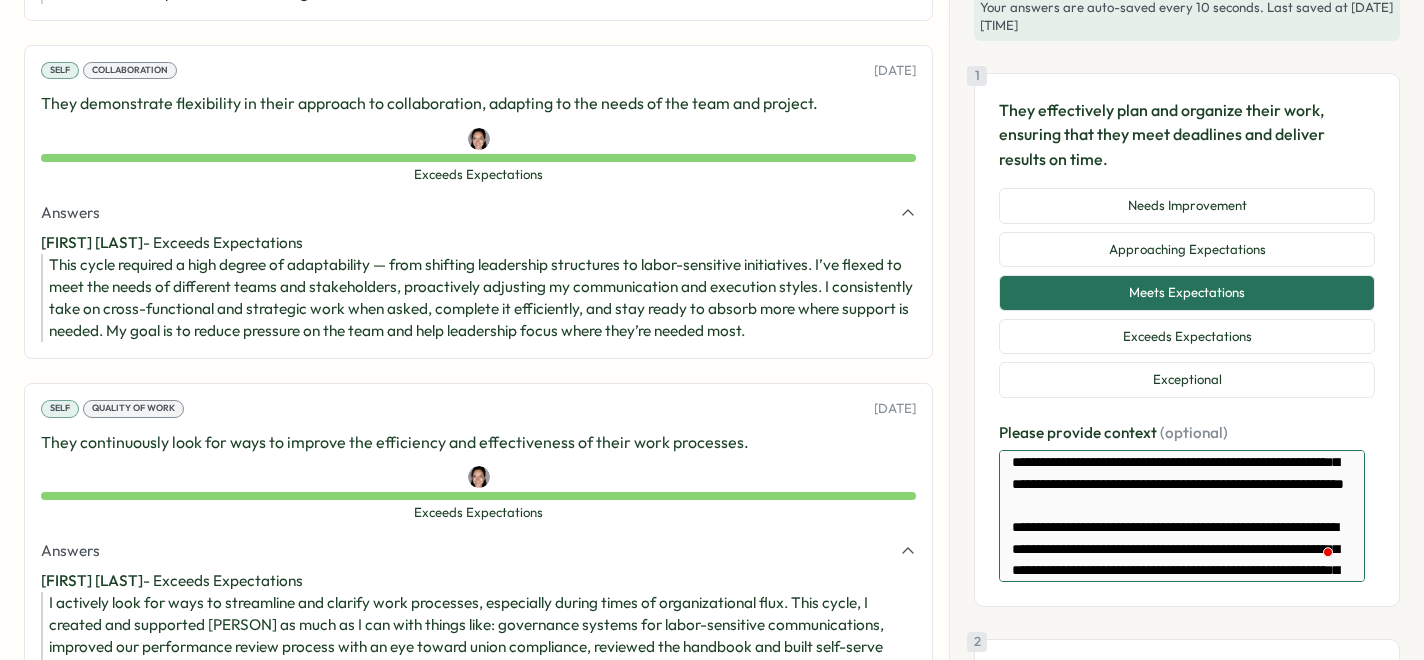 type on "*" 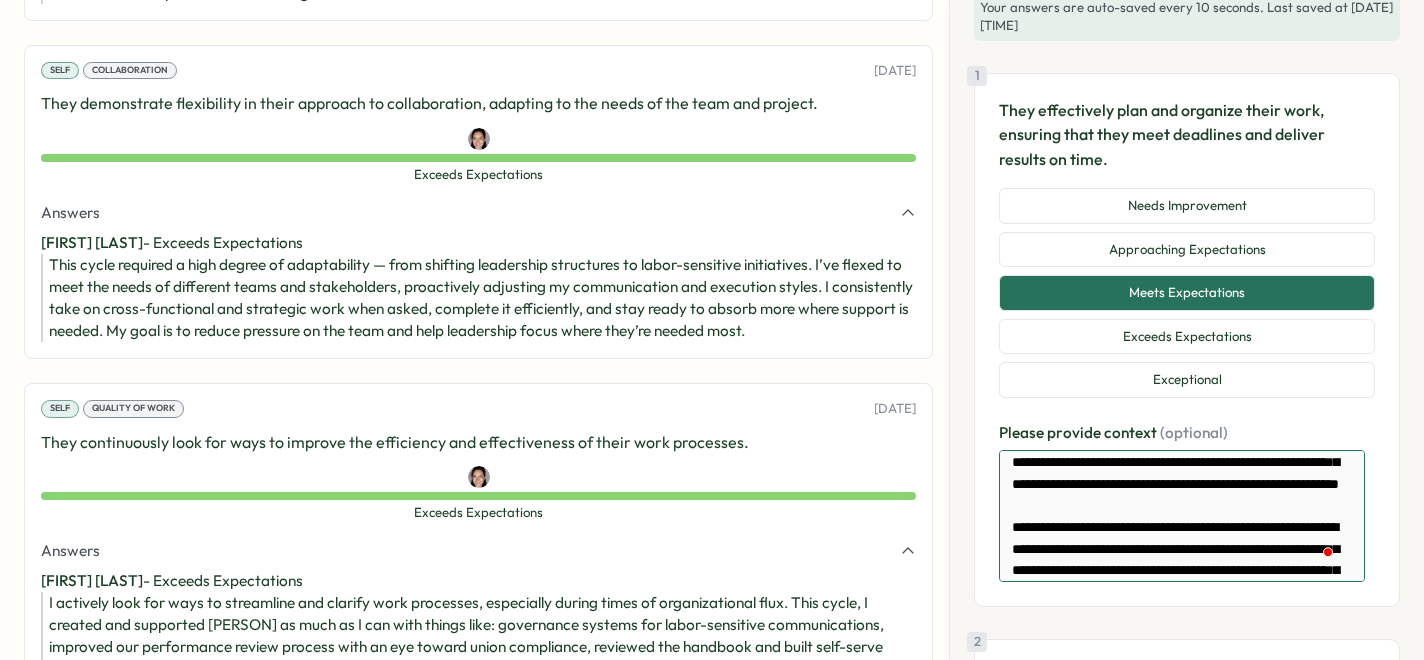 type on "*" 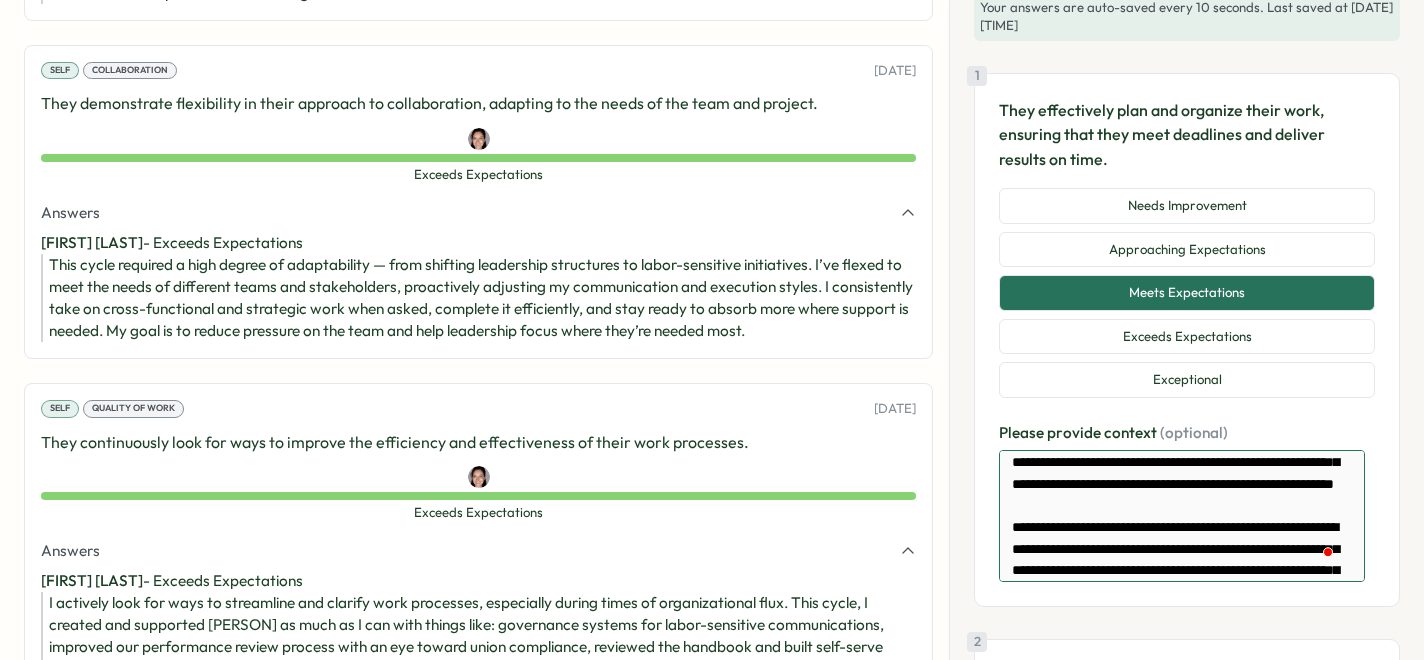 type on "*" 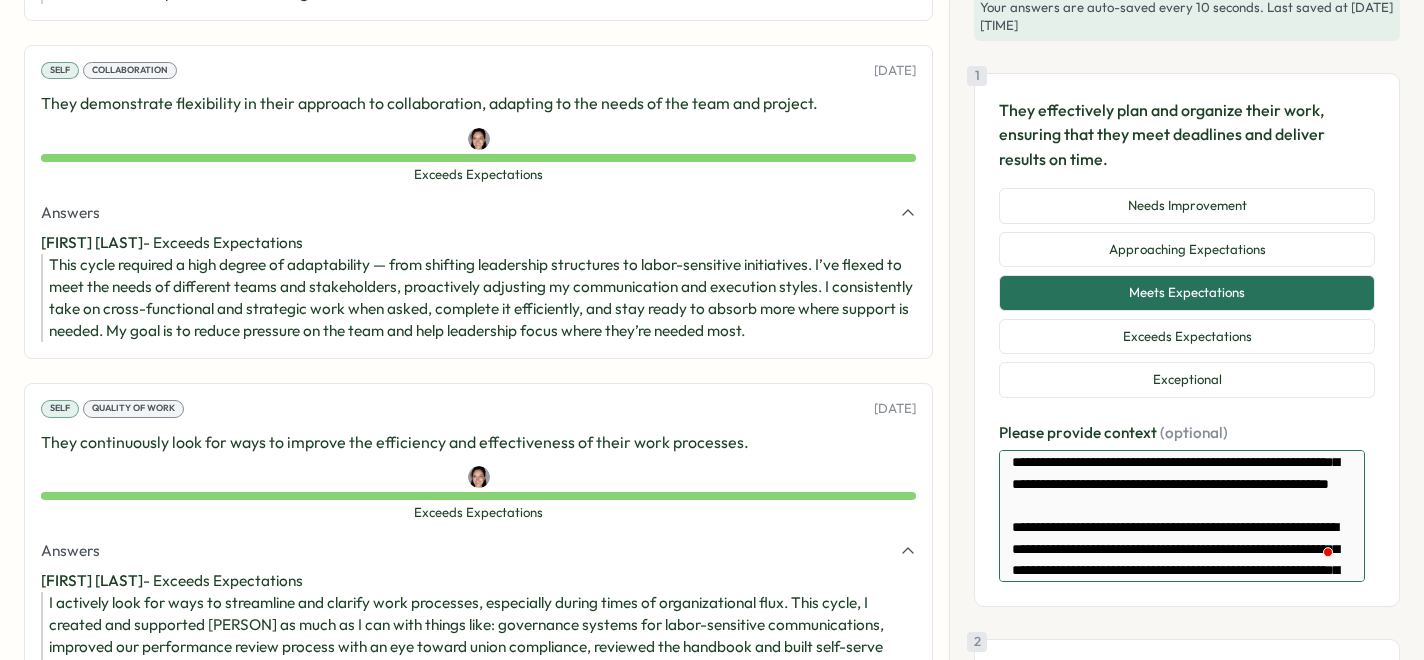 type on "*" 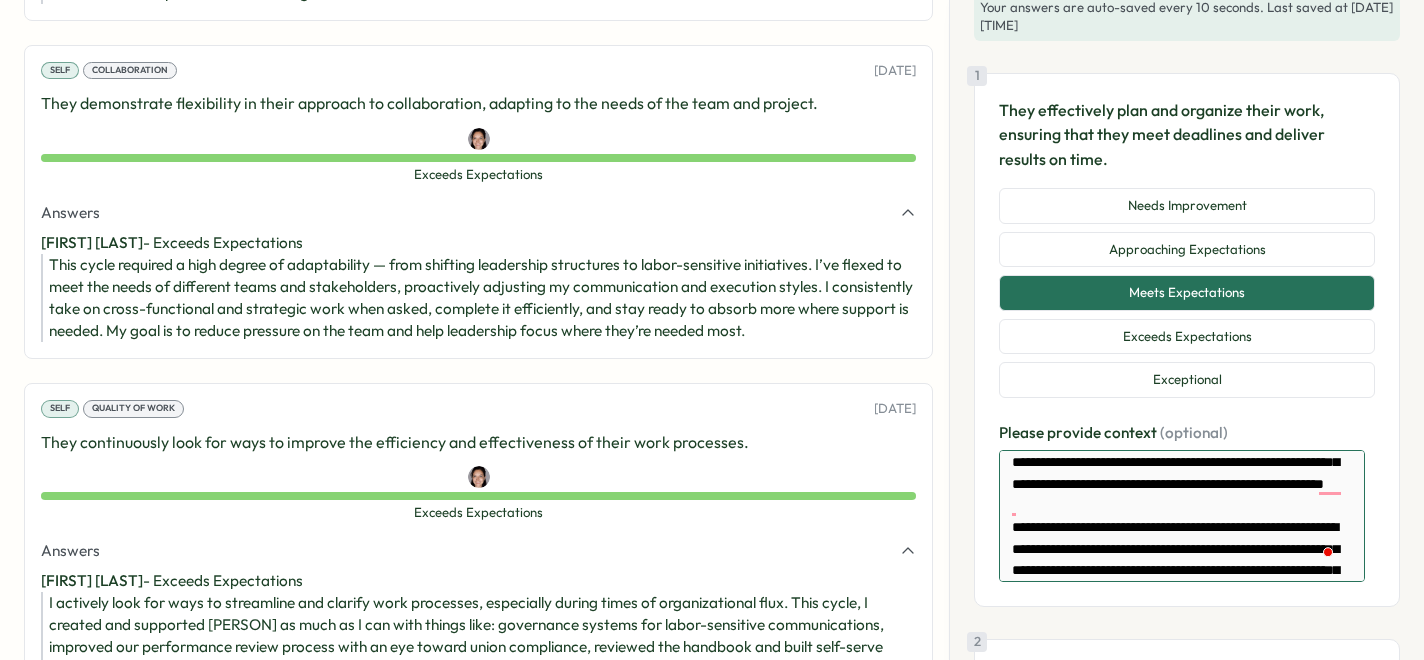 type on "*" 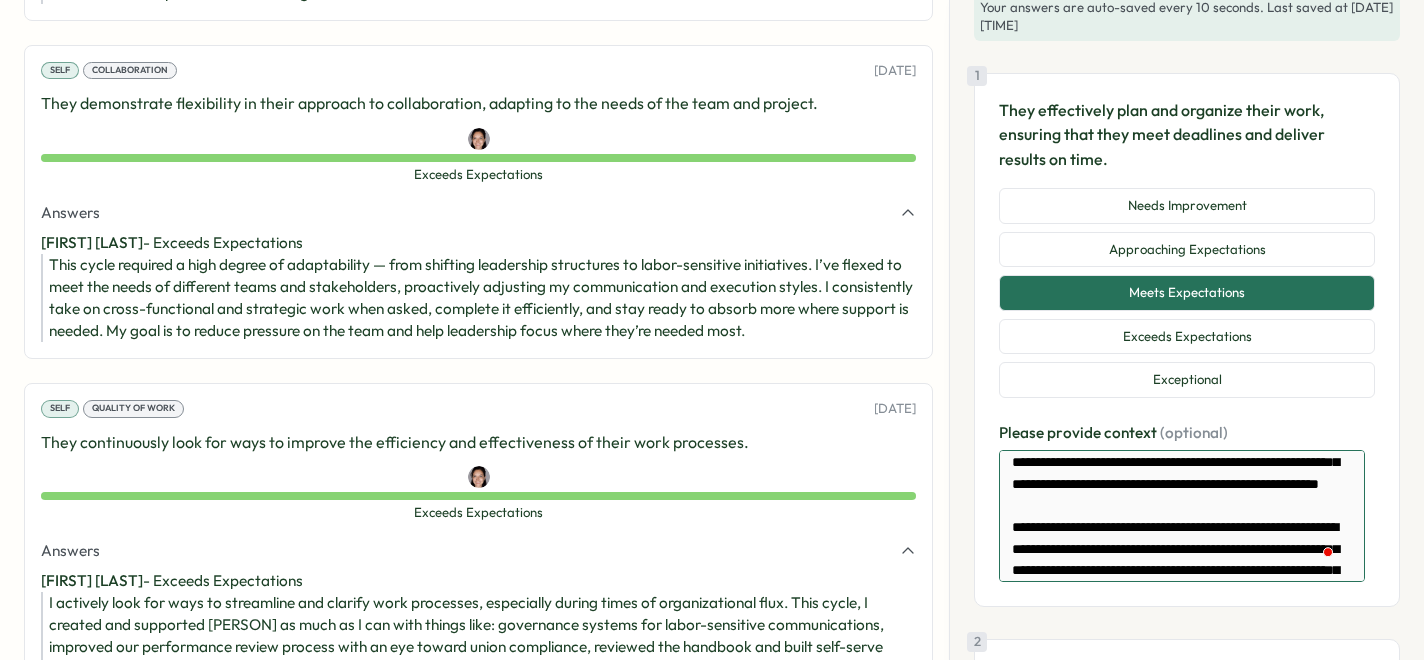 type on "*" 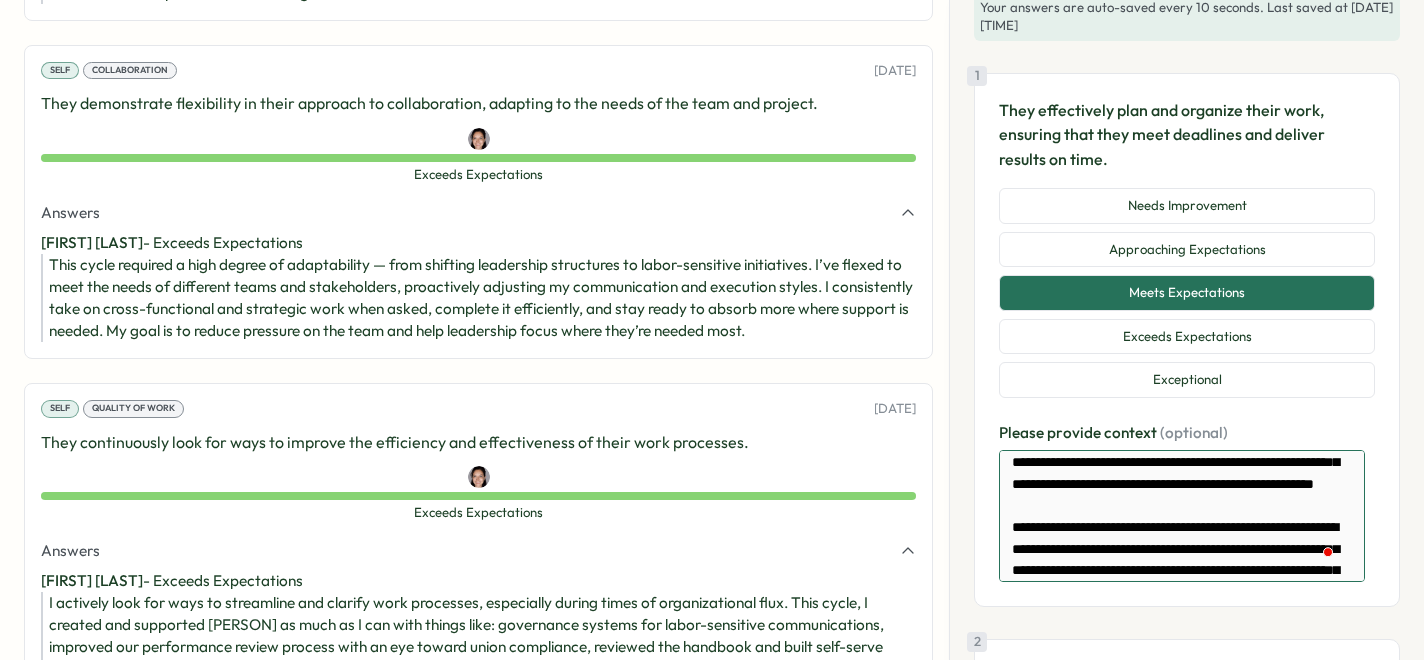 type on "*" 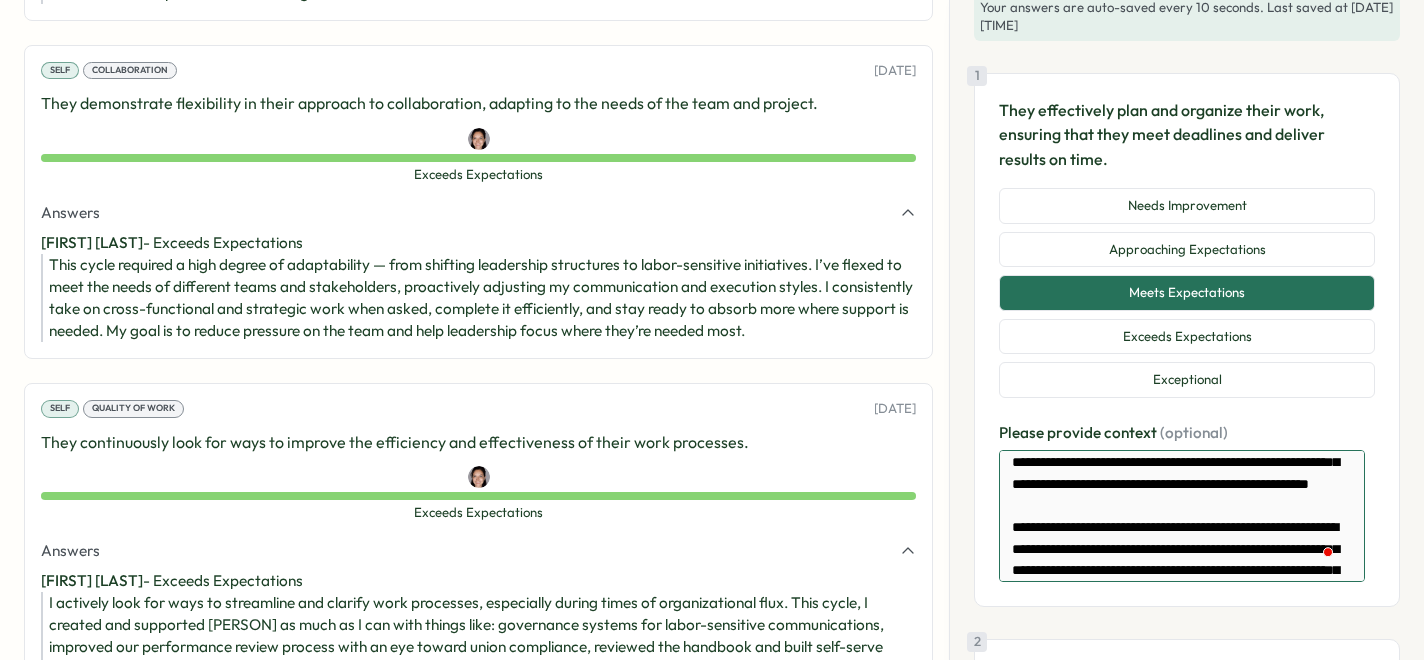 type on "*" 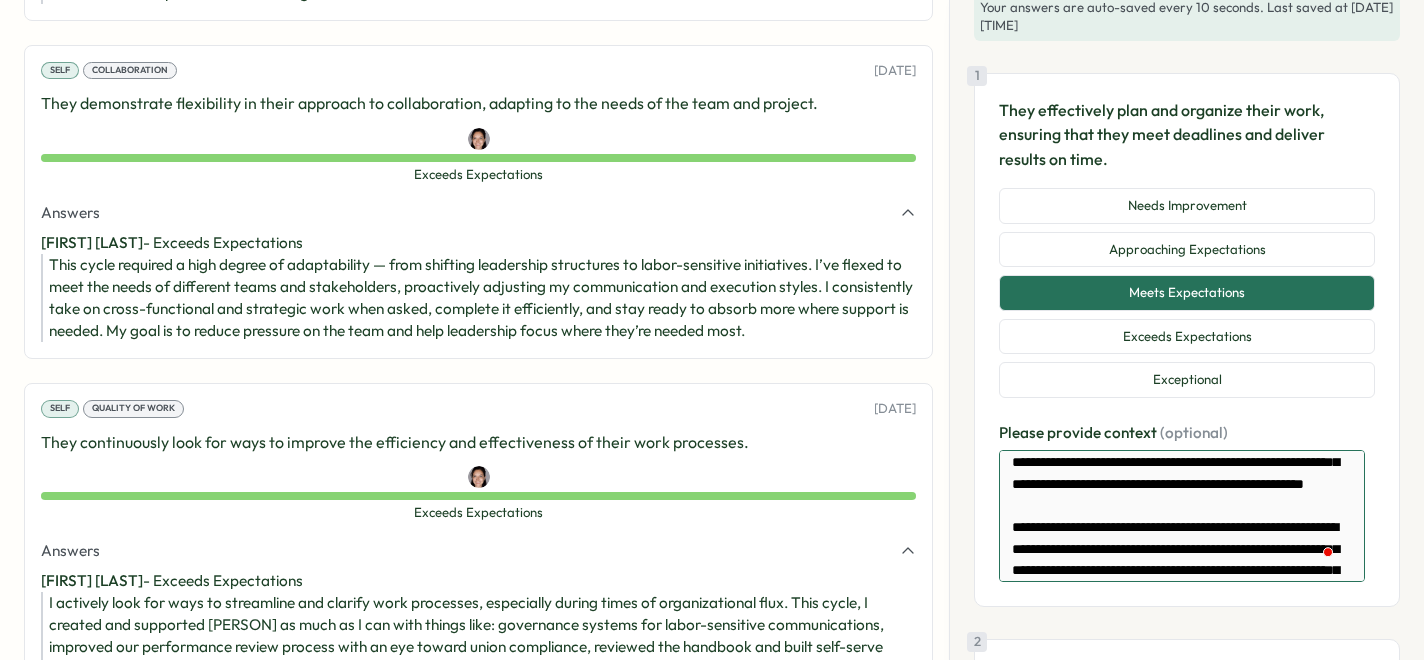 type on "*" 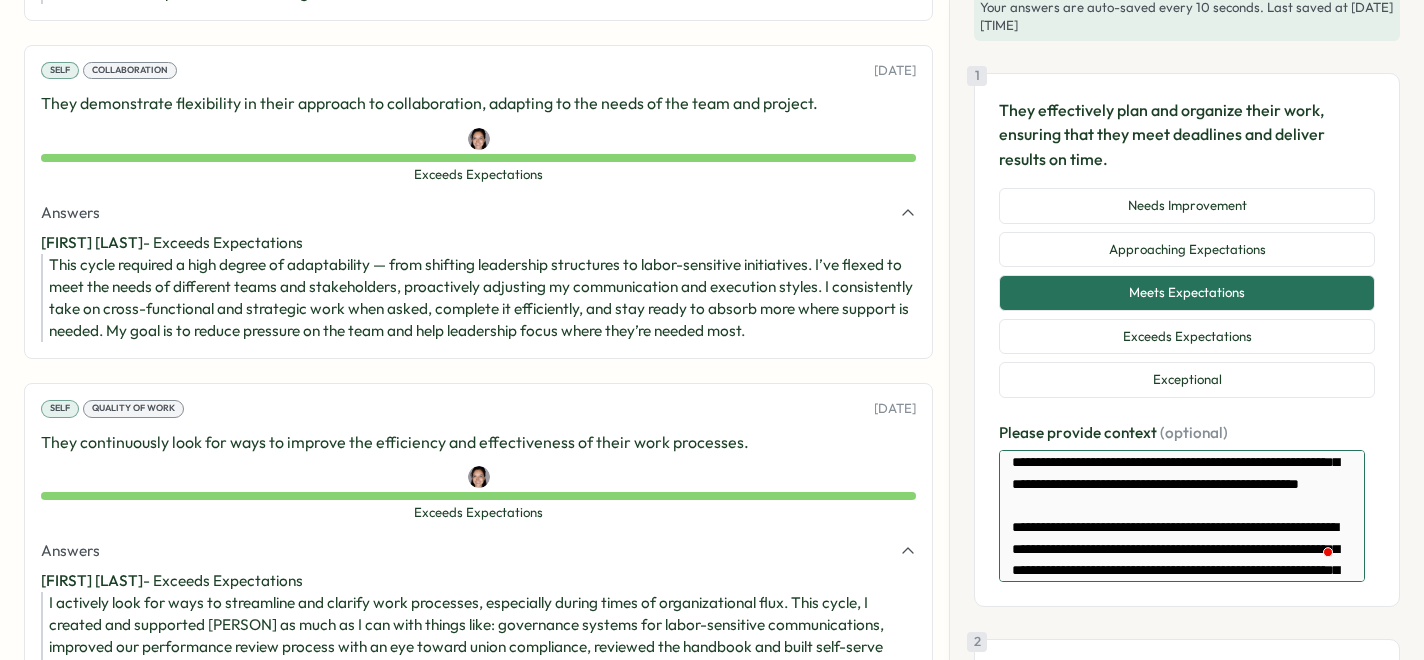 type on "*" 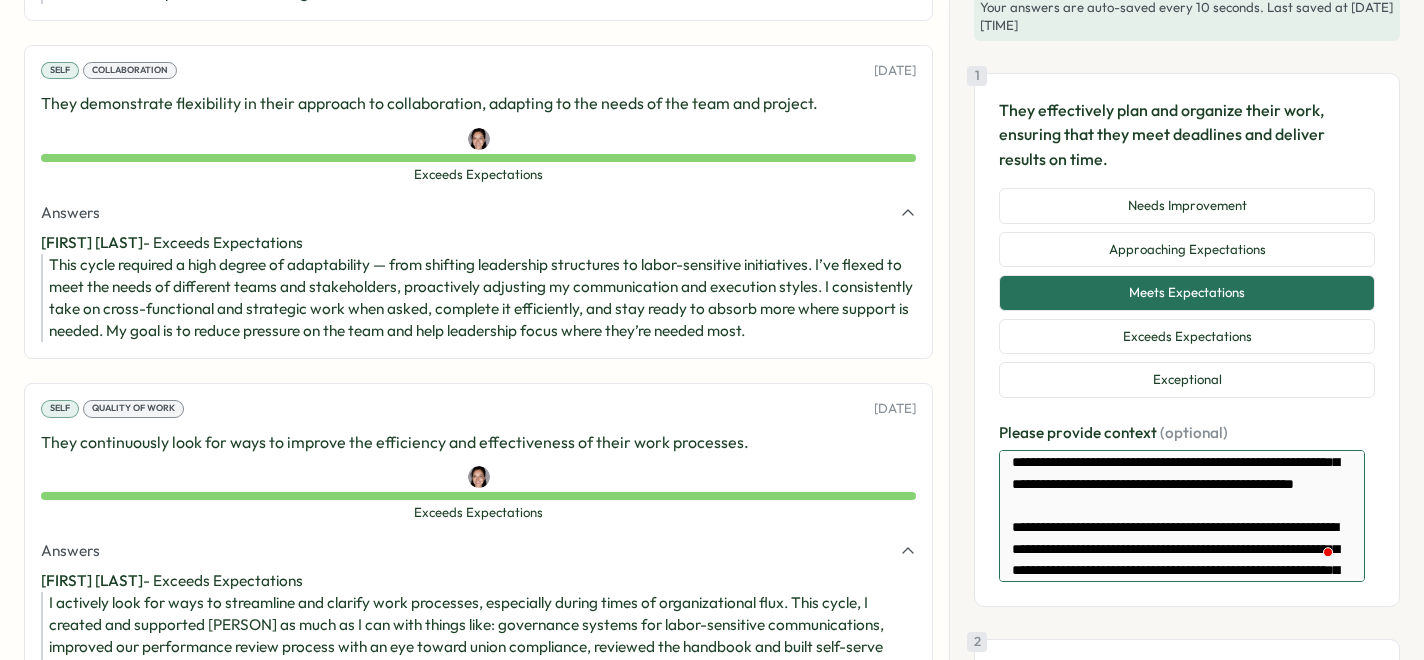 type on "*" 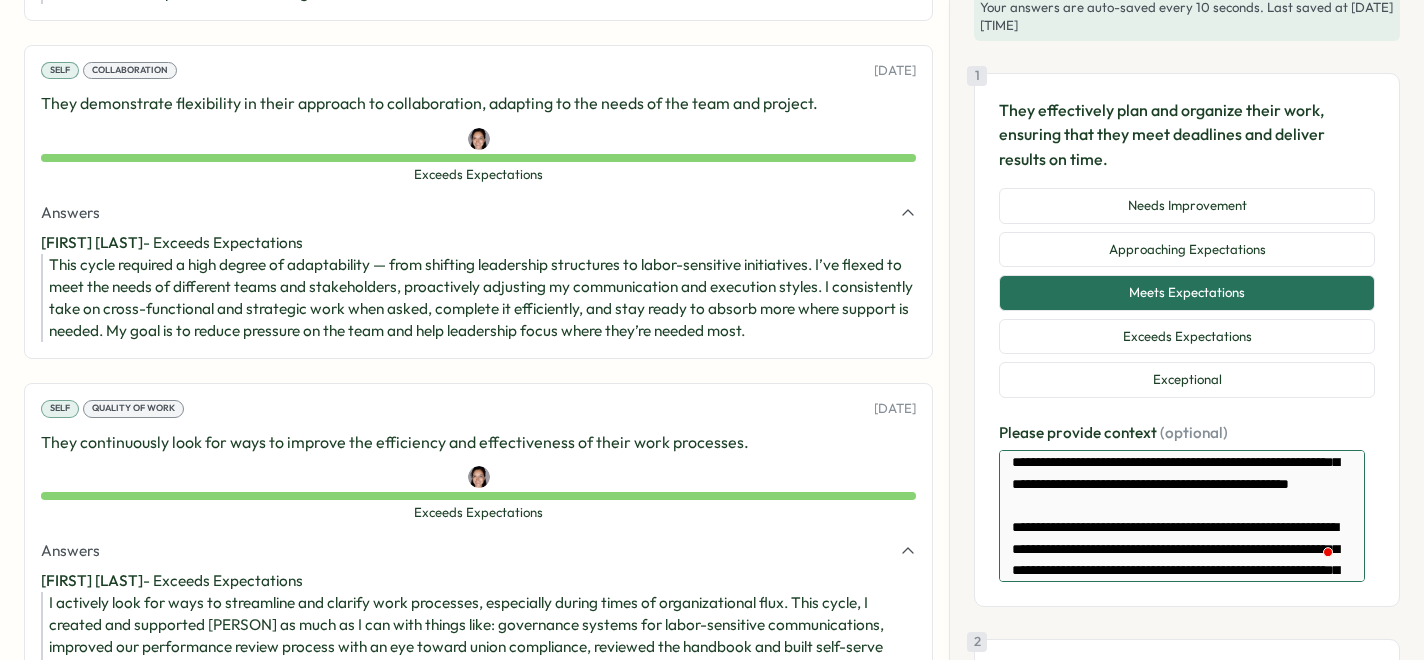 type on "*" 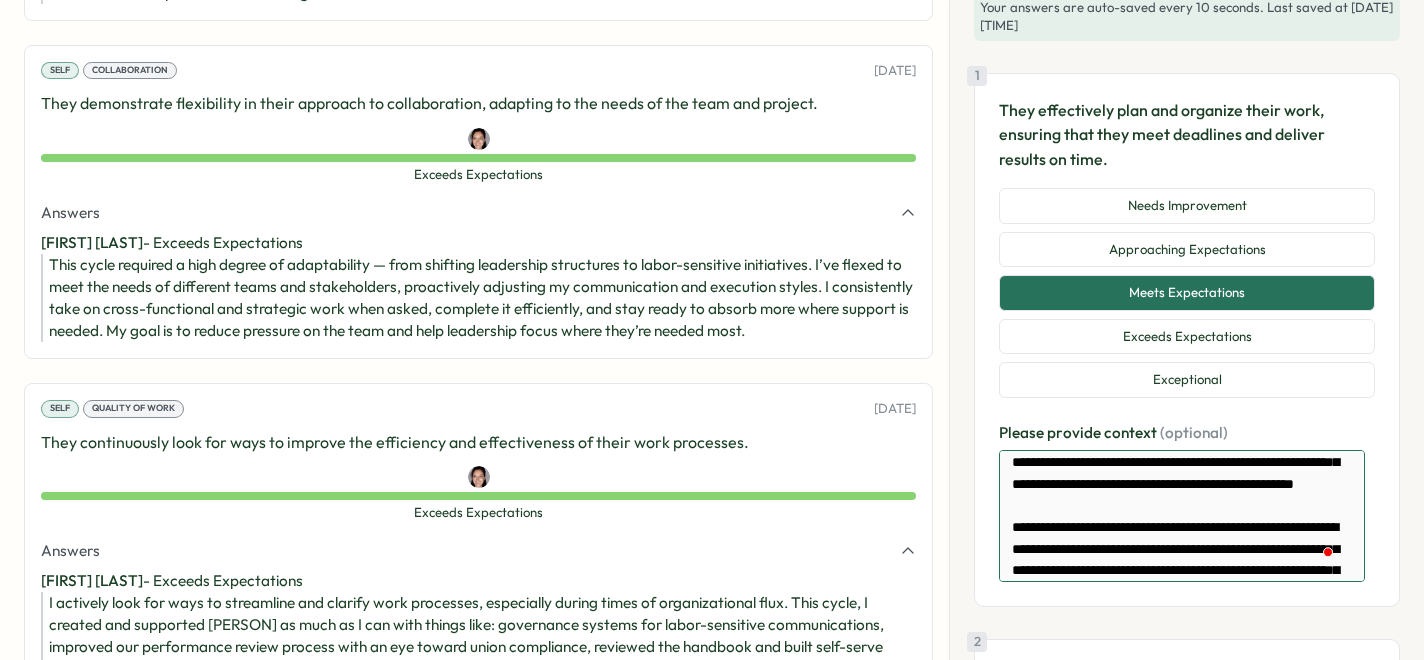 type on "*" 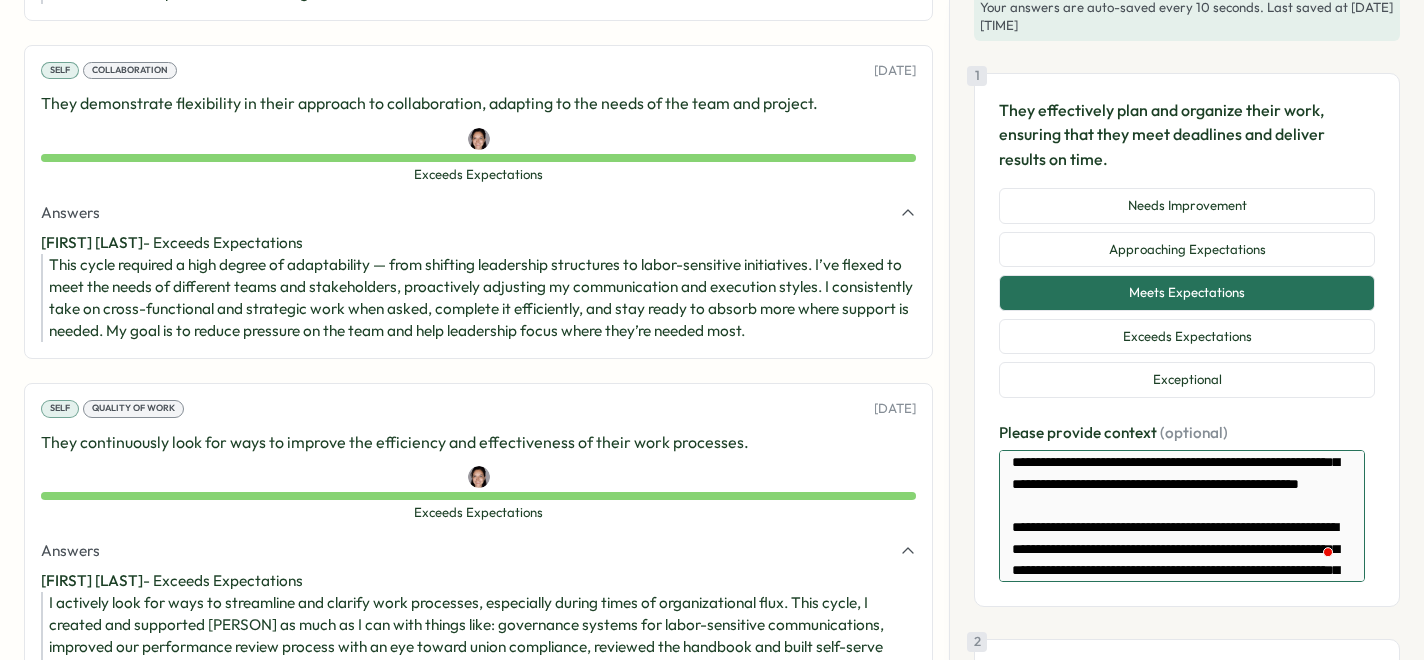 type on "*" 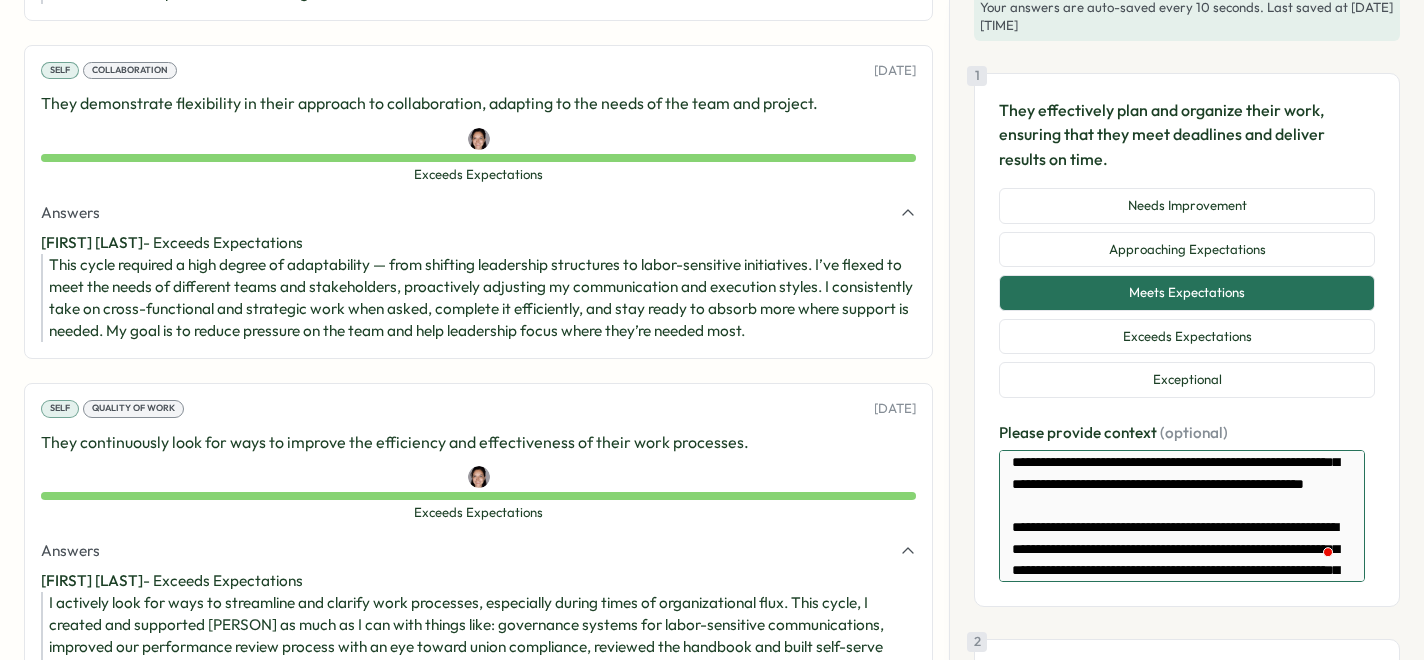 type on "*" 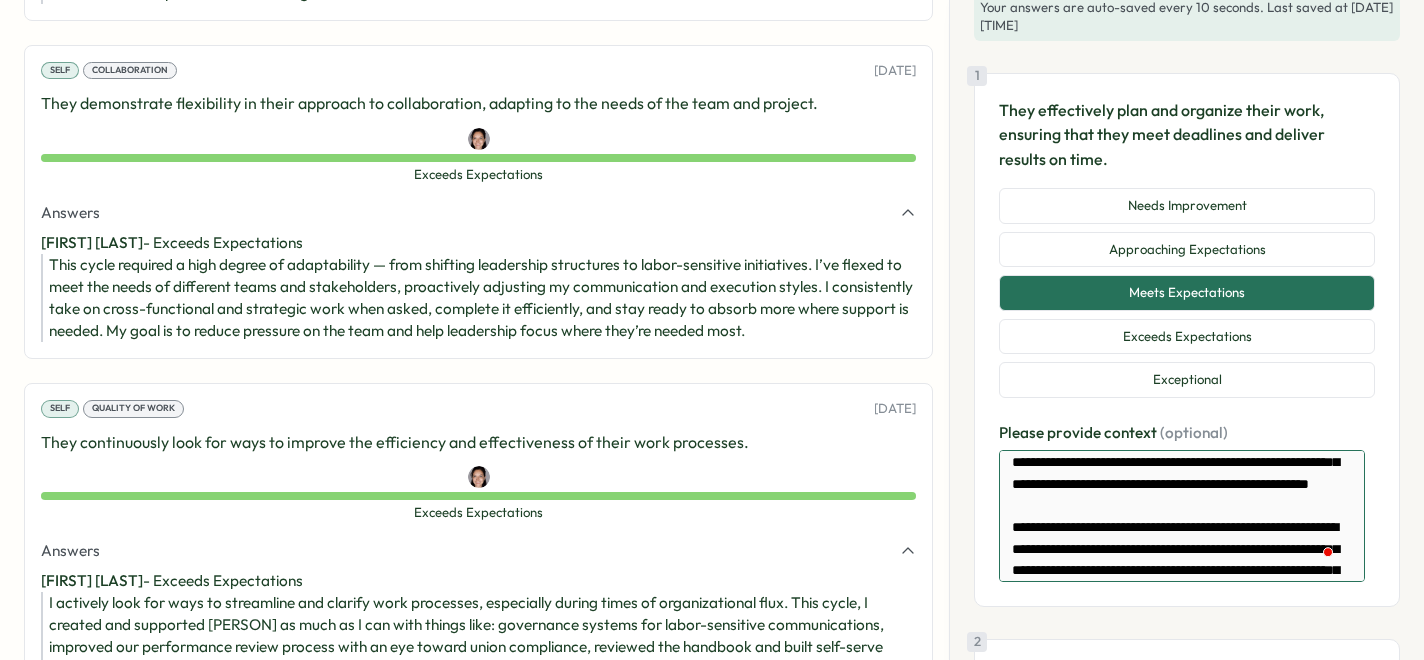 type on "*" 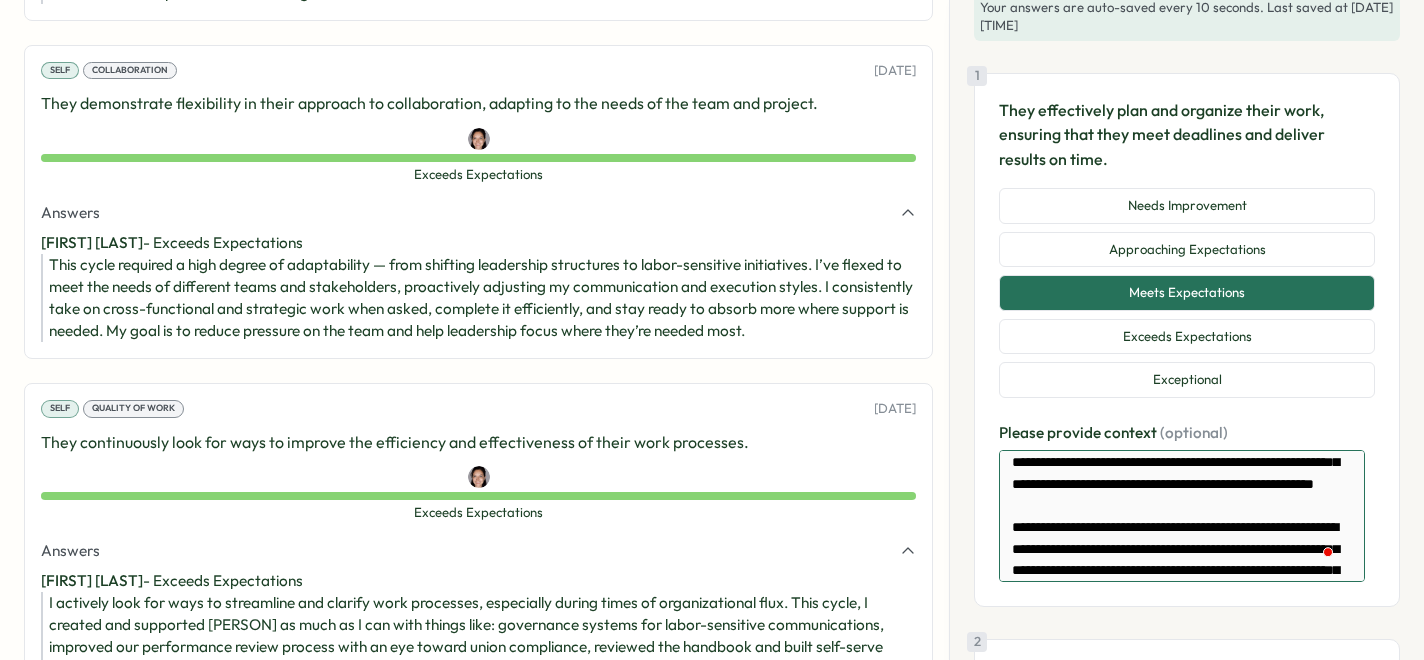 type on "*" 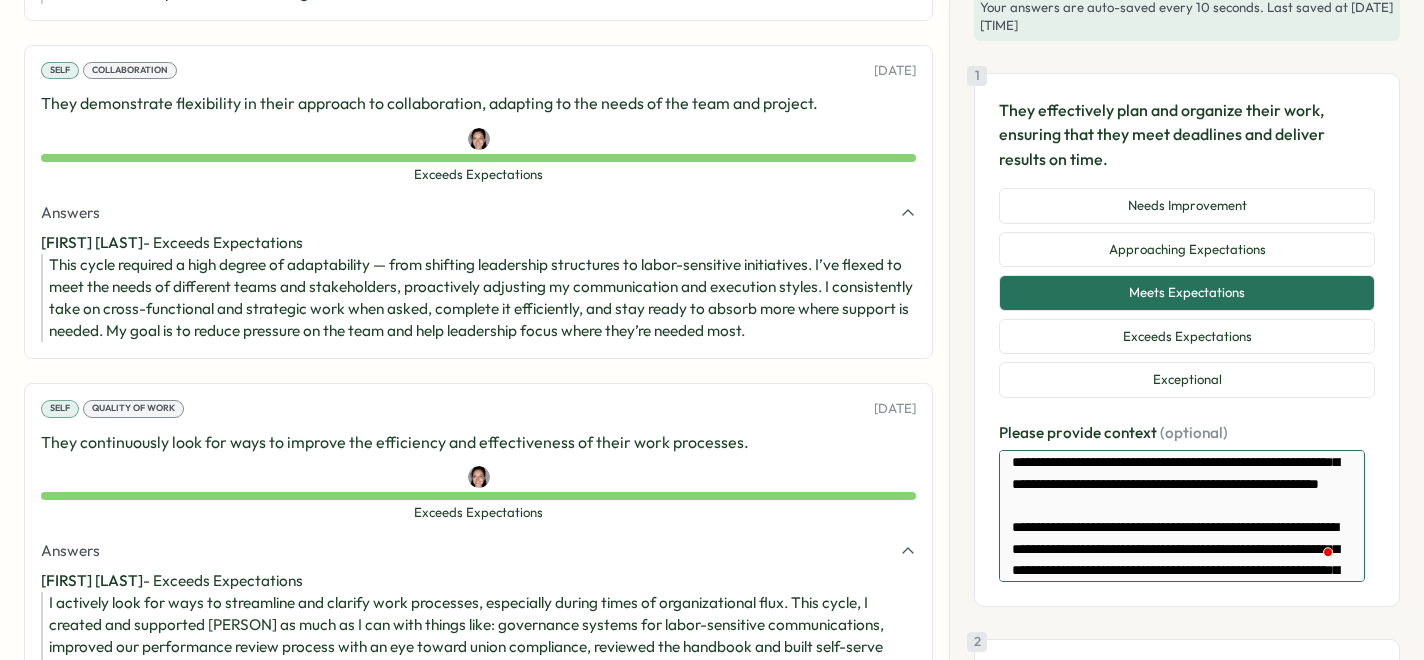 type on "*" 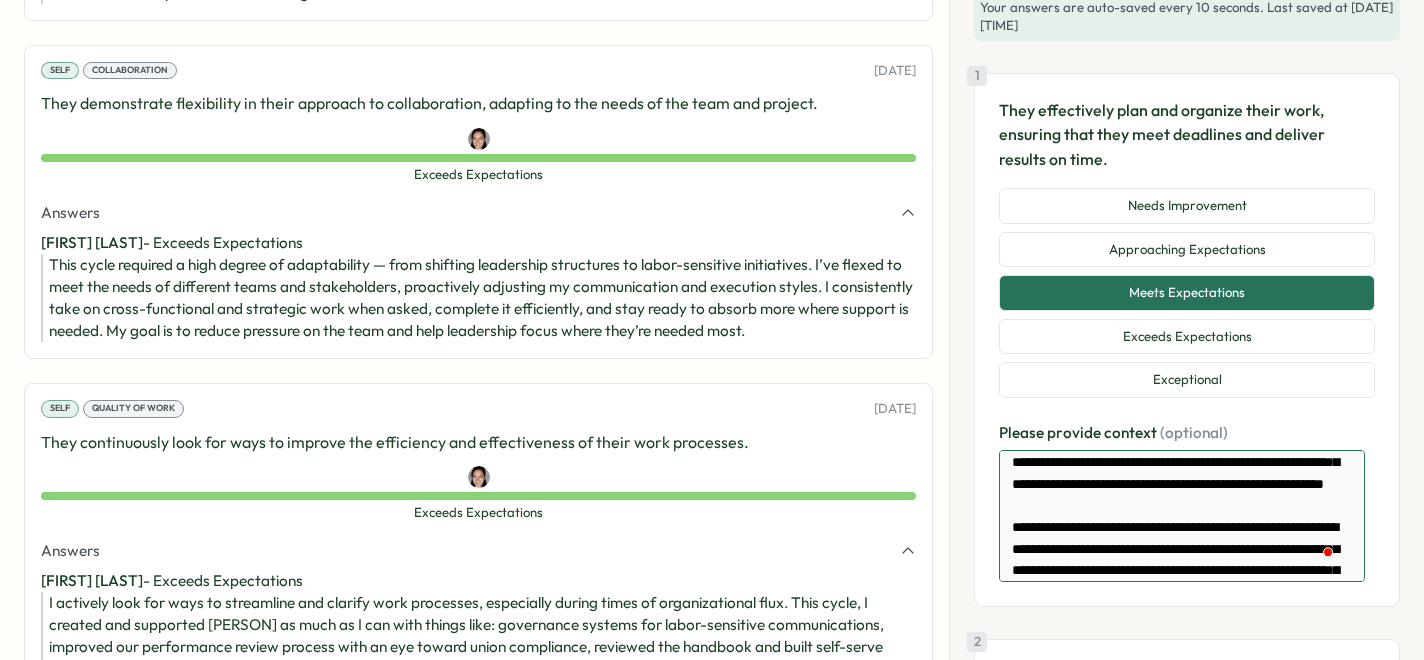 type on "*" 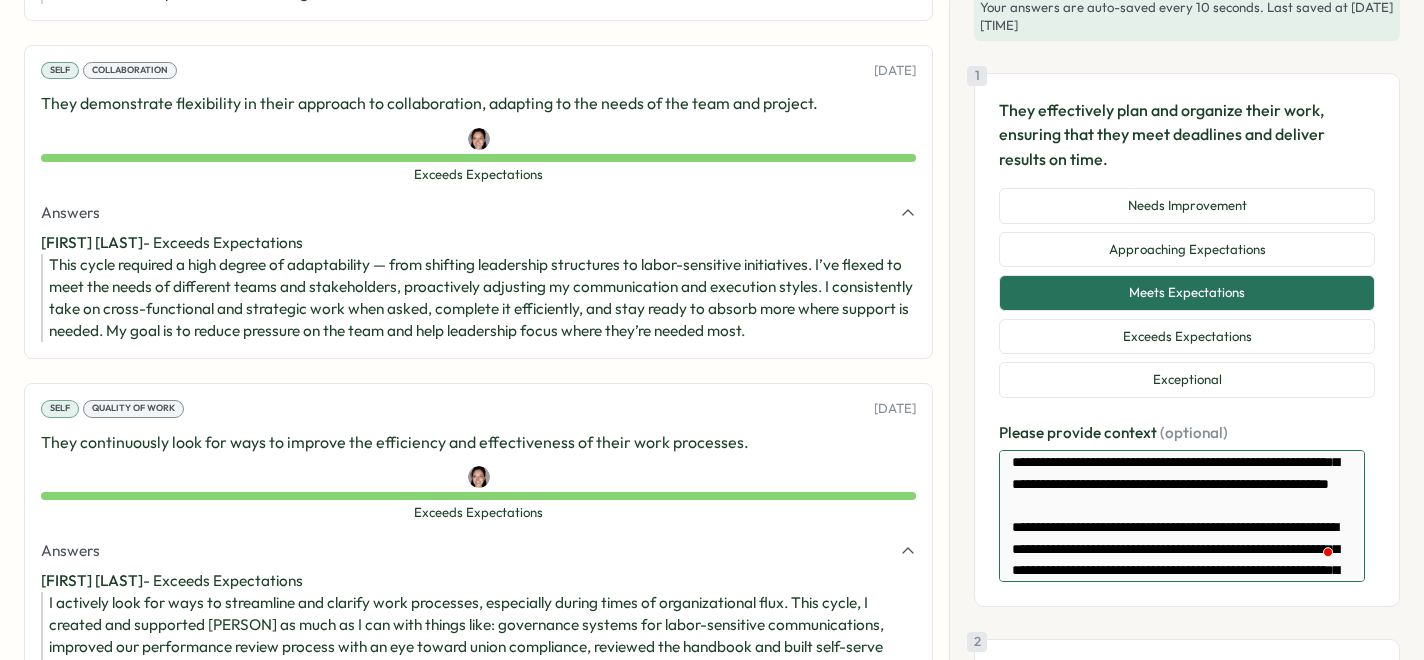type on "*" 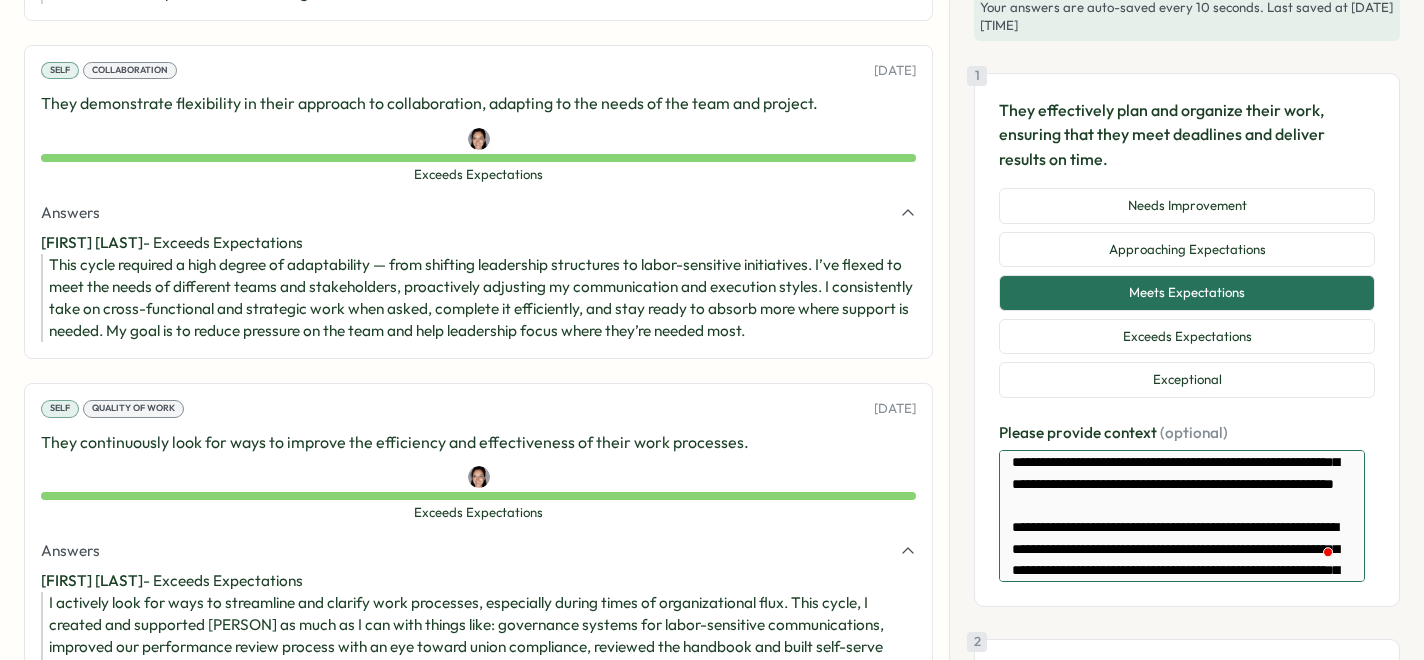 type on "*" 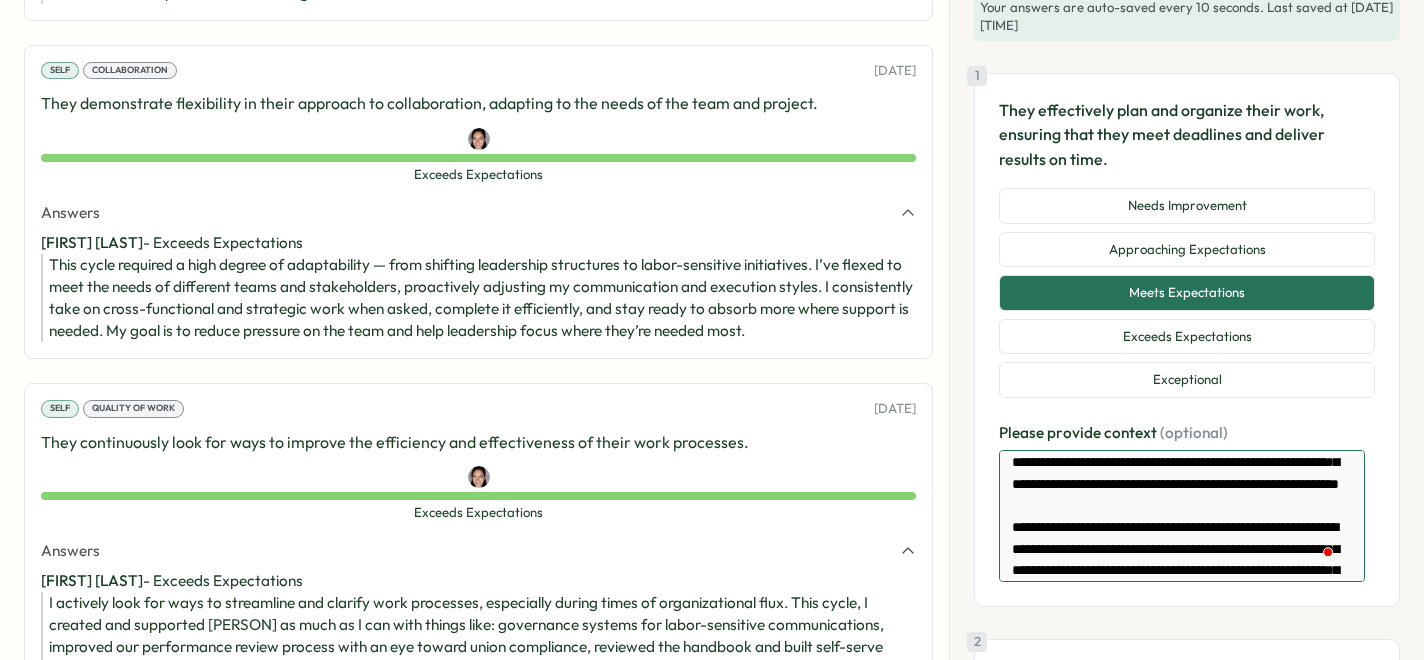 type on "*" 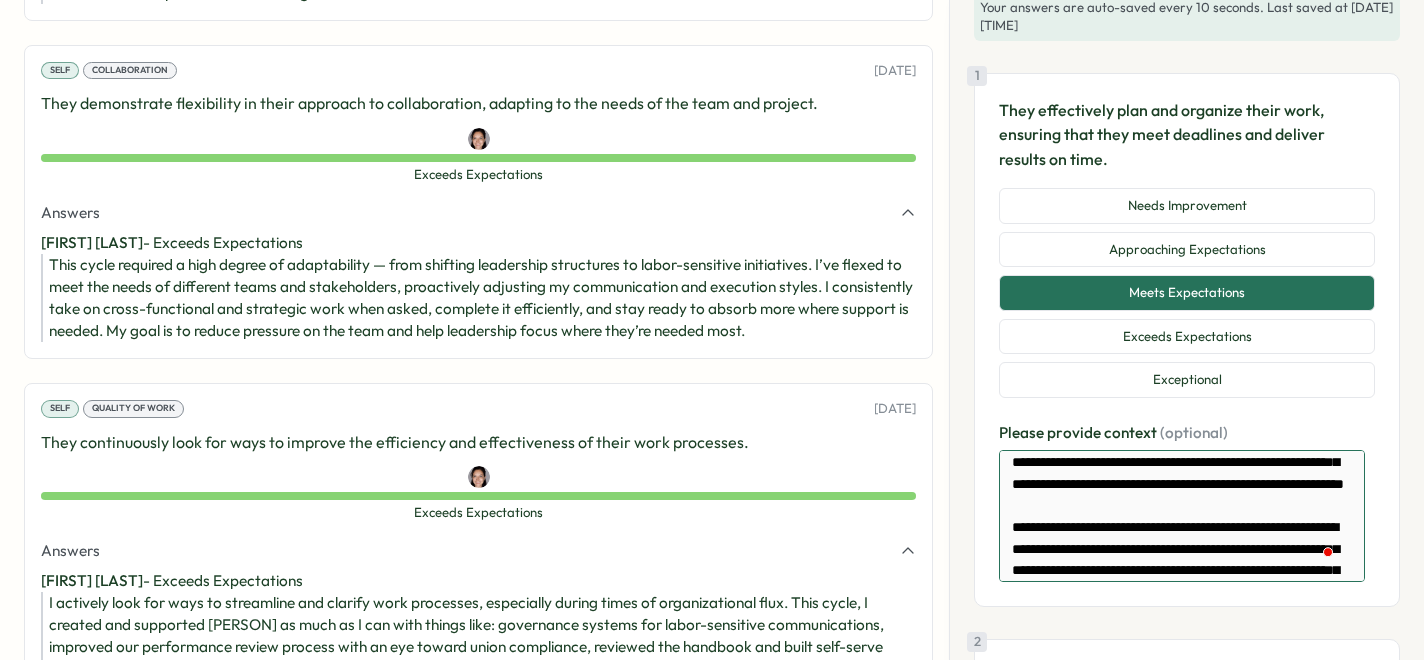 type on "*" 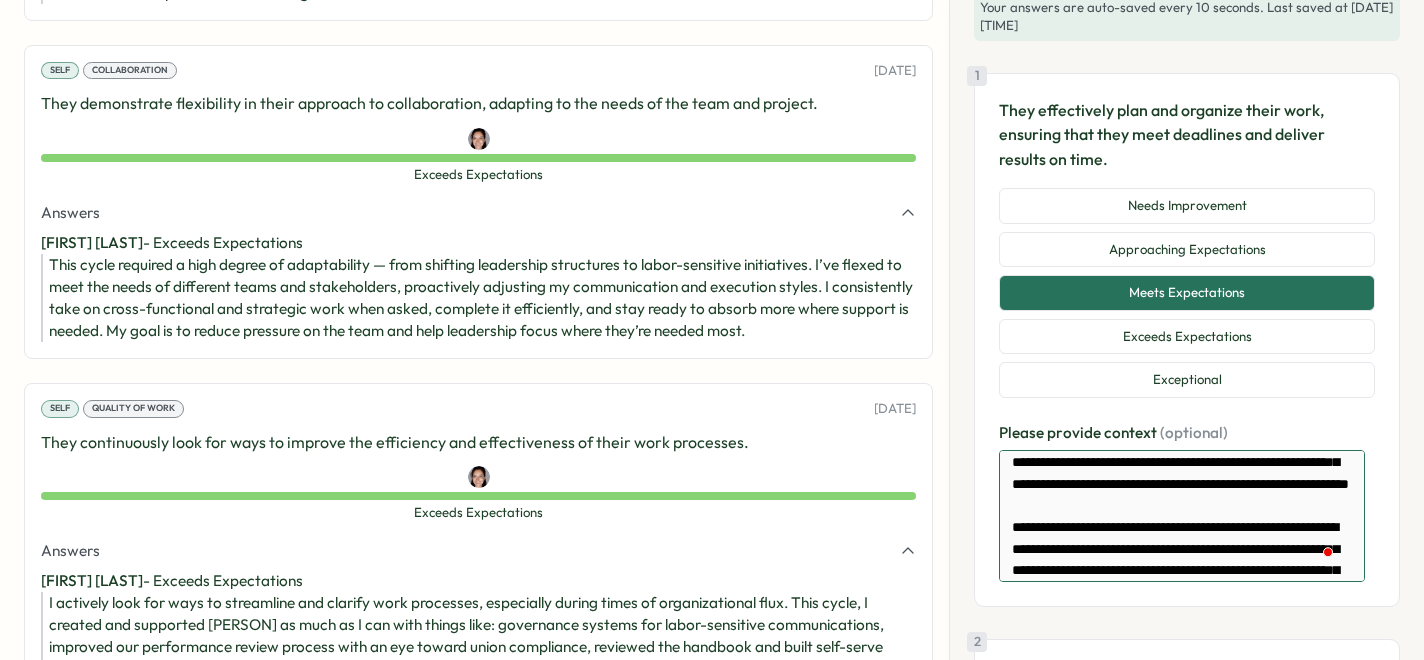 type on "*" 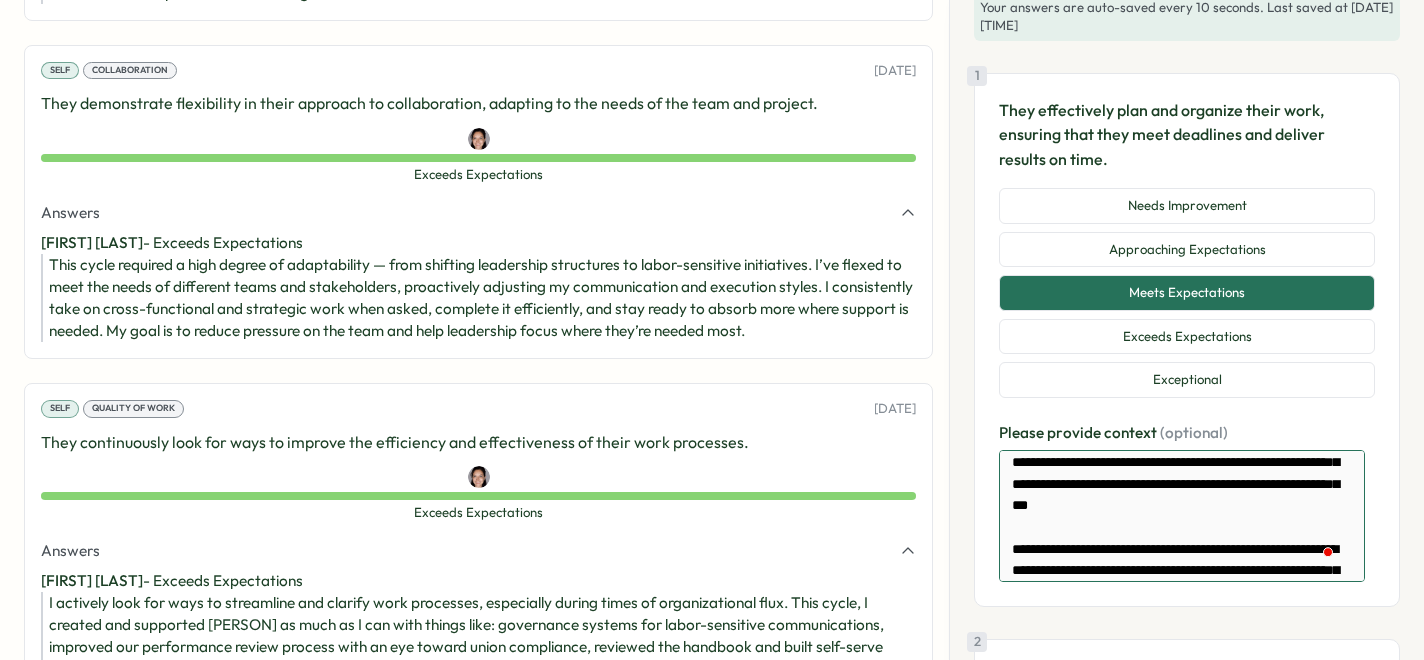 type on "*" 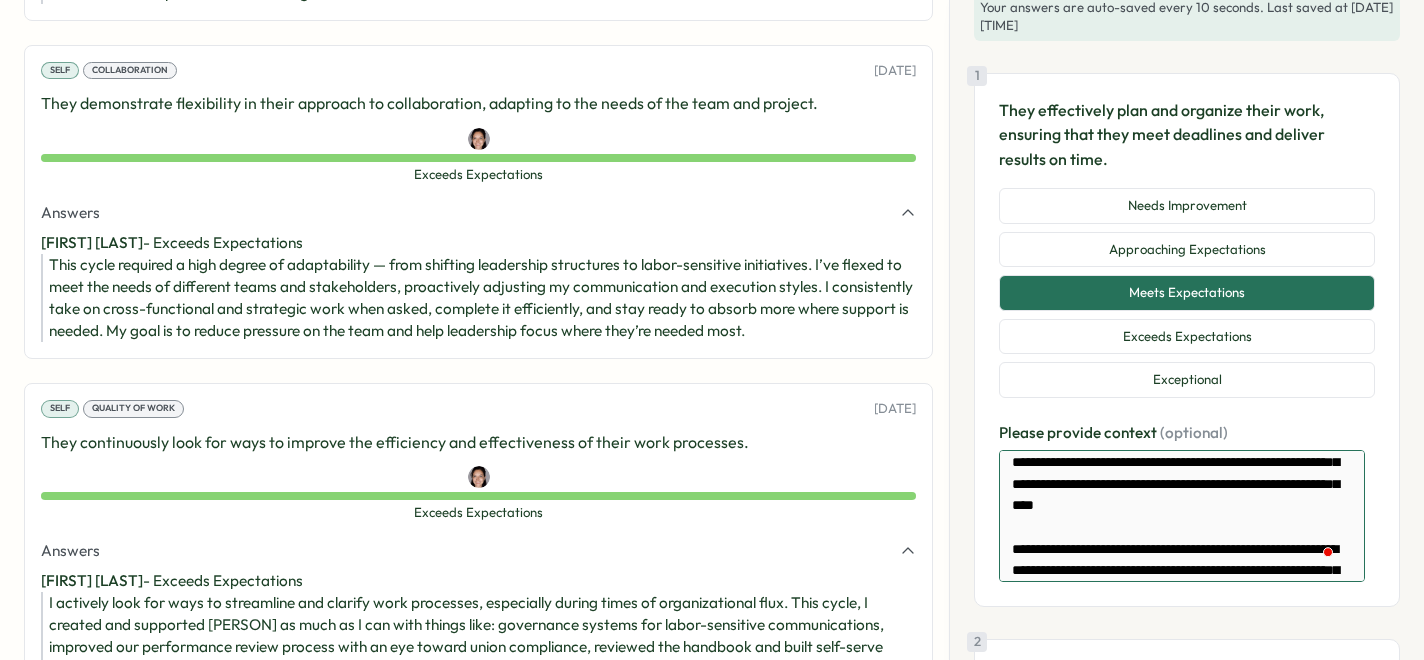 type on "*" 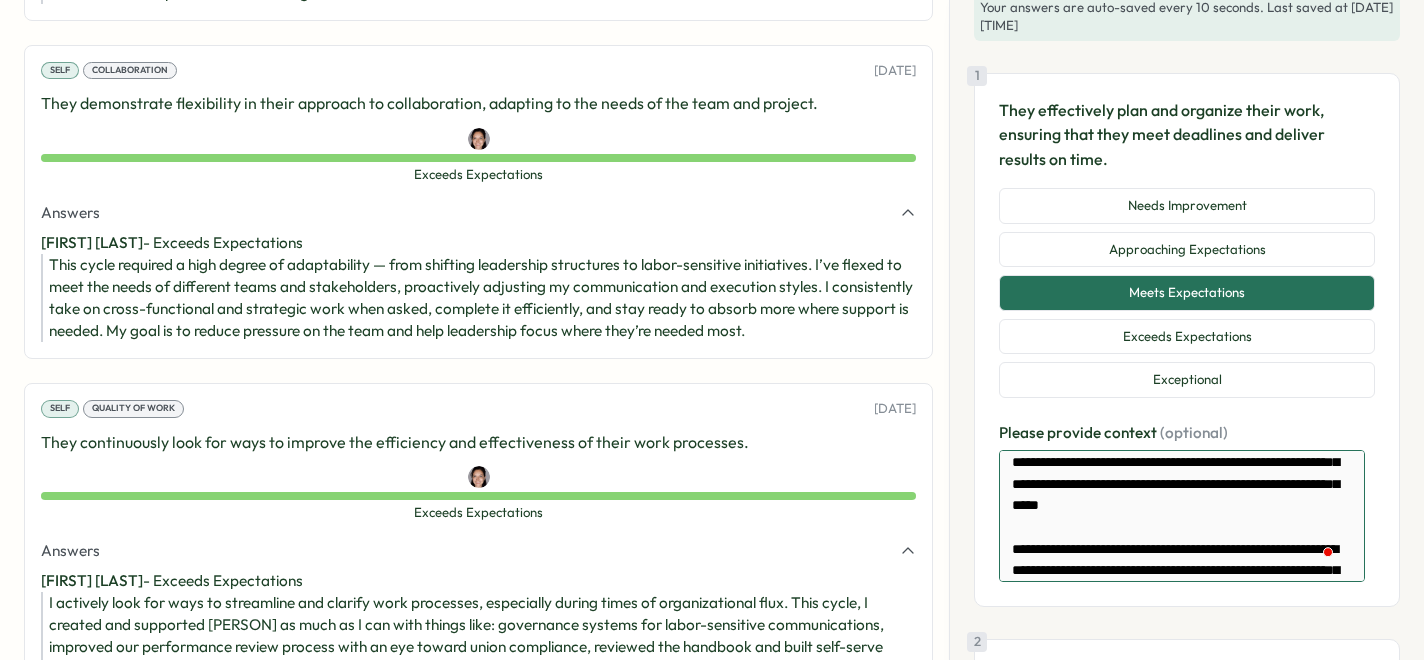 type on "*" 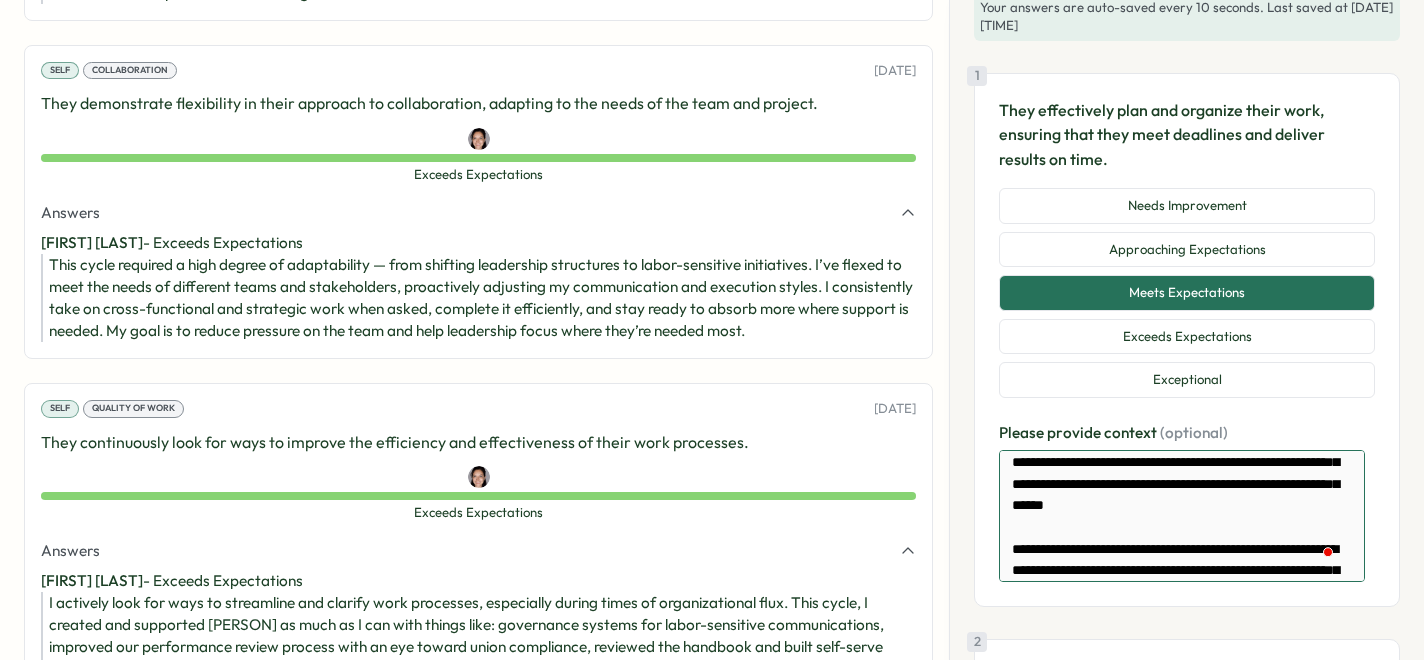 type on "*" 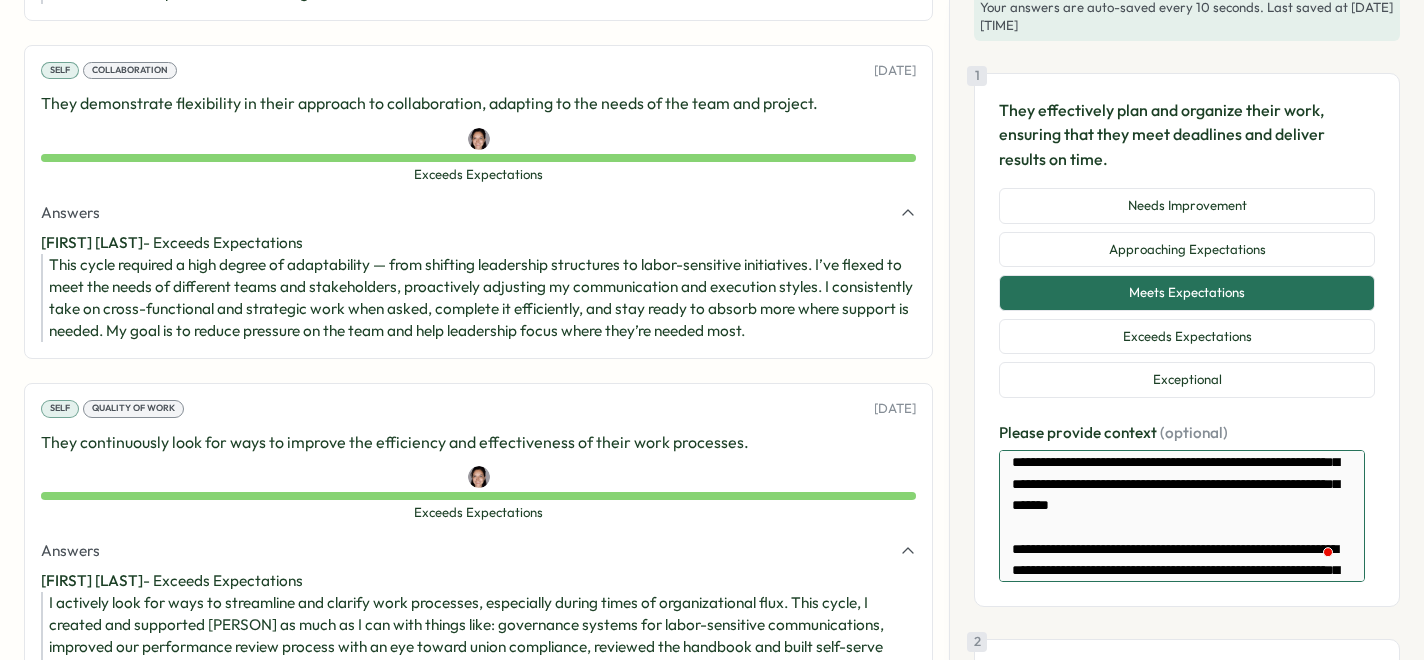 type on "*" 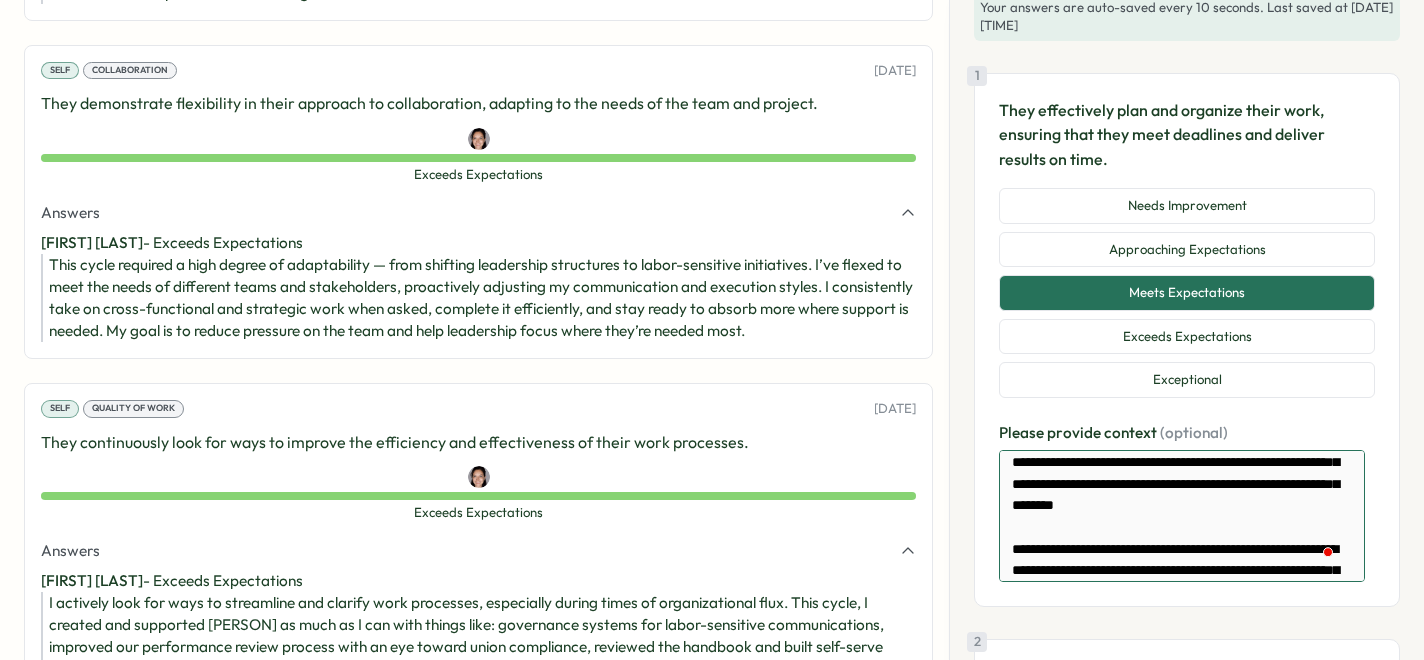 type on "*" 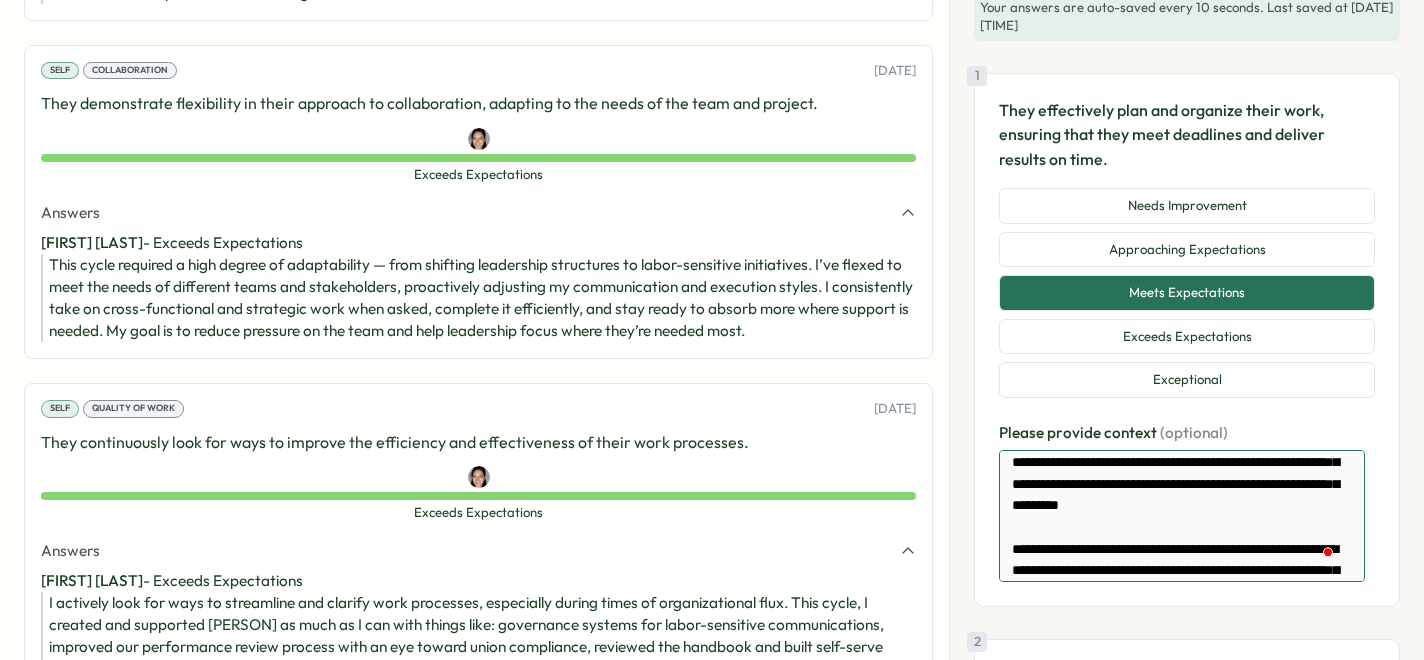 click at bounding box center (1182, 516) 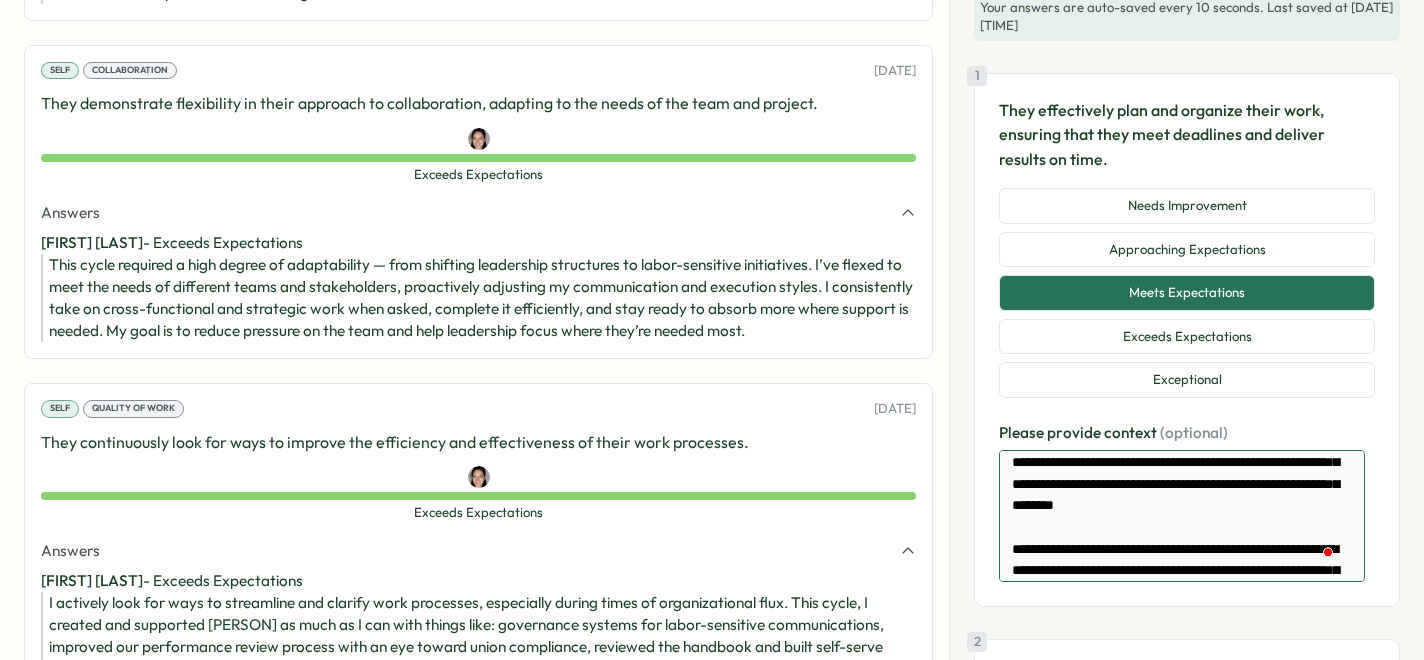 type on "*" 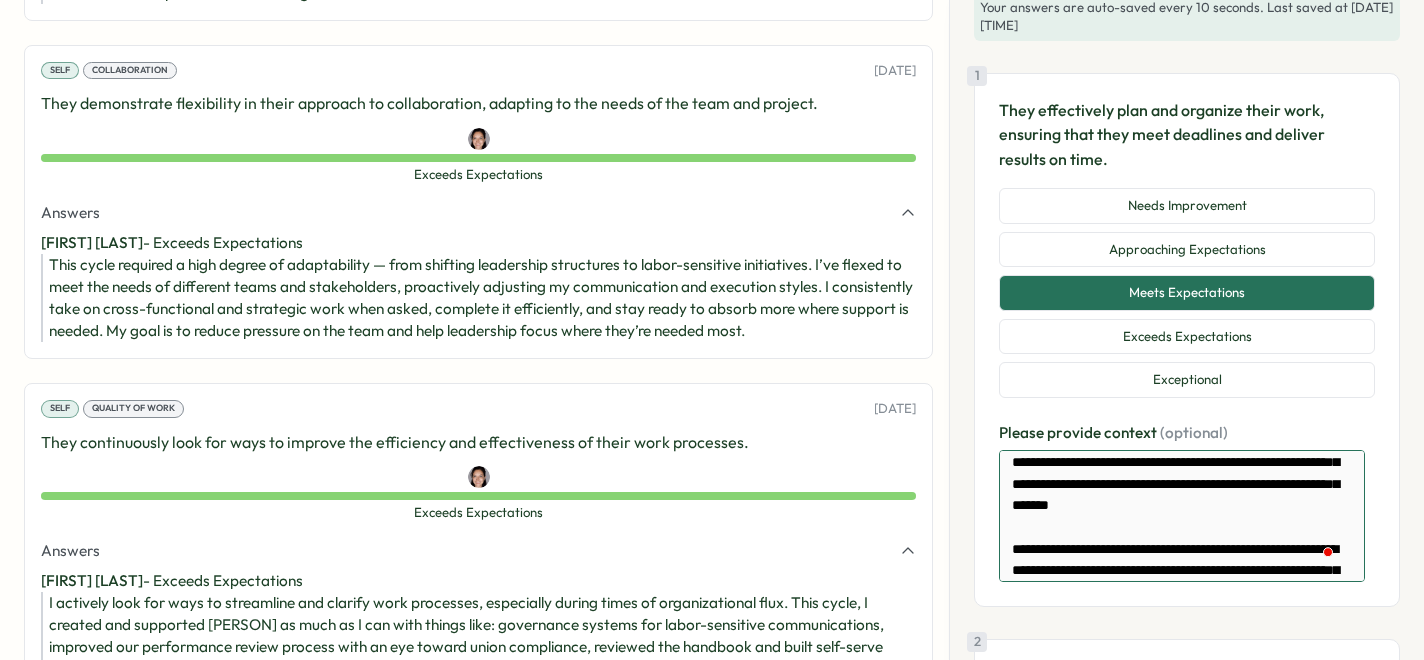 type on "*" 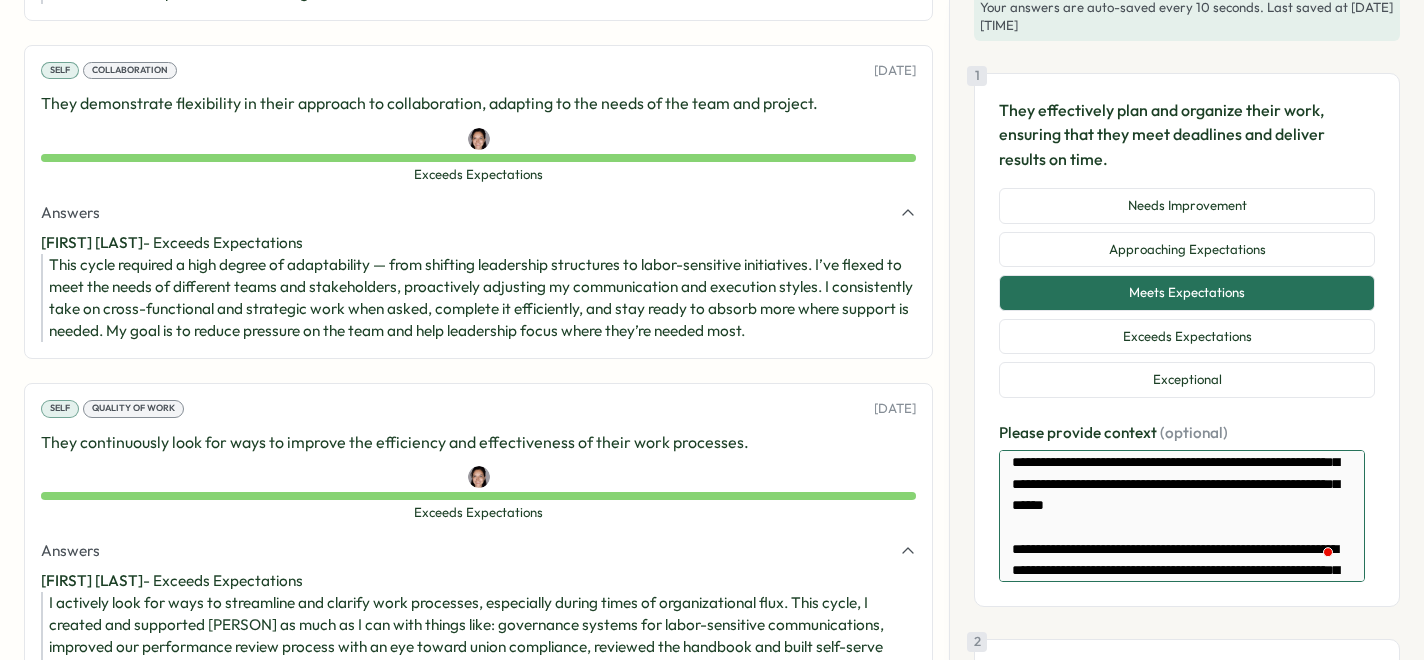 type on "*" 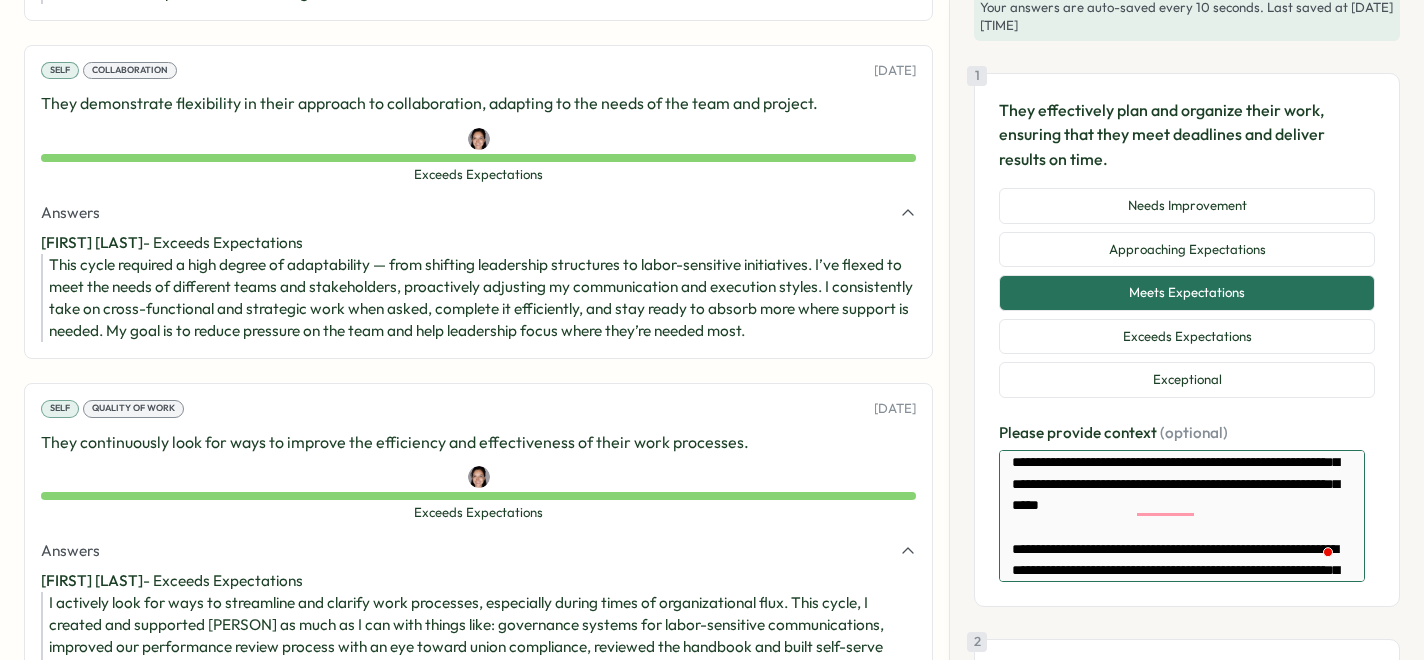 type on "*" 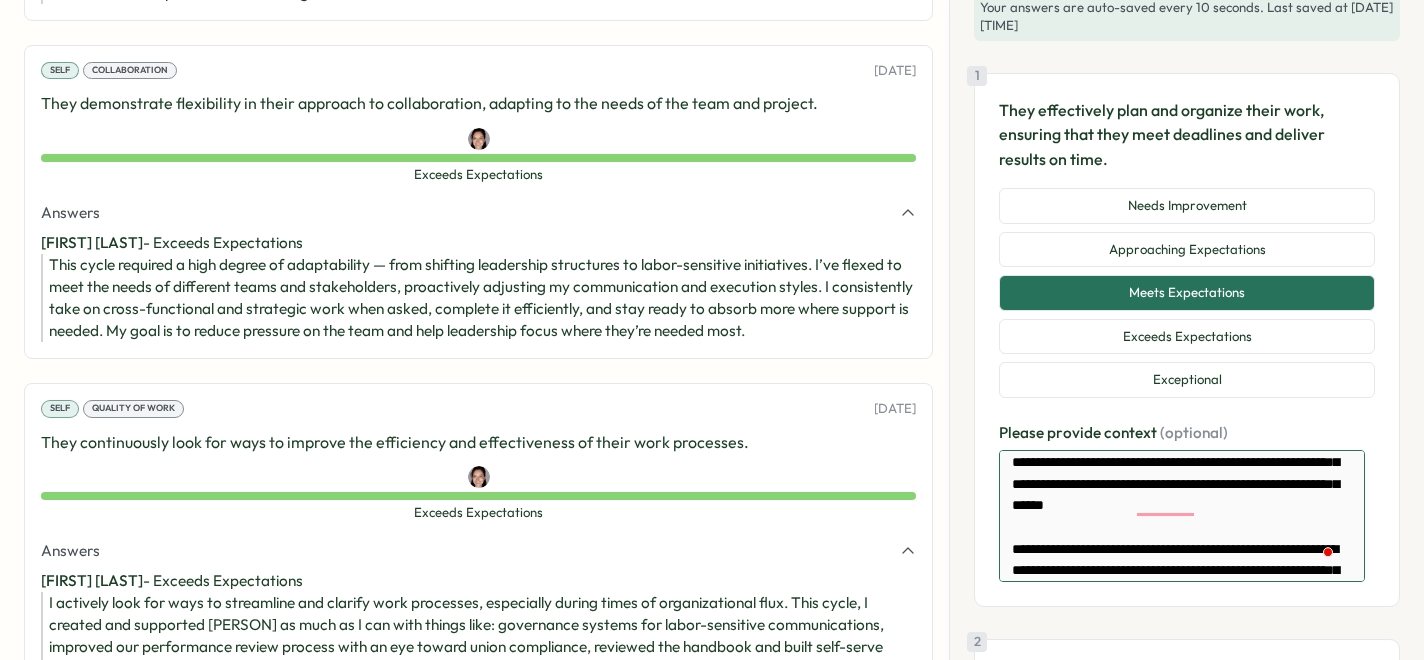 type on "*" 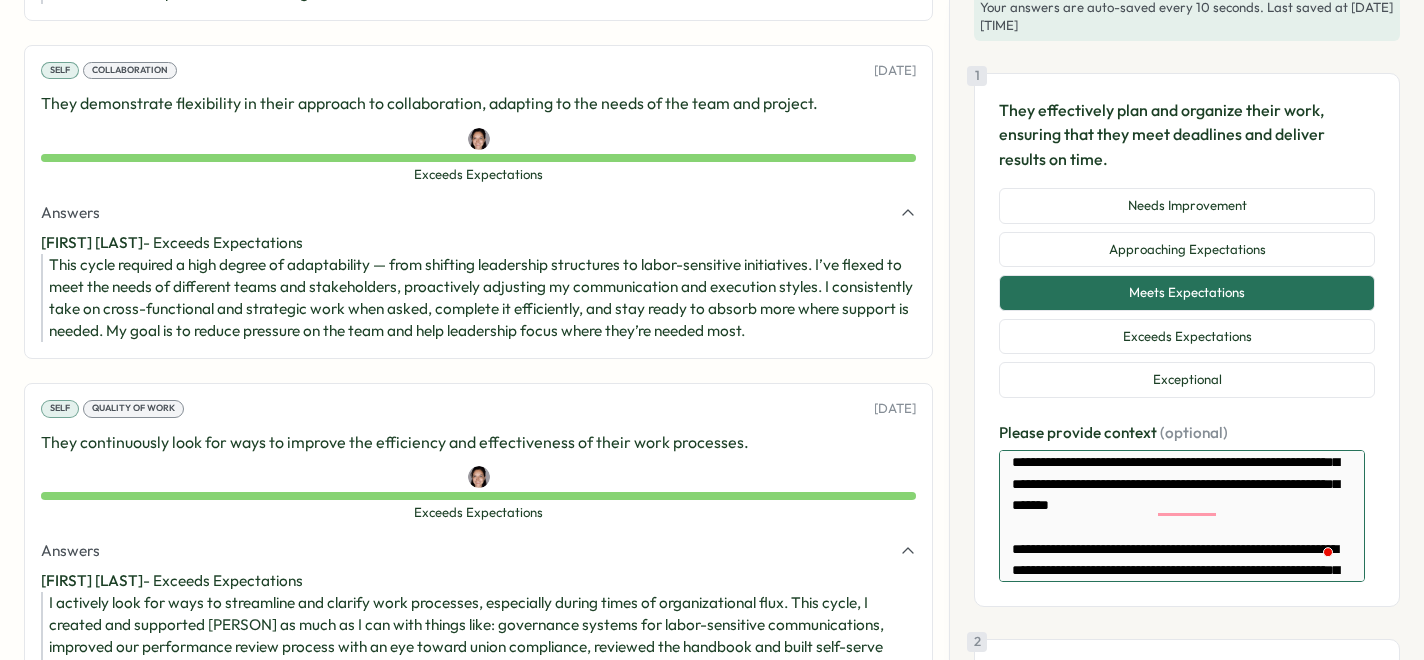 type on "*" 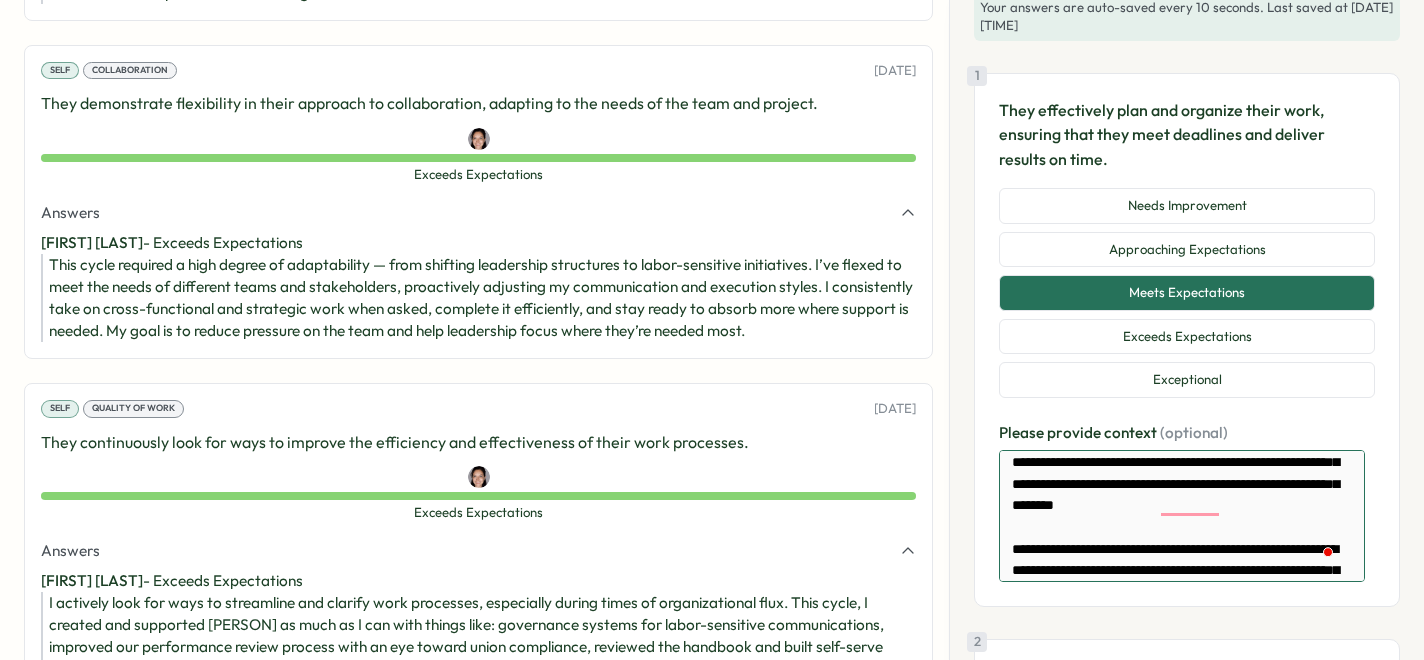 type on "*" 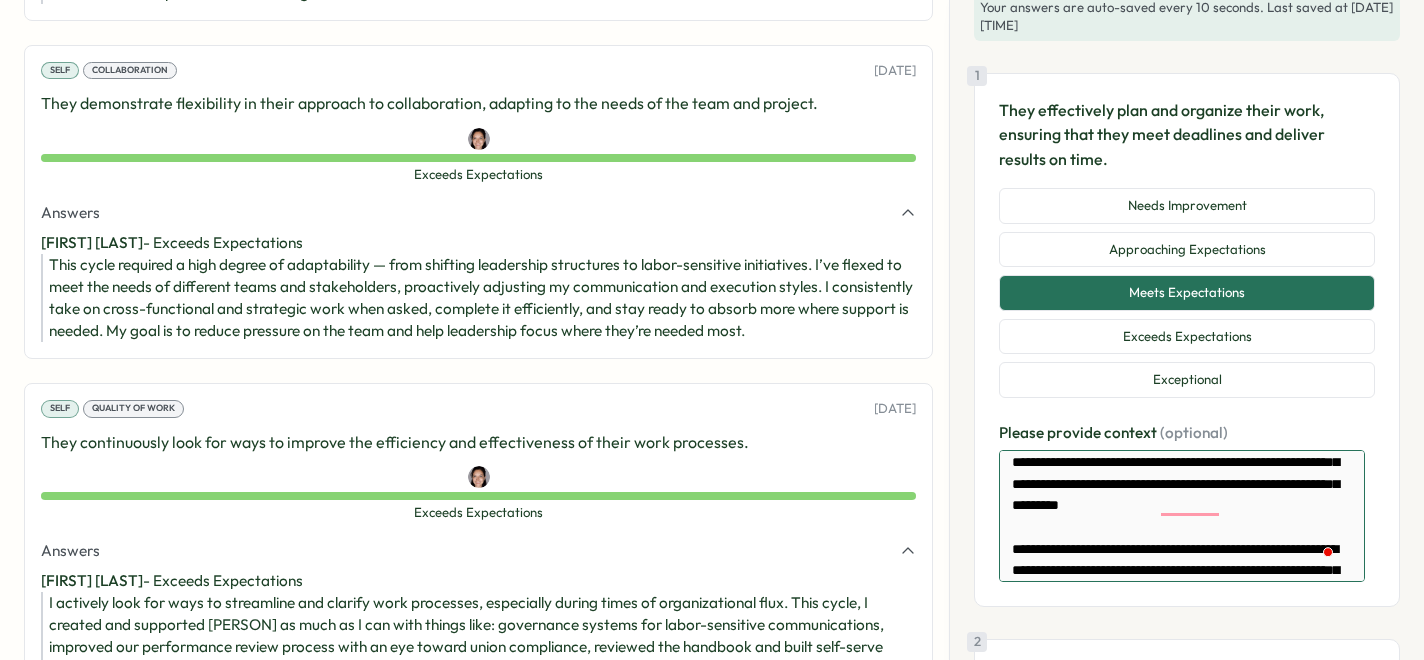 type on "*" 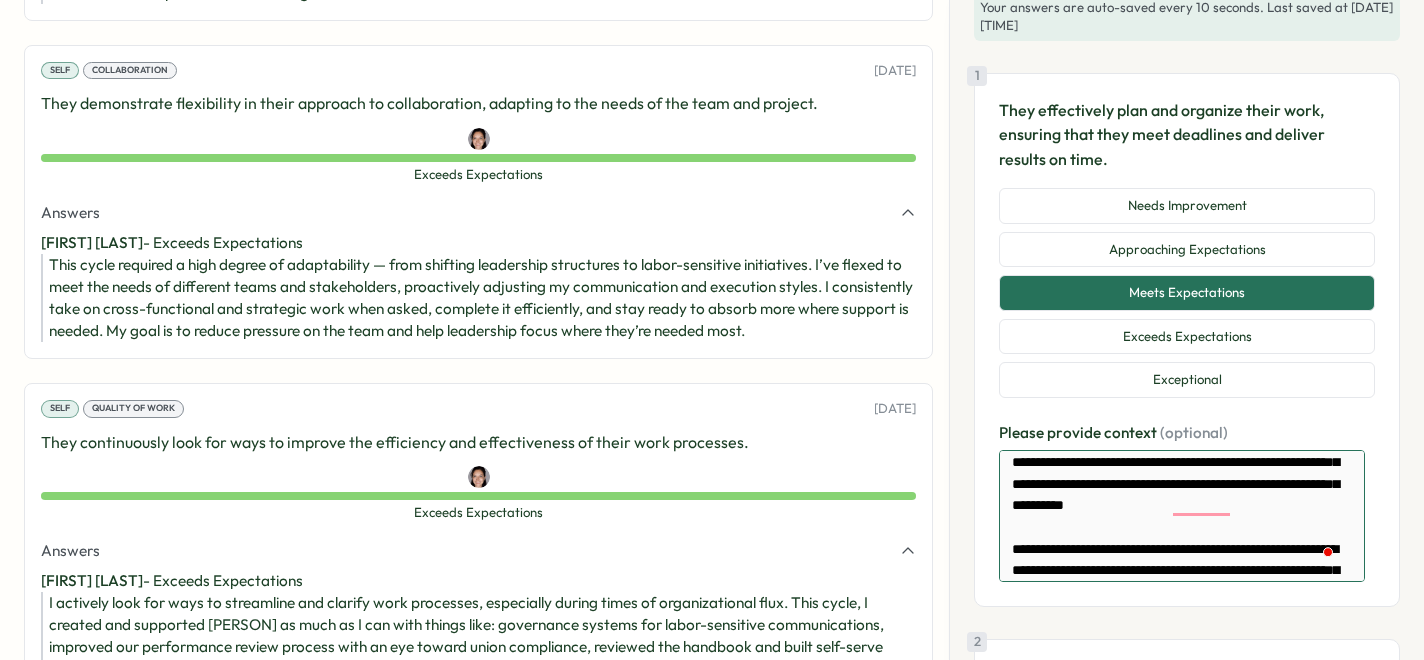 type on "*" 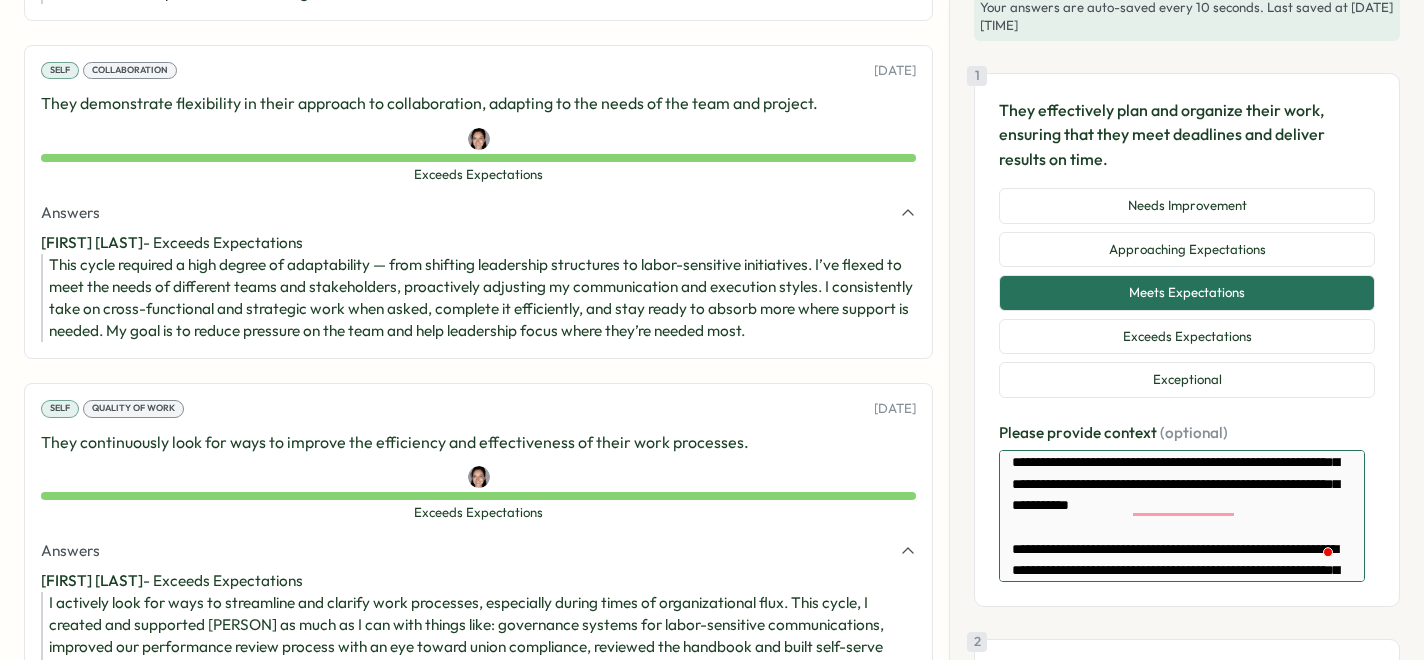 type on "*" 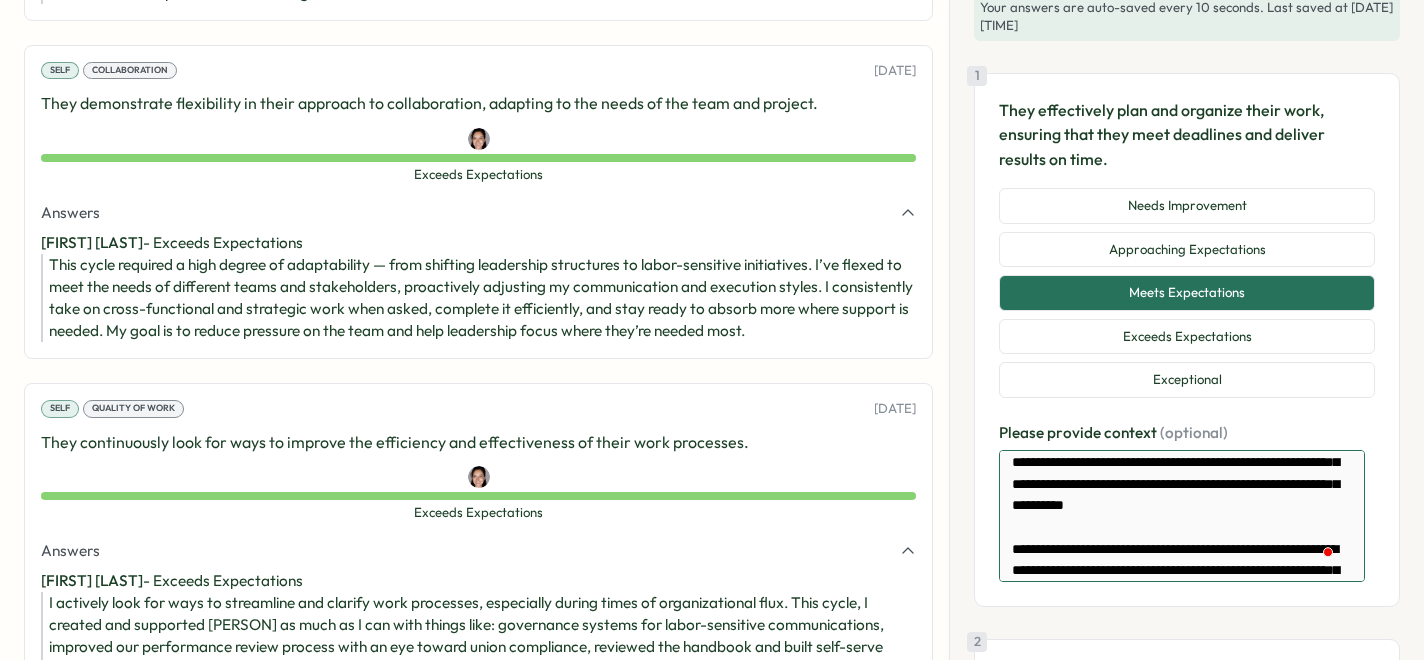 click at bounding box center [1182, 516] 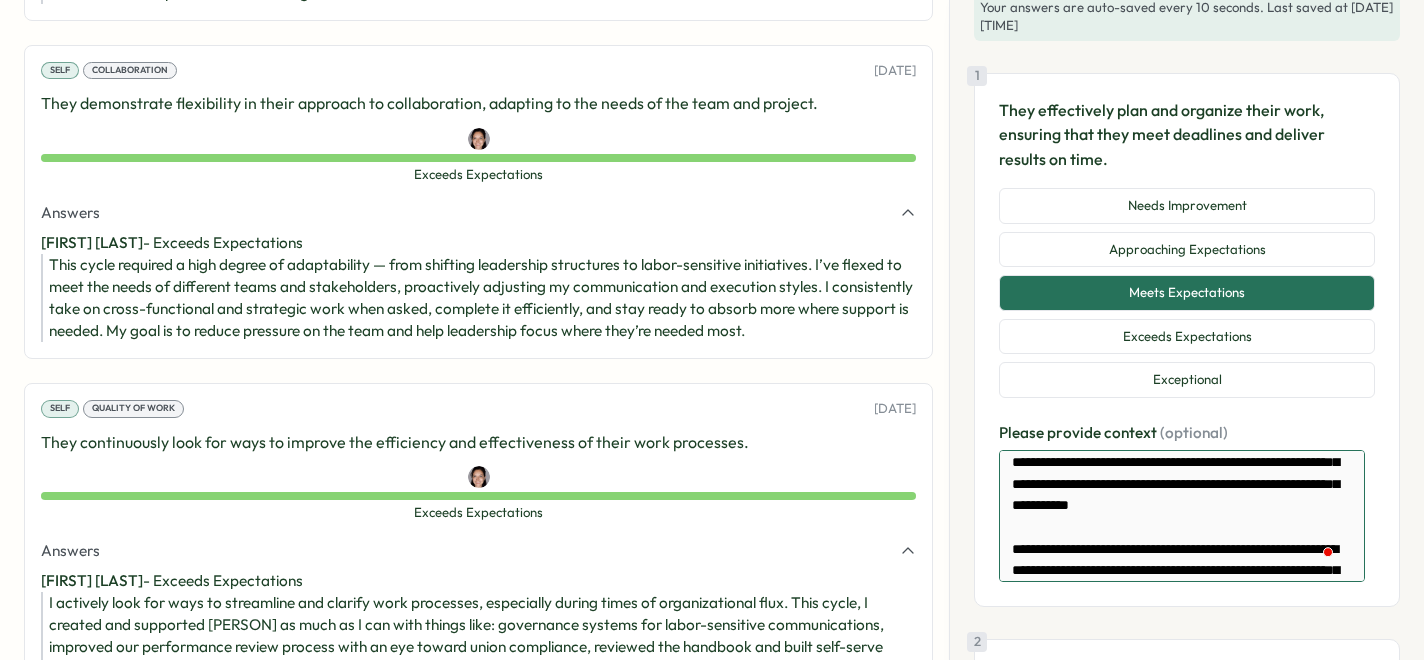 type on "*" 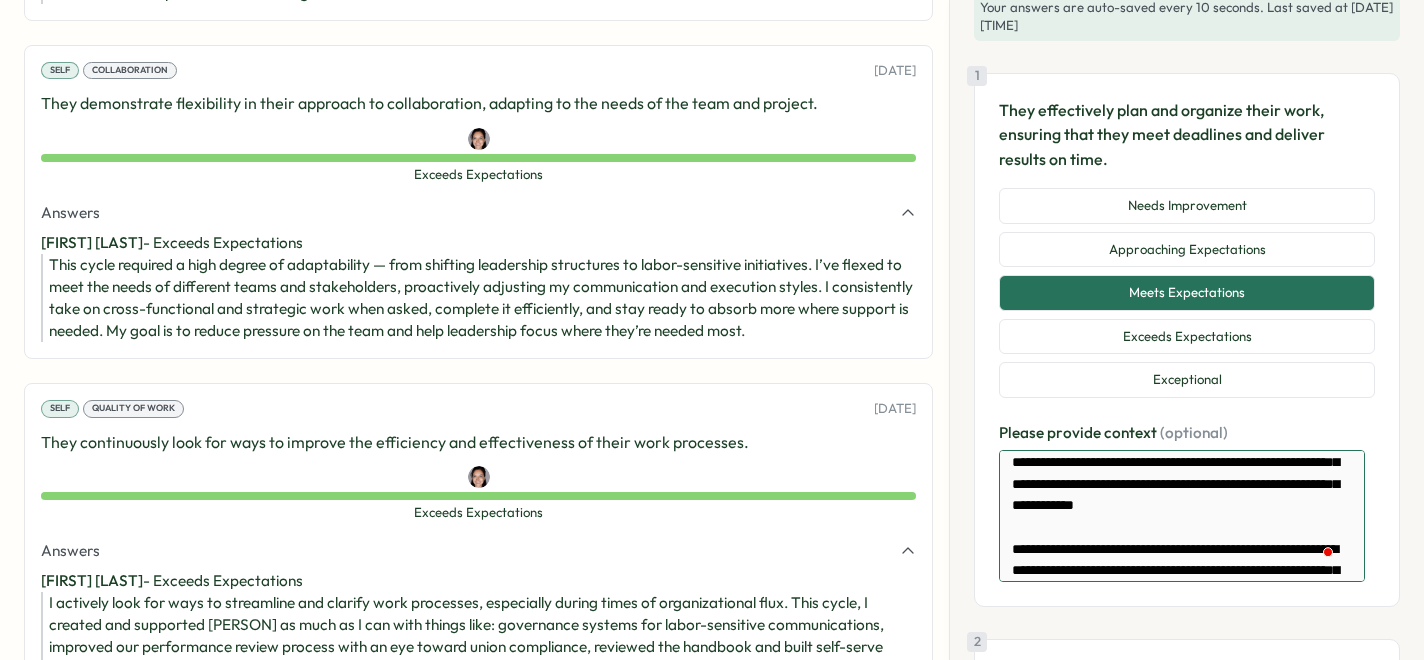 type on "**********" 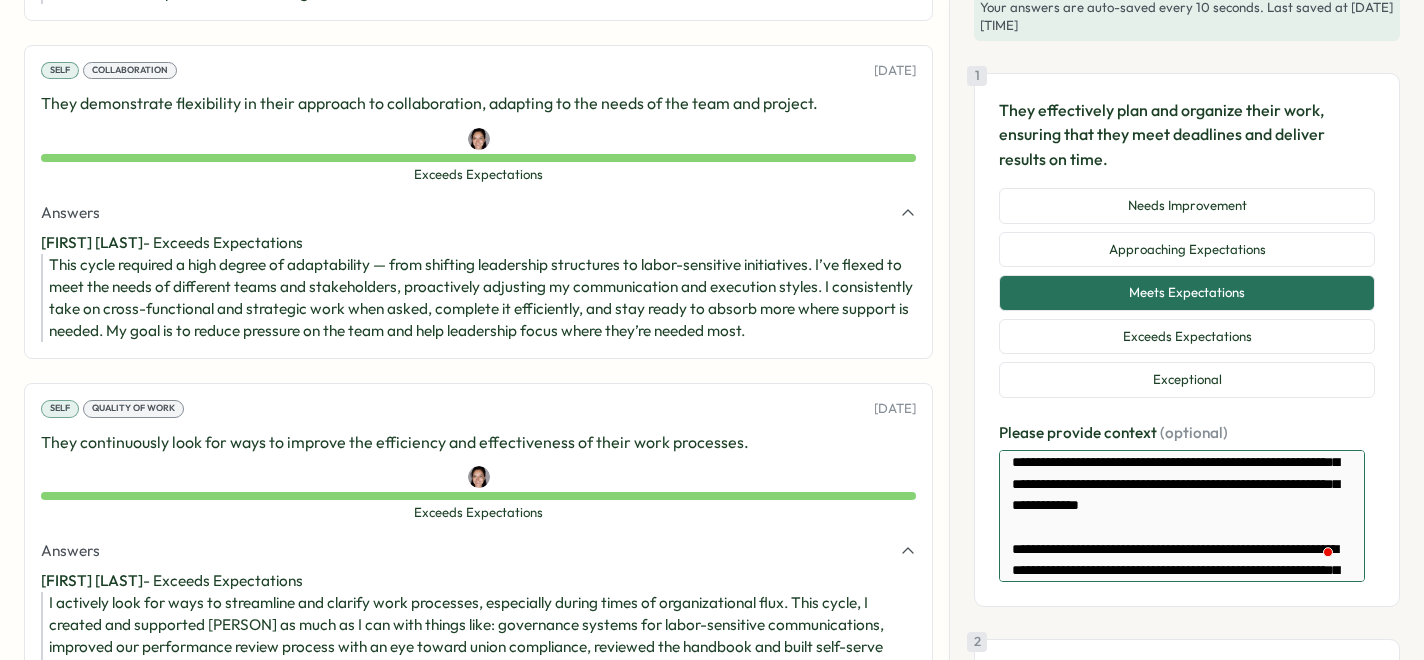 type on "*" 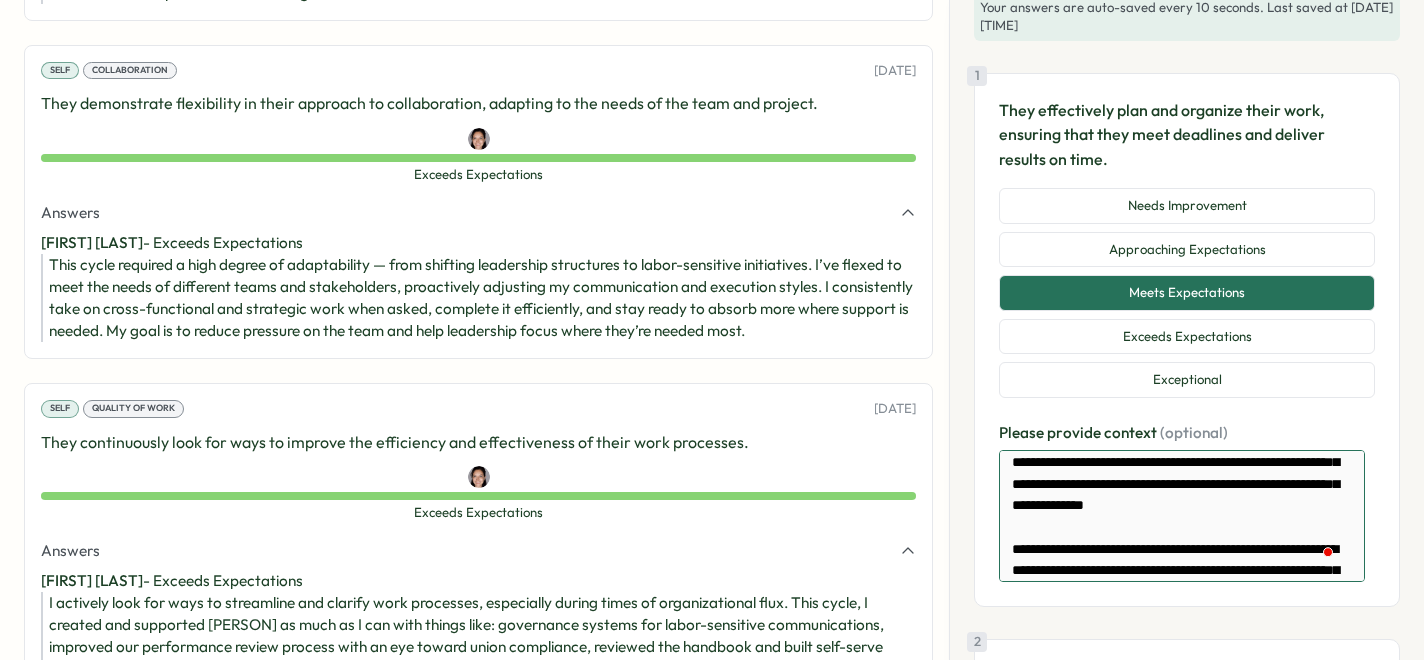 type on "*" 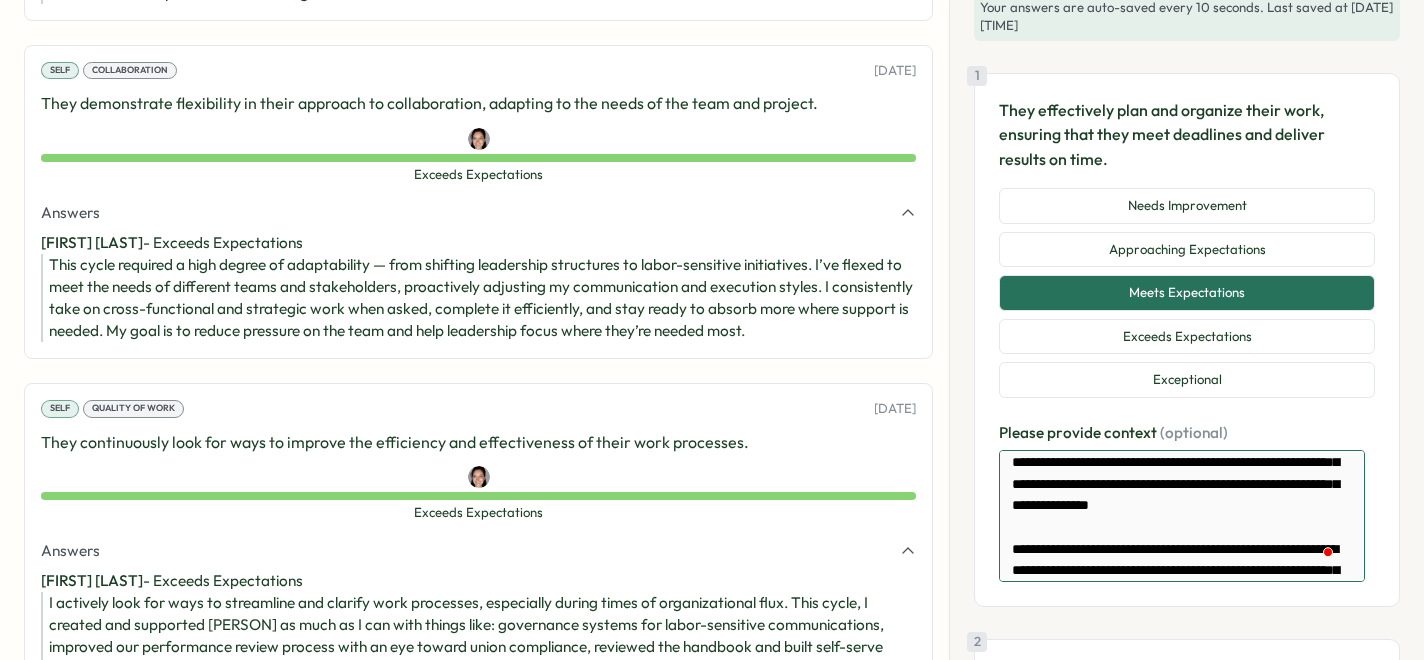 type on "*" 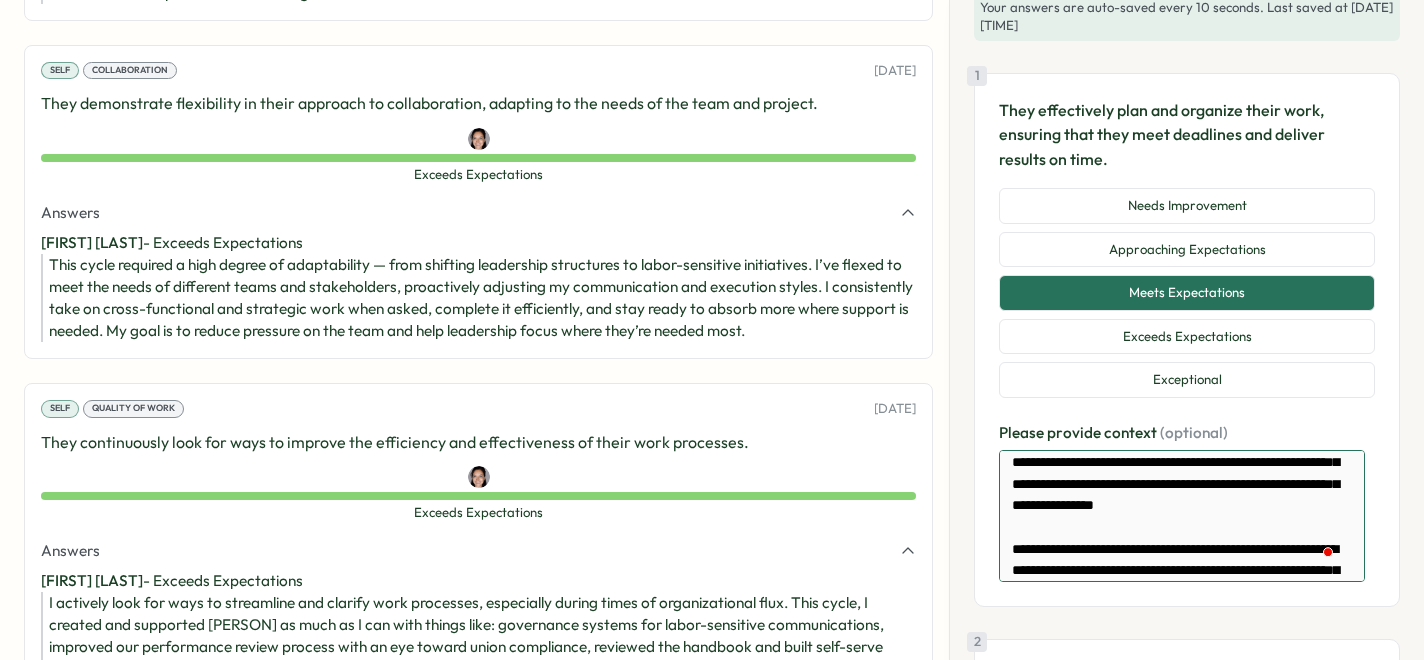 type on "*" 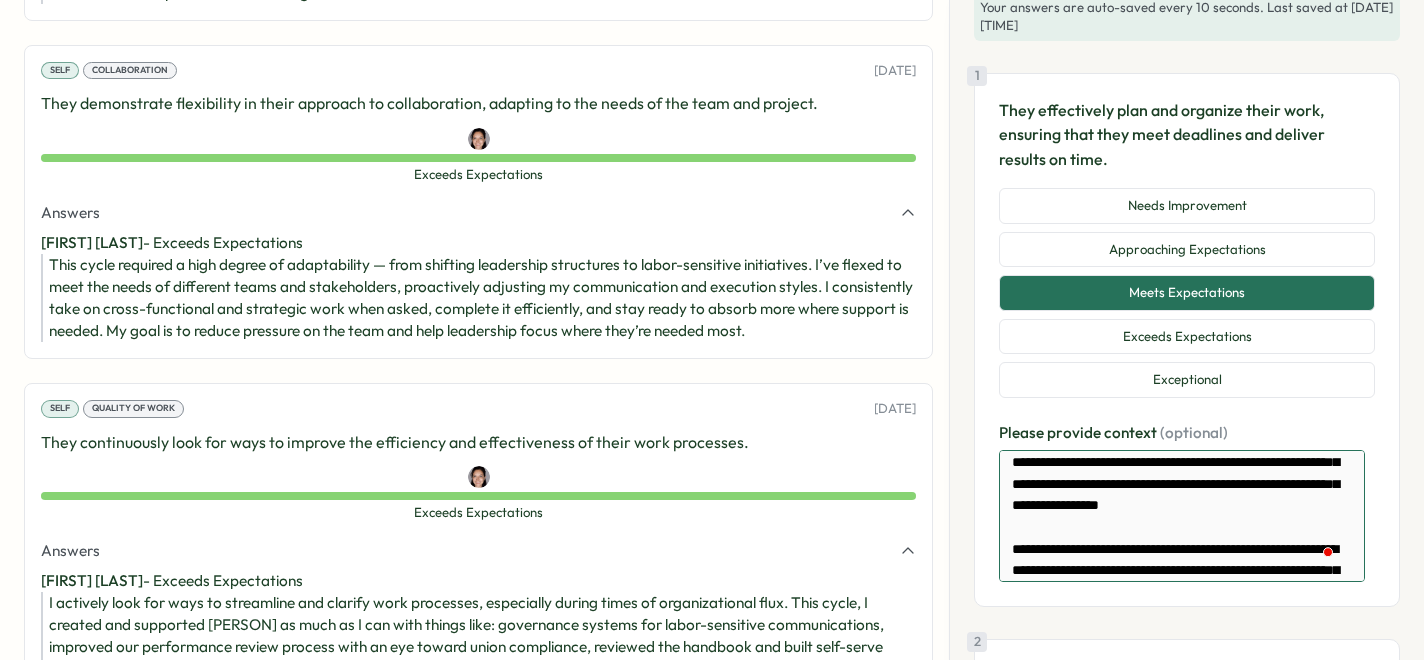 type on "*" 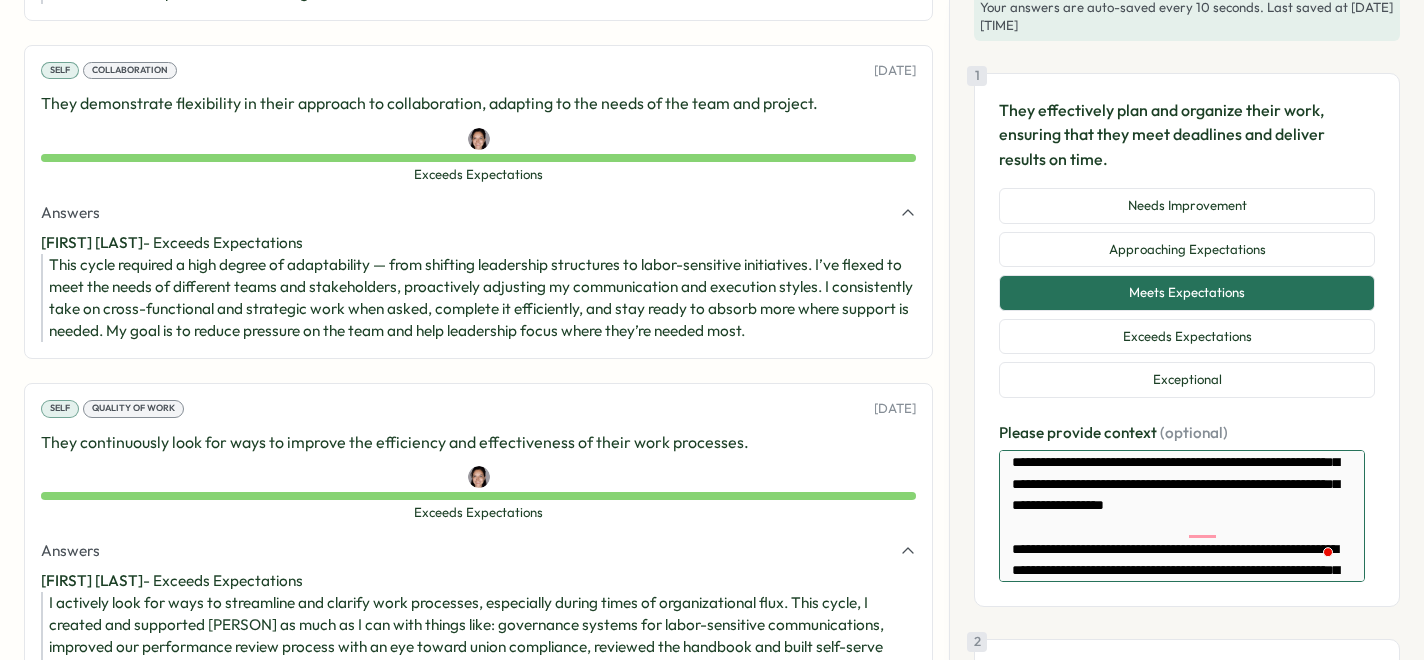 type on "*" 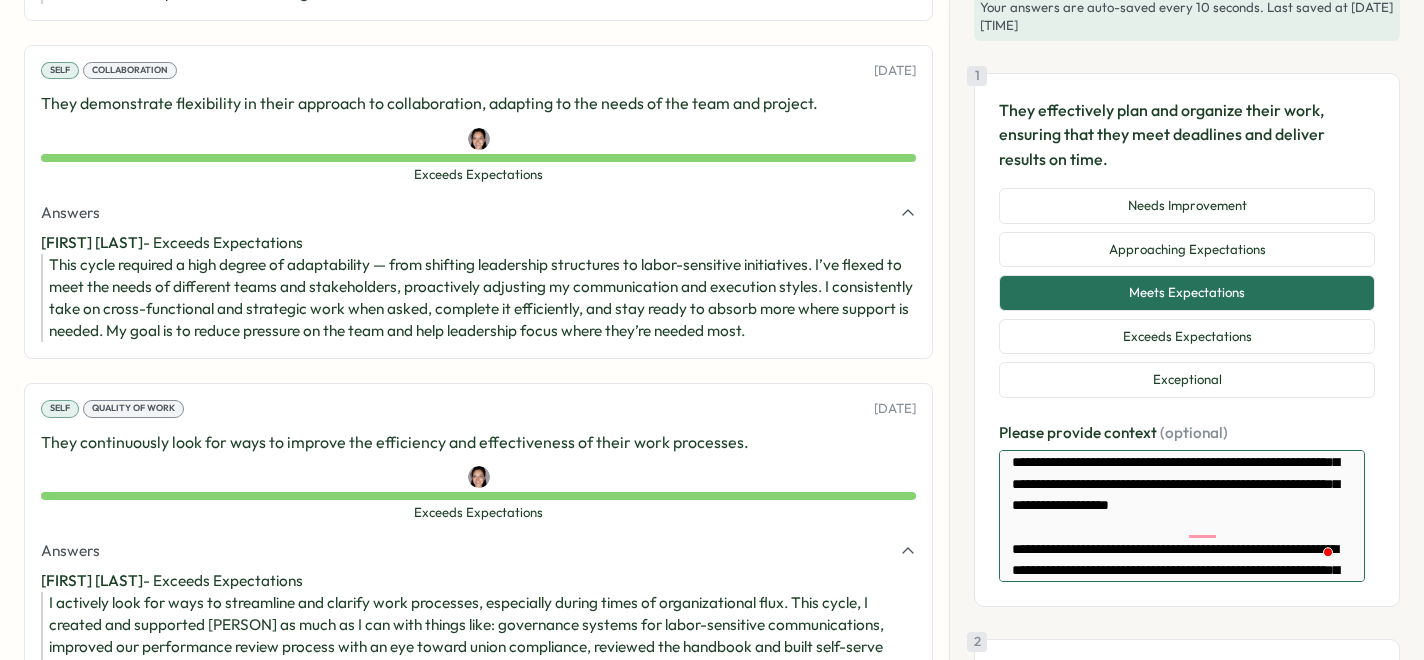 type on "*" 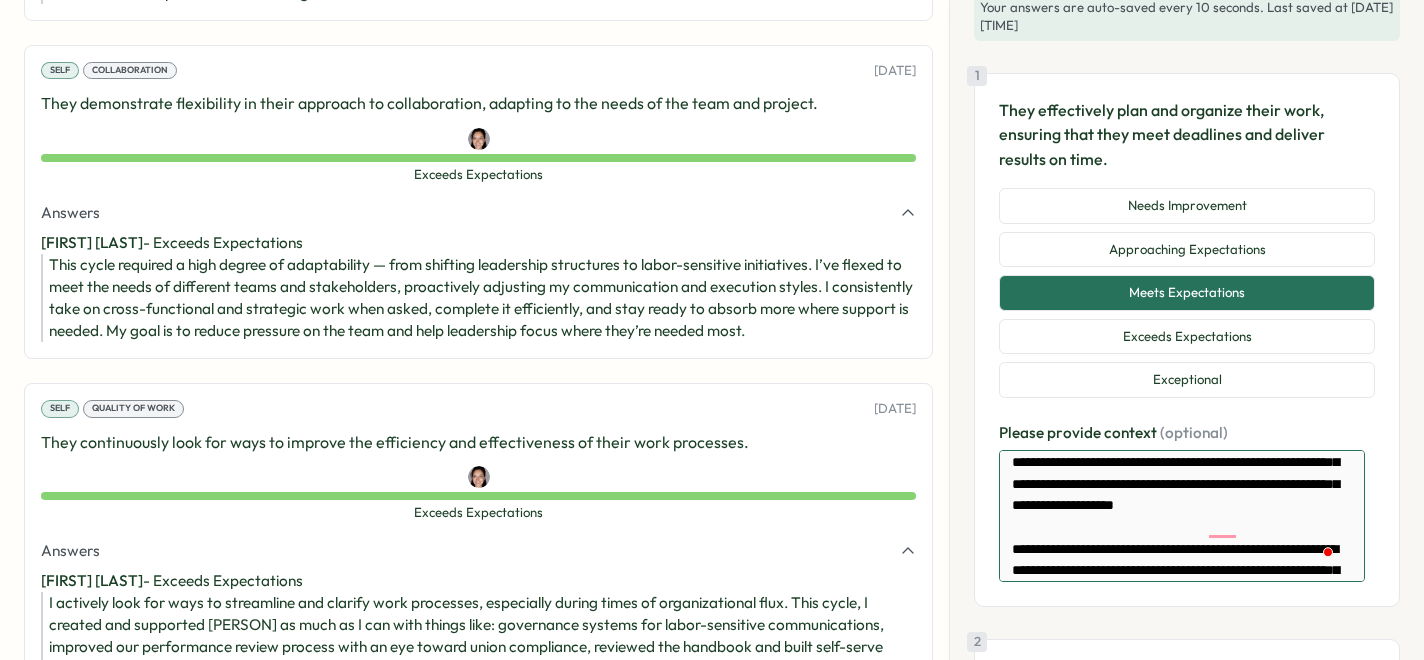 type on "*" 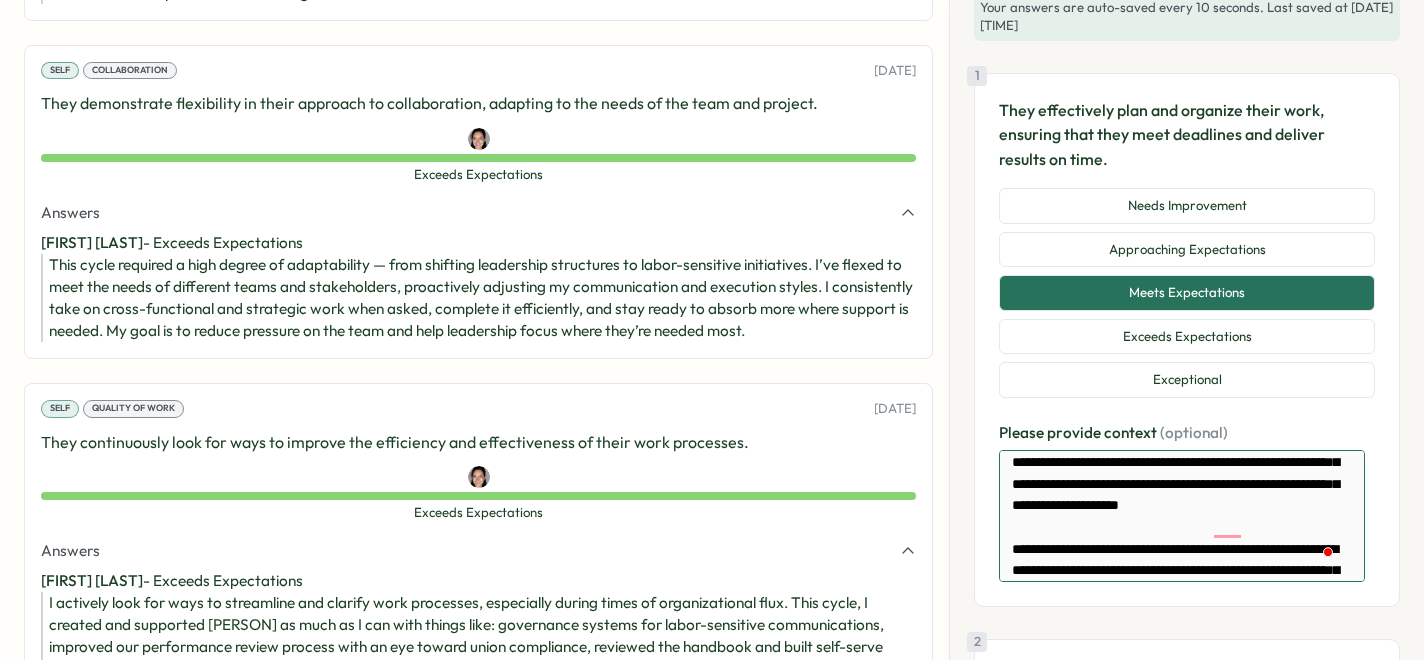 type on "*" 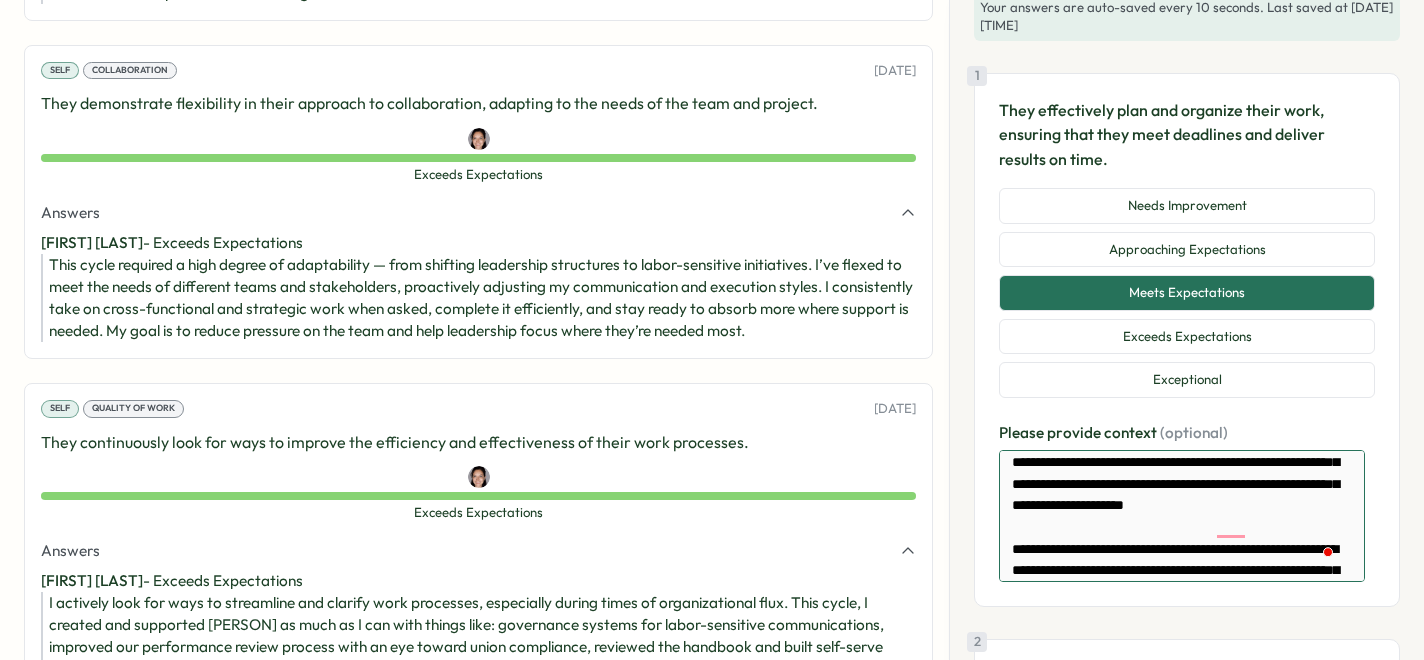 type on "*" 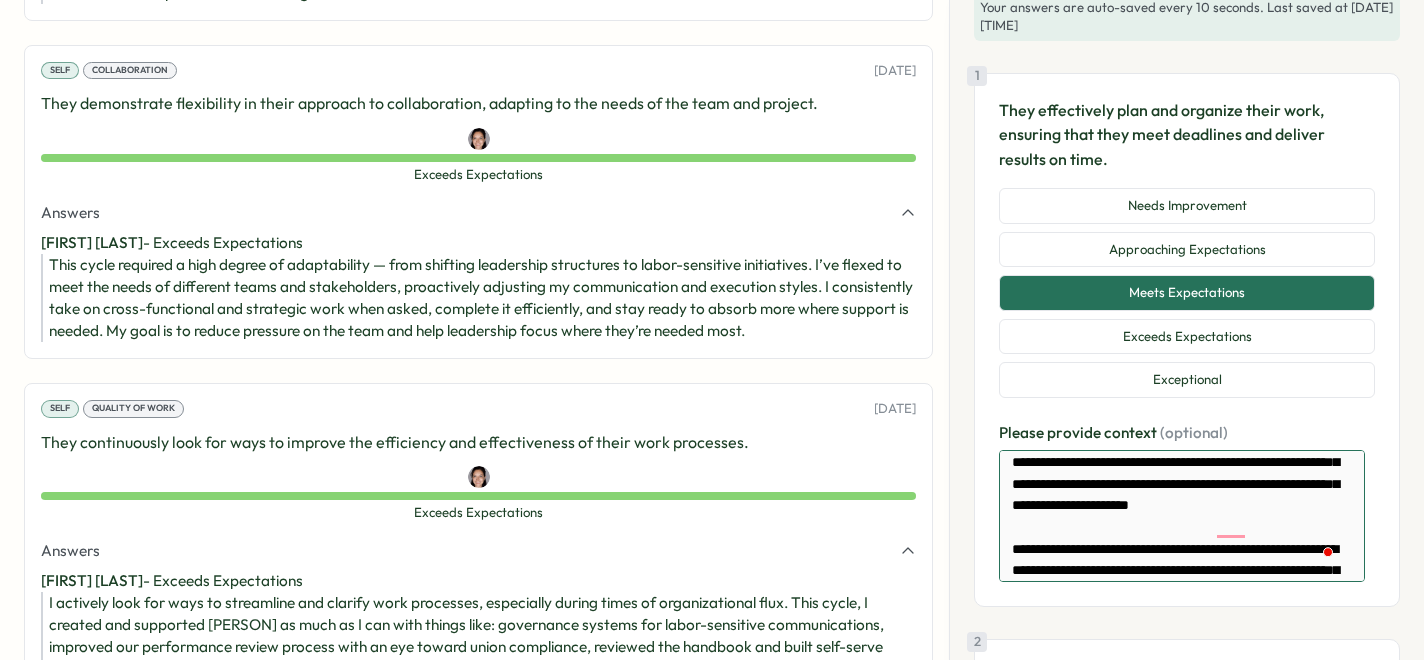 type on "*" 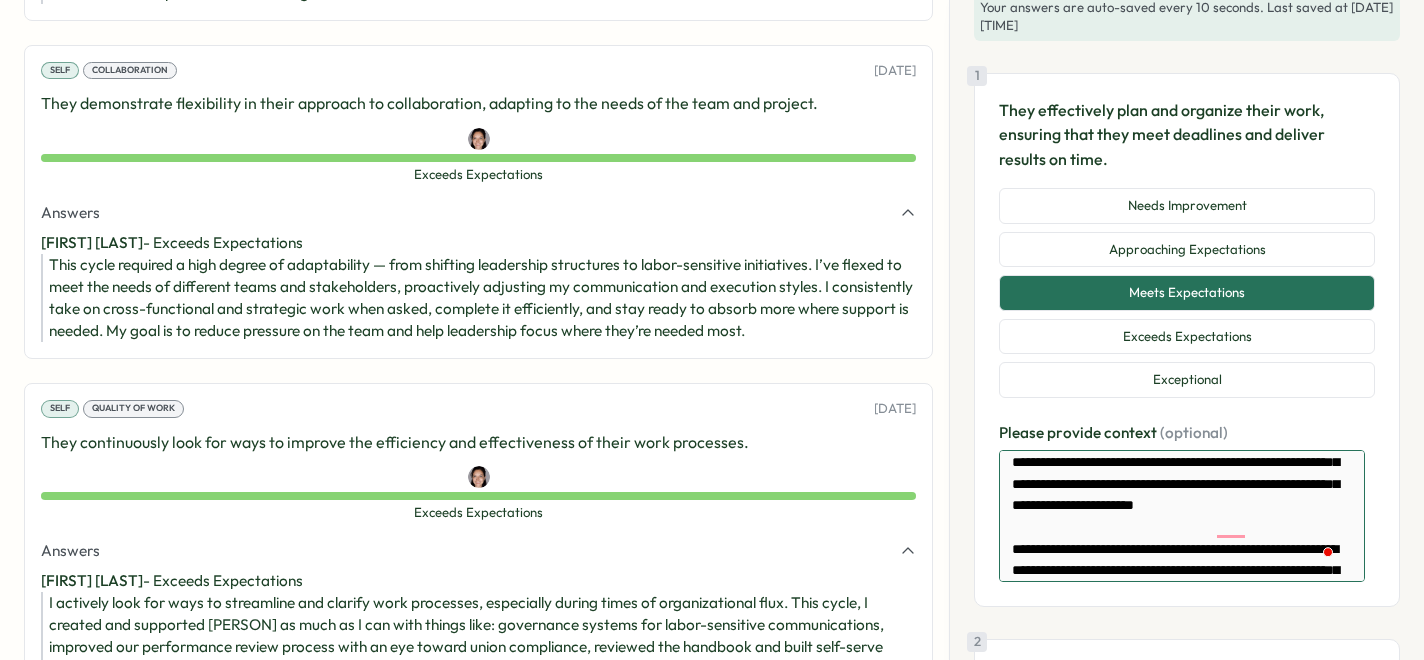 type on "**********" 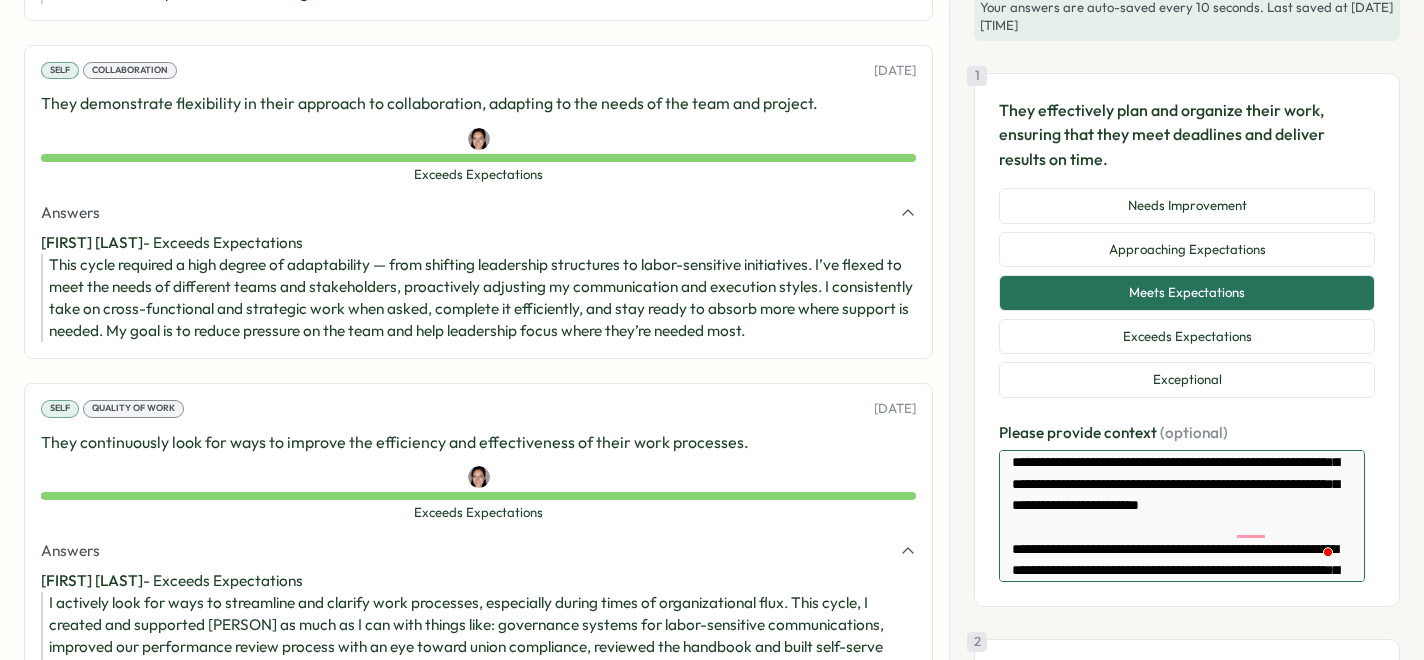 type on "*" 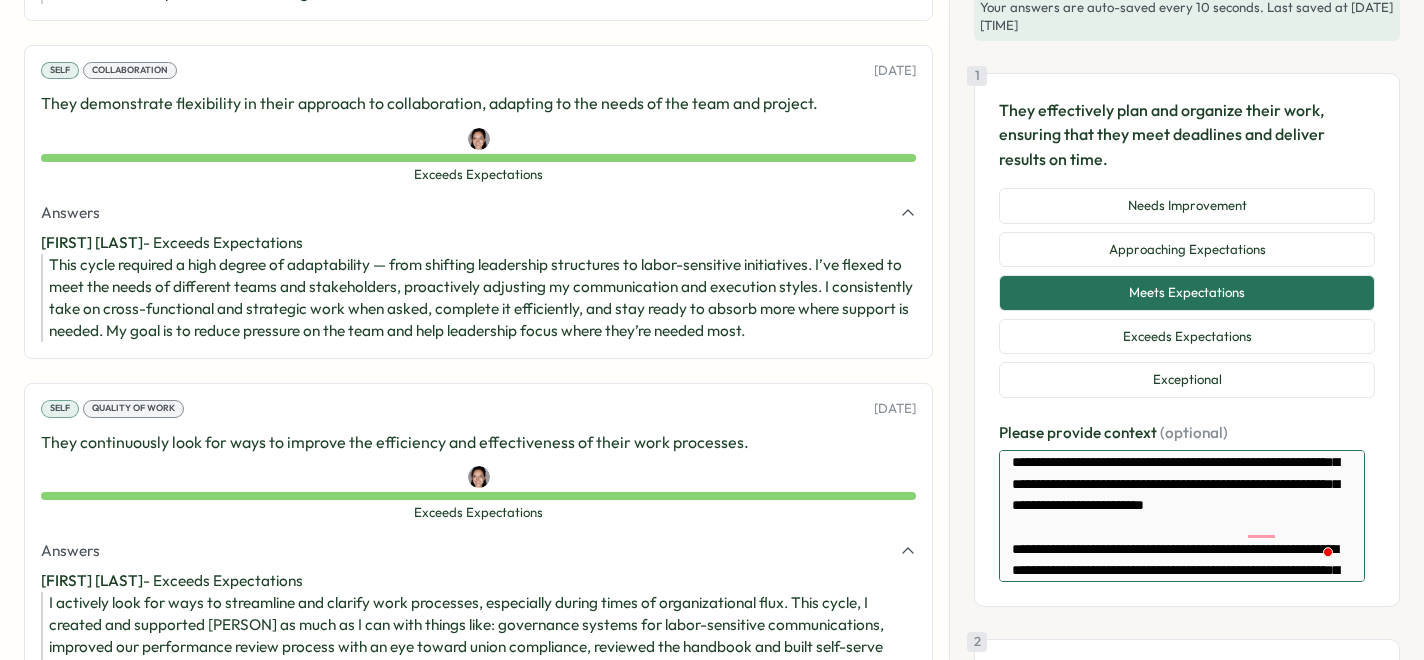 type on "*" 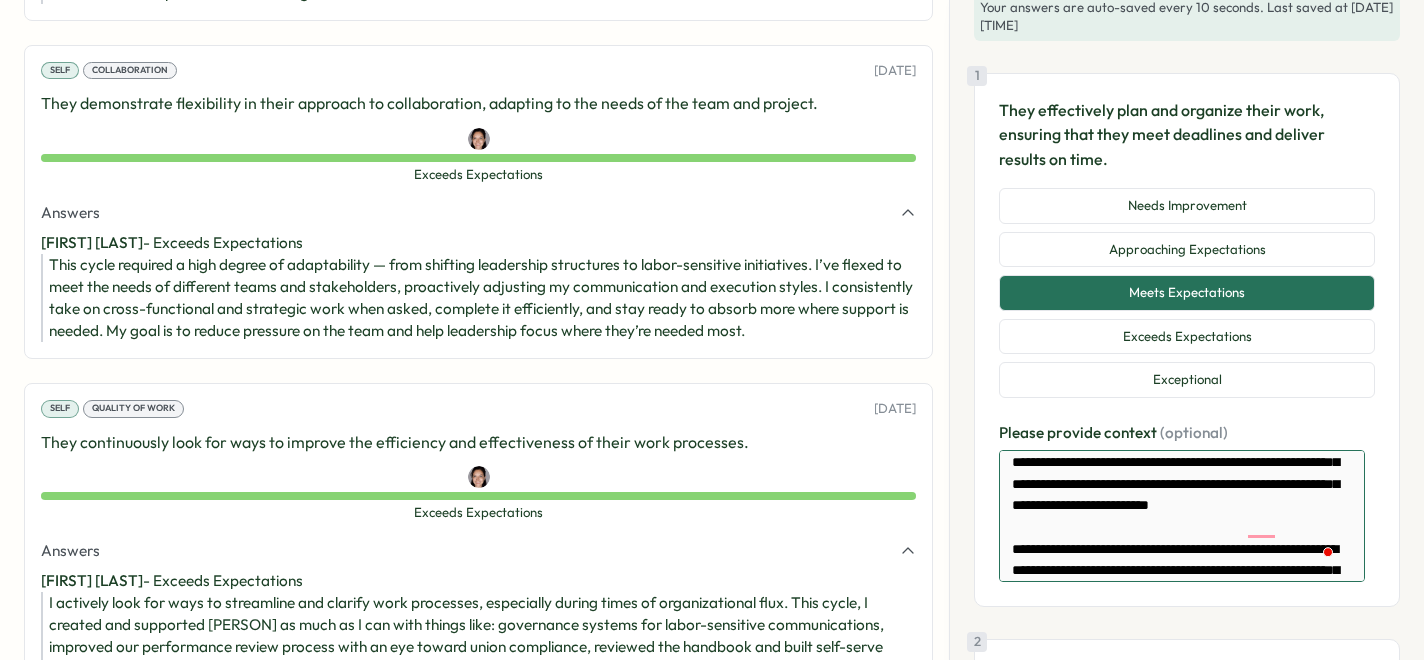 type on "*" 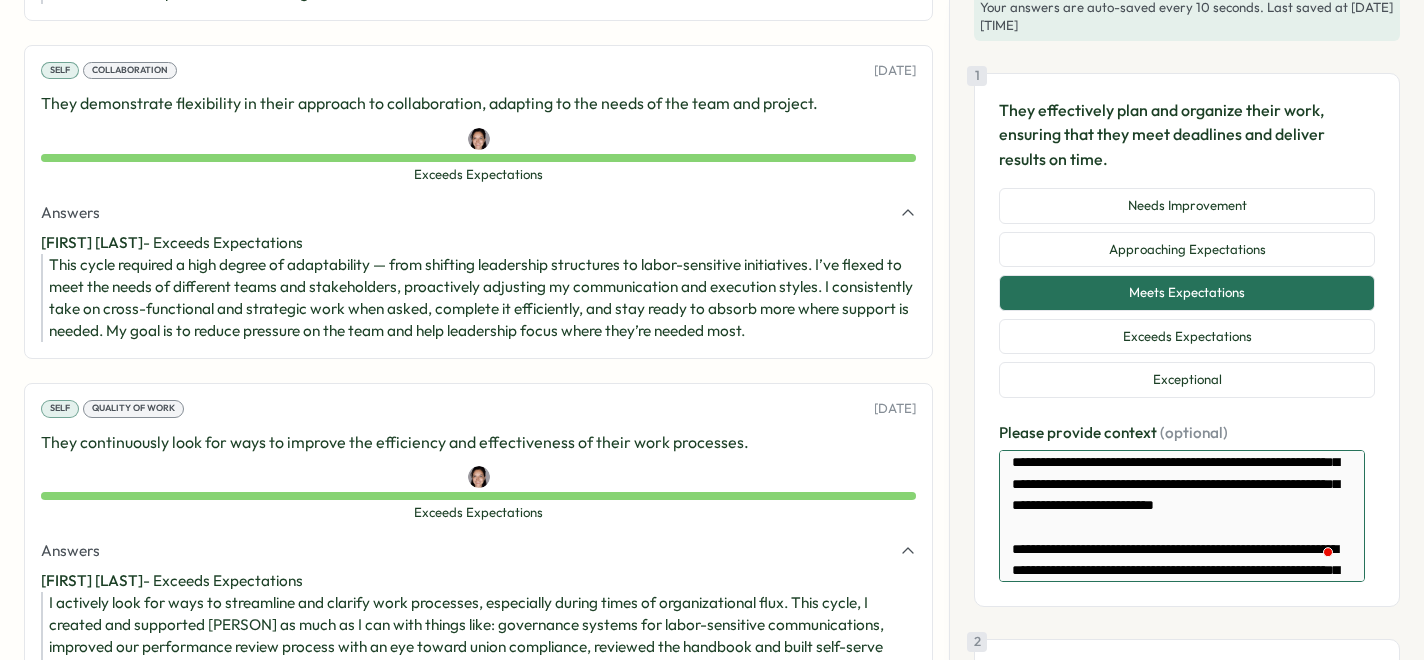 type on "*" 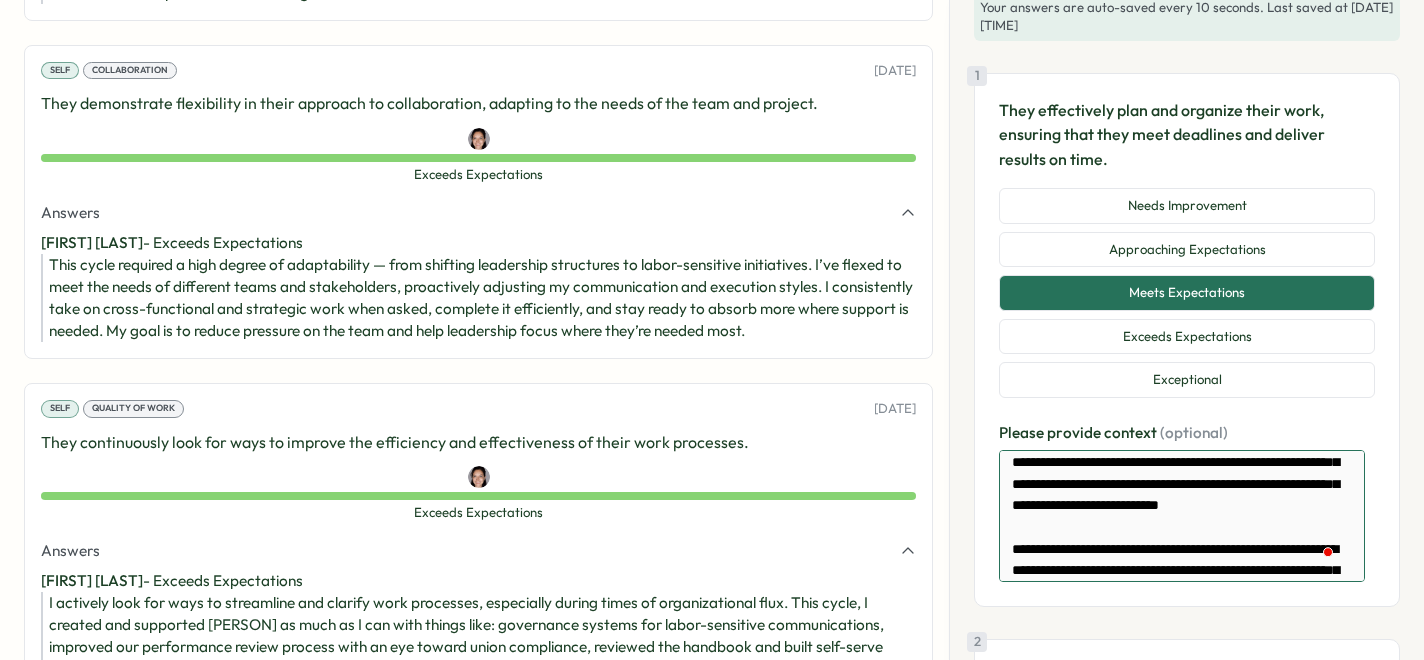 type on "*" 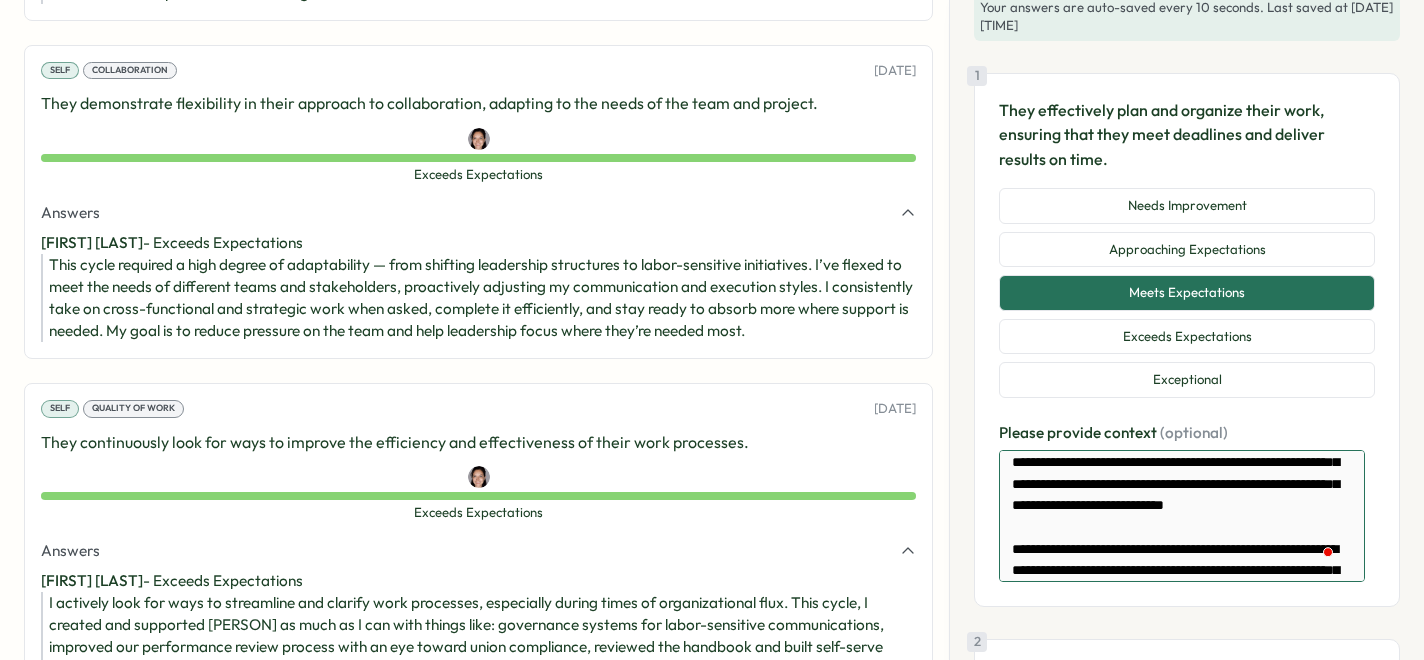 type on "*" 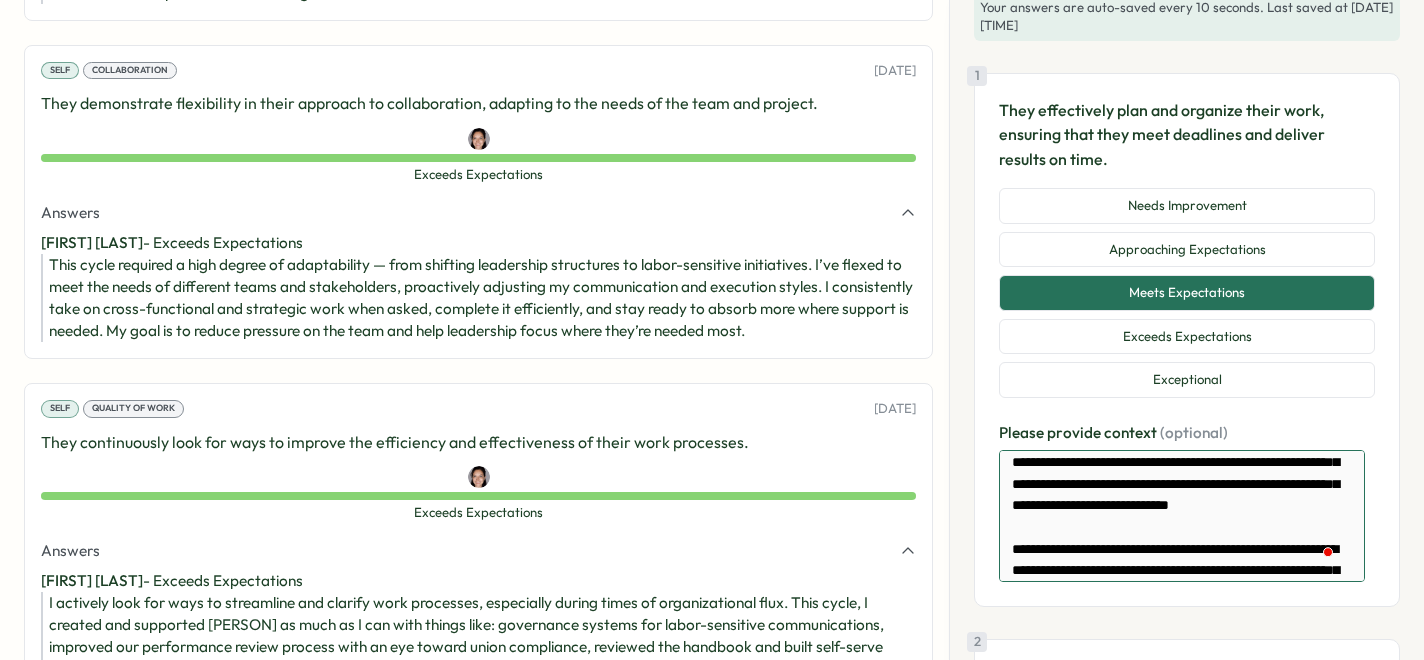 type on "*" 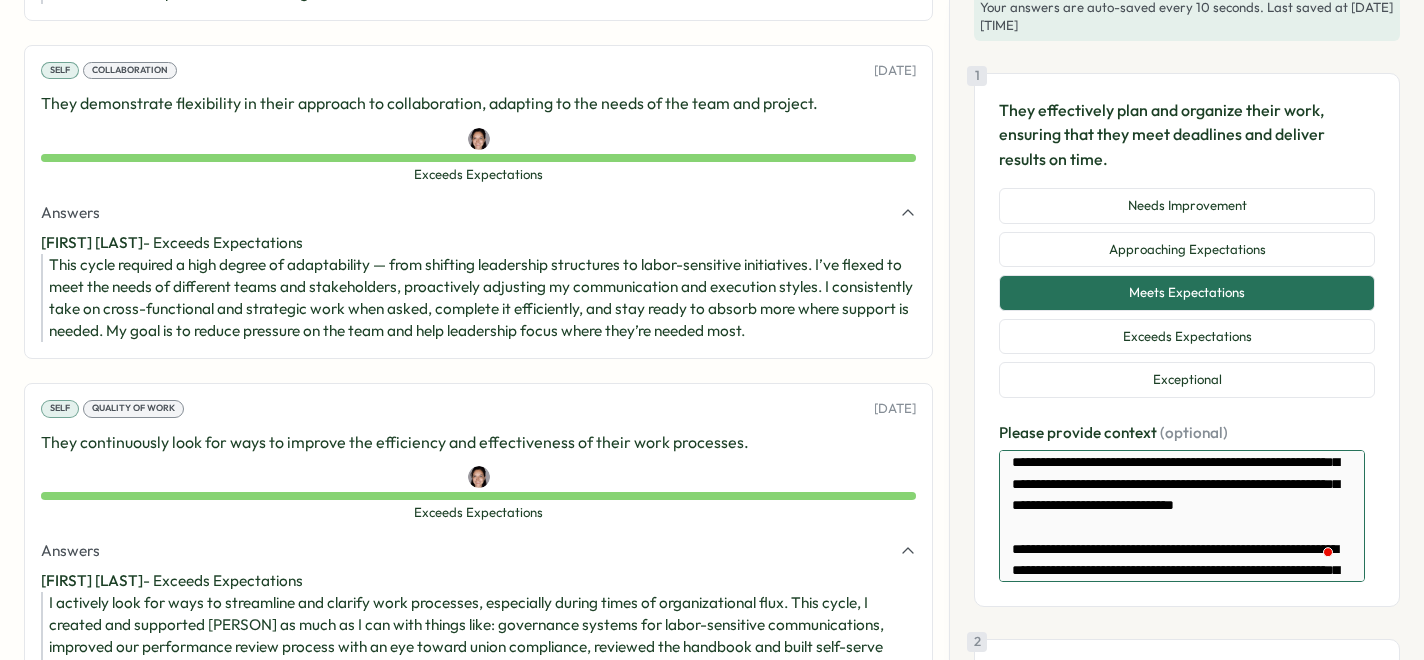 type on "*" 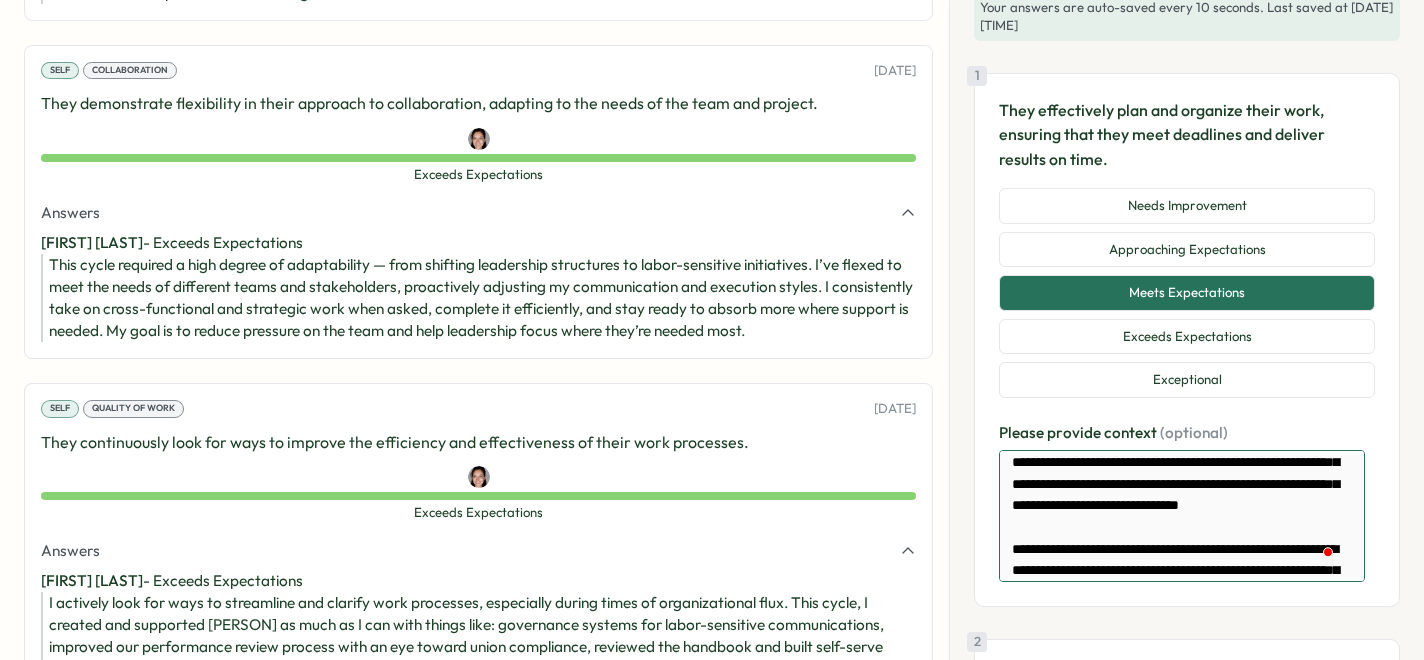 type on "*" 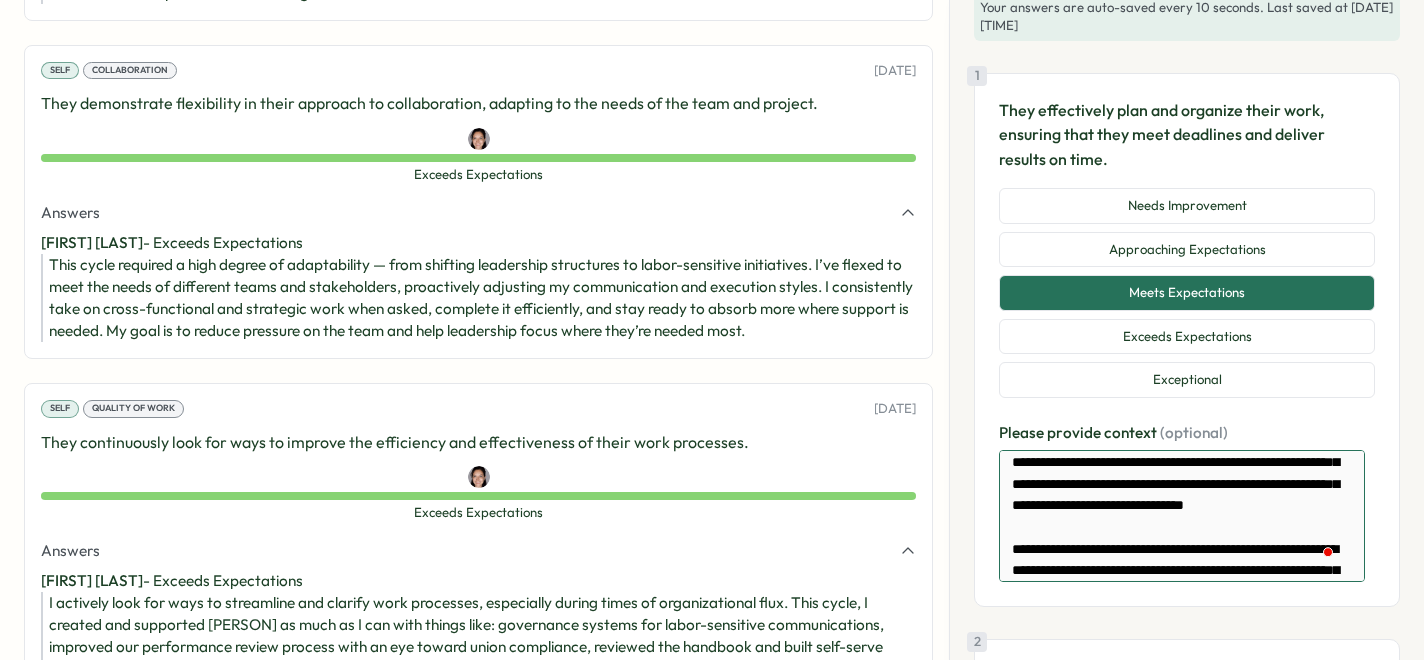 type on "*" 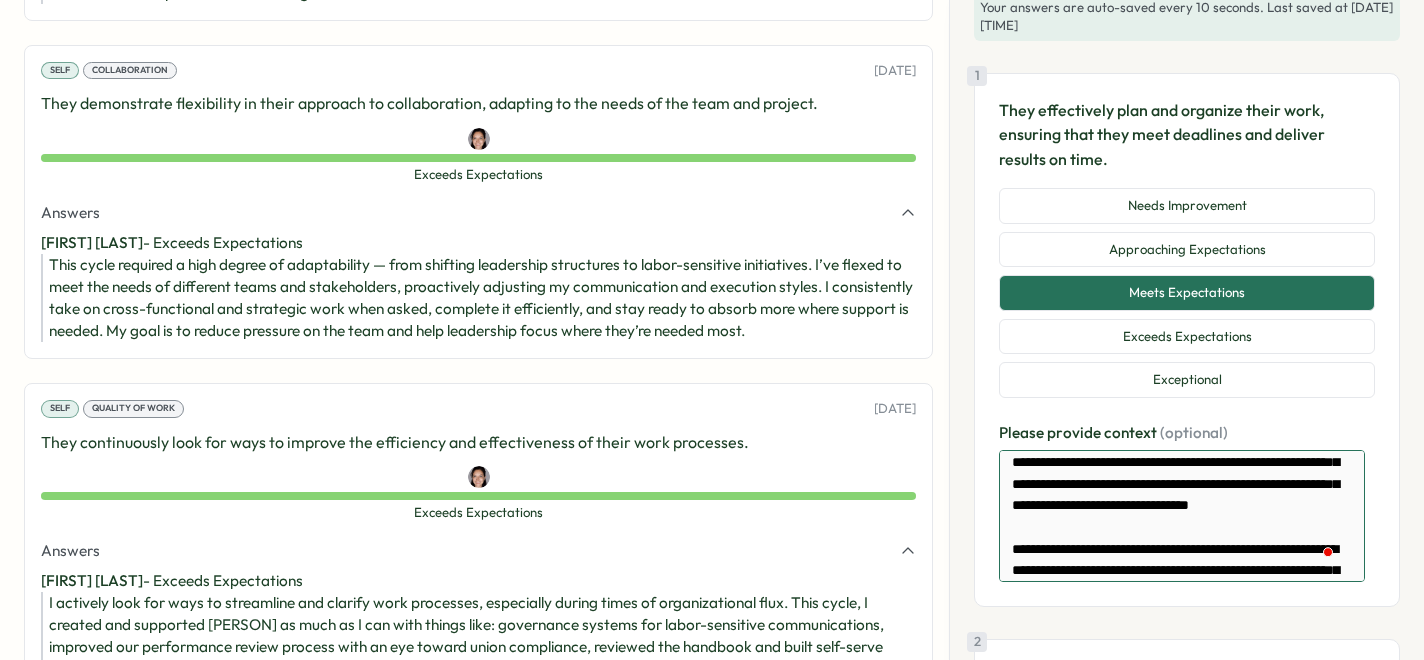 type on "*" 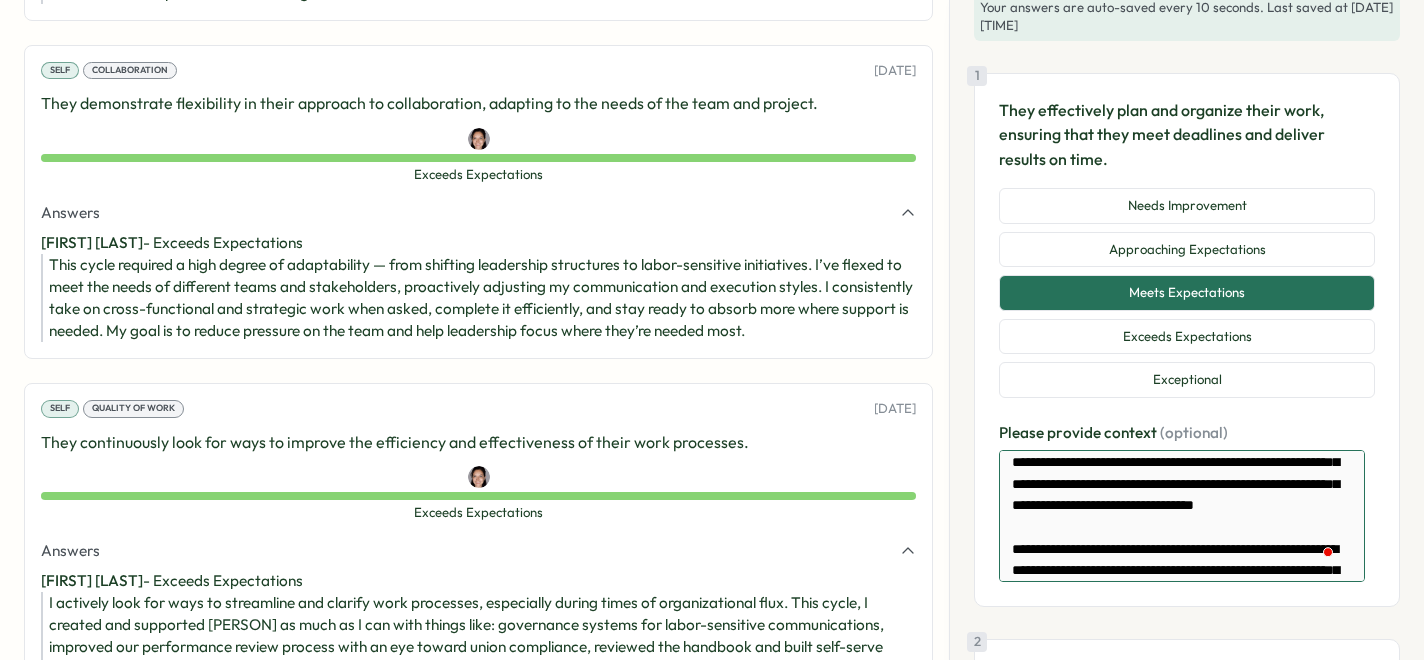 type on "*" 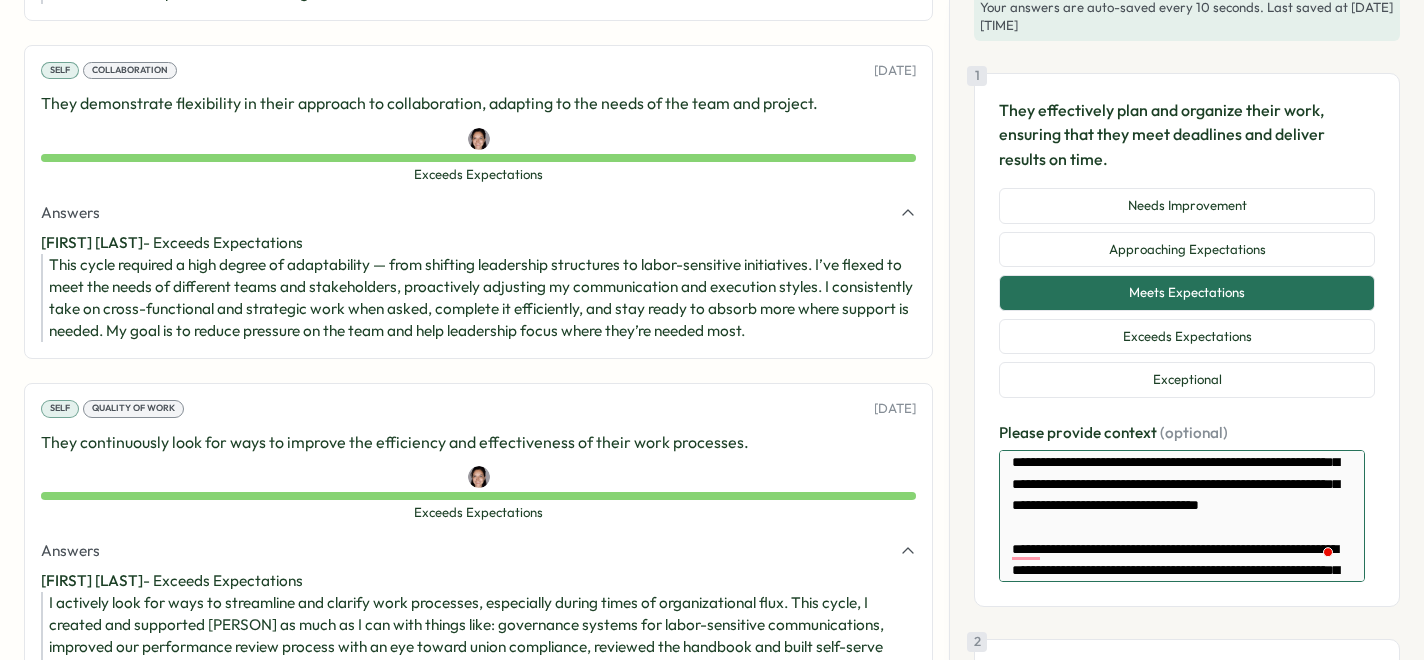 type on "*" 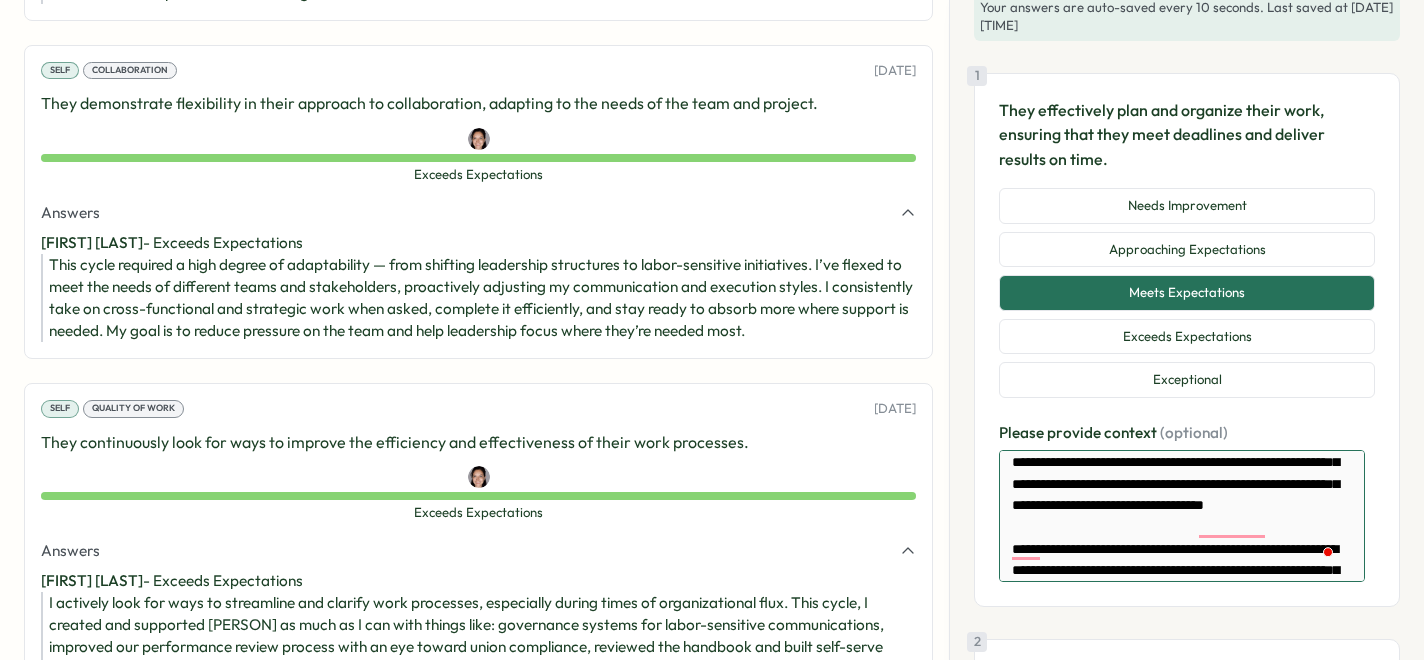 type on "*" 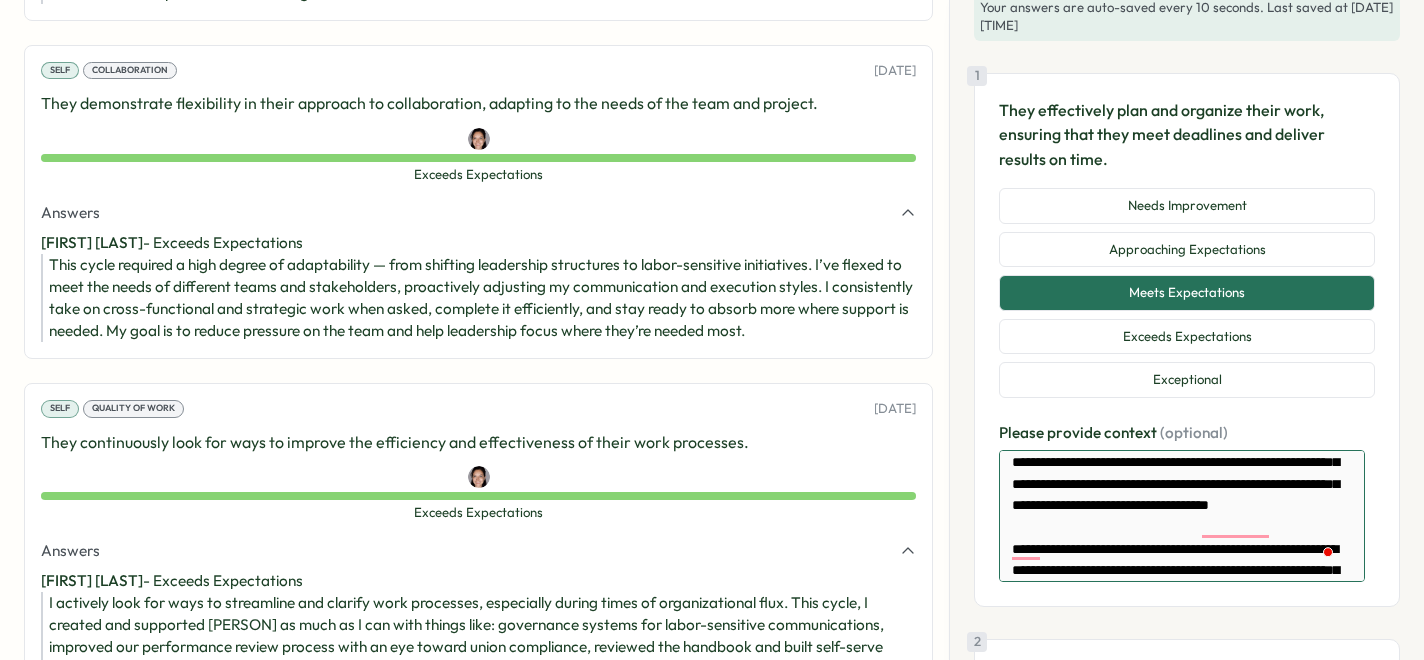 type on "*" 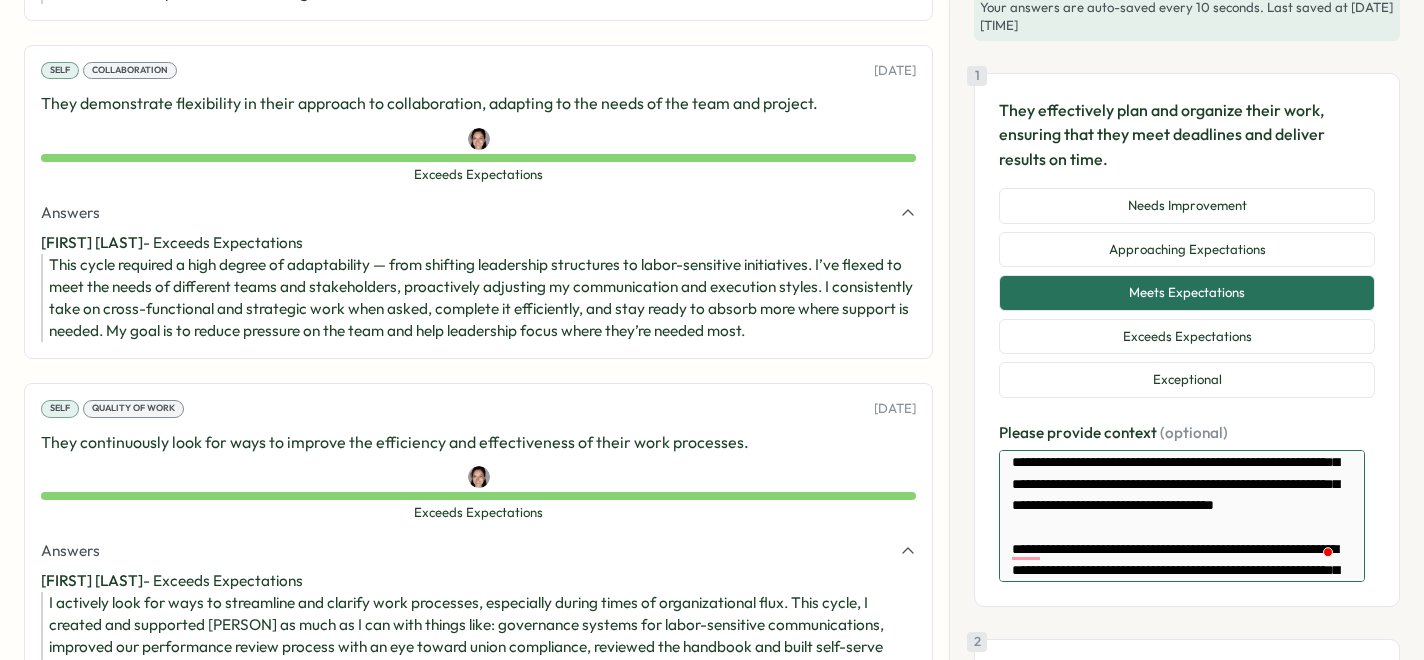 type on "*" 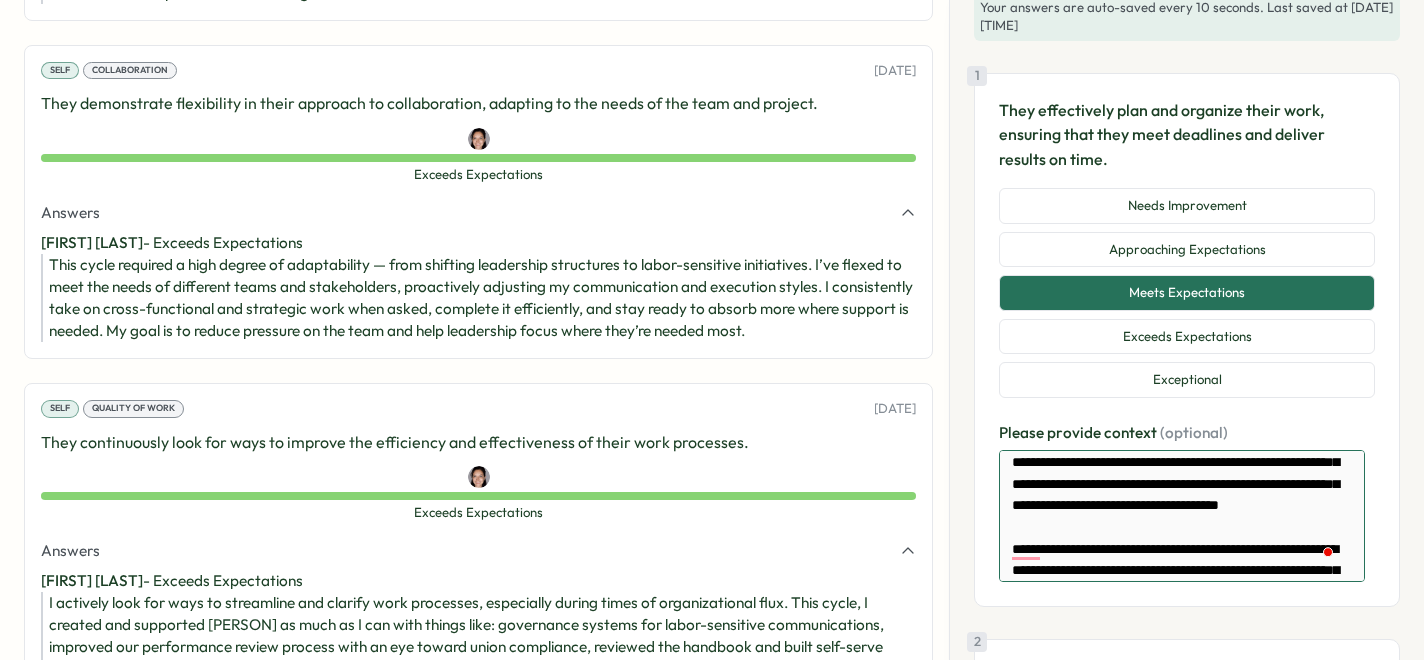 type 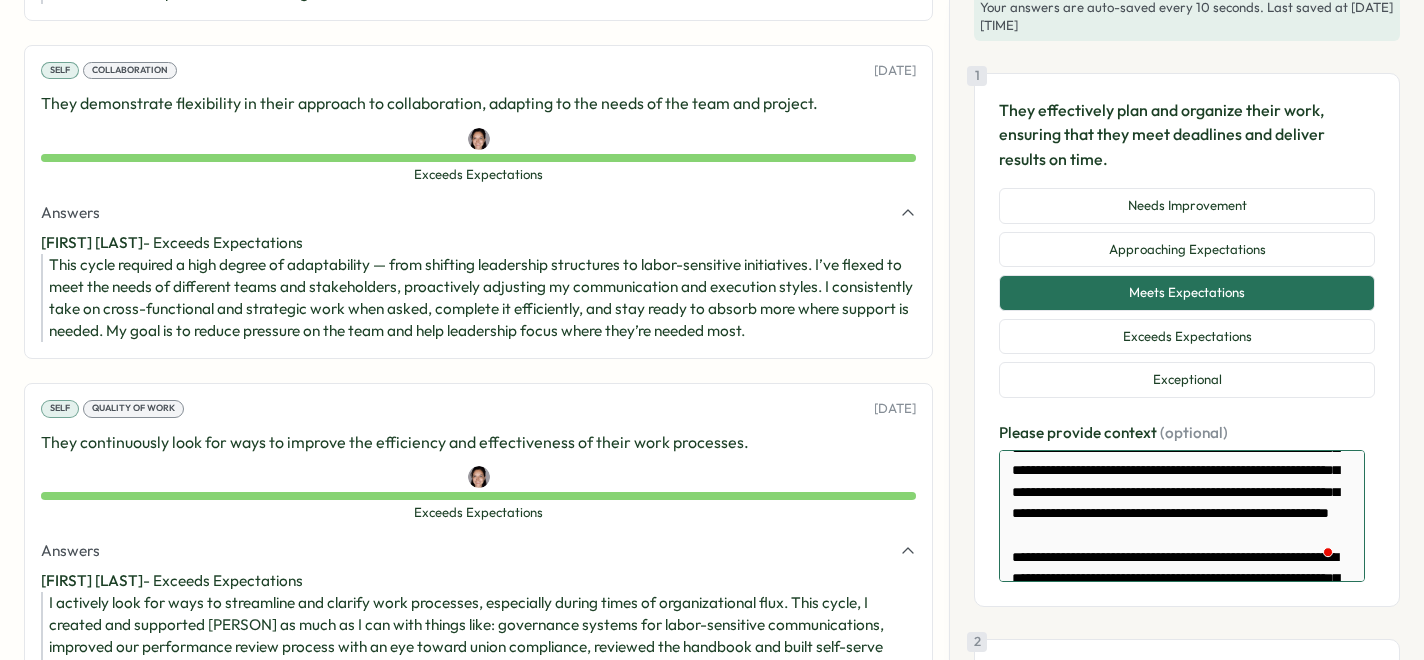 click at bounding box center [1182, 516] 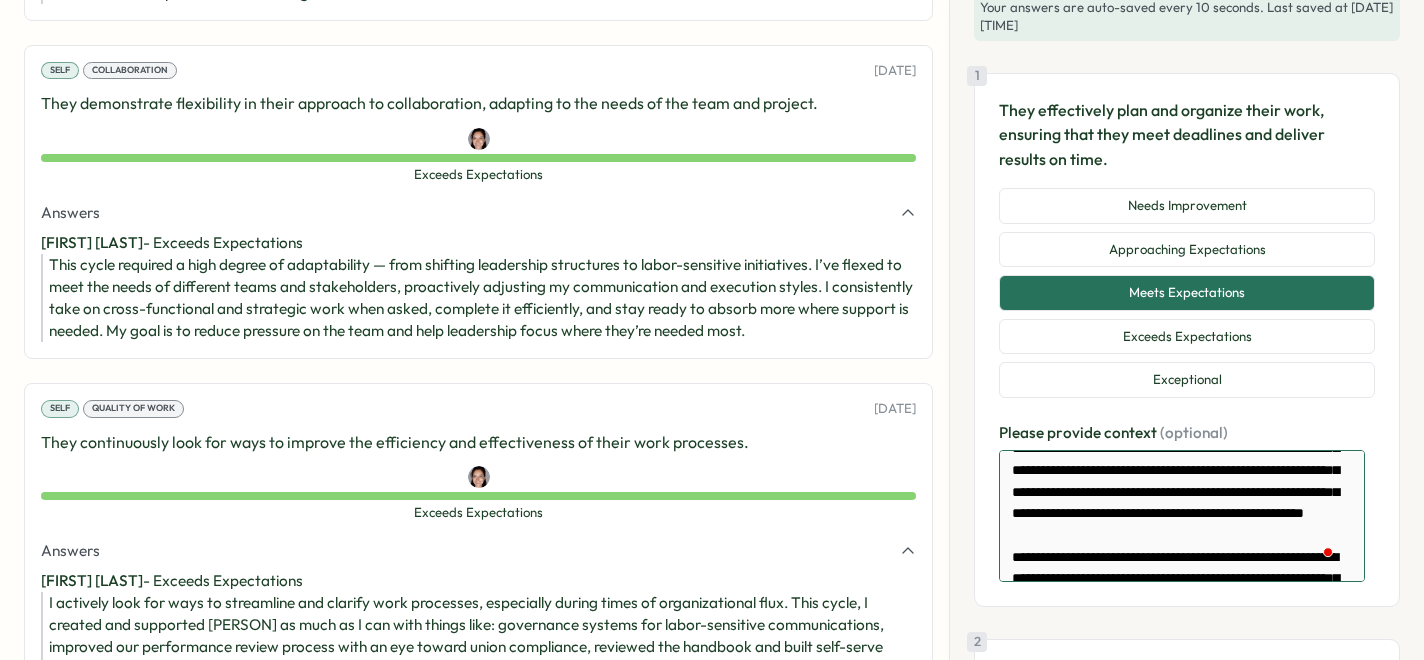 scroll, scrollTop: 231, scrollLeft: 0, axis: vertical 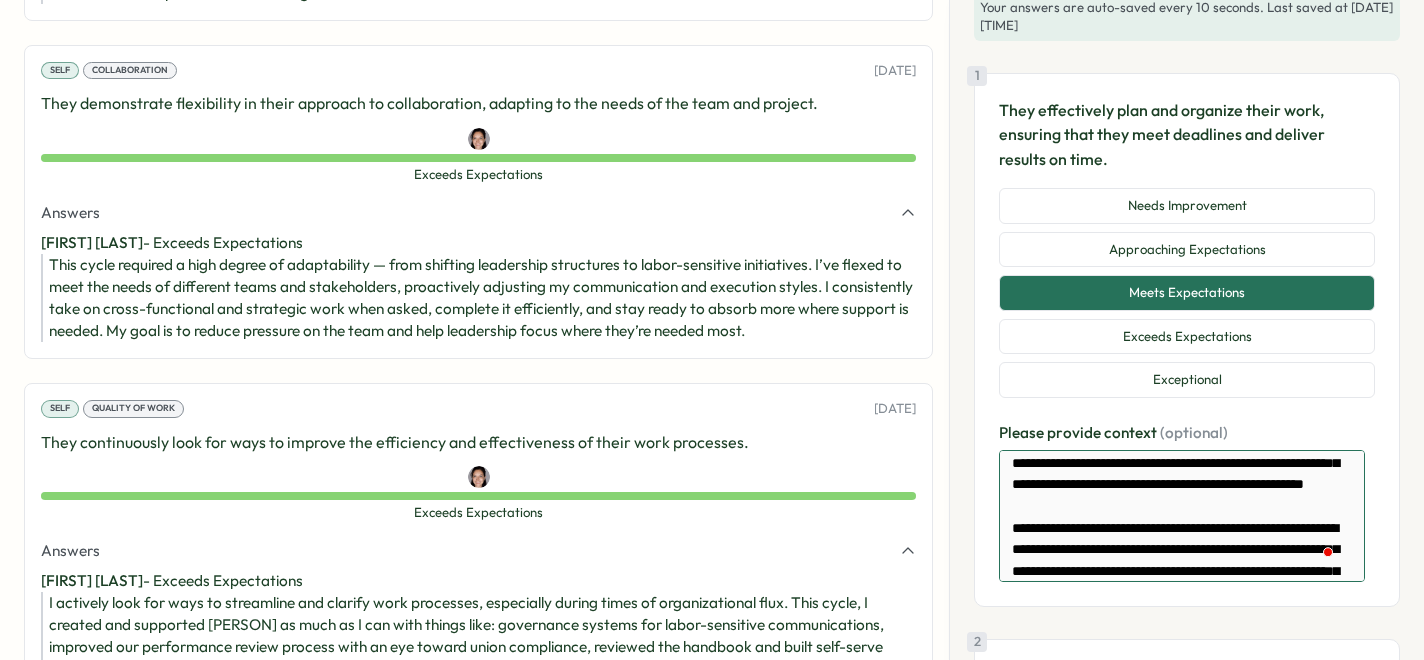 click at bounding box center (1182, 516) 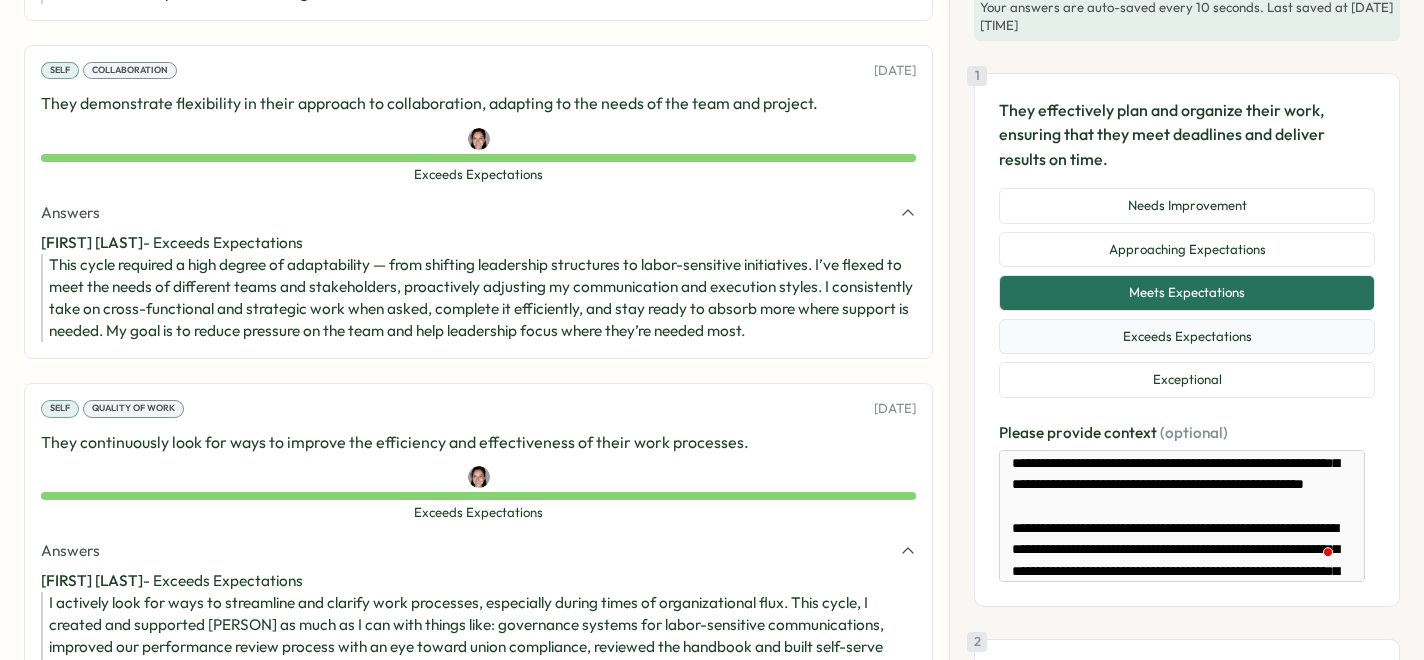 click on "Exceeds Expectations" at bounding box center (1187, 337) 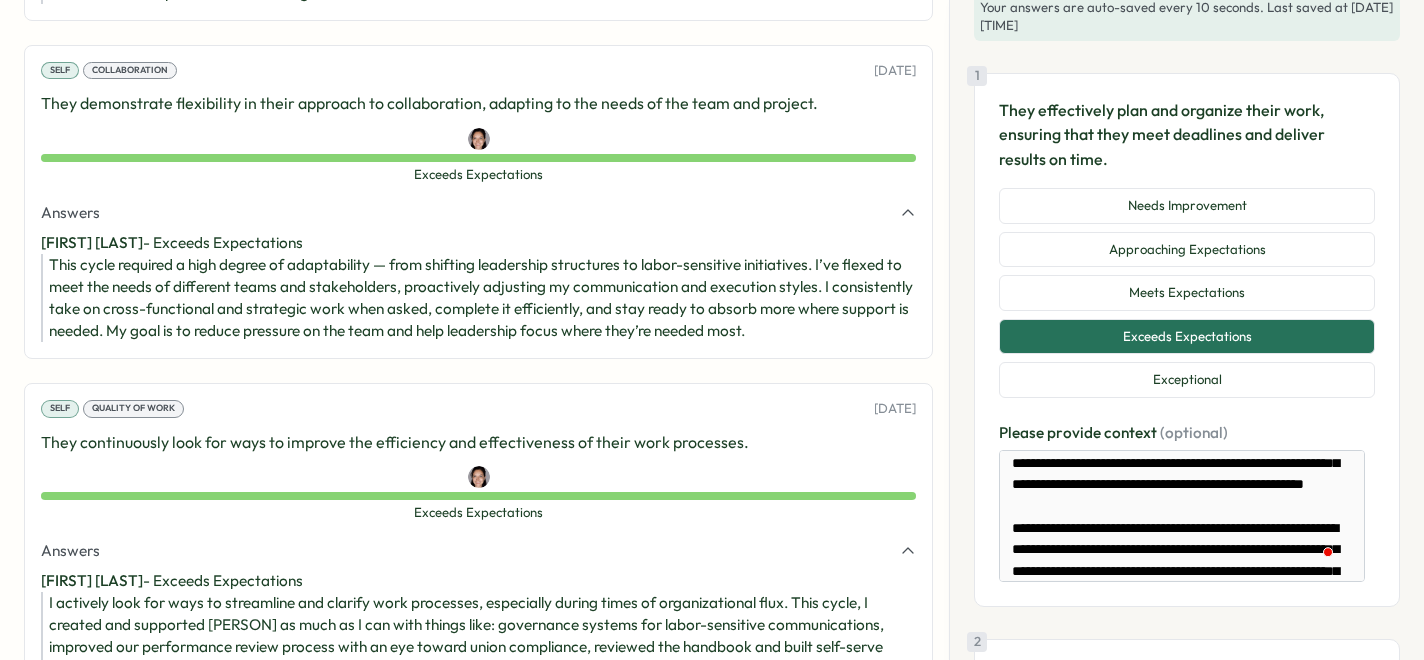 scroll, scrollTop: 260, scrollLeft: 0, axis: vertical 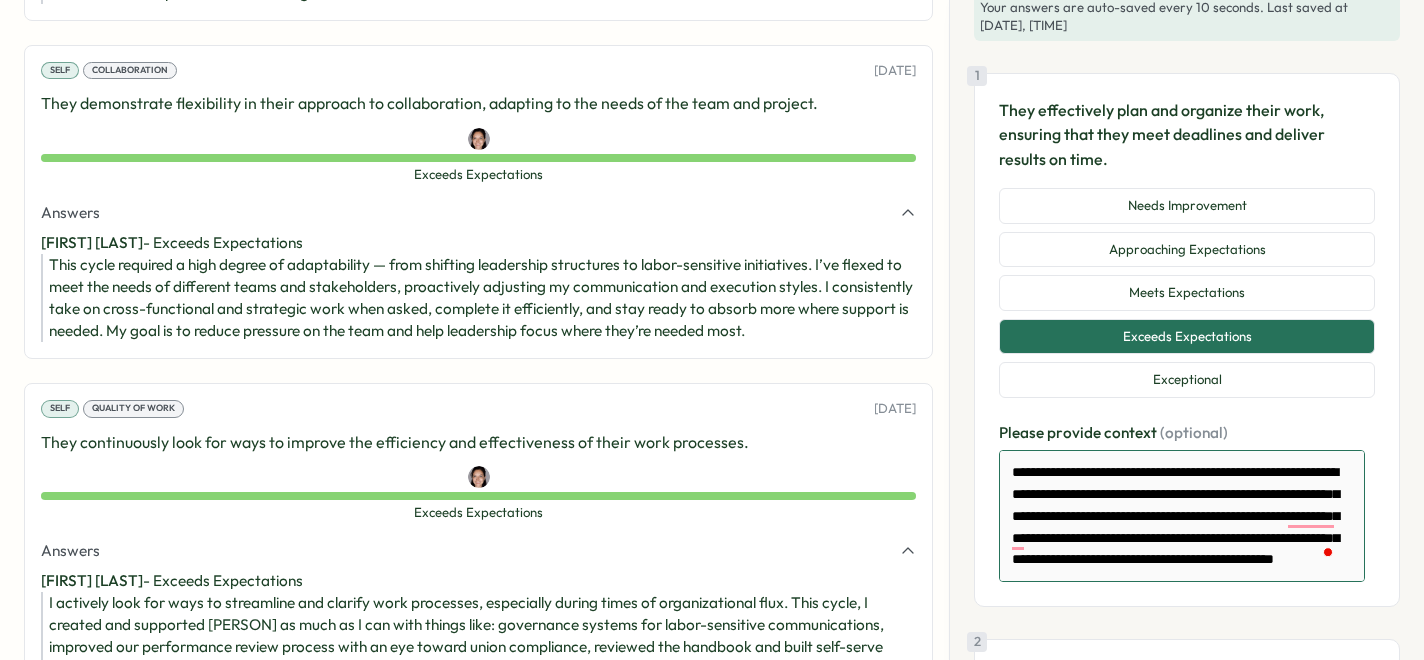 click at bounding box center (1182, 516) 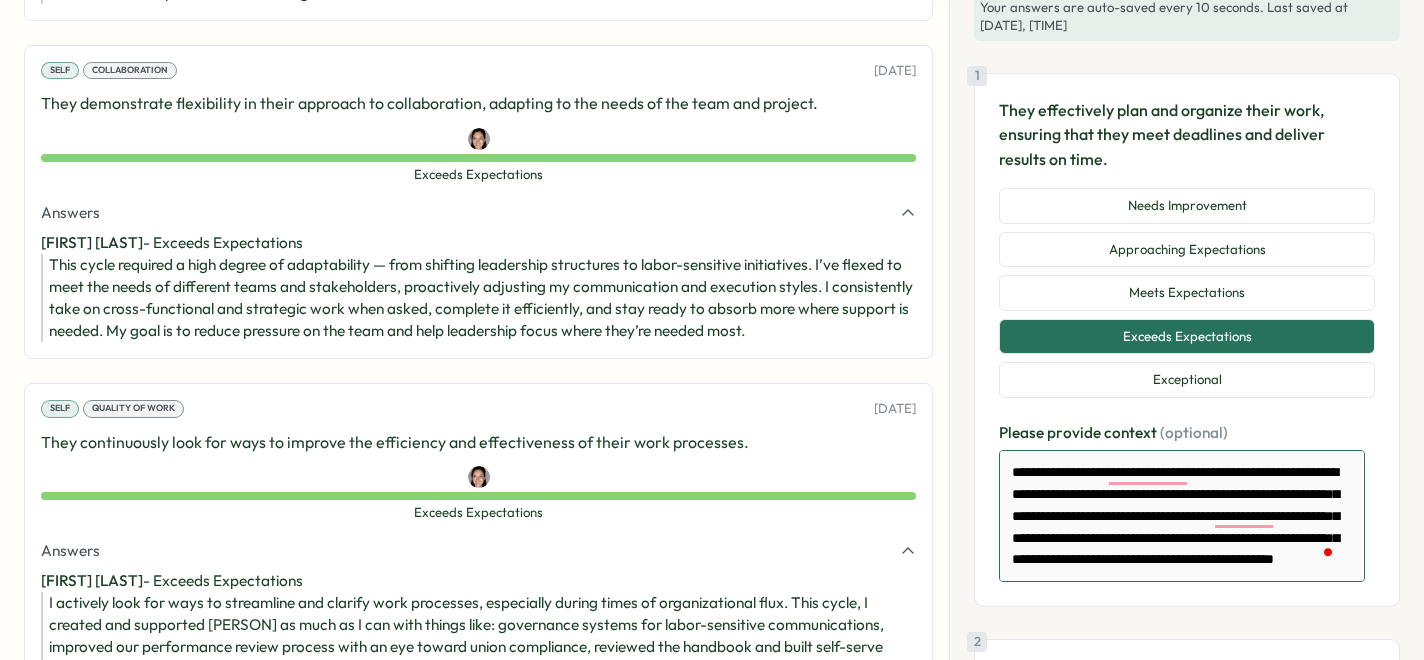 click at bounding box center [1182, 516] 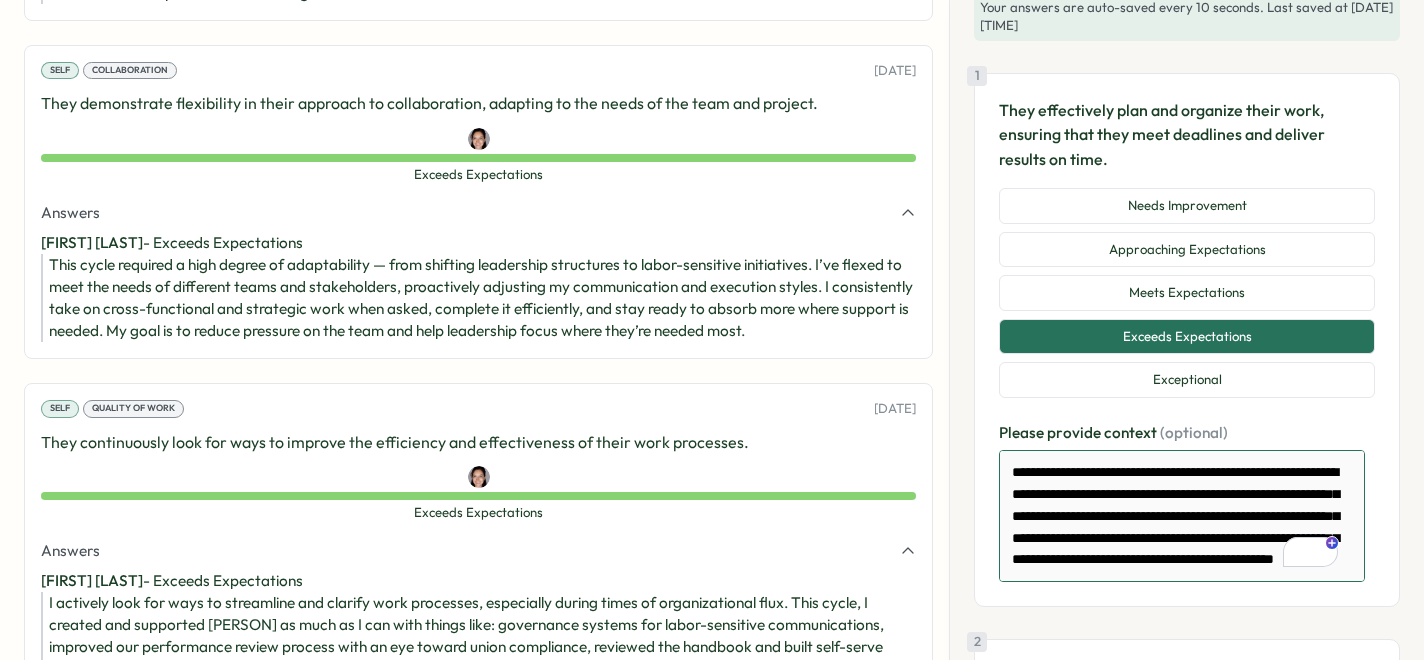 click at bounding box center (1182, 516) 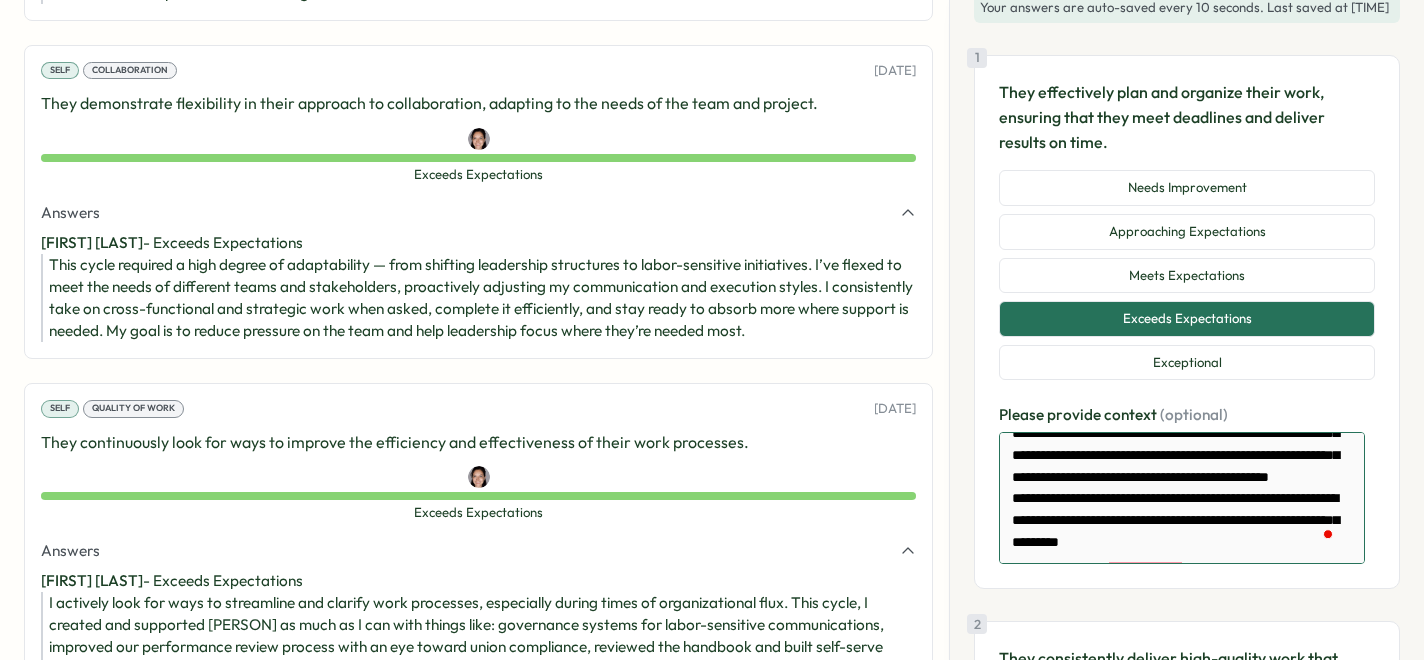 scroll, scrollTop: 795, scrollLeft: 0, axis: vertical 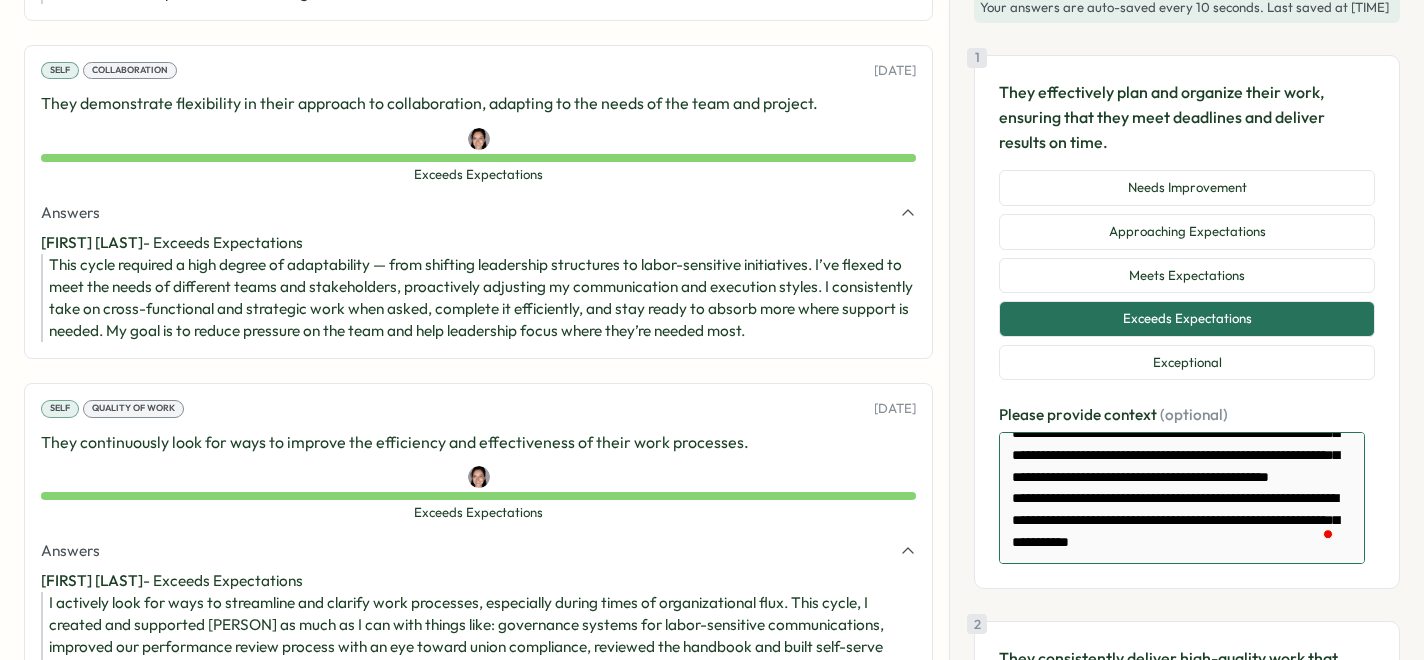 click at bounding box center (1182, 498) 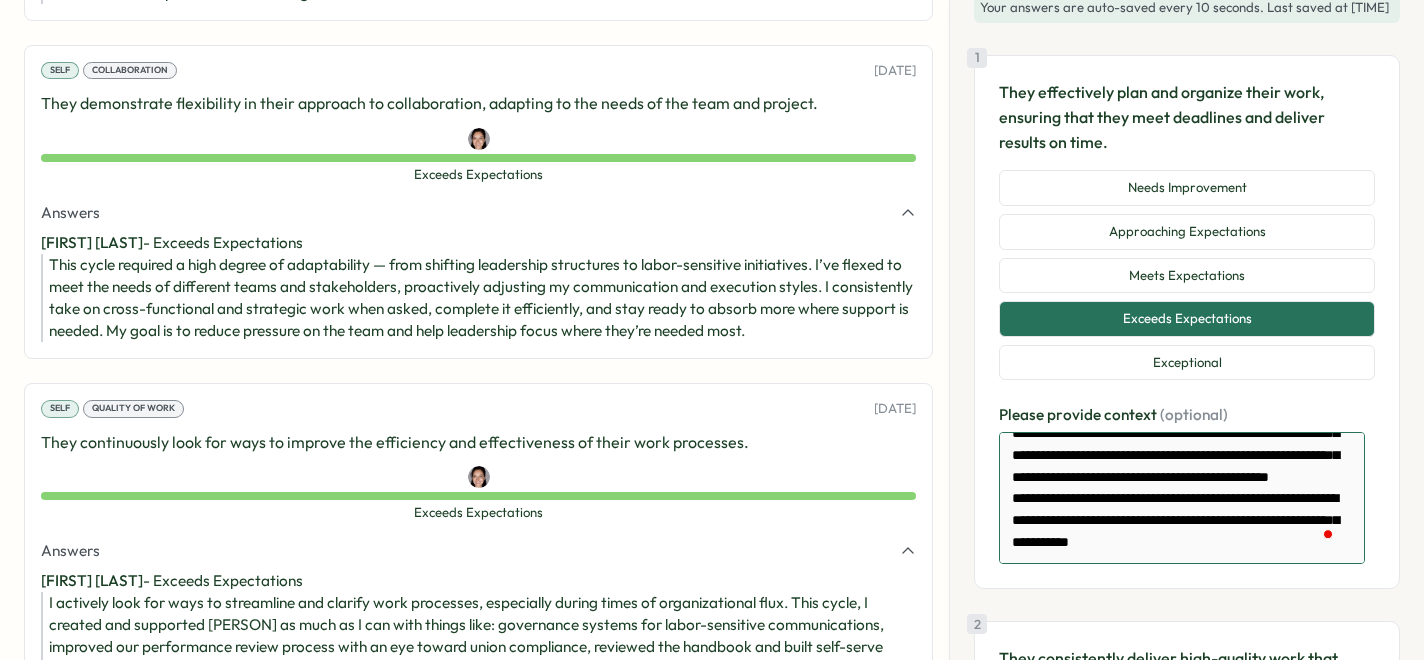 click at bounding box center (1182, 498) 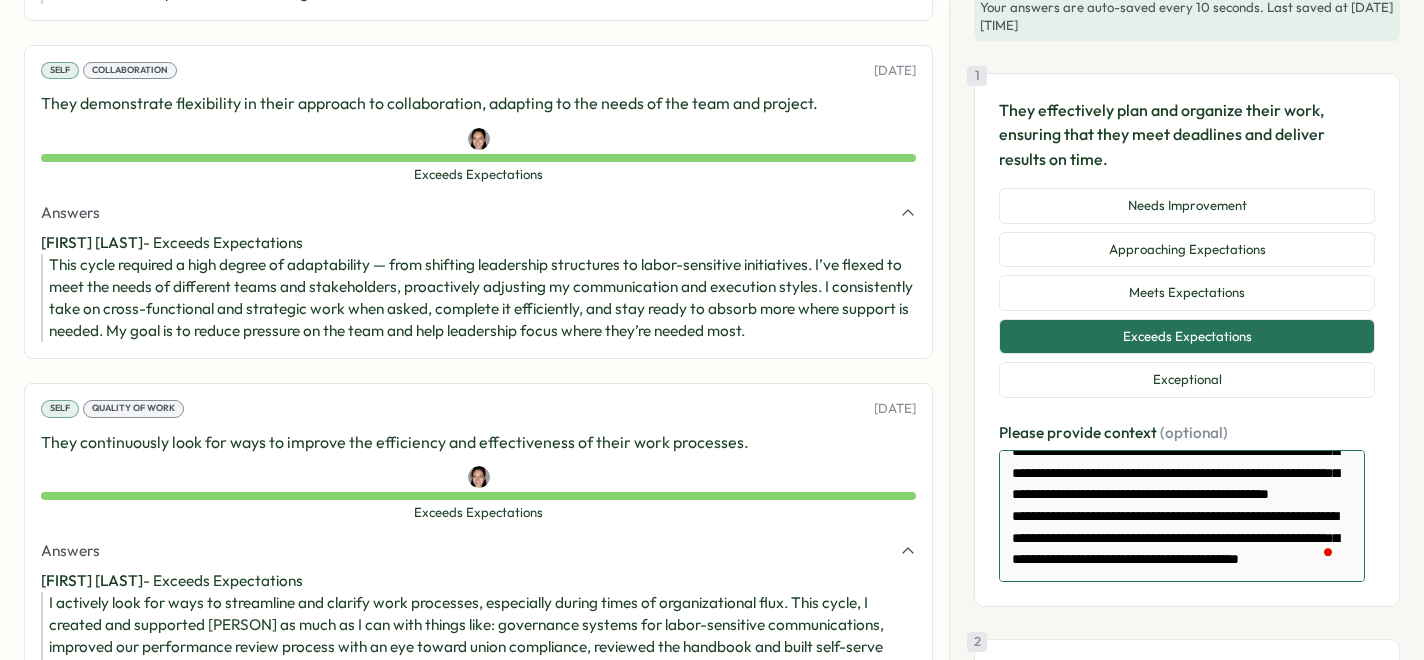 scroll, scrollTop: 835, scrollLeft: 0, axis: vertical 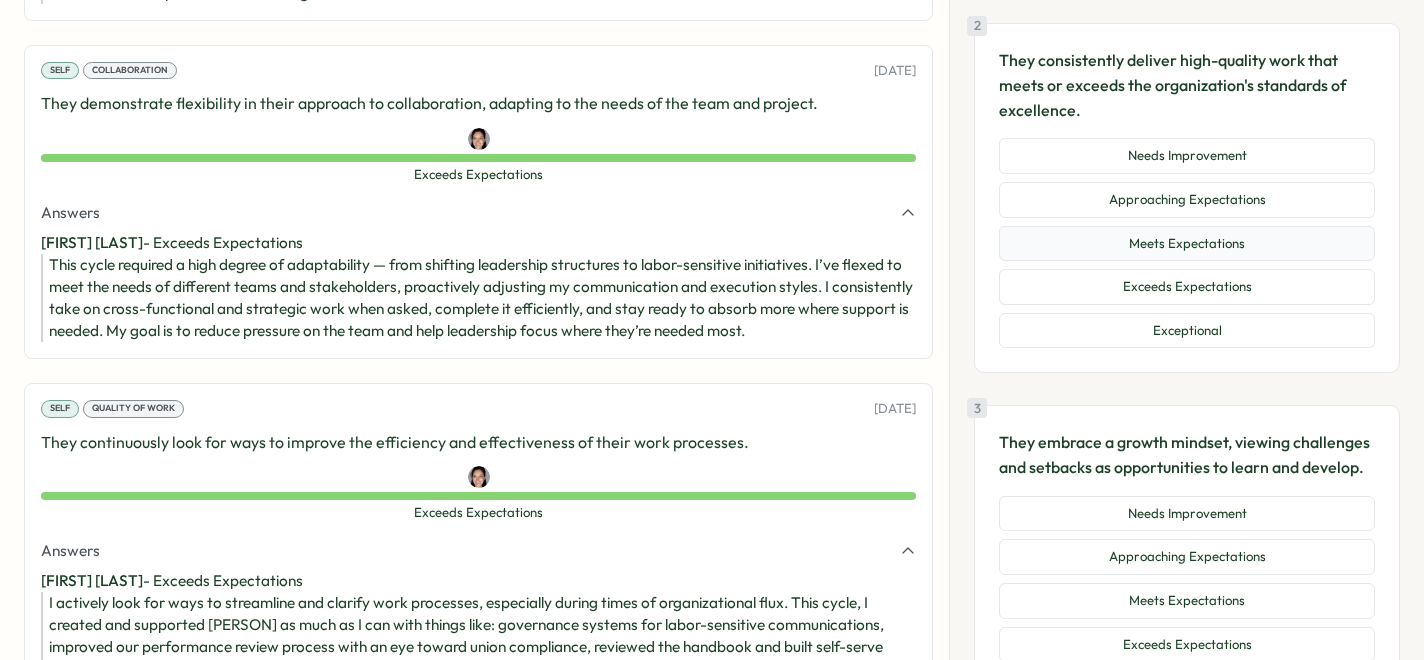 click on "Meets Expectations" at bounding box center [1187, 244] 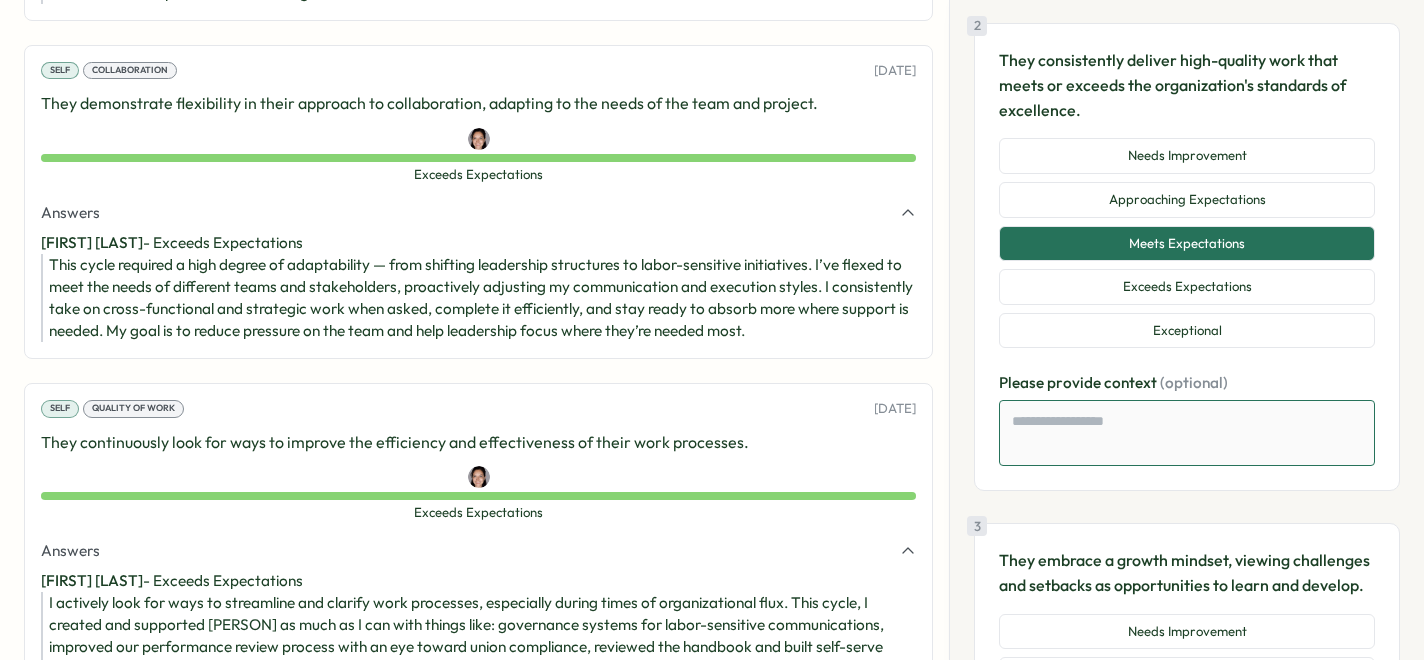 click at bounding box center (1187, 433) 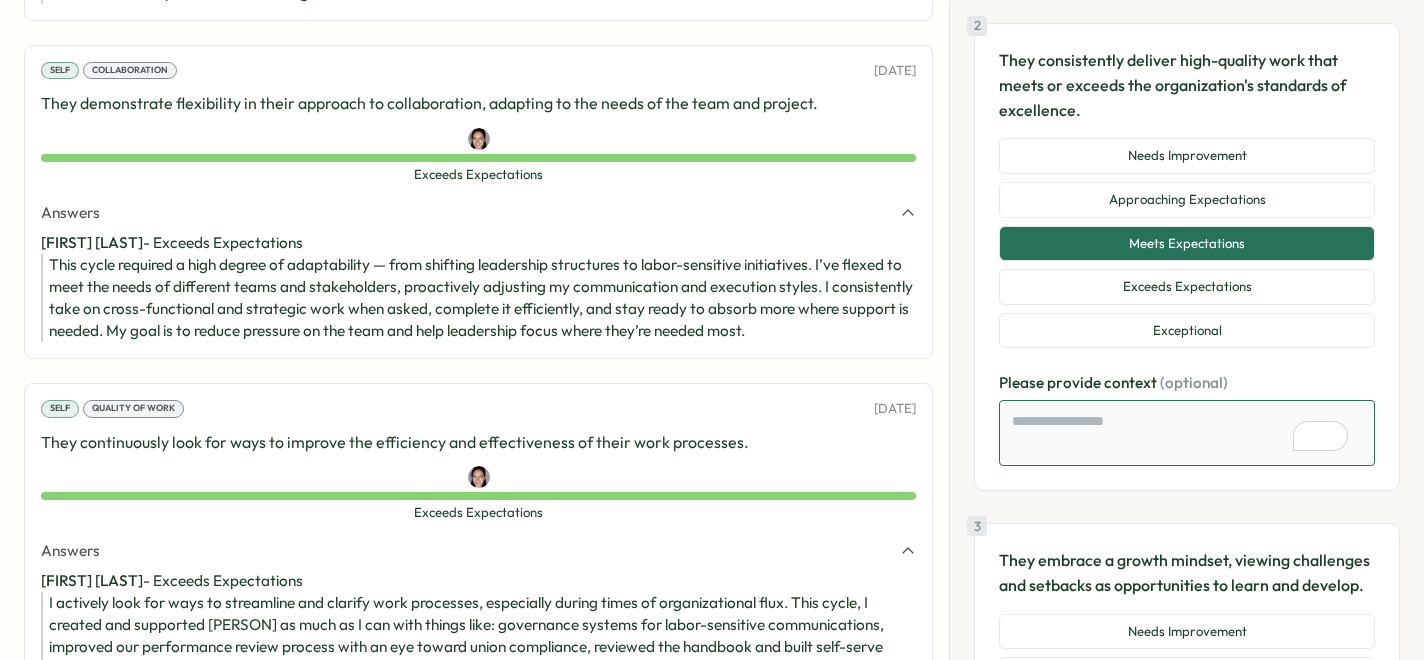 scroll, scrollTop: 866, scrollLeft: 0, axis: vertical 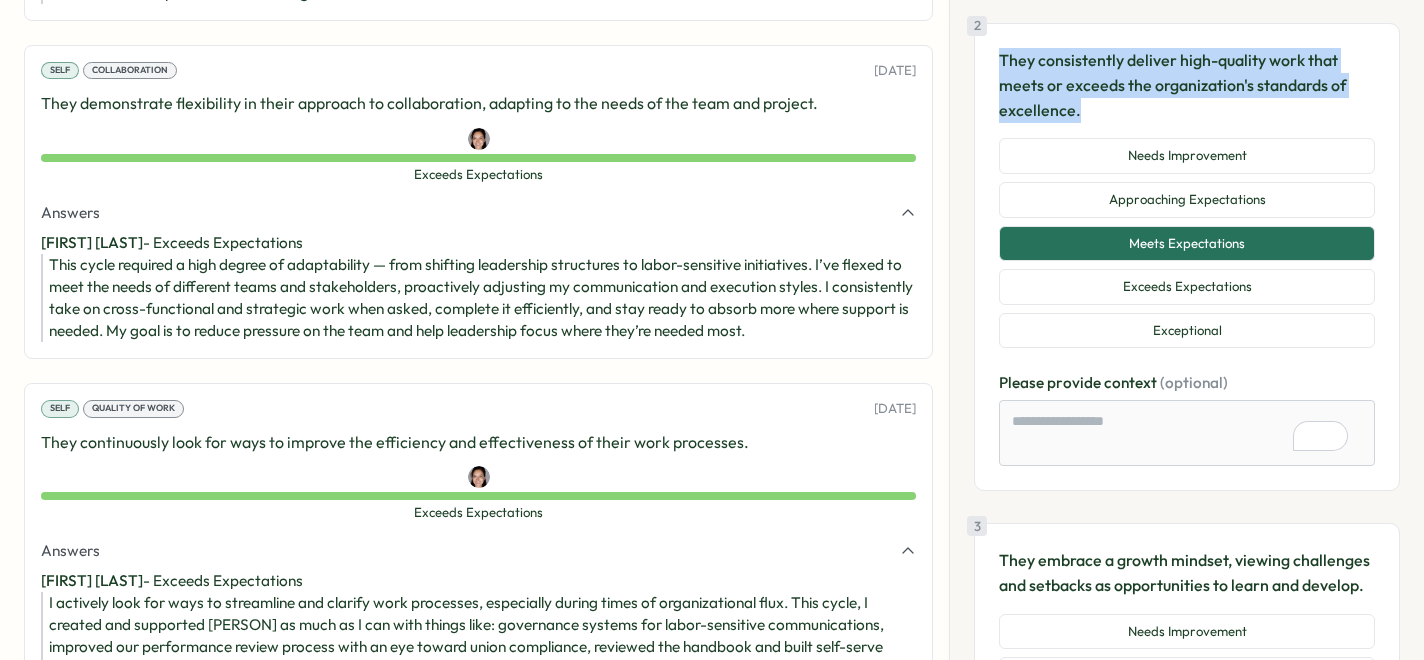 drag, startPoint x: 1157, startPoint y: 105, endPoint x: 996, endPoint y: 60, distance: 167.17058 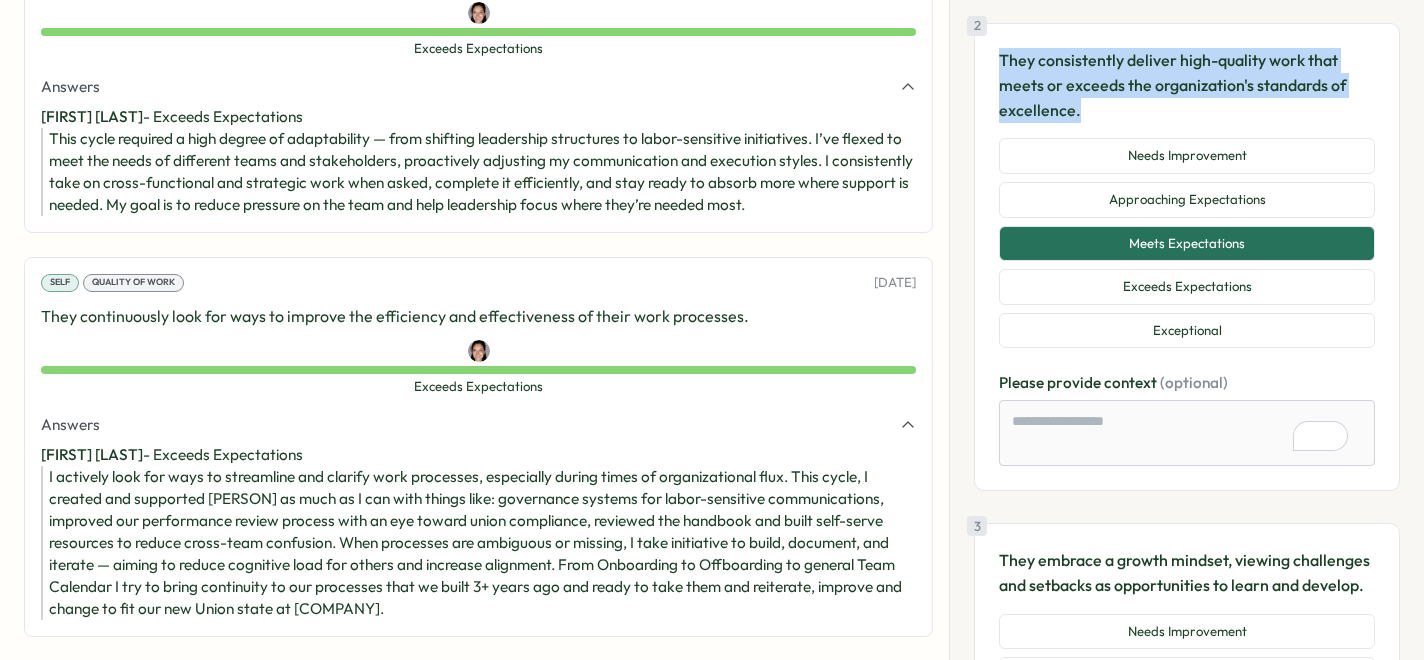 scroll, scrollTop: 3693, scrollLeft: 0, axis: vertical 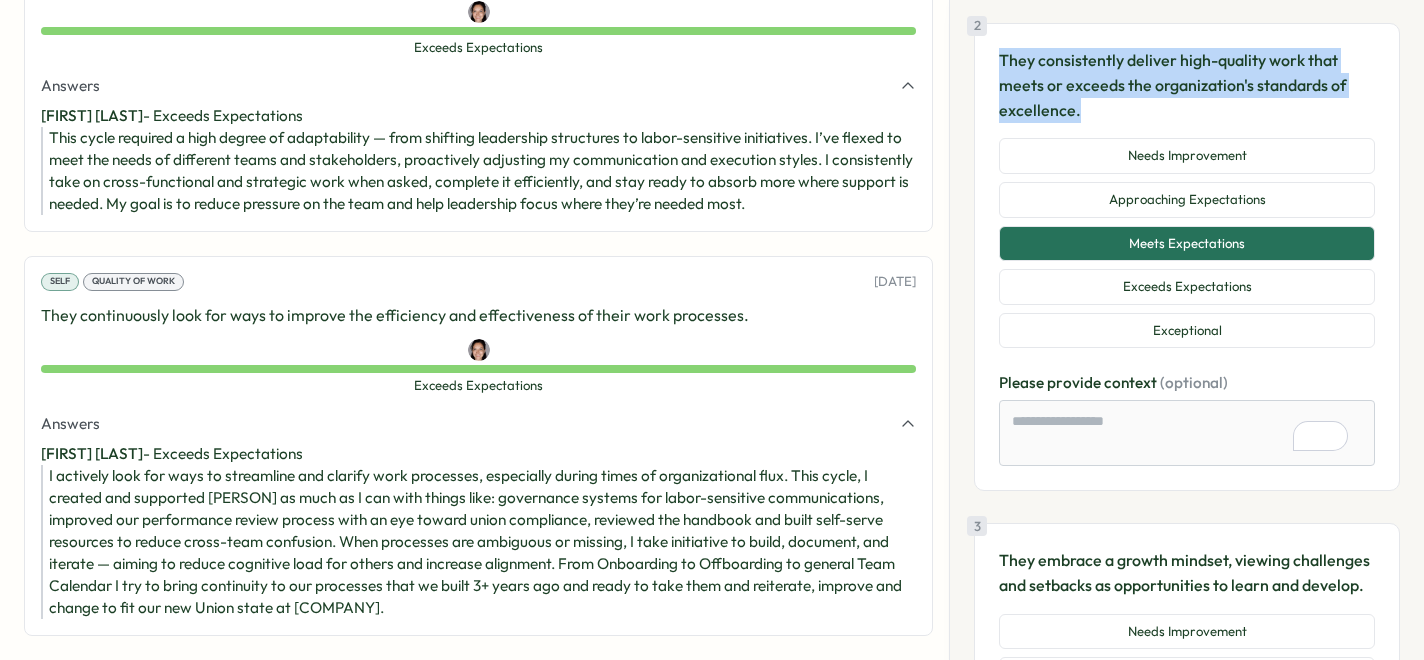 click 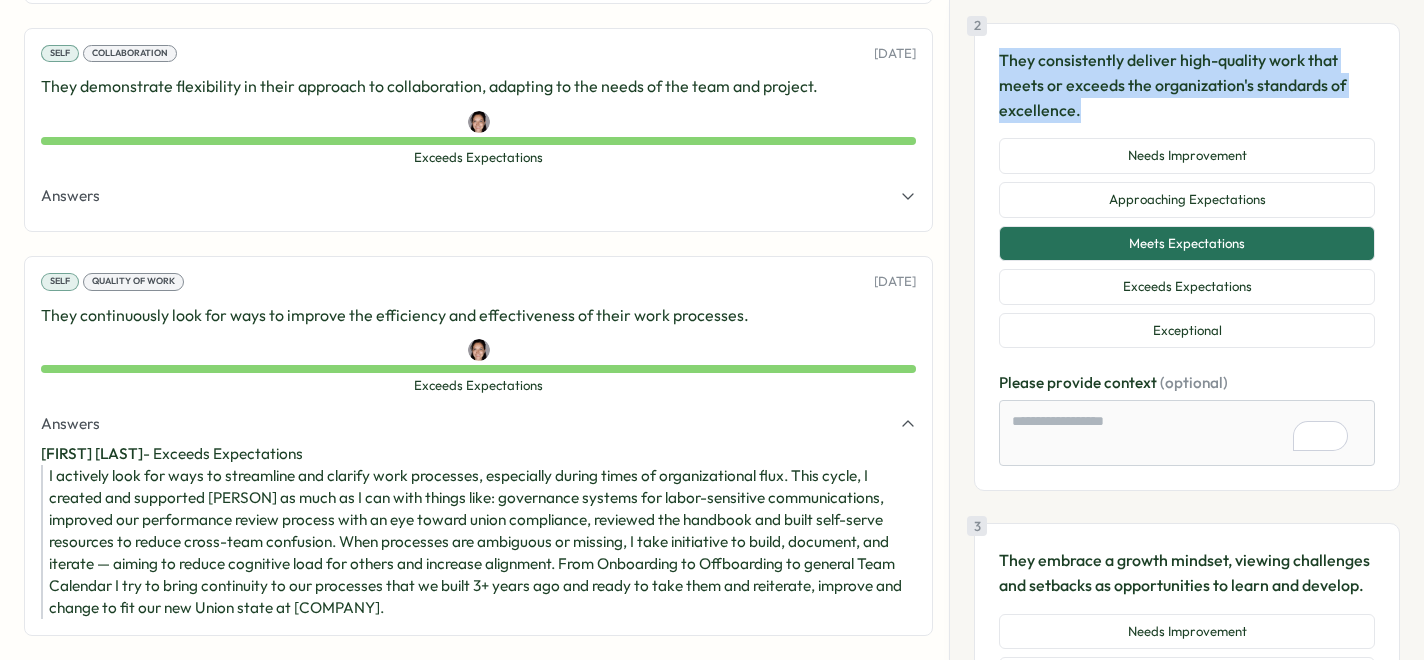 scroll, scrollTop: 3575, scrollLeft: 0, axis: vertical 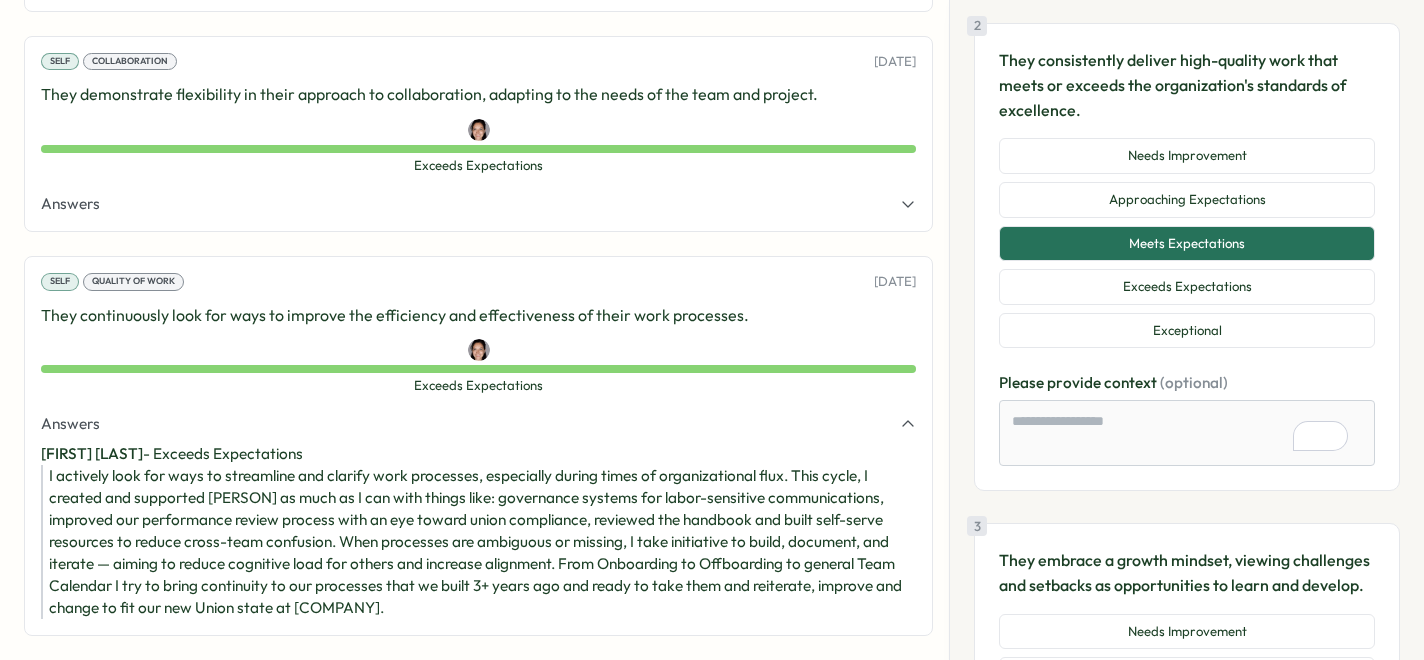 click on "They demonstrate flexibility in their approach to collaboration, adapting to the needs of the team and project." at bounding box center [478, 94] 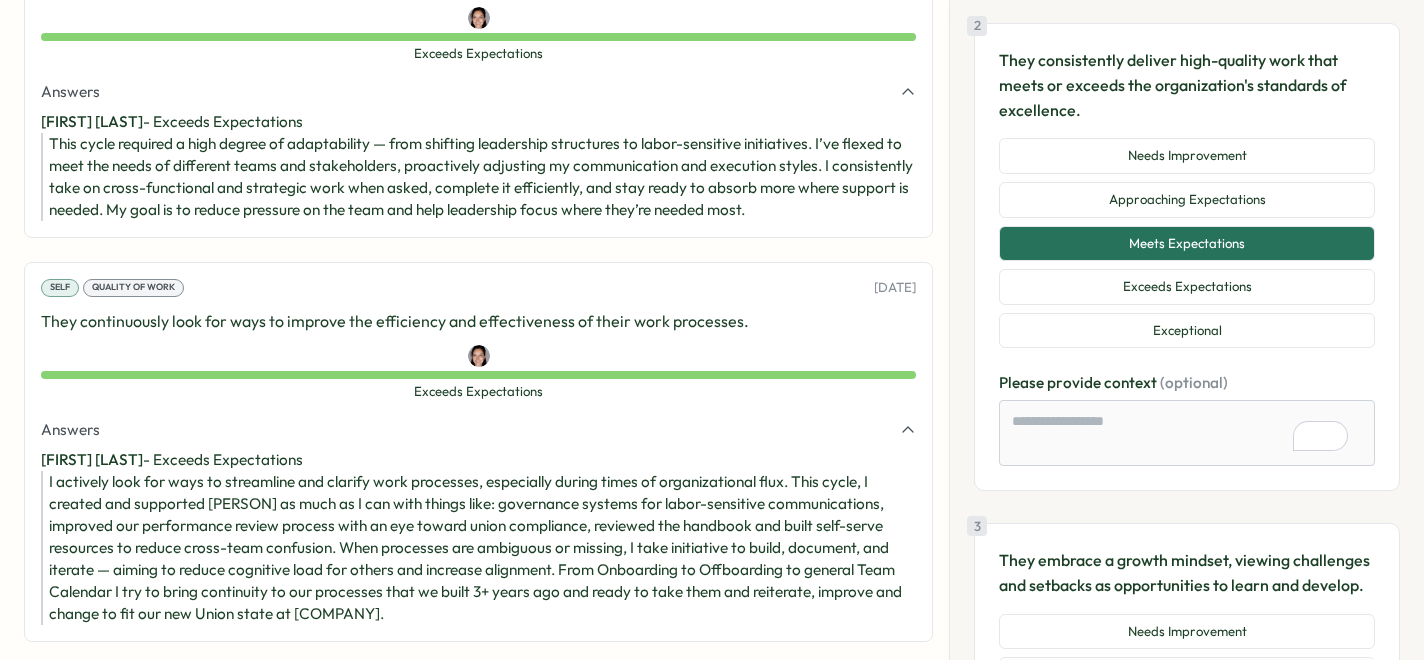 scroll, scrollTop: 3693, scrollLeft: 0, axis: vertical 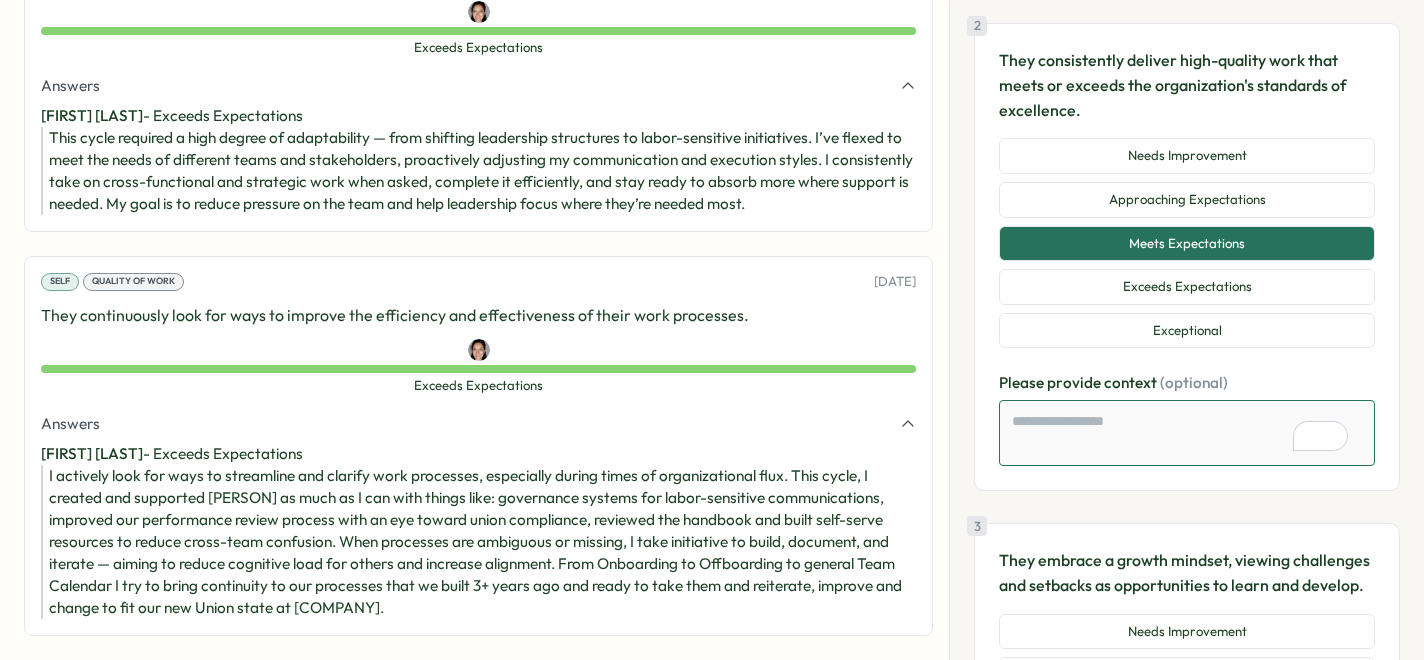 click at bounding box center (1187, 433) 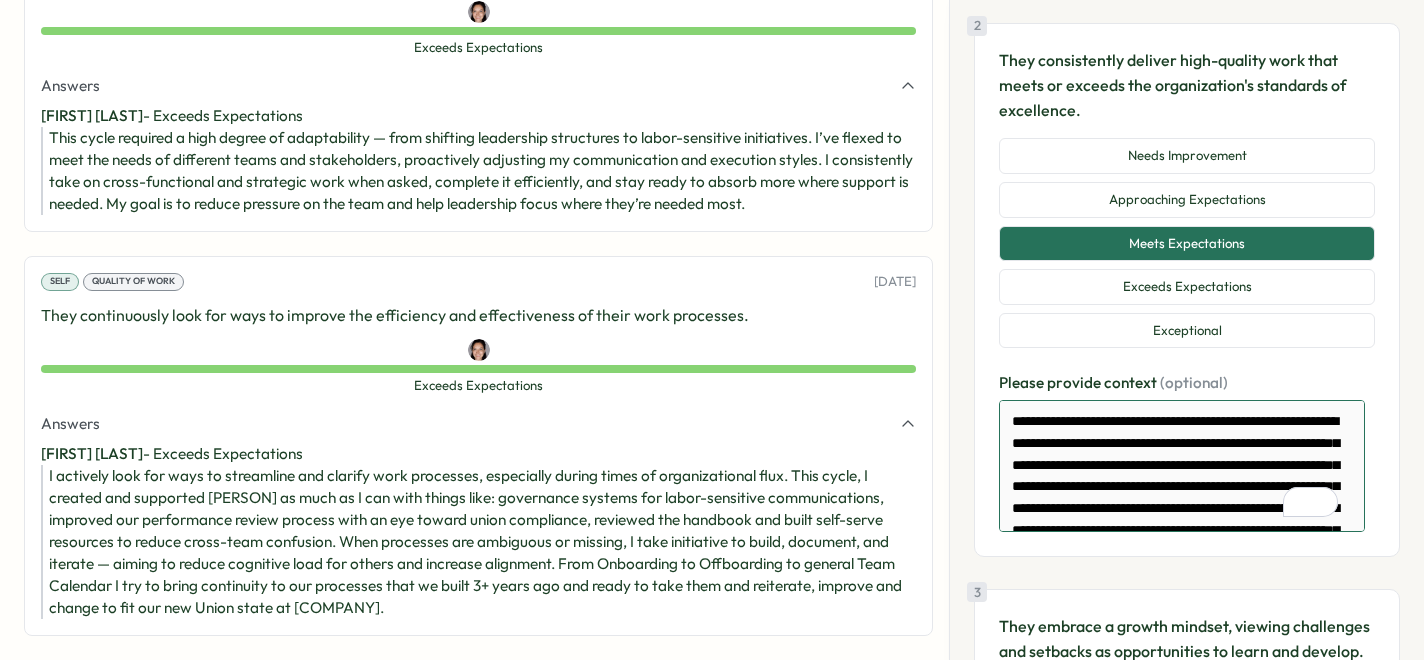 scroll, scrollTop: 1222, scrollLeft: 0, axis: vertical 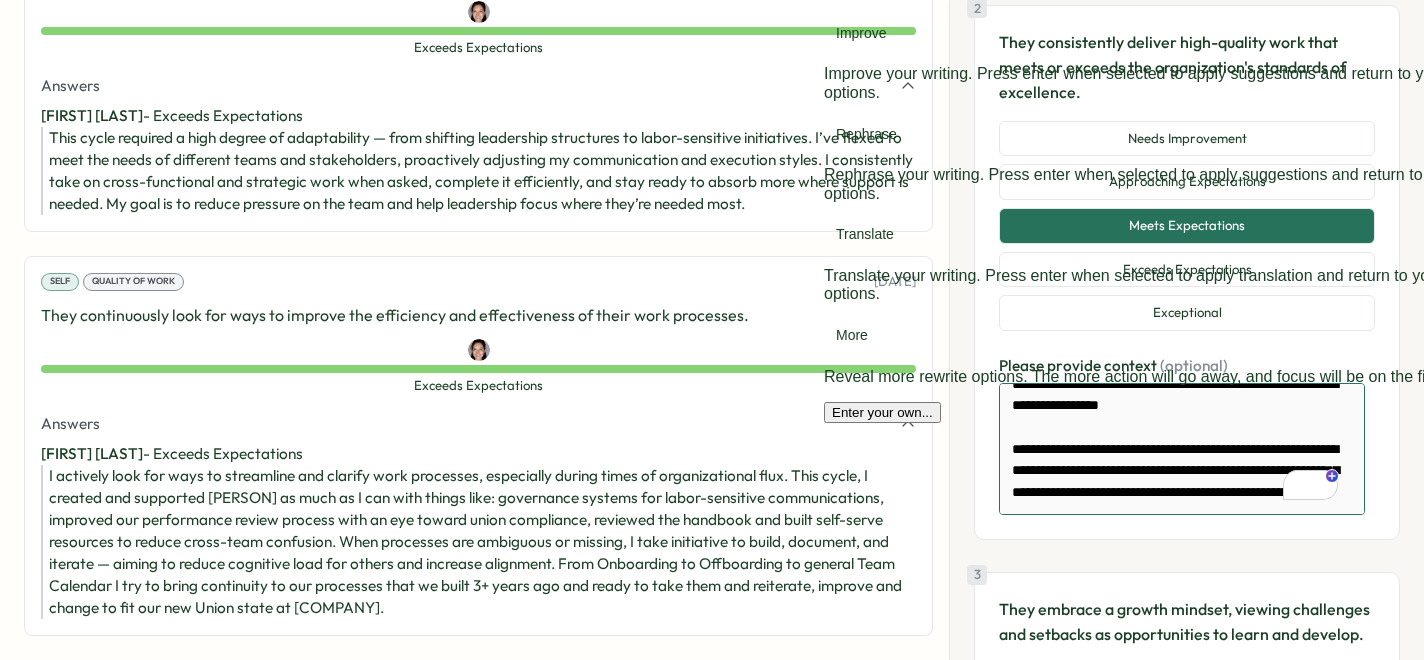 drag, startPoint x: 1238, startPoint y: 502, endPoint x: 1008, endPoint y: 435, distance: 239.56001 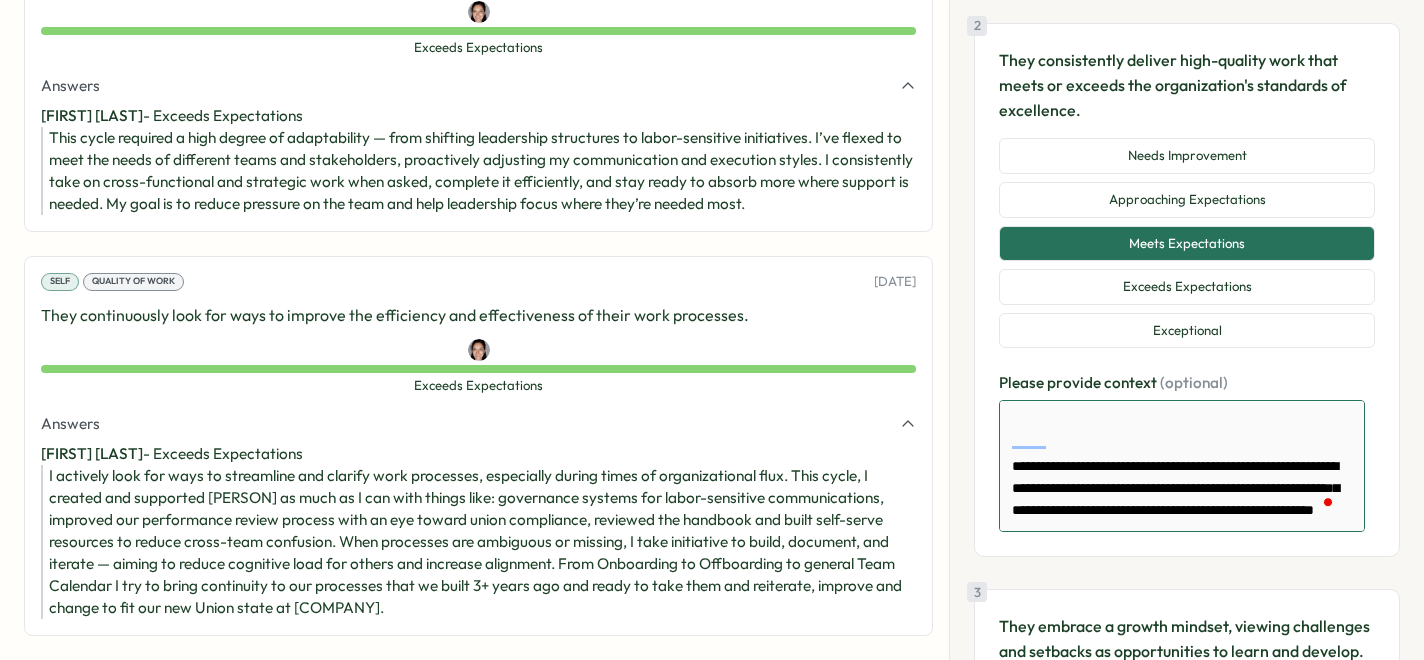 drag, startPoint x: 1081, startPoint y: 486, endPoint x: 1013, endPoint y: 423, distance: 92.69843 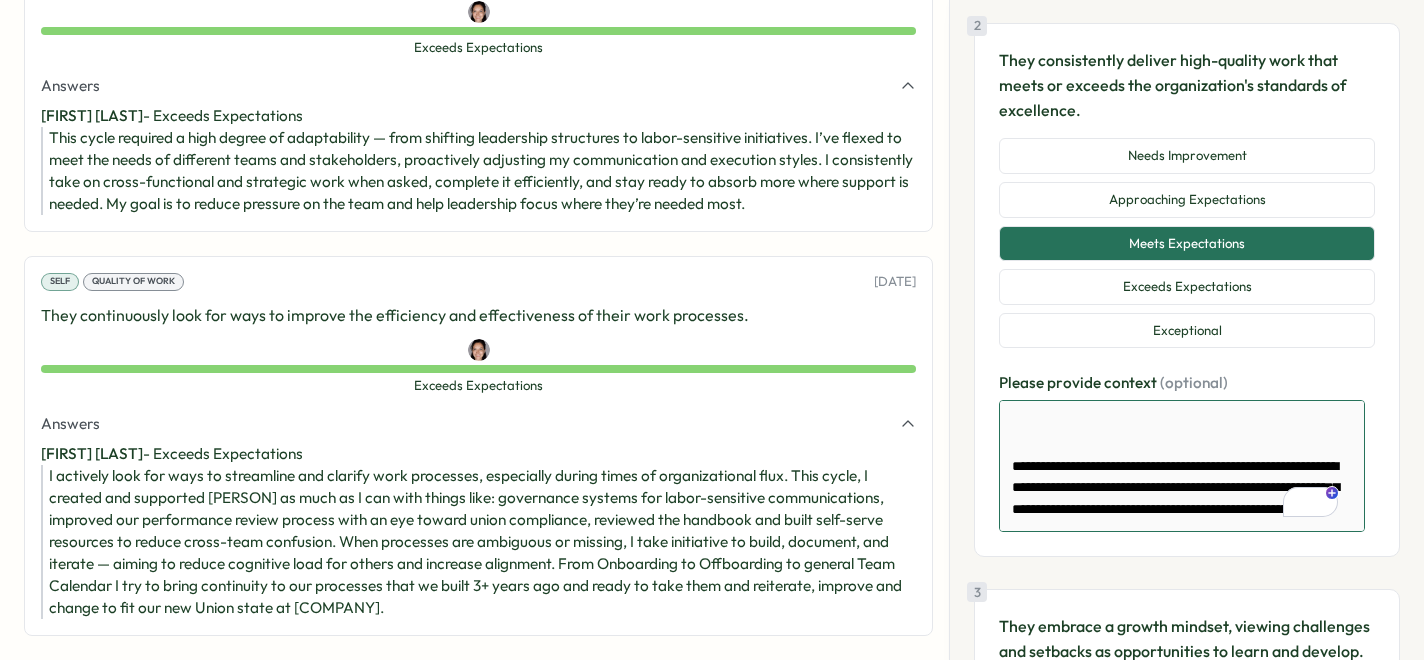 drag, startPoint x: 1111, startPoint y: 487, endPoint x: 1015, endPoint y: 422, distance: 115.935326 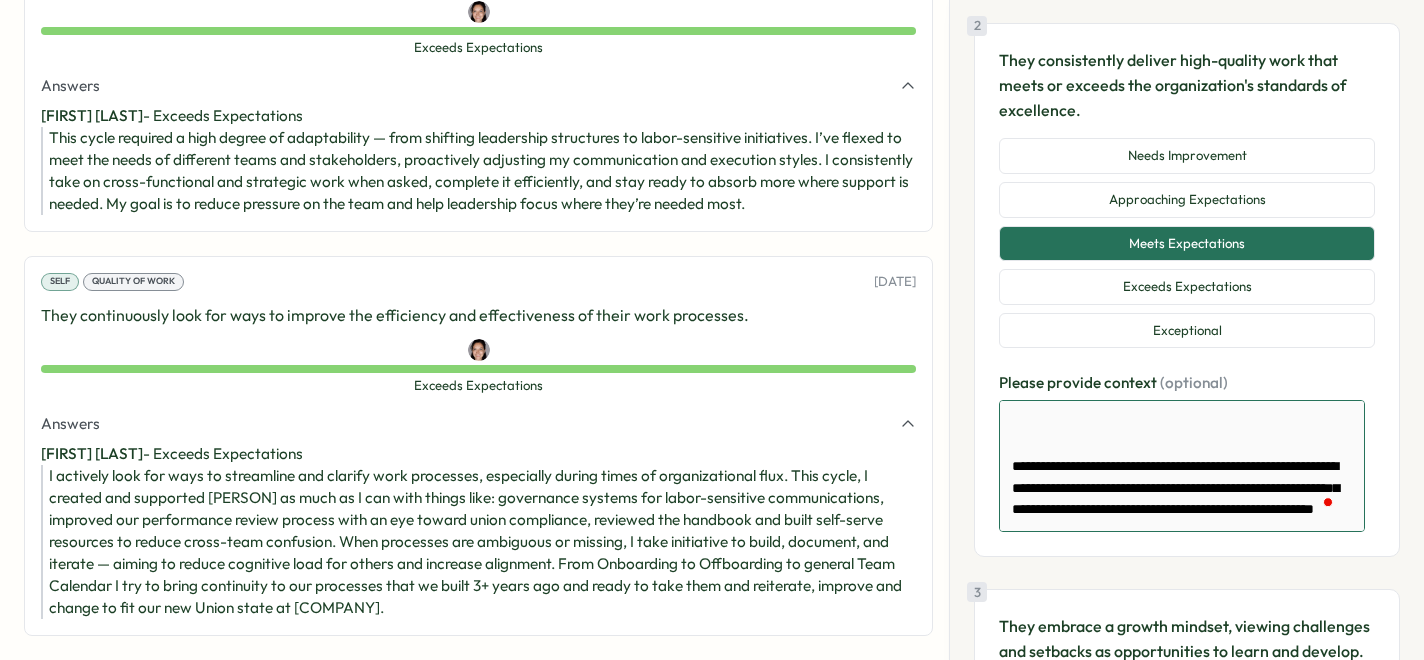 drag, startPoint x: 1197, startPoint y: 517, endPoint x: 1016, endPoint y: 469, distance: 187.25652 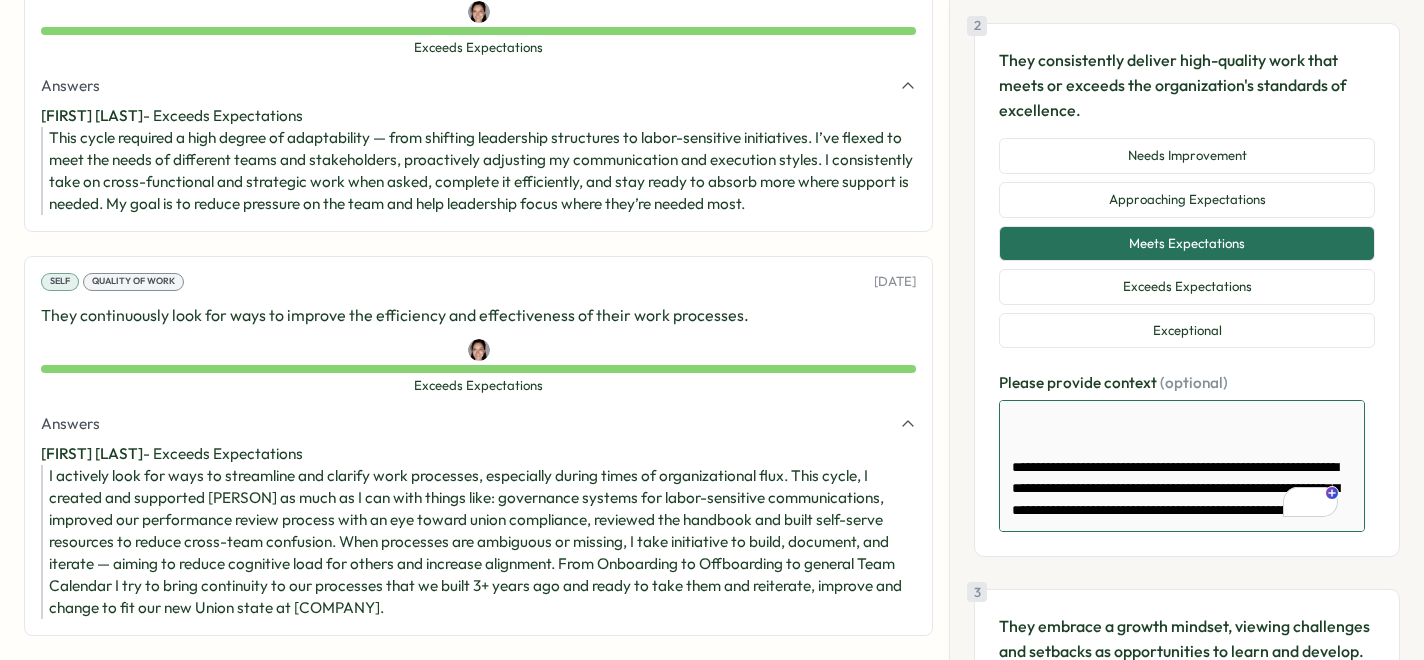 paste on "**********" 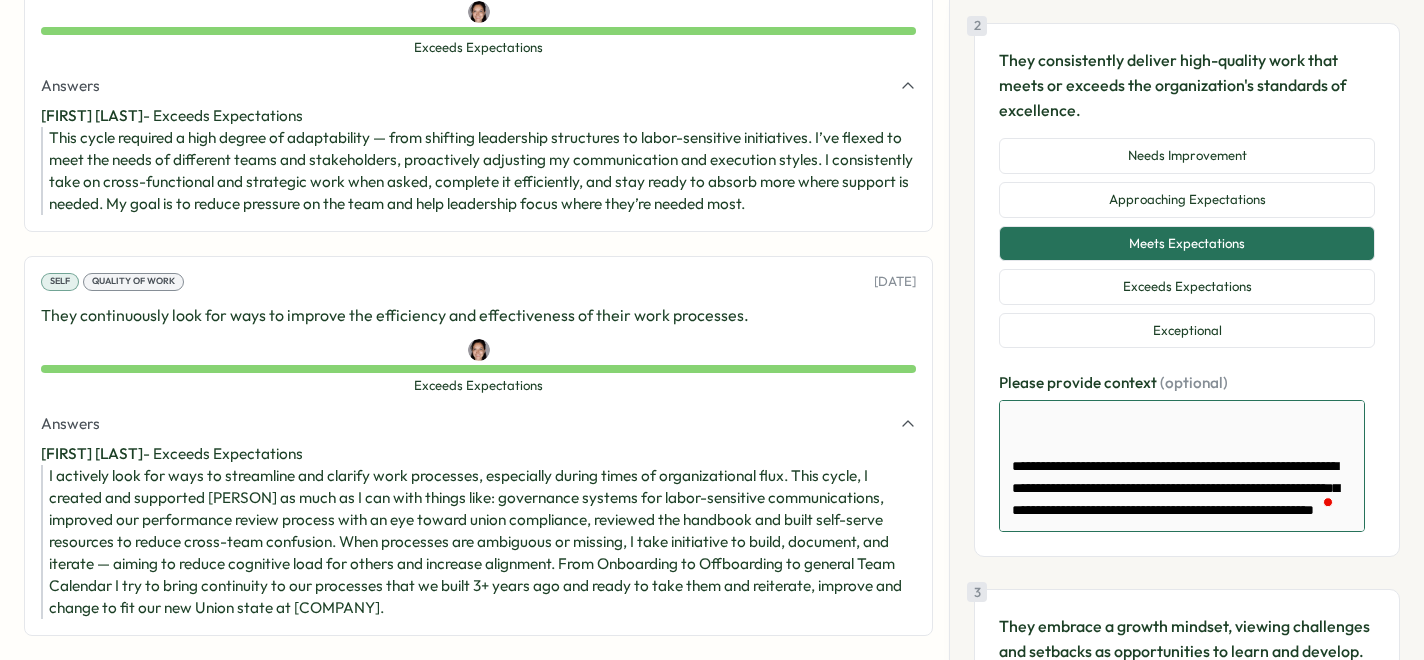 scroll, scrollTop: 713, scrollLeft: 0, axis: vertical 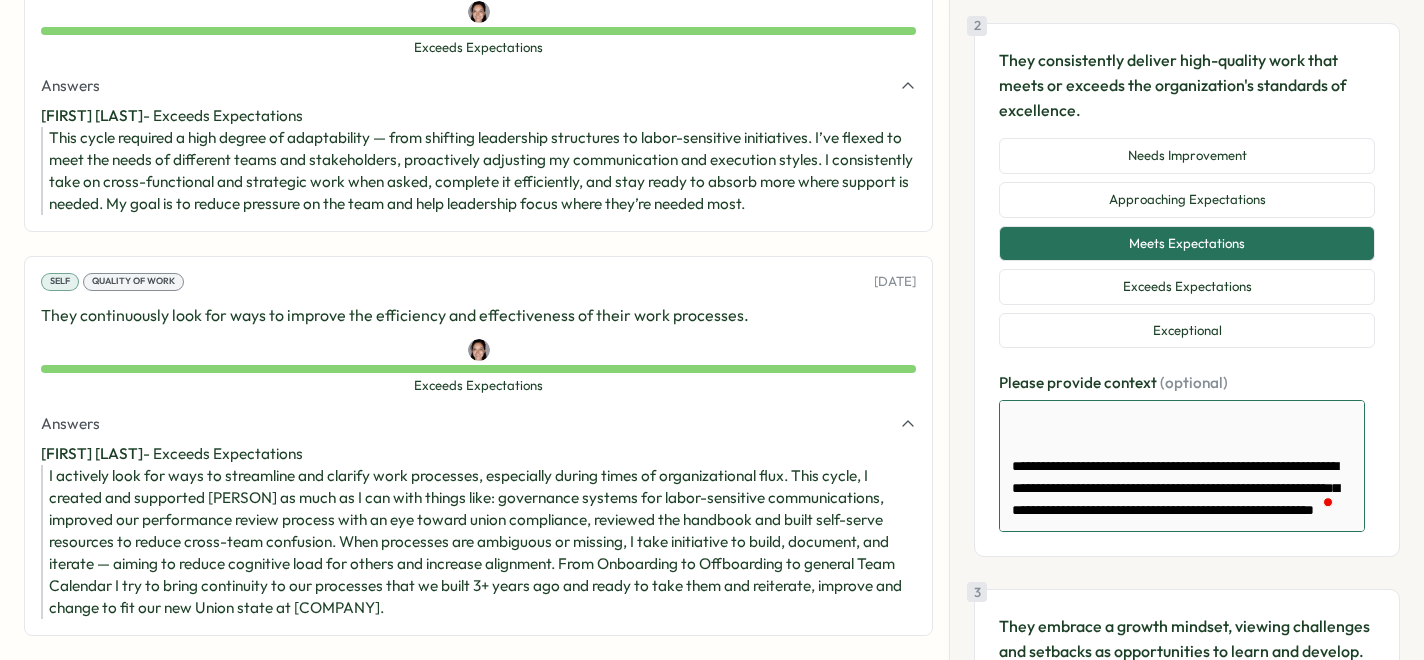 click at bounding box center [1182, 466] 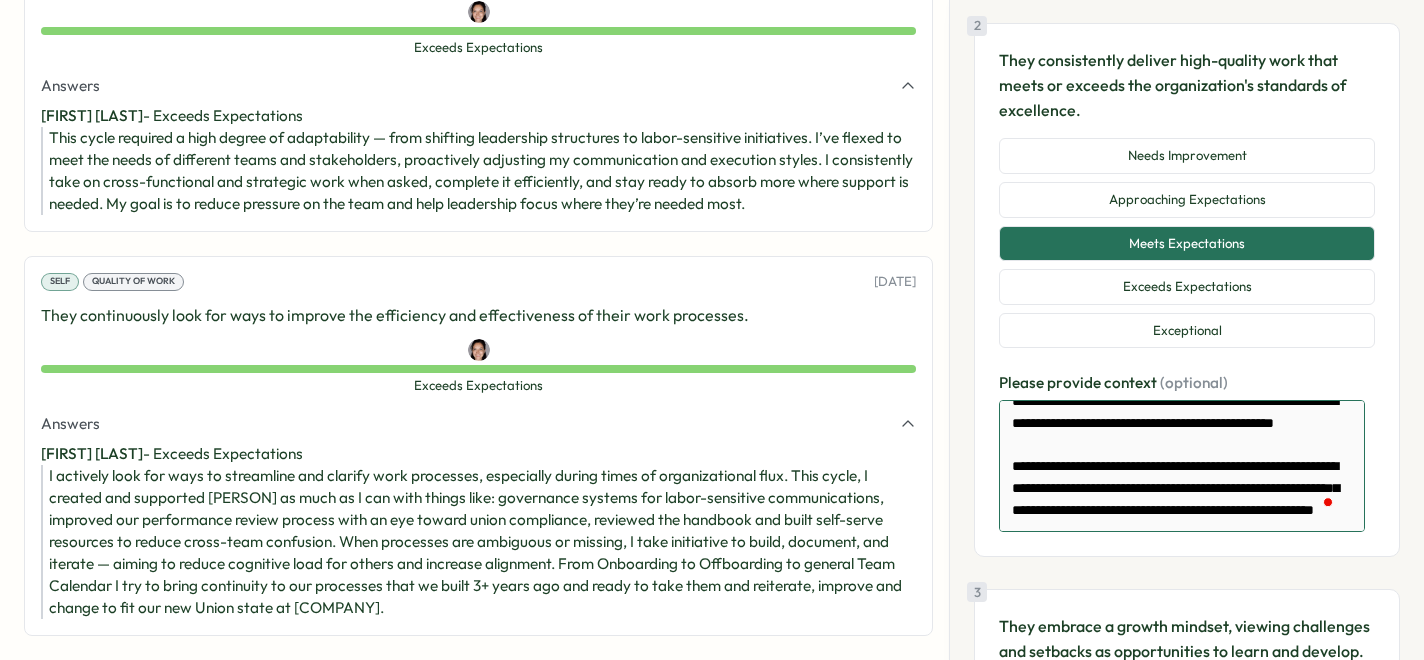 click at bounding box center (1182, 466) 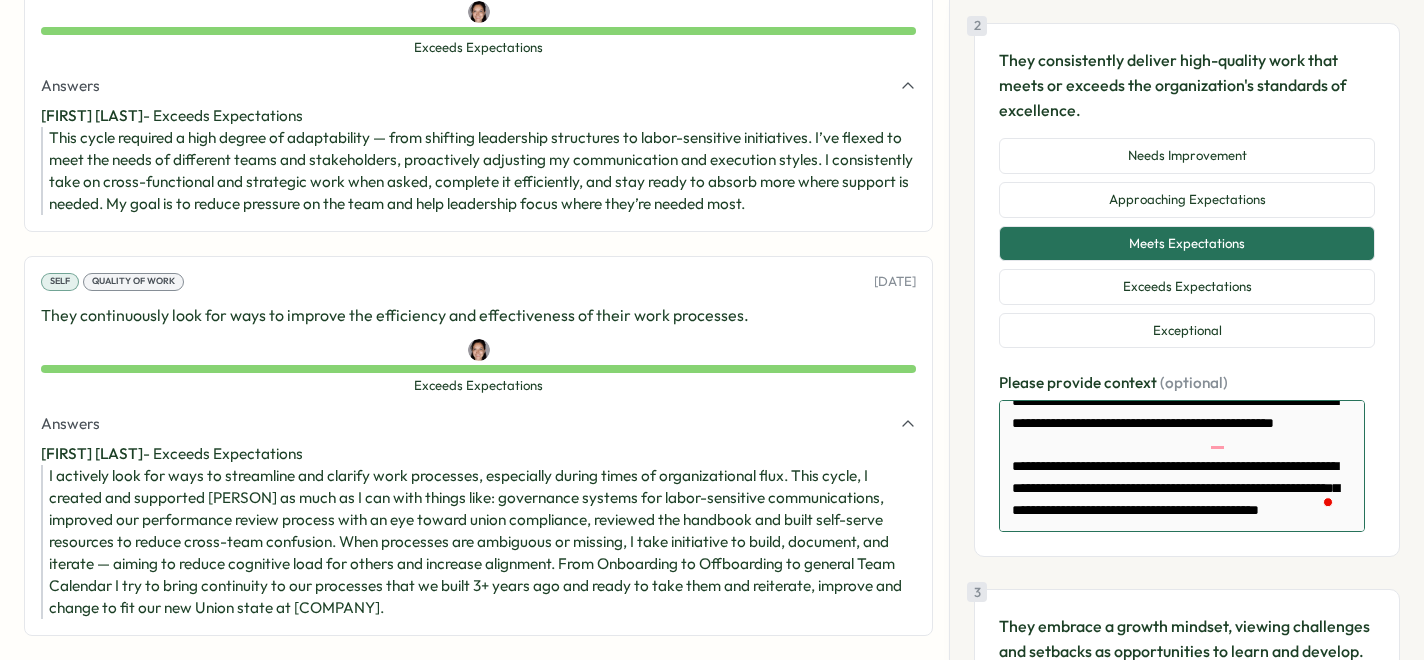 click at bounding box center [1182, 466] 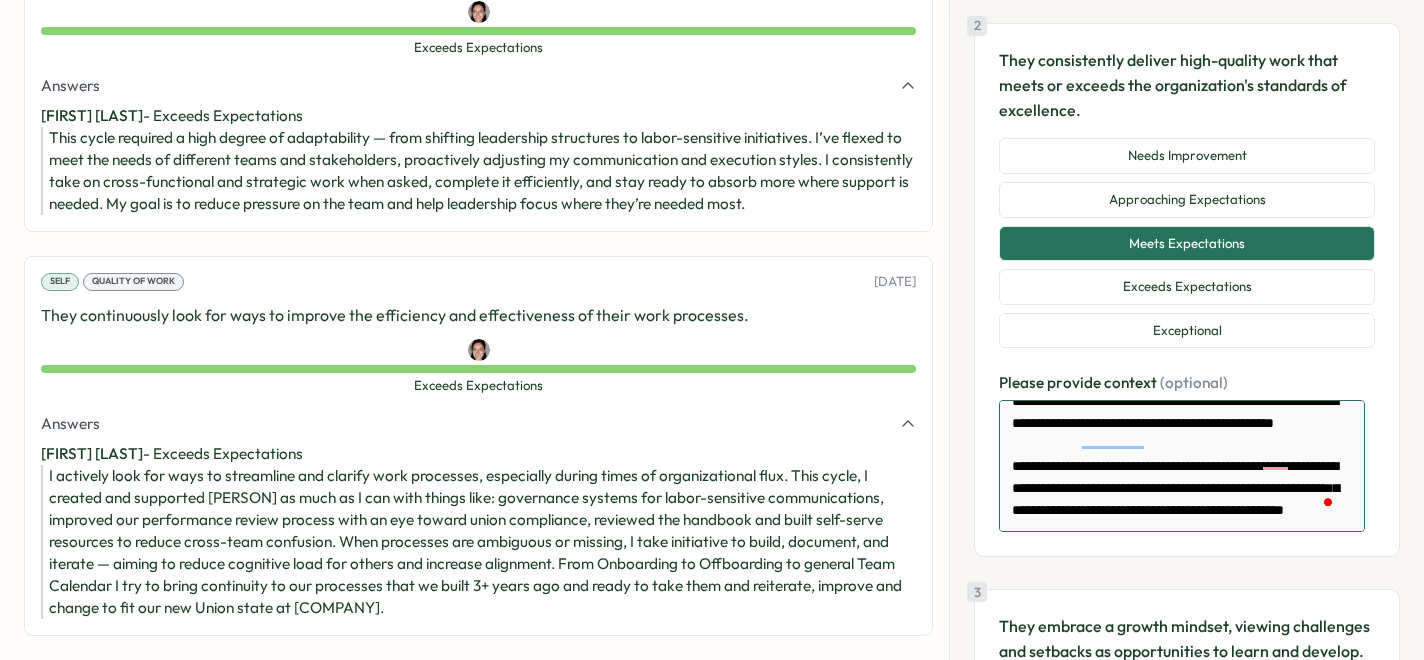 click at bounding box center (1182, 466) 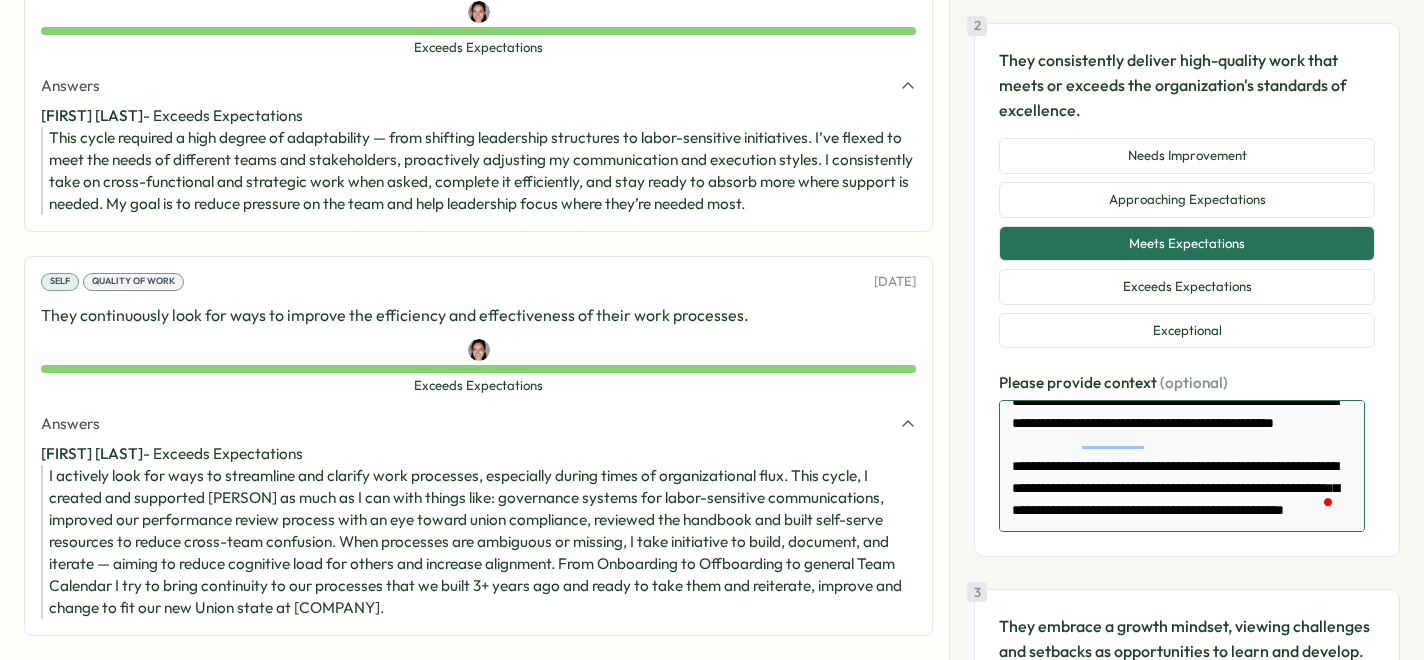 click at bounding box center (1182, 466) 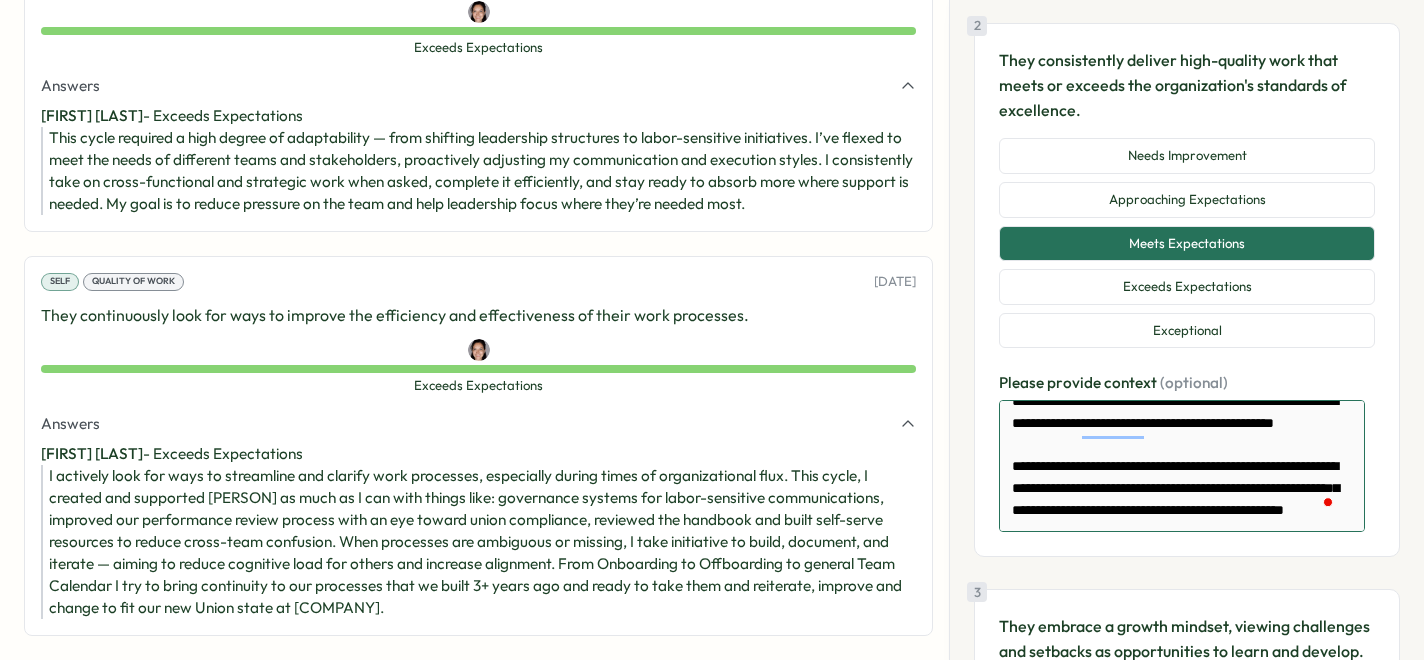 scroll, scrollTop: 890, scrollLeft: 0, axis: vertical 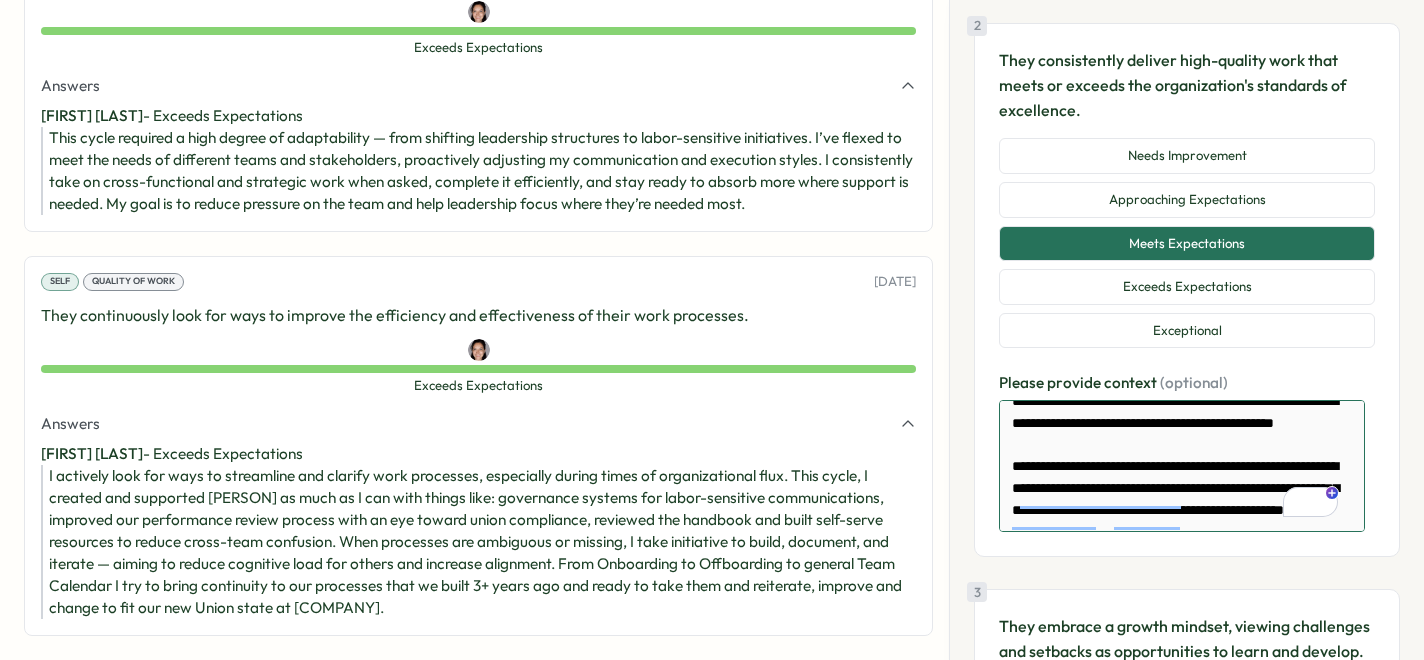 click at bounding box center [1182, 466] 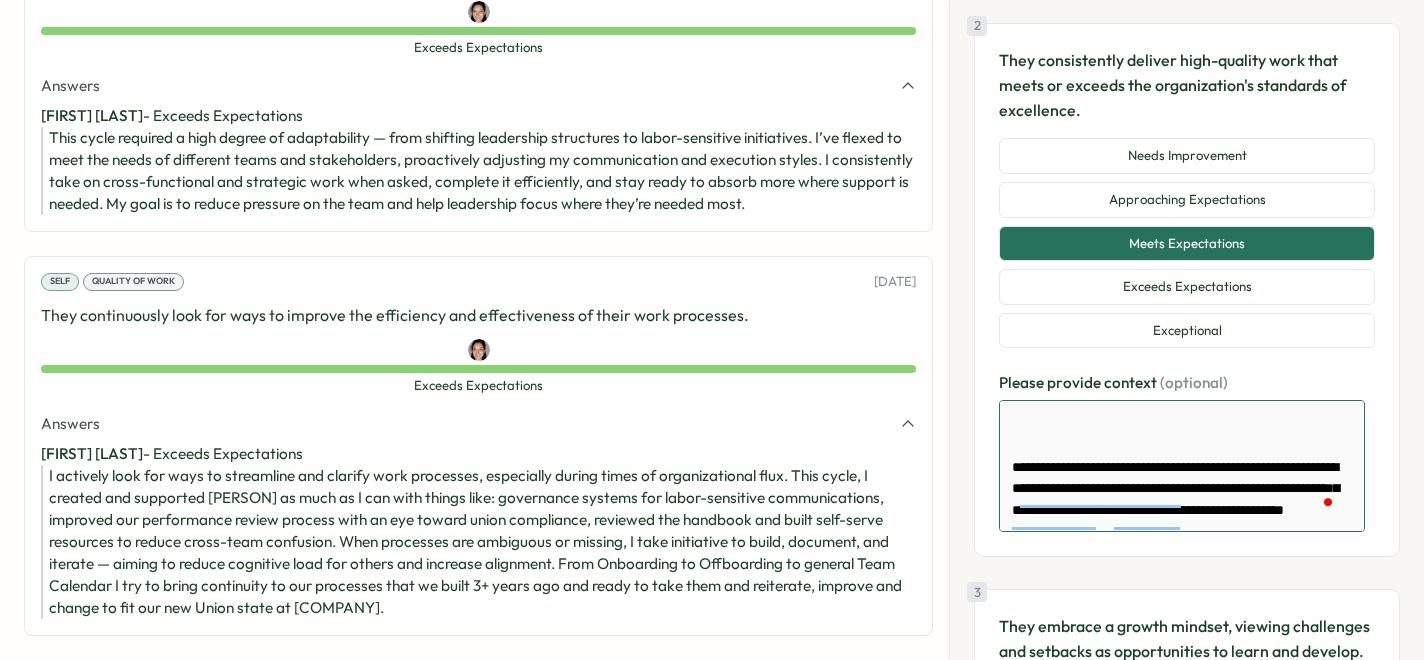 paste on "**********" 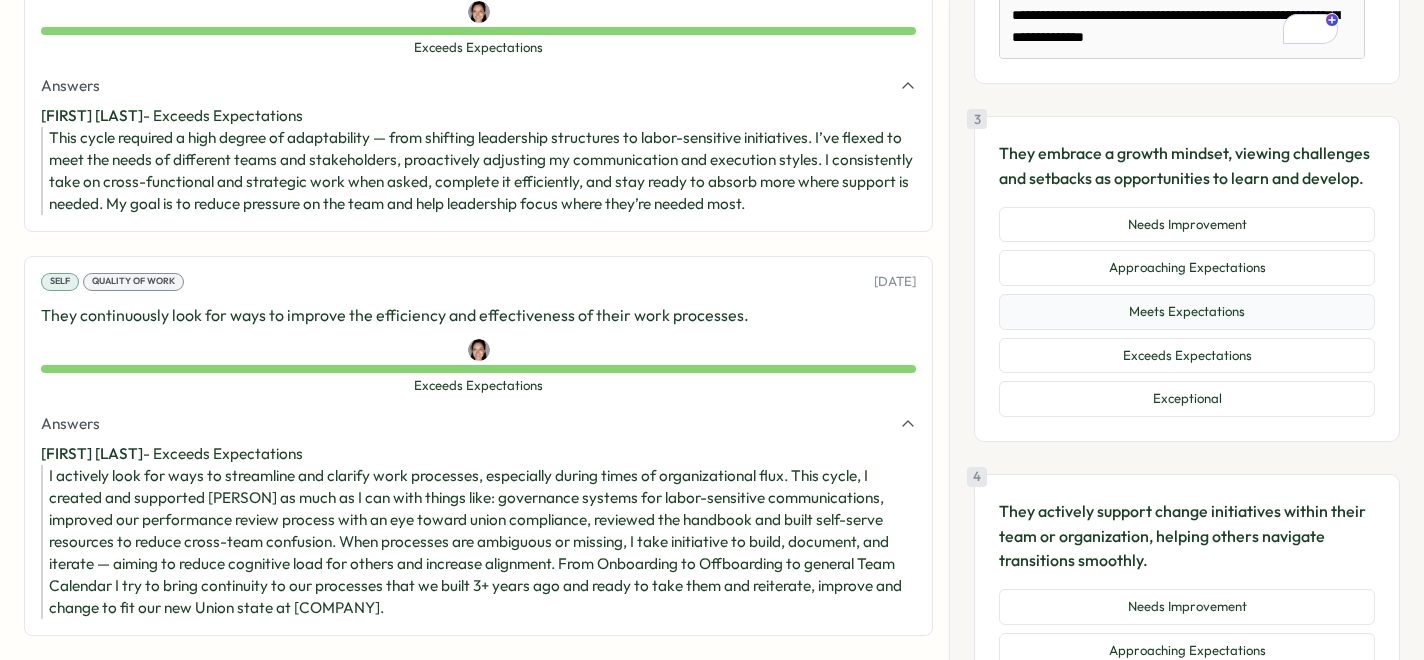 click on "Meets Expectations" at bounding box center [1187, 312] 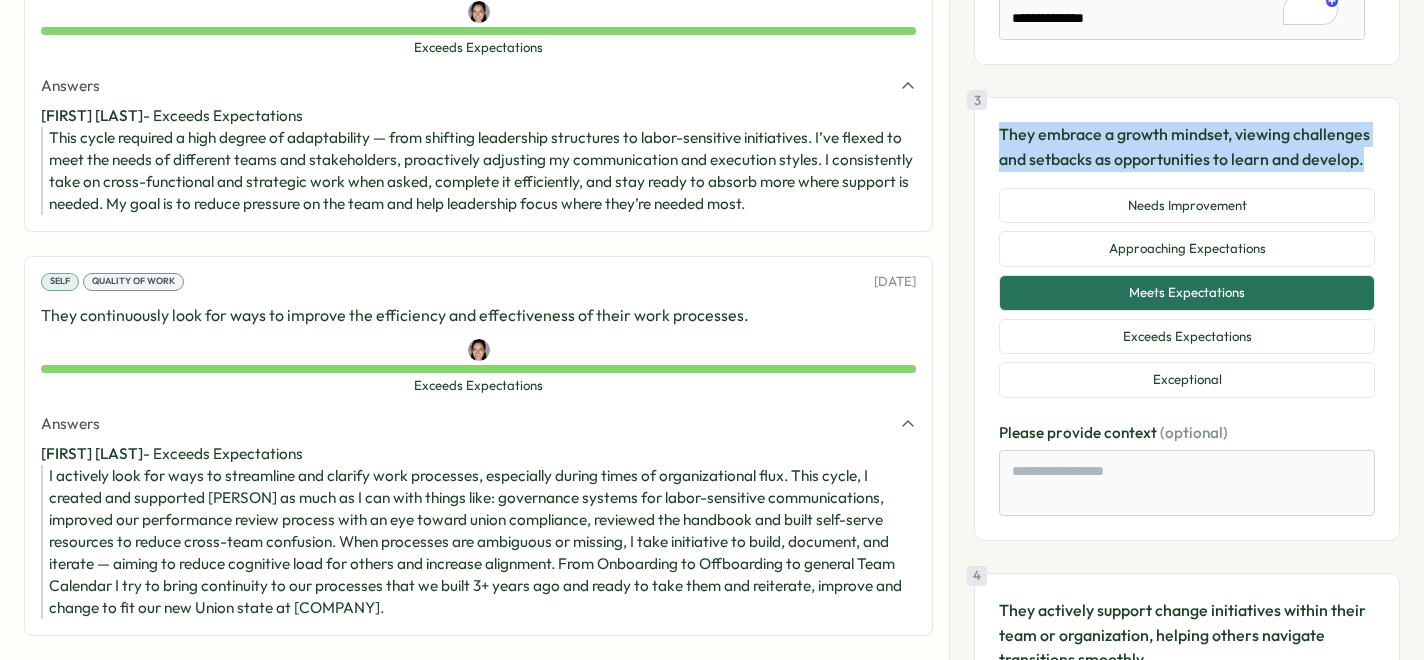 drag, startPoint x: 1116, startPoint y: 175, endPoint x: 1000, endPoint y: 136, distance: 122.380554 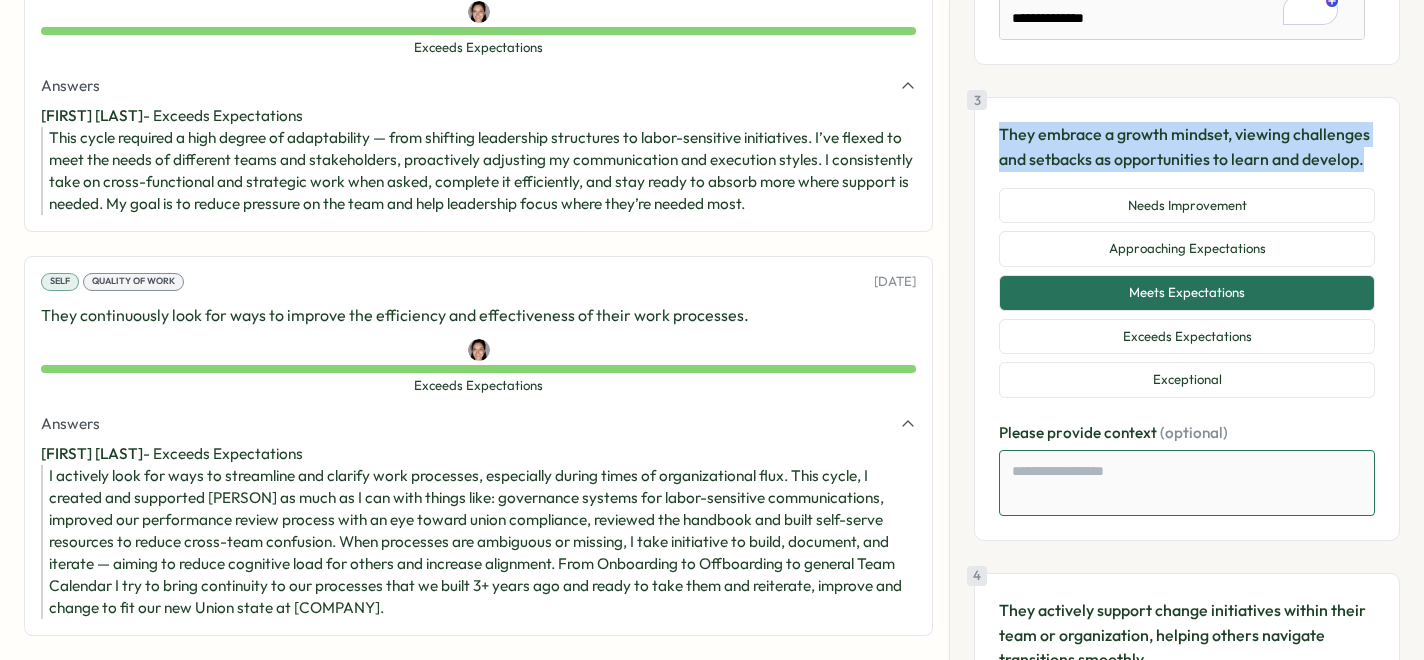 click at bounding box center (1187, 483) 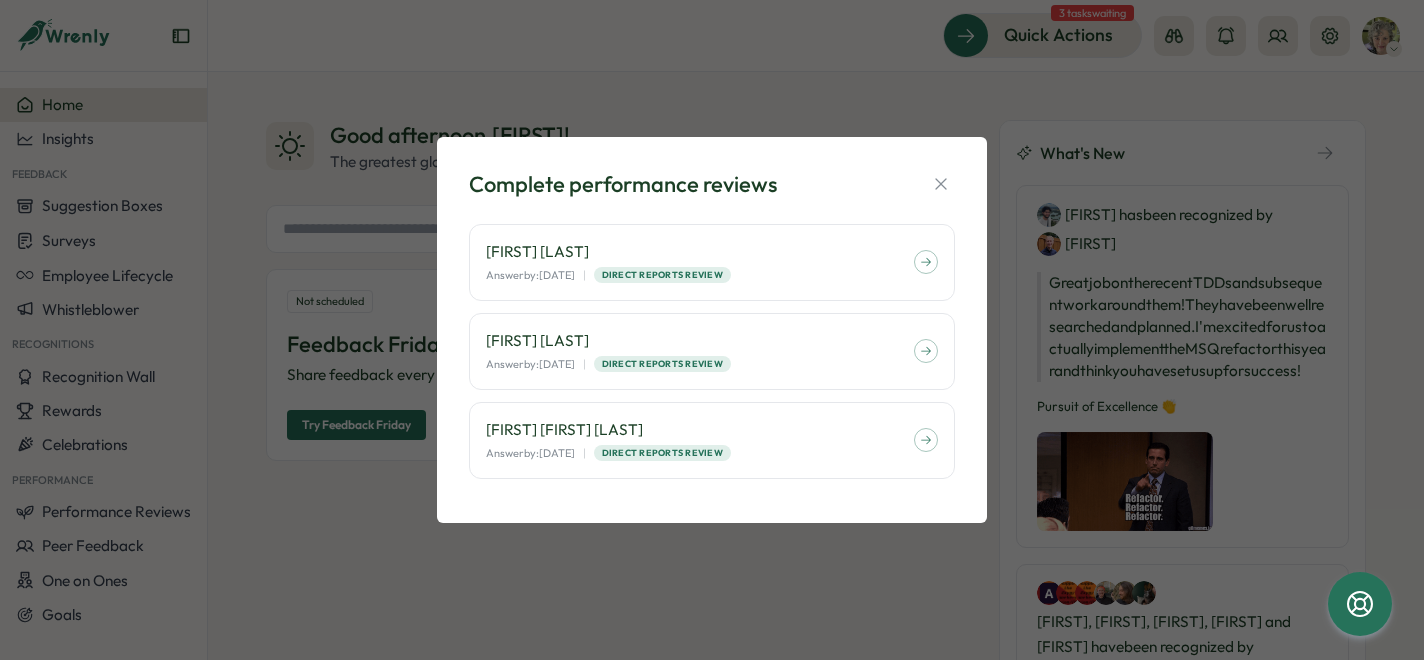 scroll, scrollTop: 0, scrollLeft: 0, axis: both 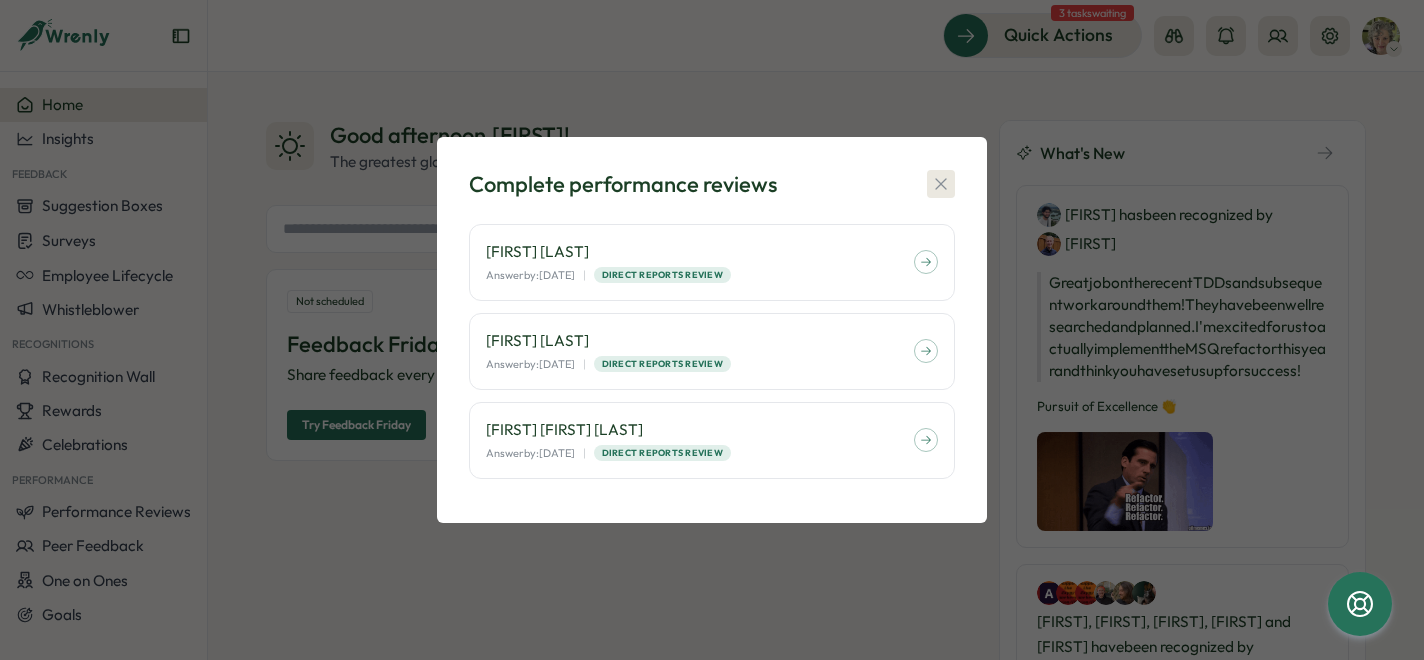 click 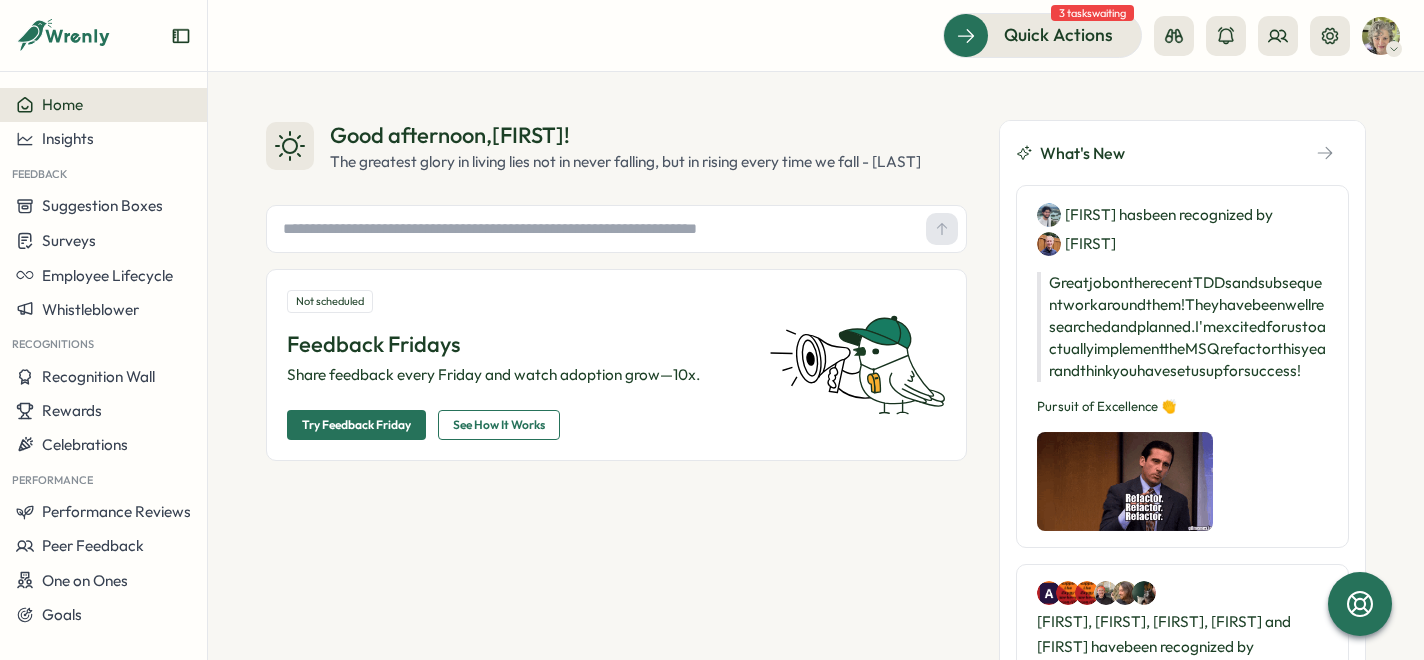 scroll, scrollTop: 22, scrollLeft: 0, axis: vertical 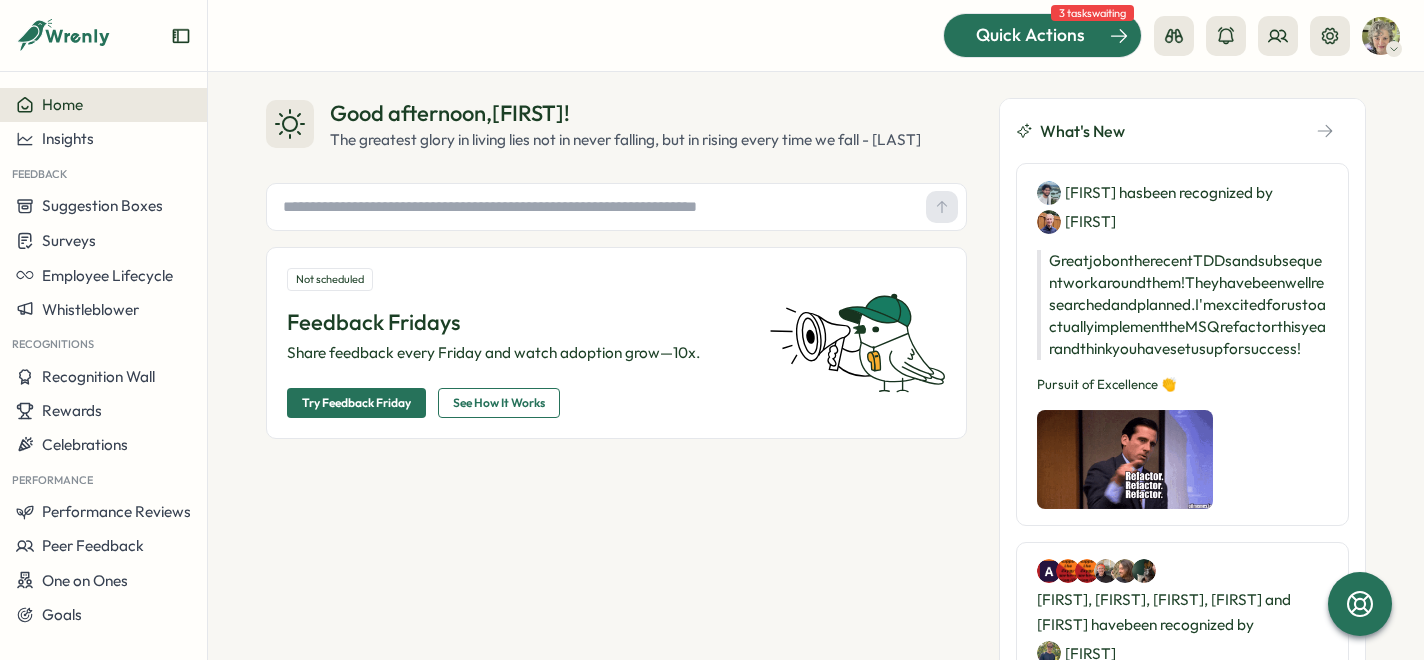 click on "Quick Actions" at bounding box center [1030, 35] 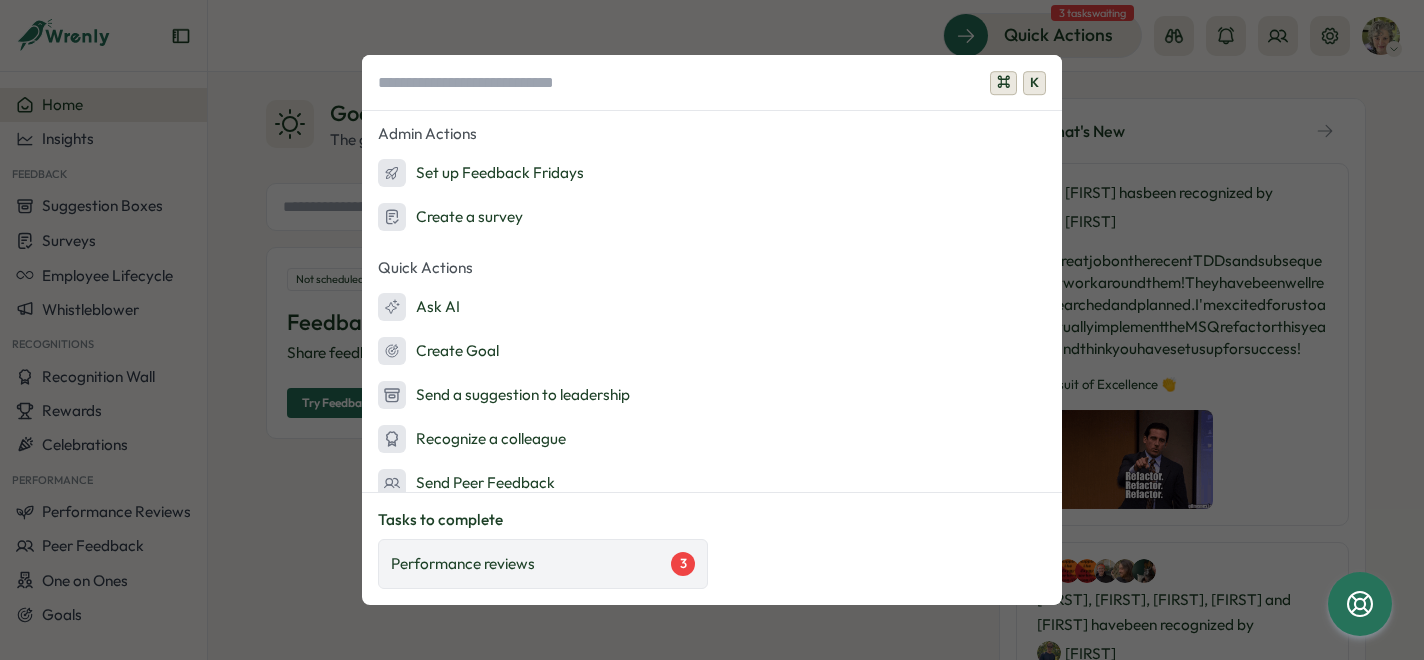 click on "Performance reviews 3" at bounding box center (543, 564) 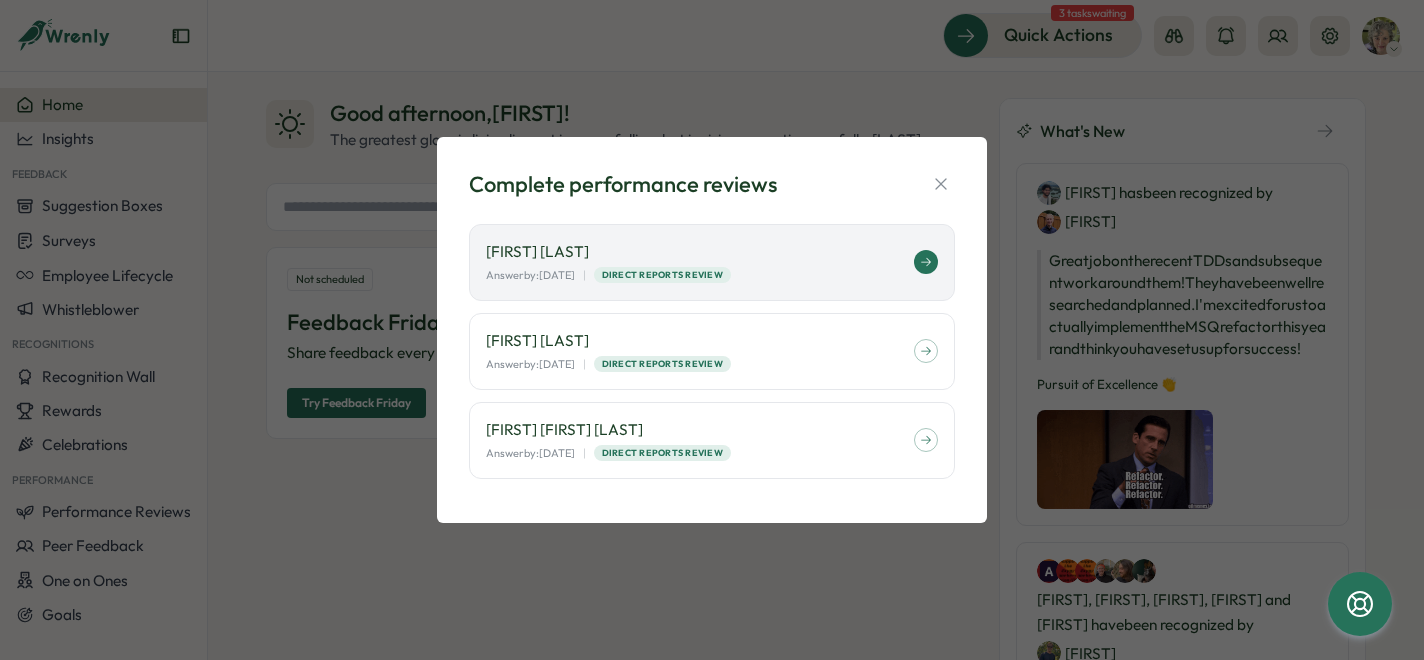 click on "[FIRST] [LAST]" at bounding box center [700, 252] 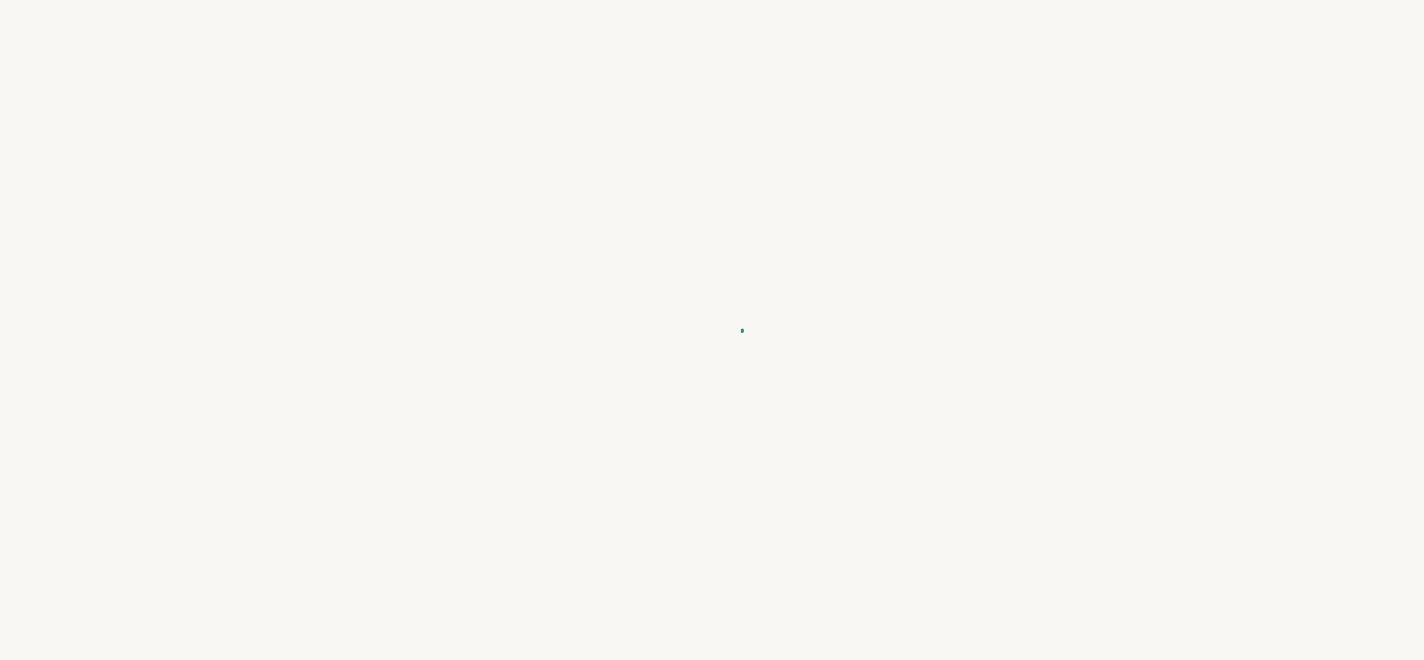 scroll, scrollTop: 0, scrollLeft: 0, axis: both 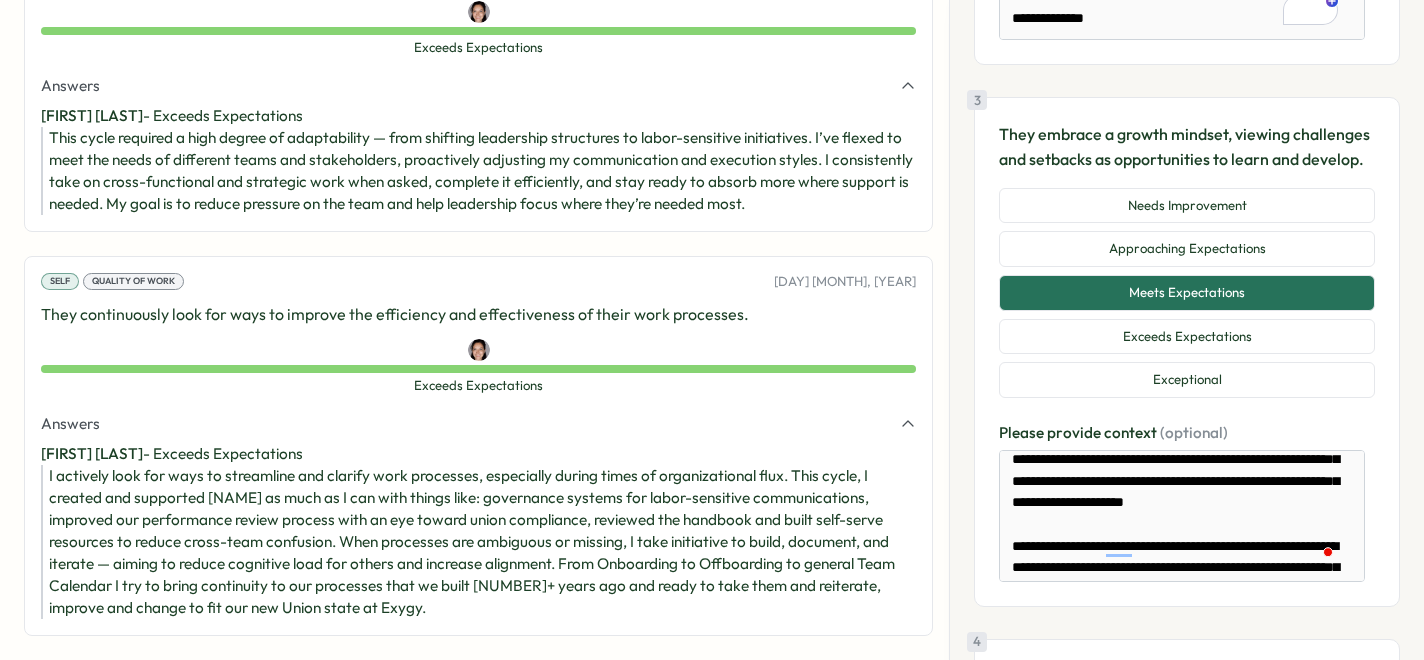 click at bounding box center [1182, 516] 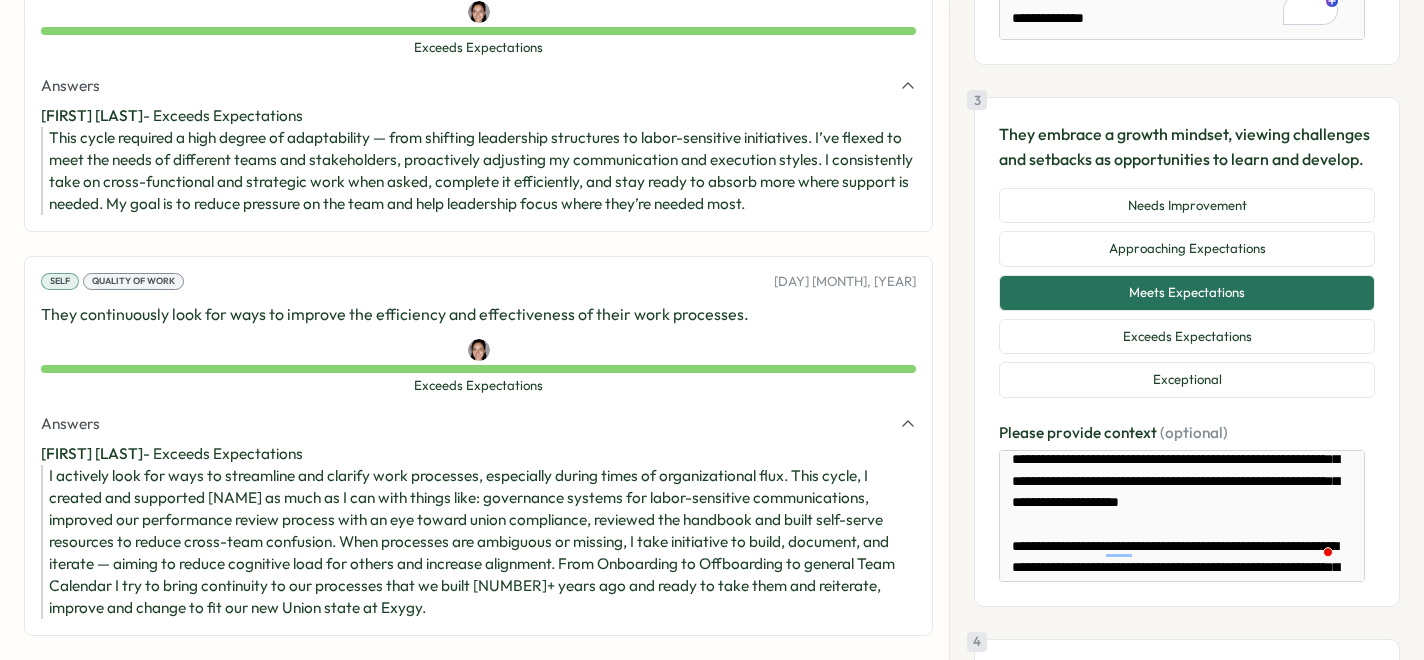 type on "**********" 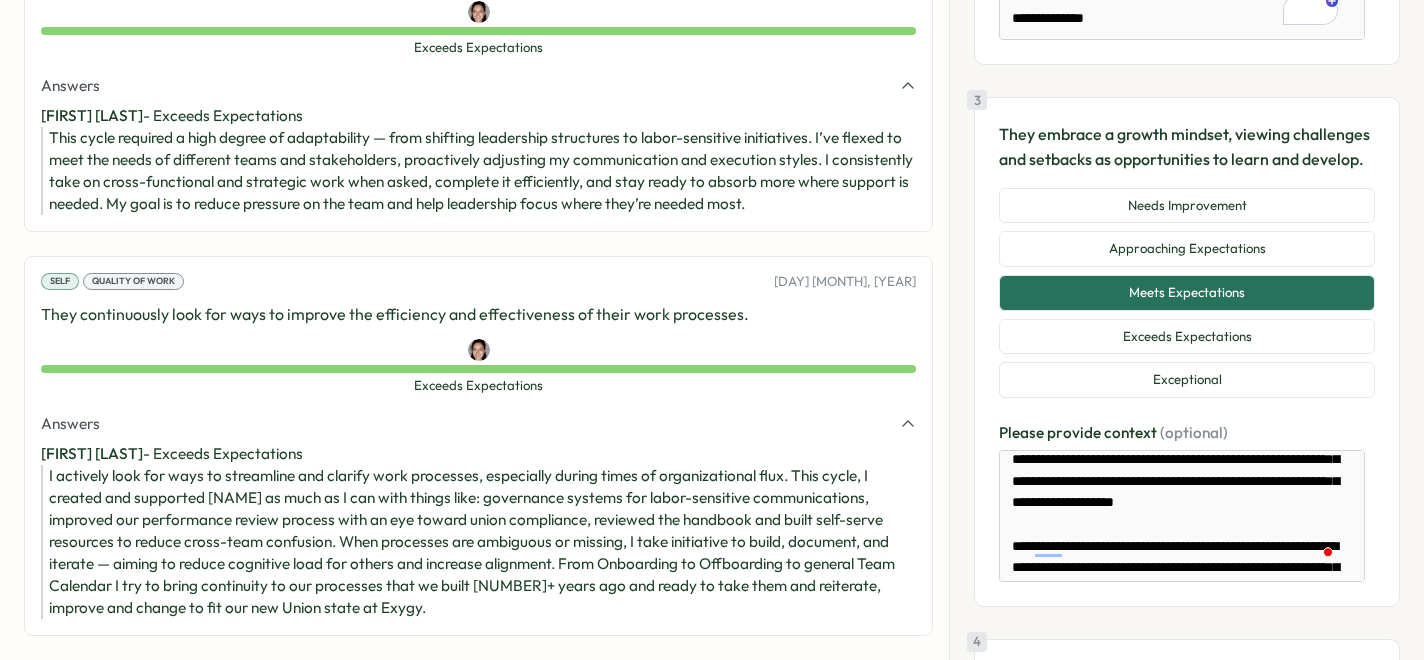 type on "**********" 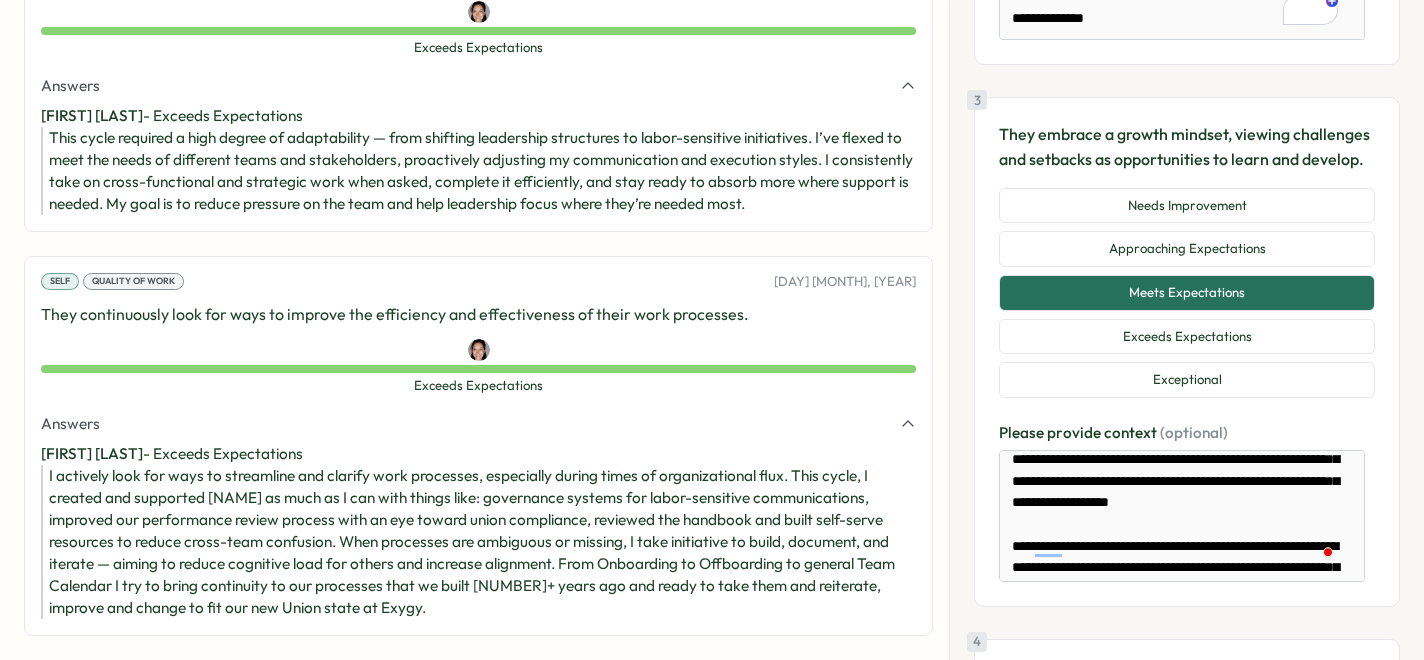 type on "**********" 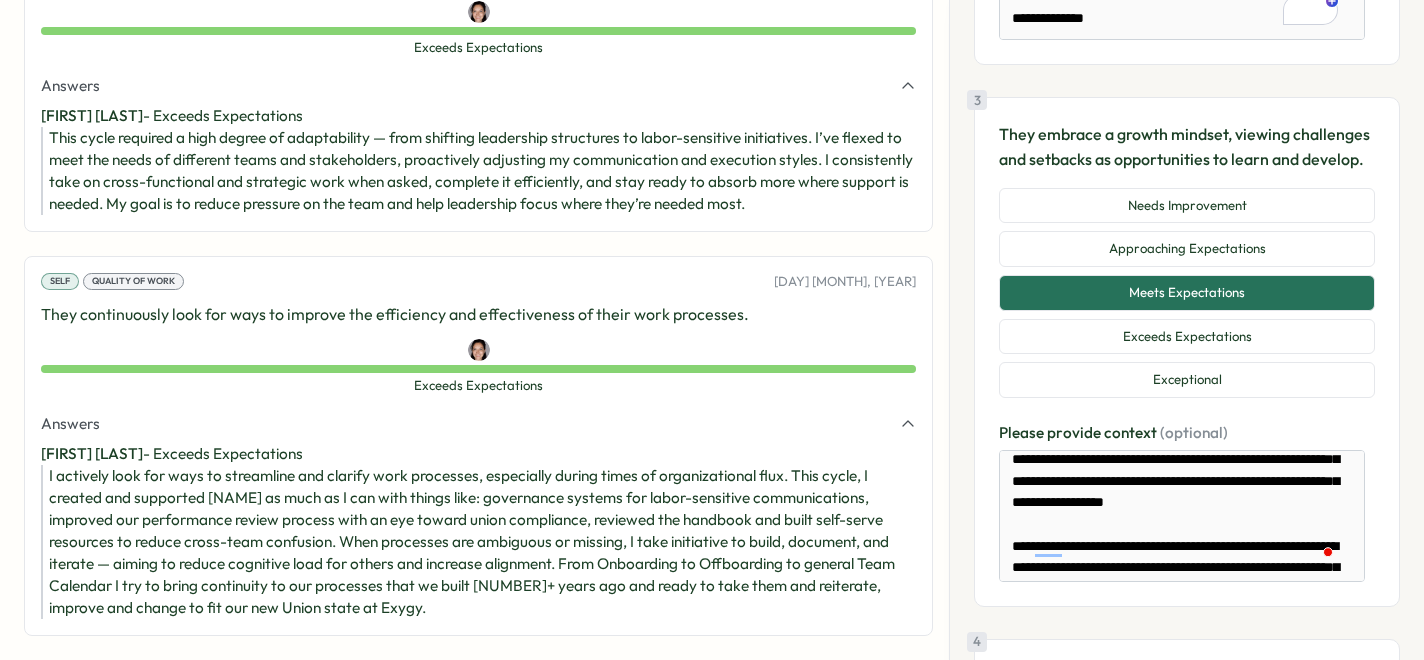 type on "*" 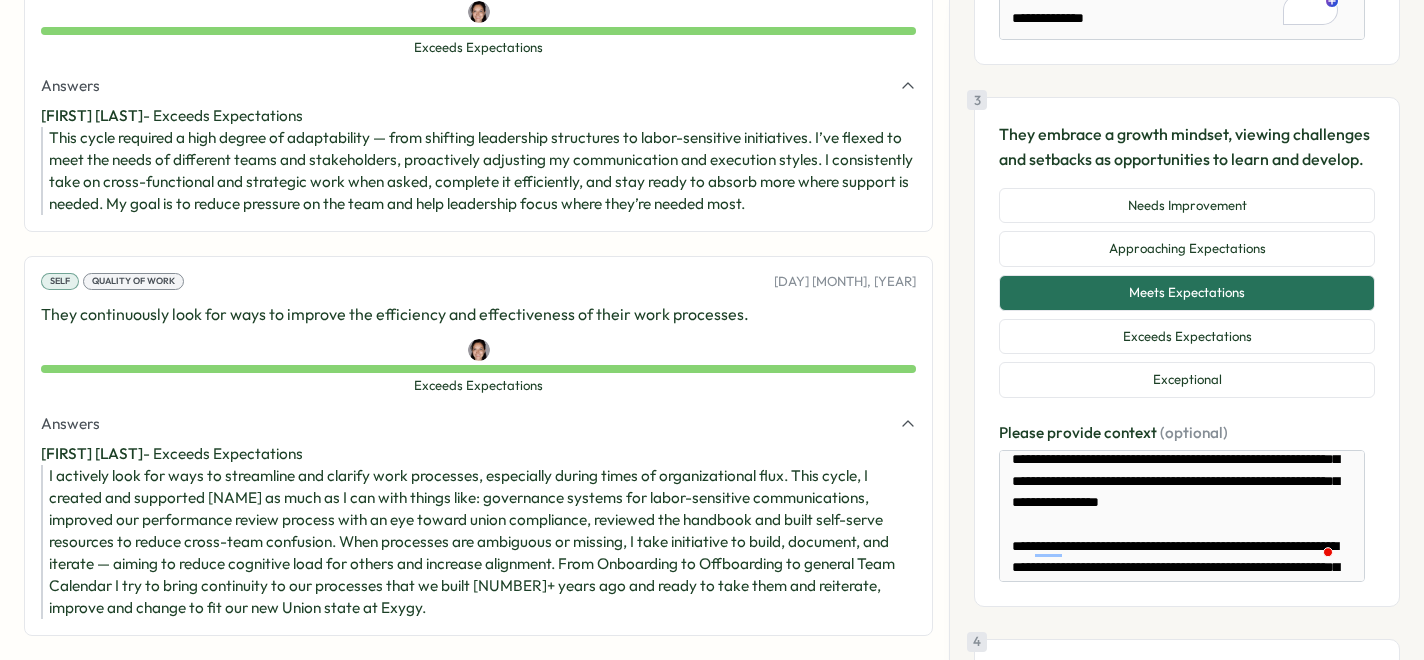 type on "**********" 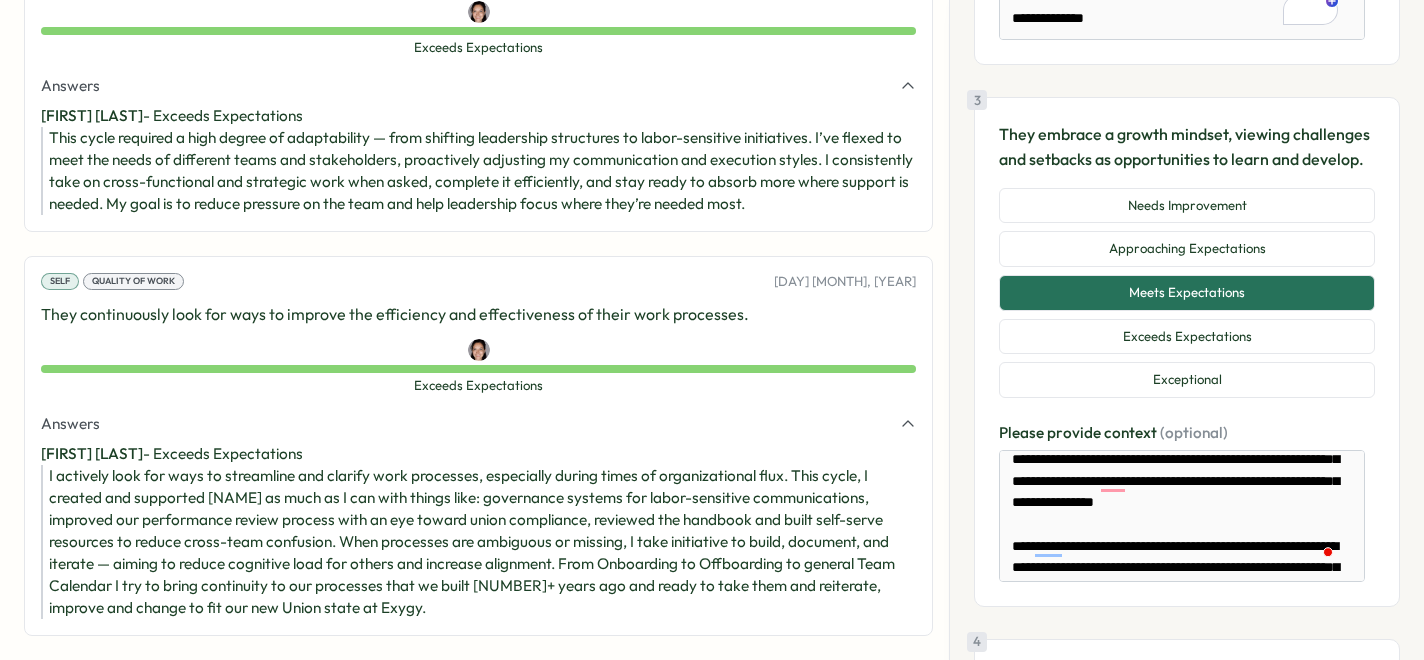 type on "**********" 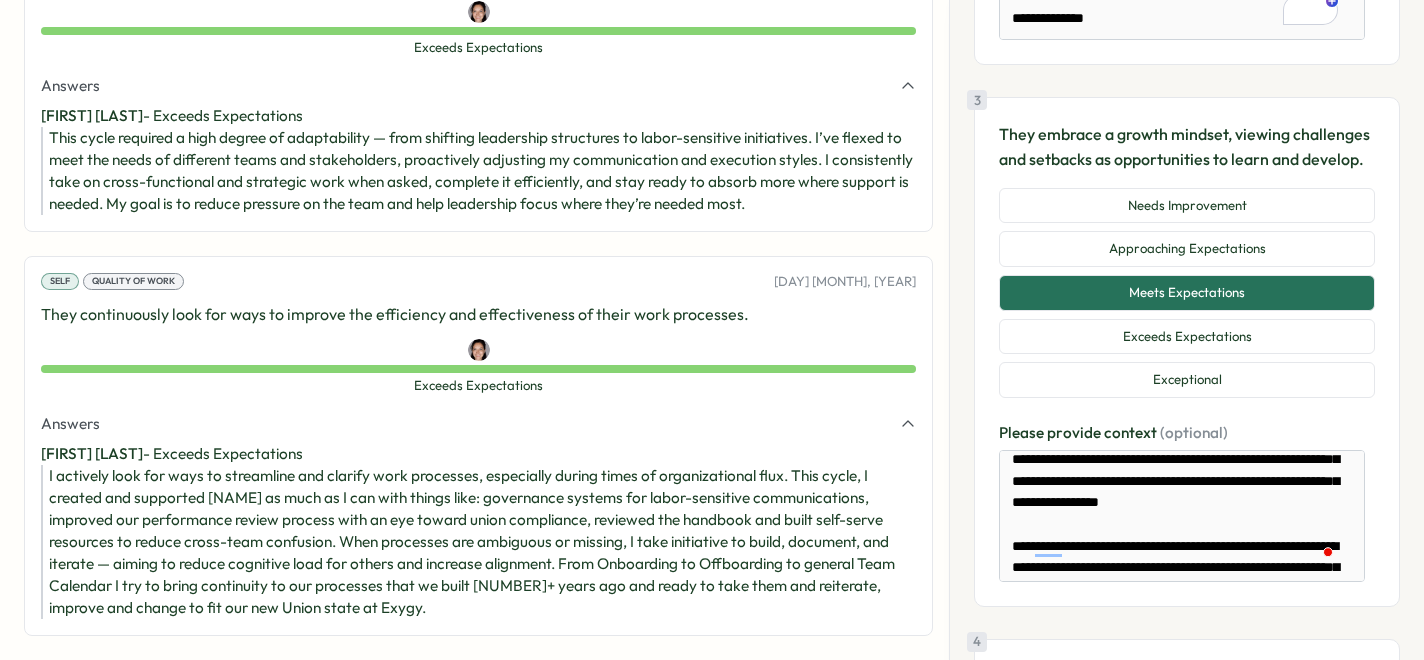 type on "**********" 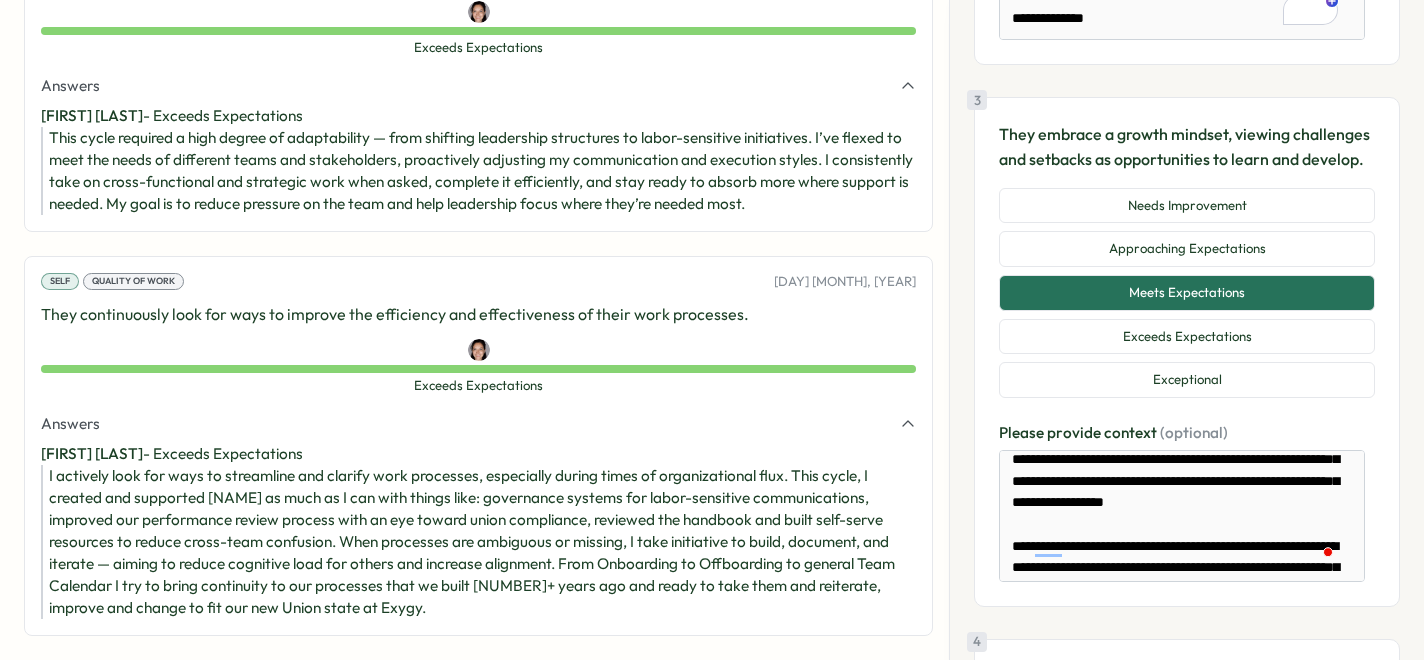 type on "**********" 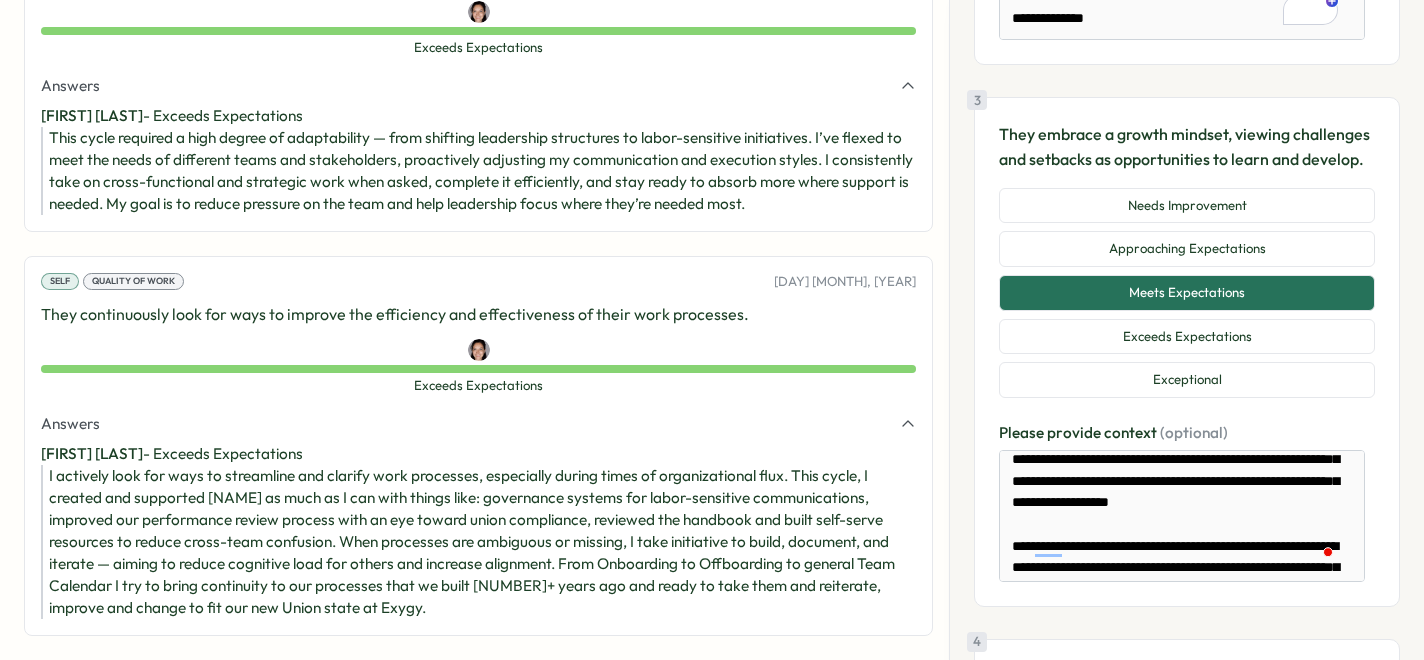 type on "**********" 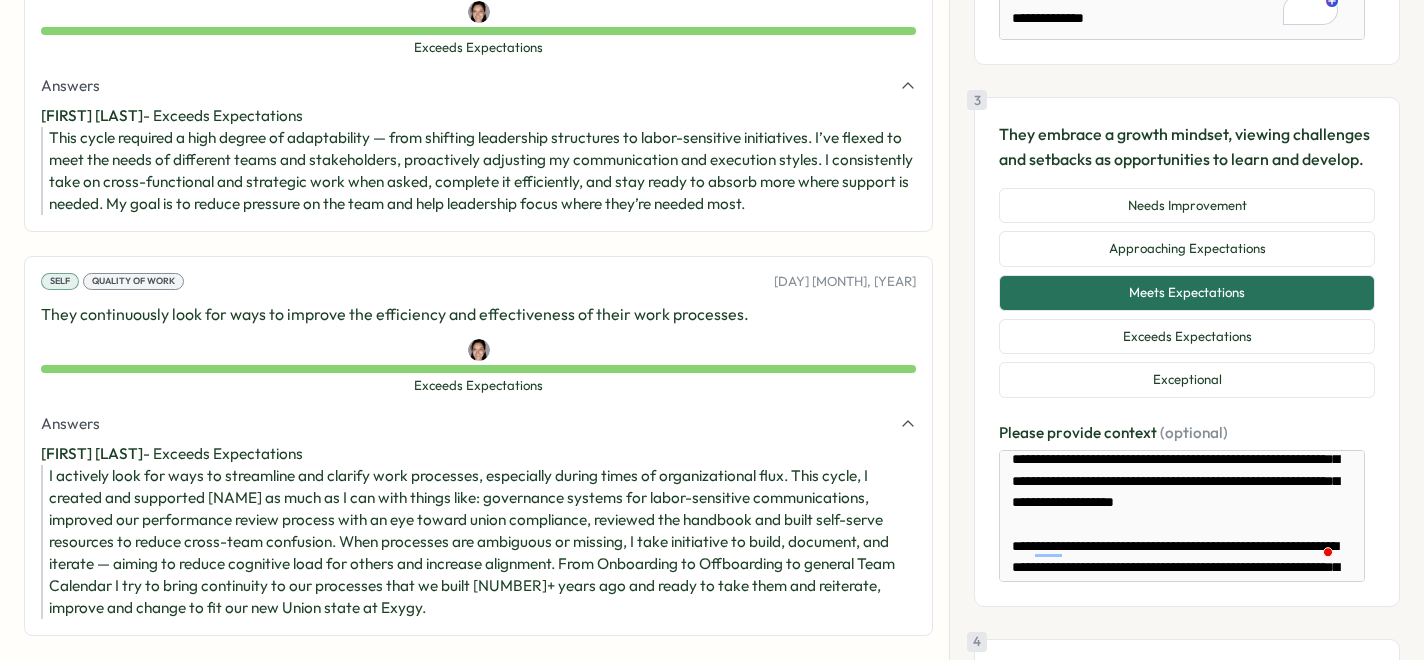 type on "**********" 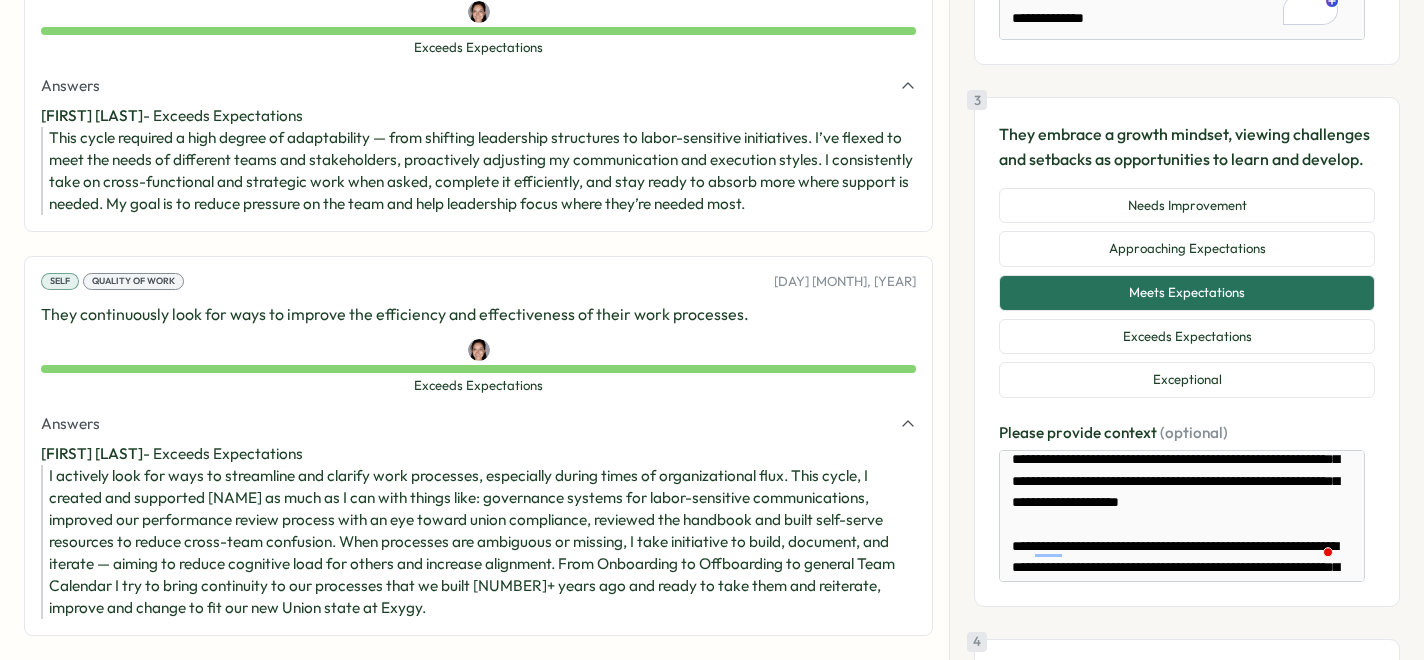 type on "**********" 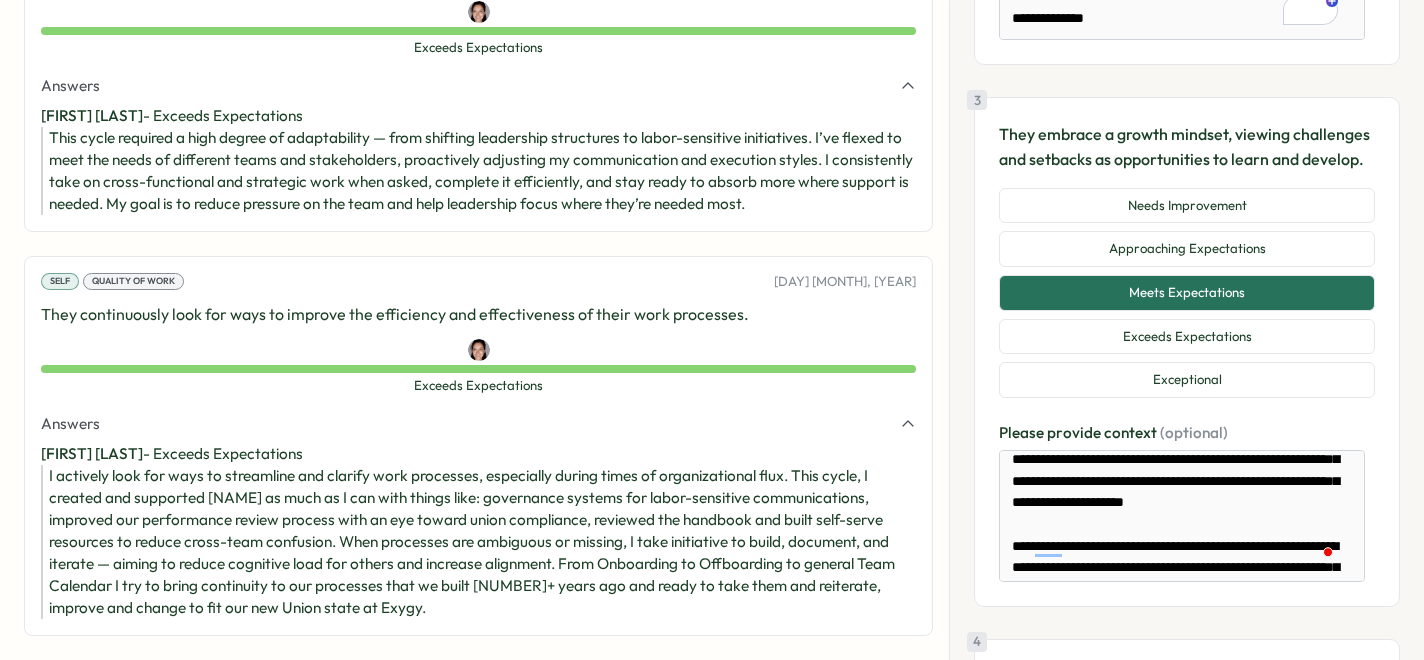 type on "**********" 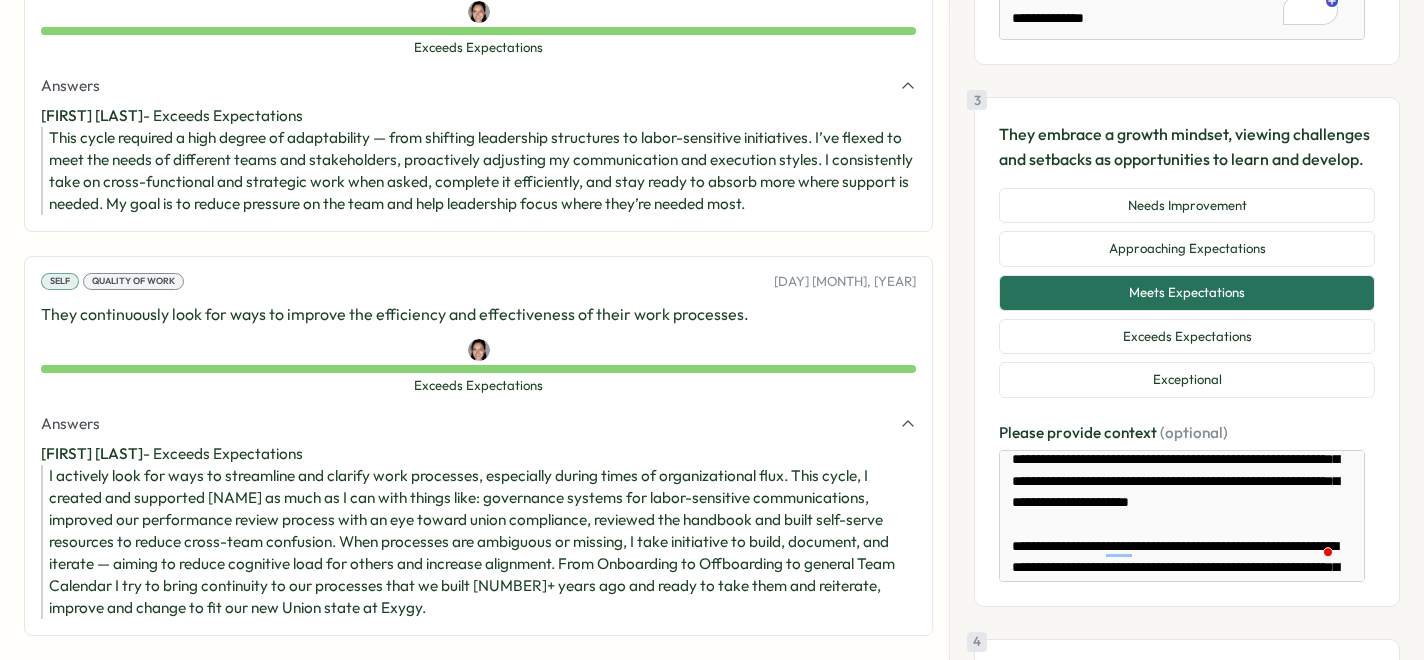 type on "*" 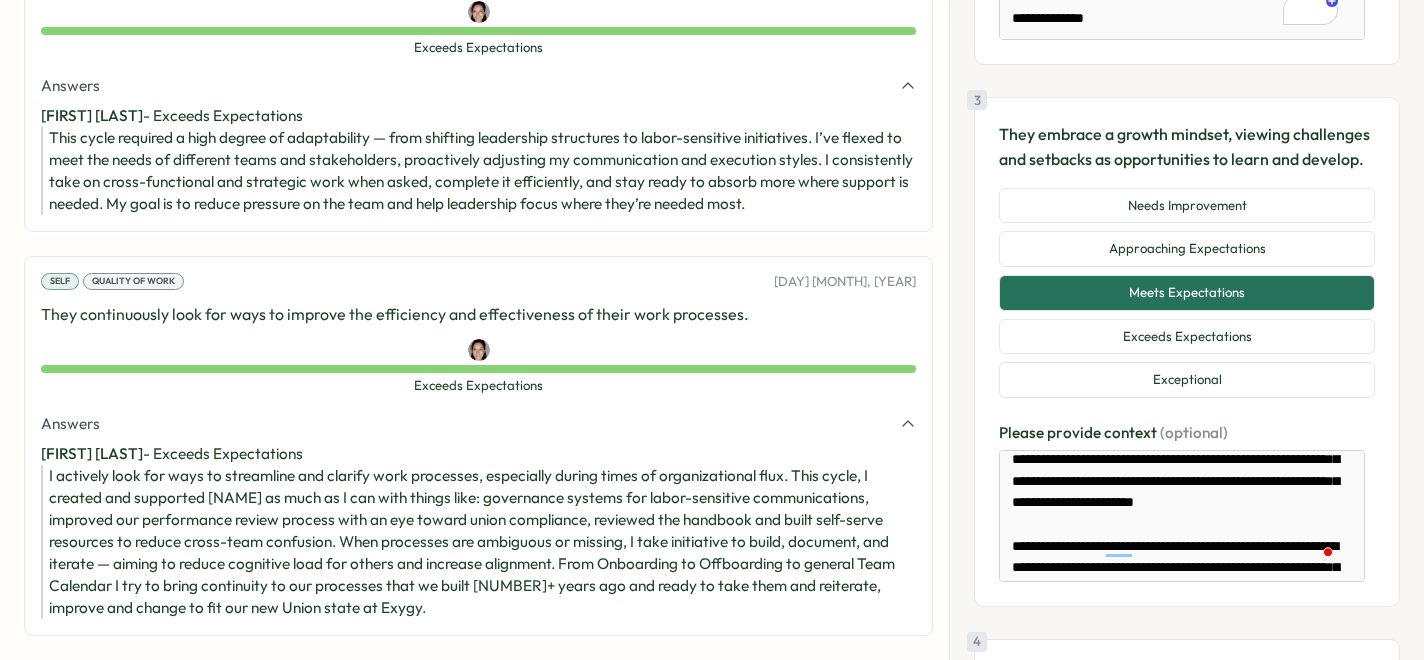 type on "*" 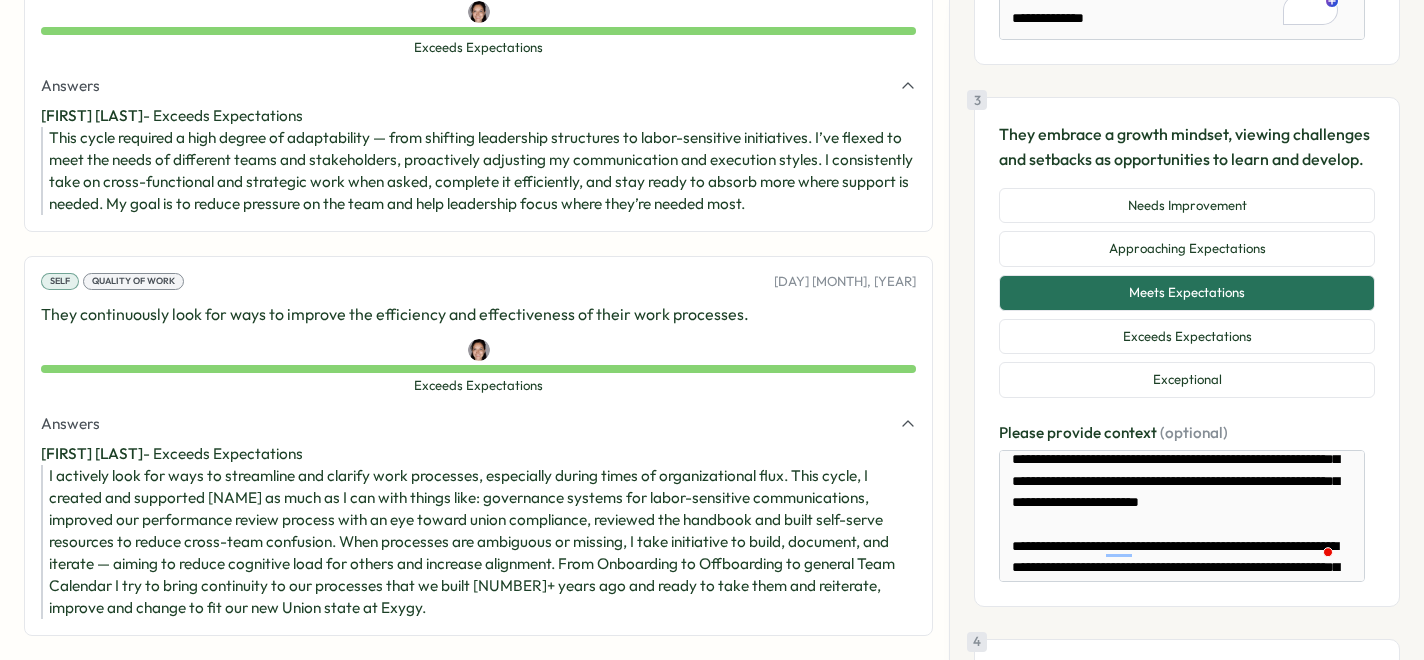 type on "**********" 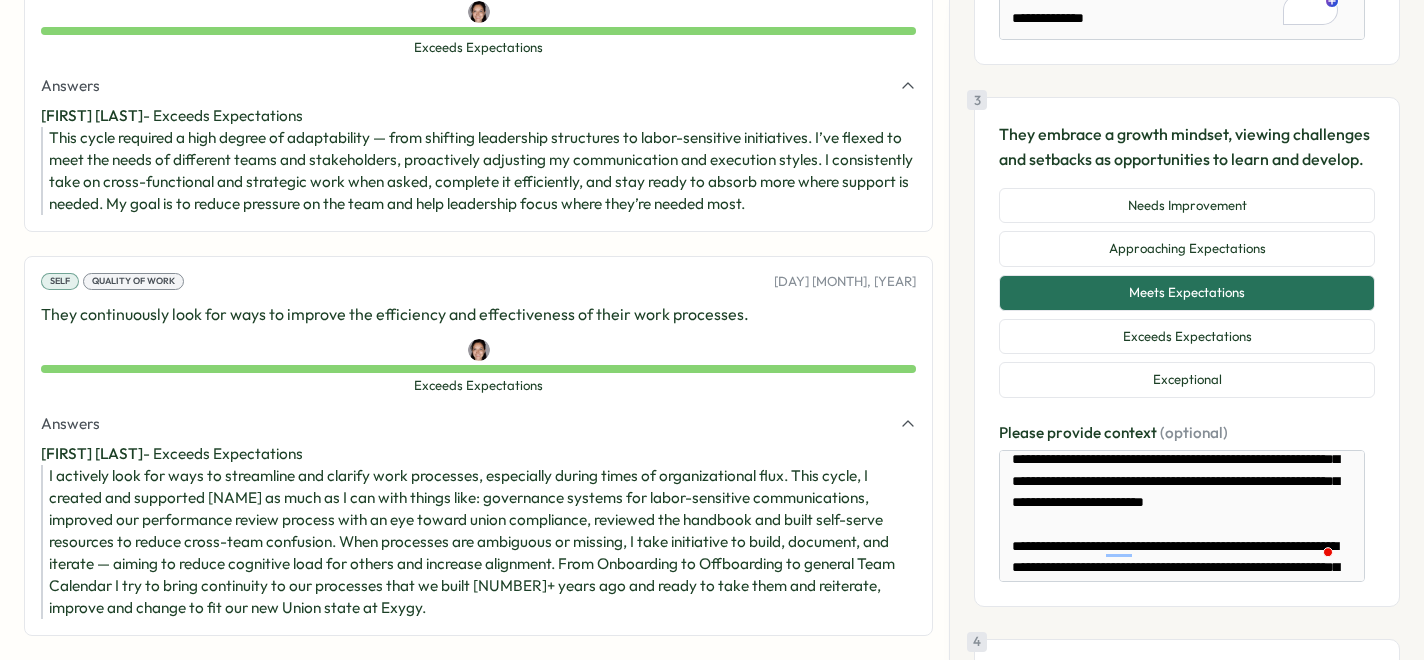 type on "**********" 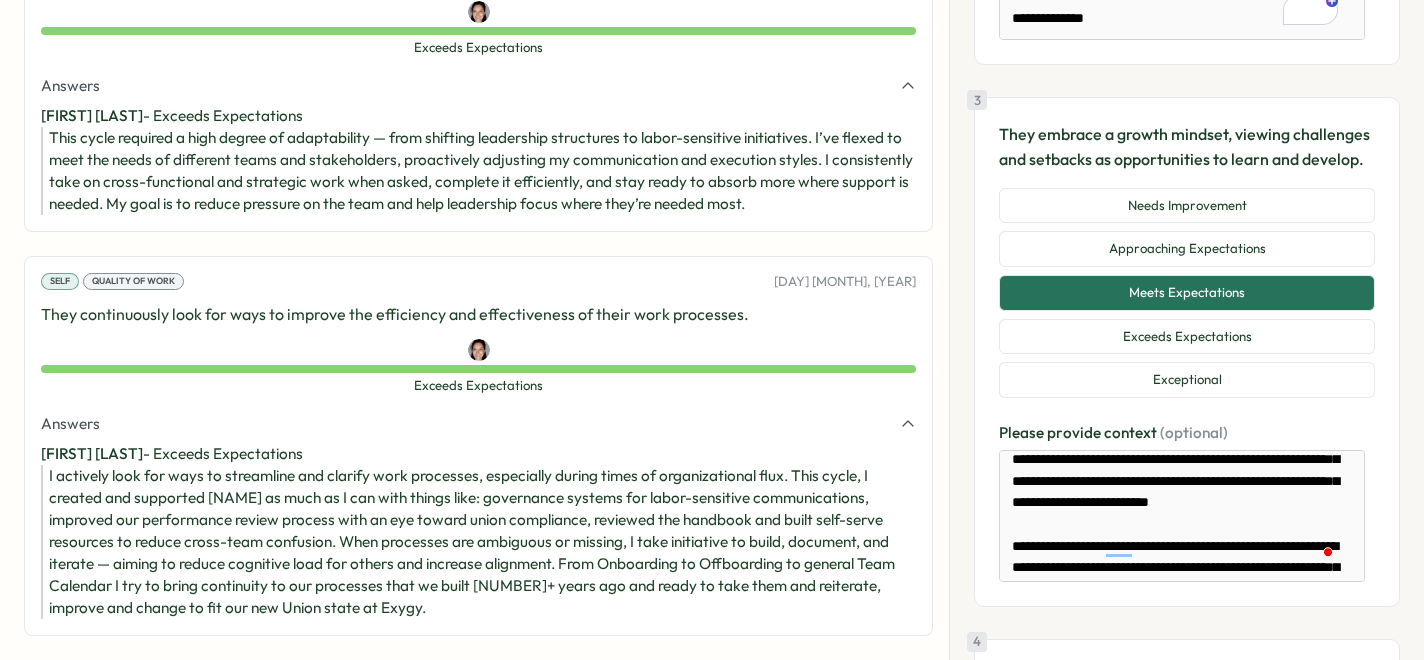 scroll, scrollTop: 381, scrollLeft: 0, axis: vertical 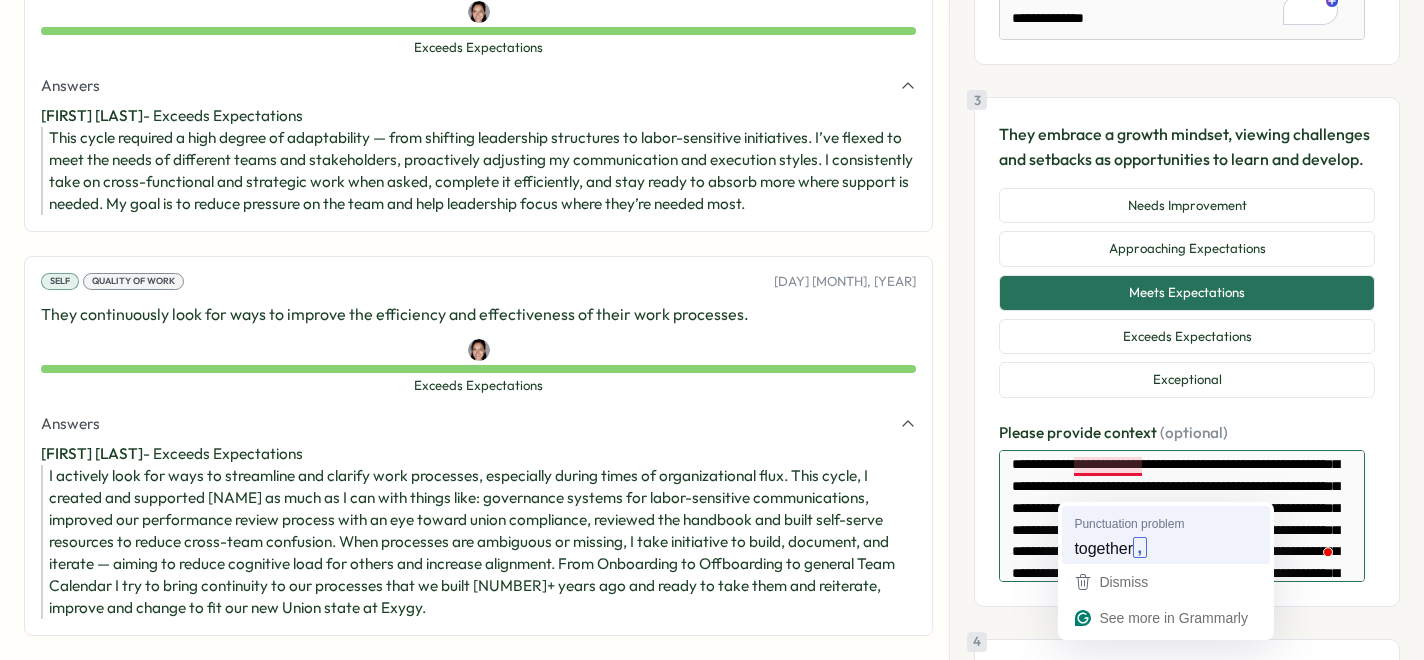 type on "**********" 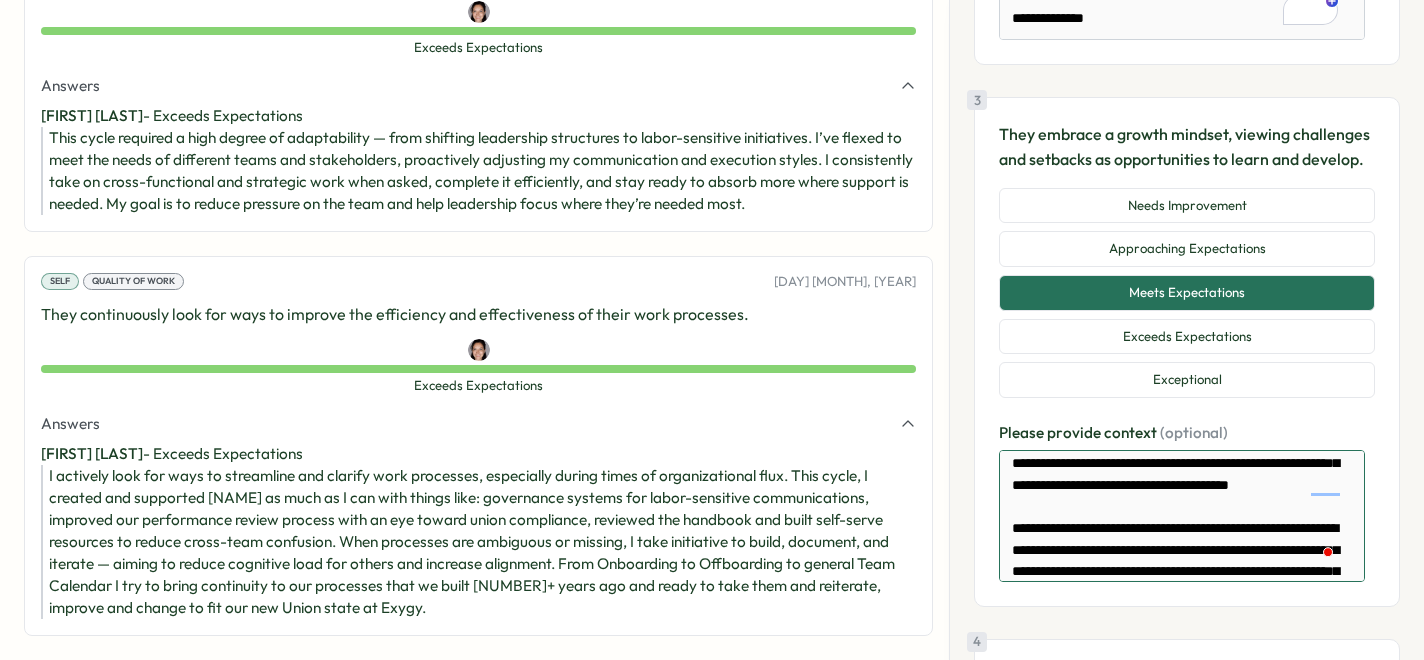 type on "*" 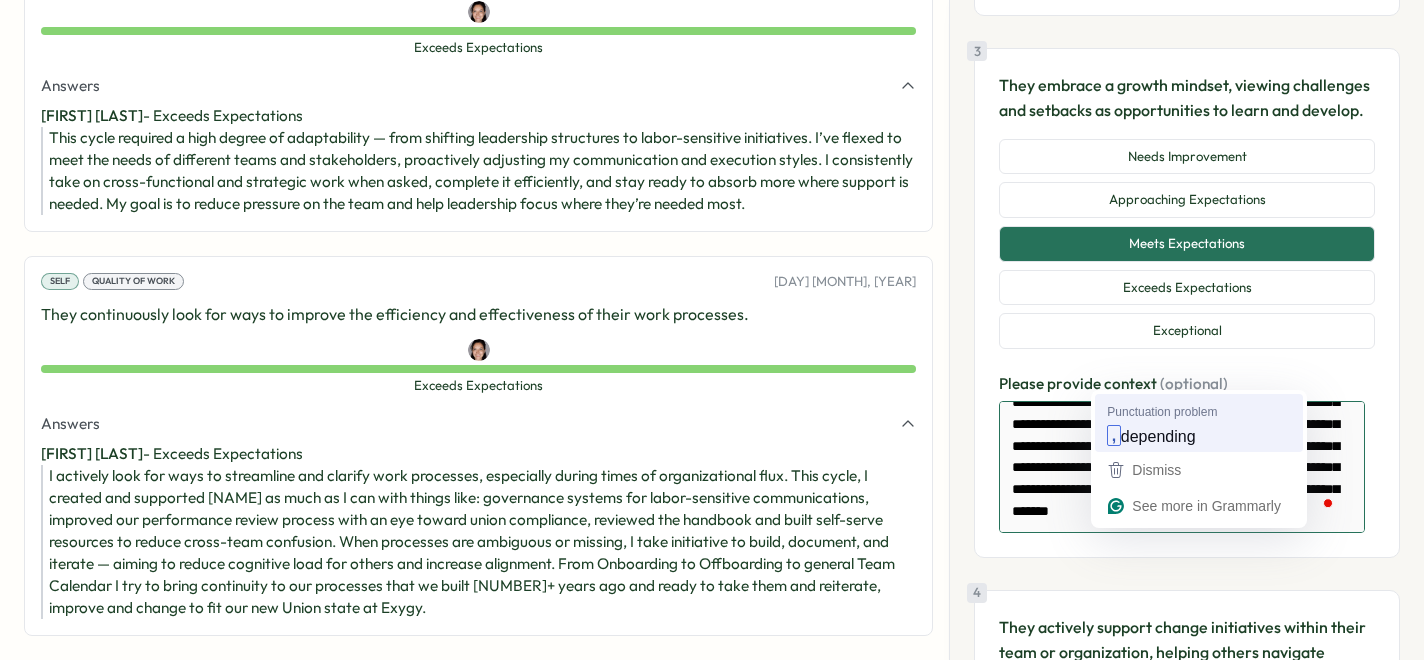 type on "**********" 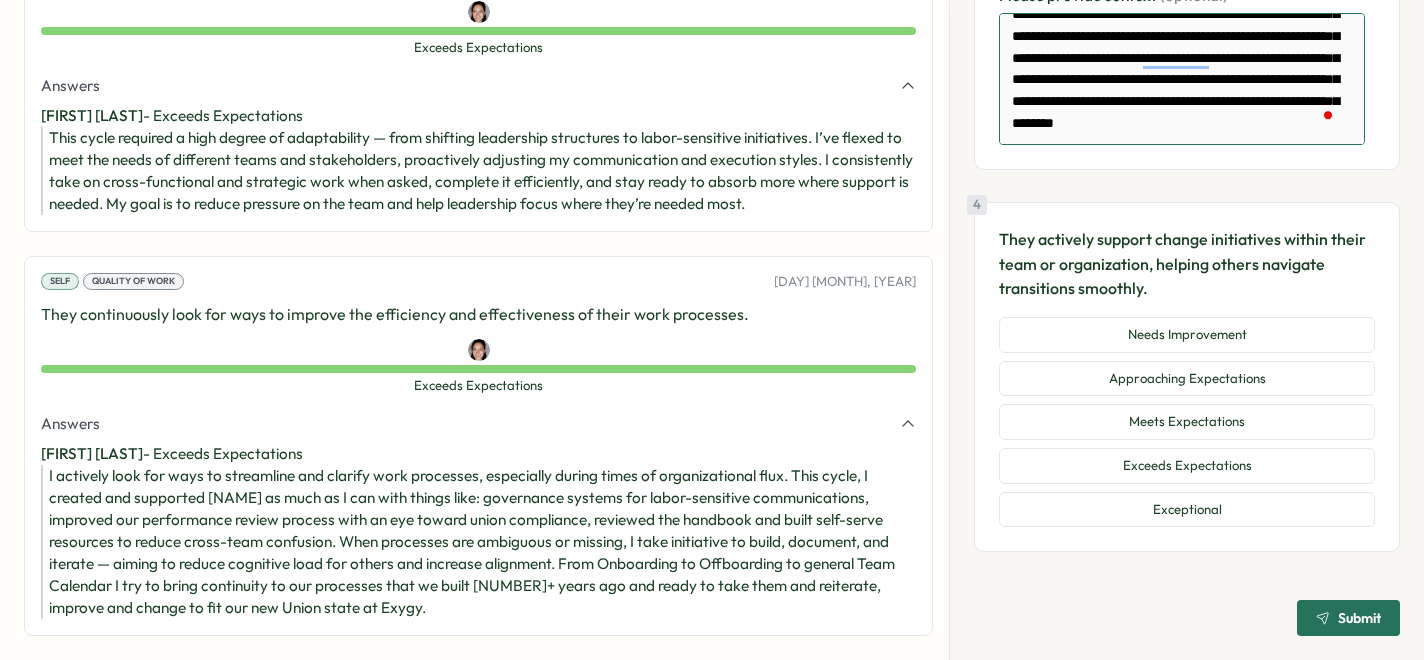 type on "*" 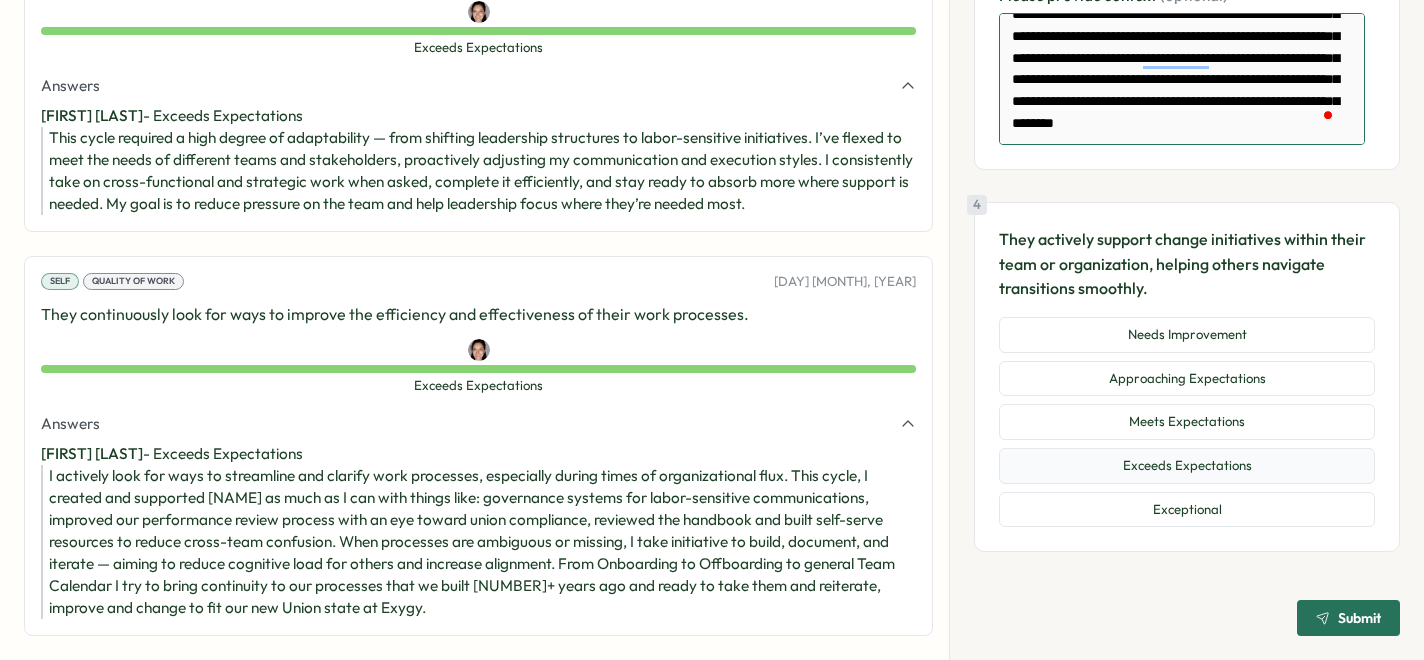 type on "**********" 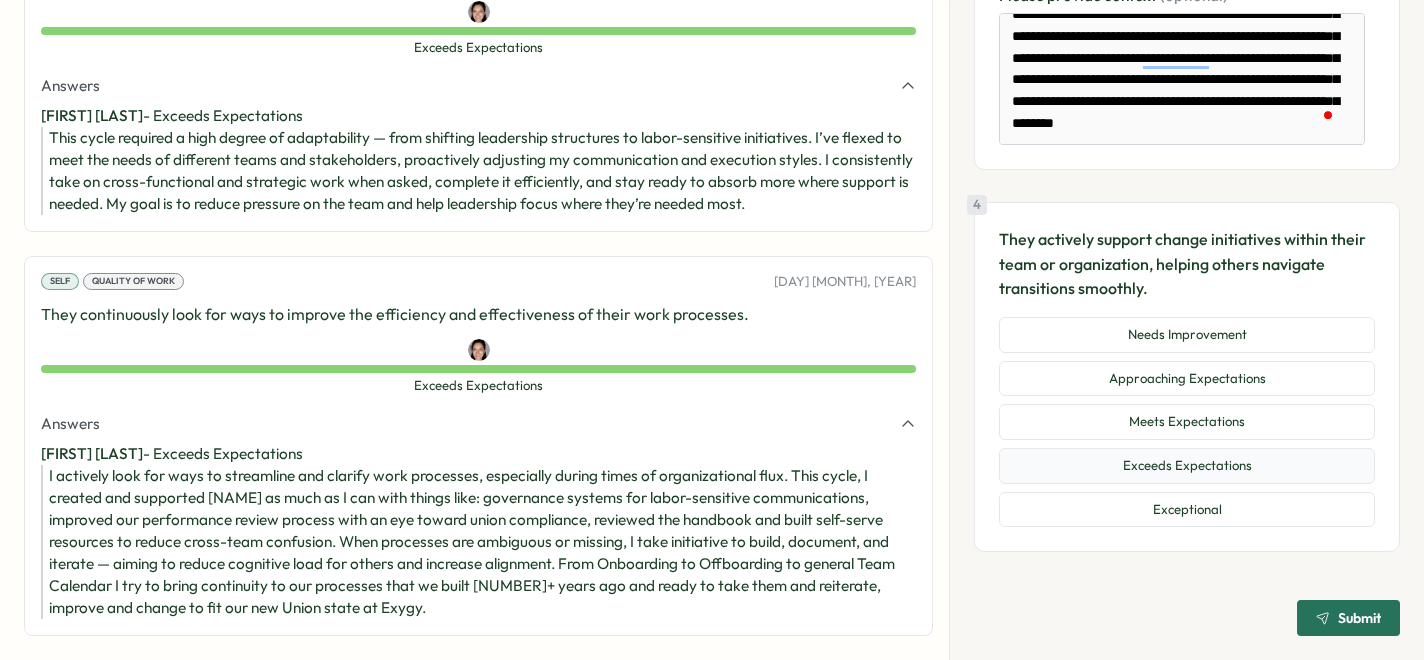 click on "Exceeds Expectations" at bounding box center (1187, 466) 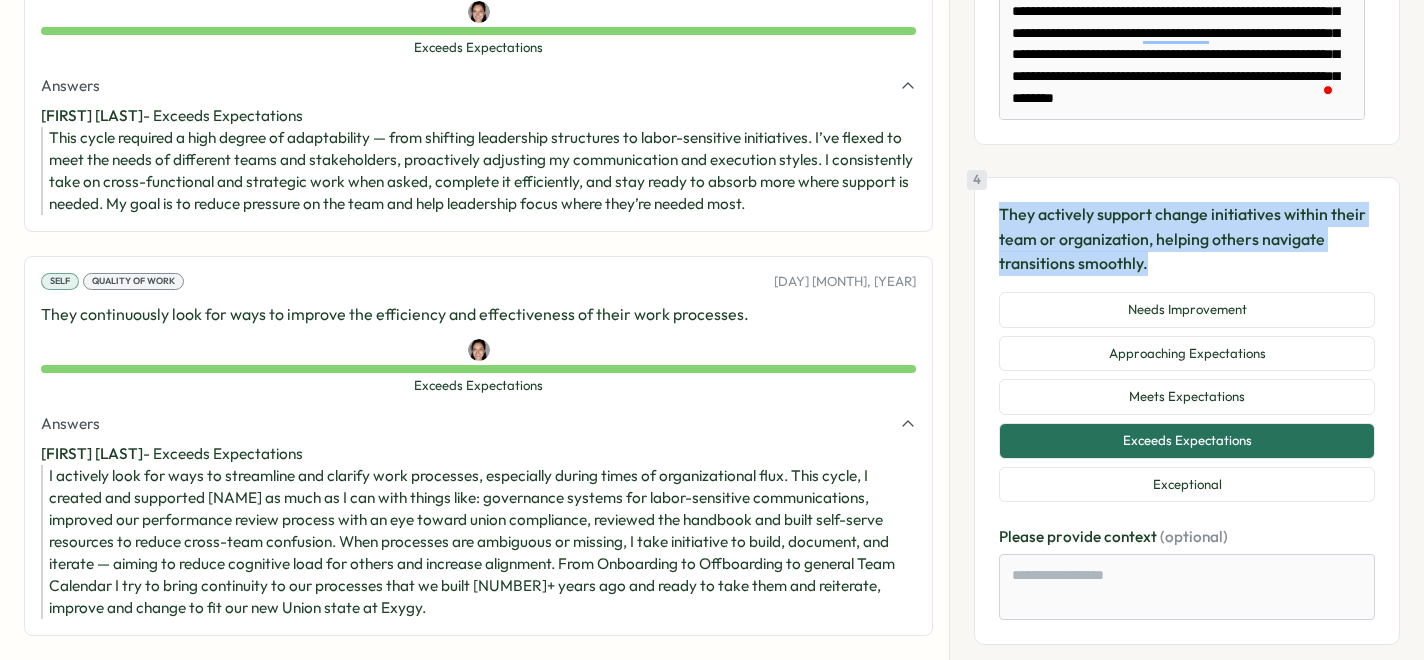 drag, startPoint x: 1195, startPoint y: 289, endPoint x: 999, endPoint y: 247, distance: 200.4495 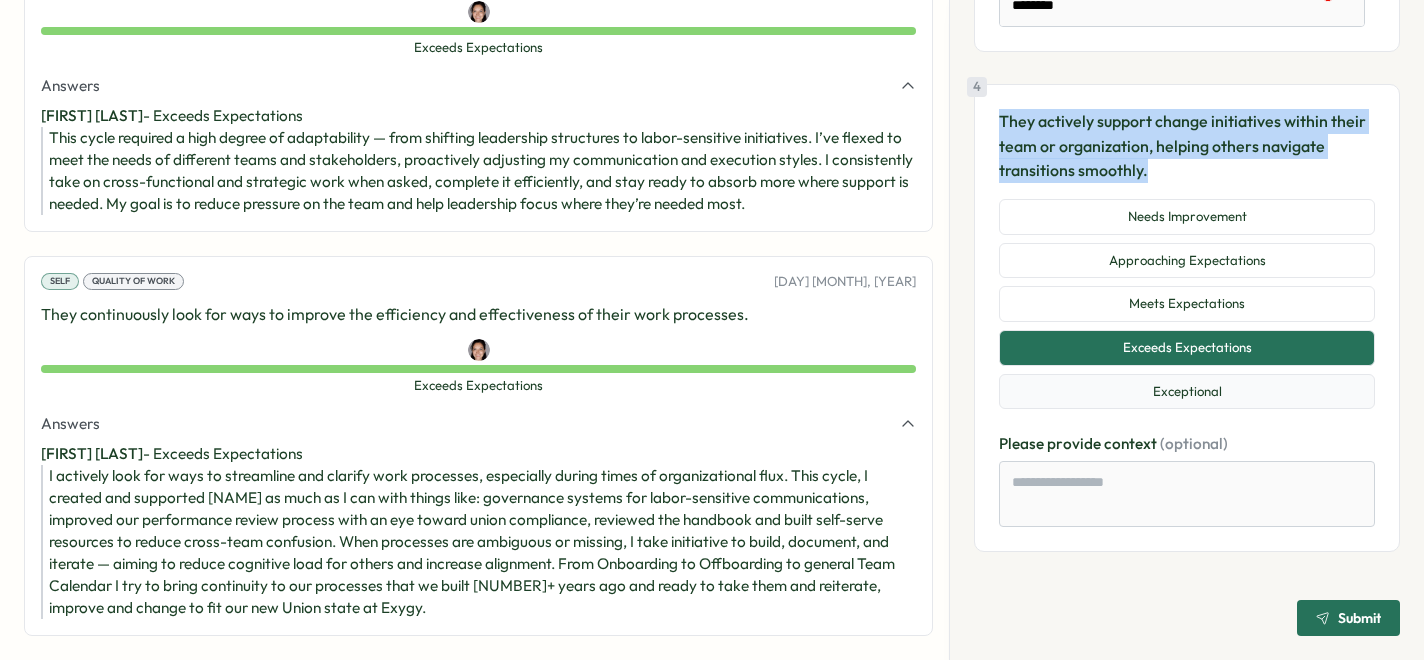 scroll, scrollTop: 1783, scrollLeft: 0, axis: vertical 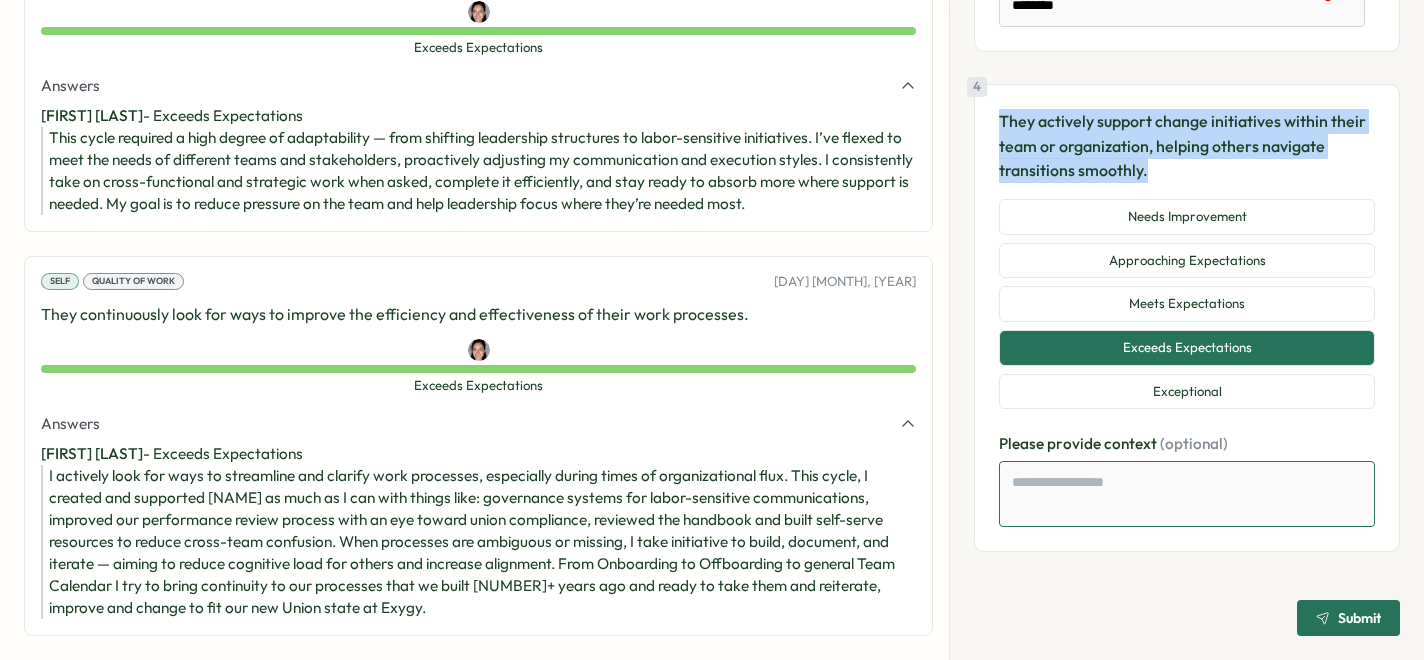 click at bounding box center [1187, 494] 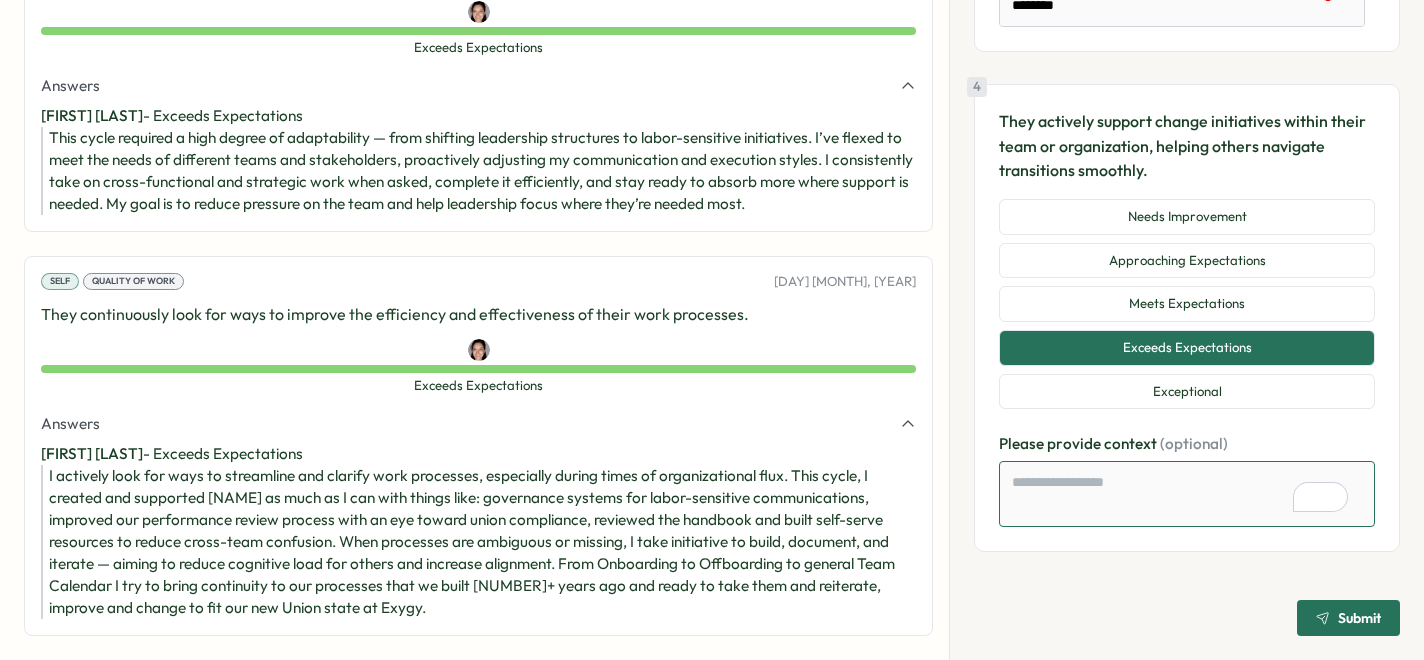 scroll, scrollTop: 909, scrollLeft: 0, axis: vertical 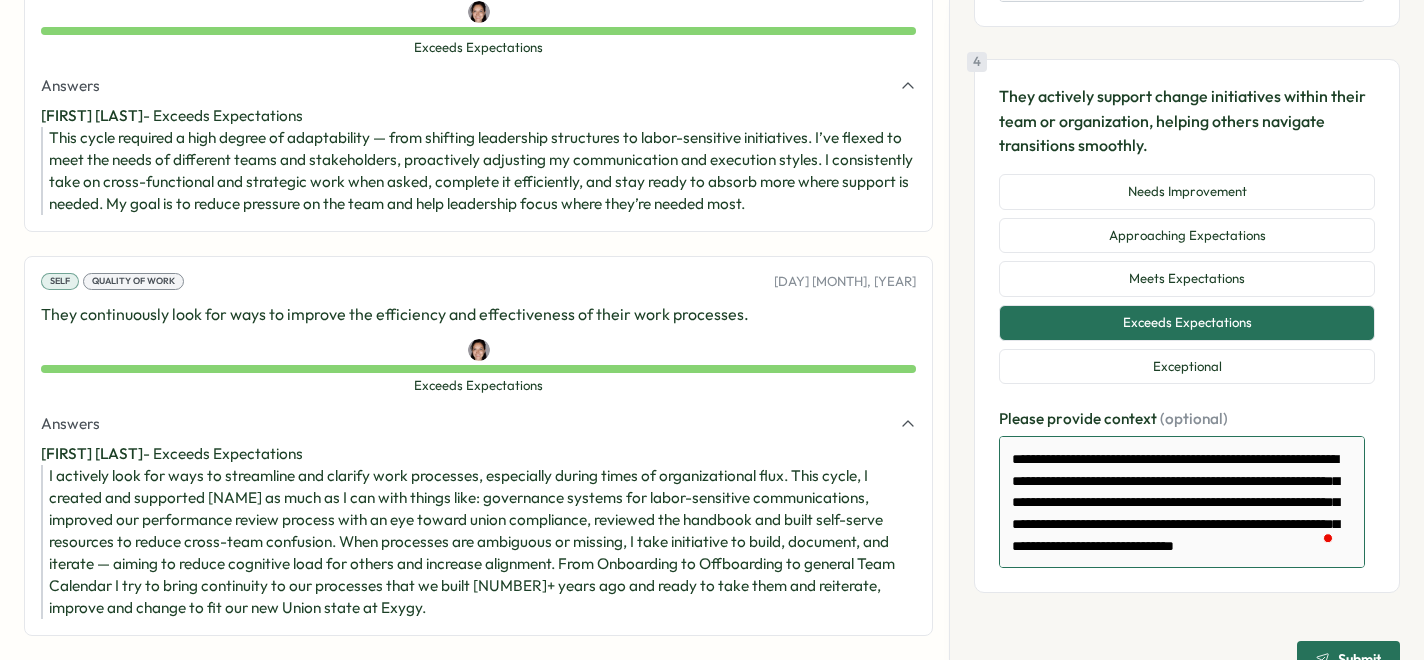 click at bounding box center (1182, 502) 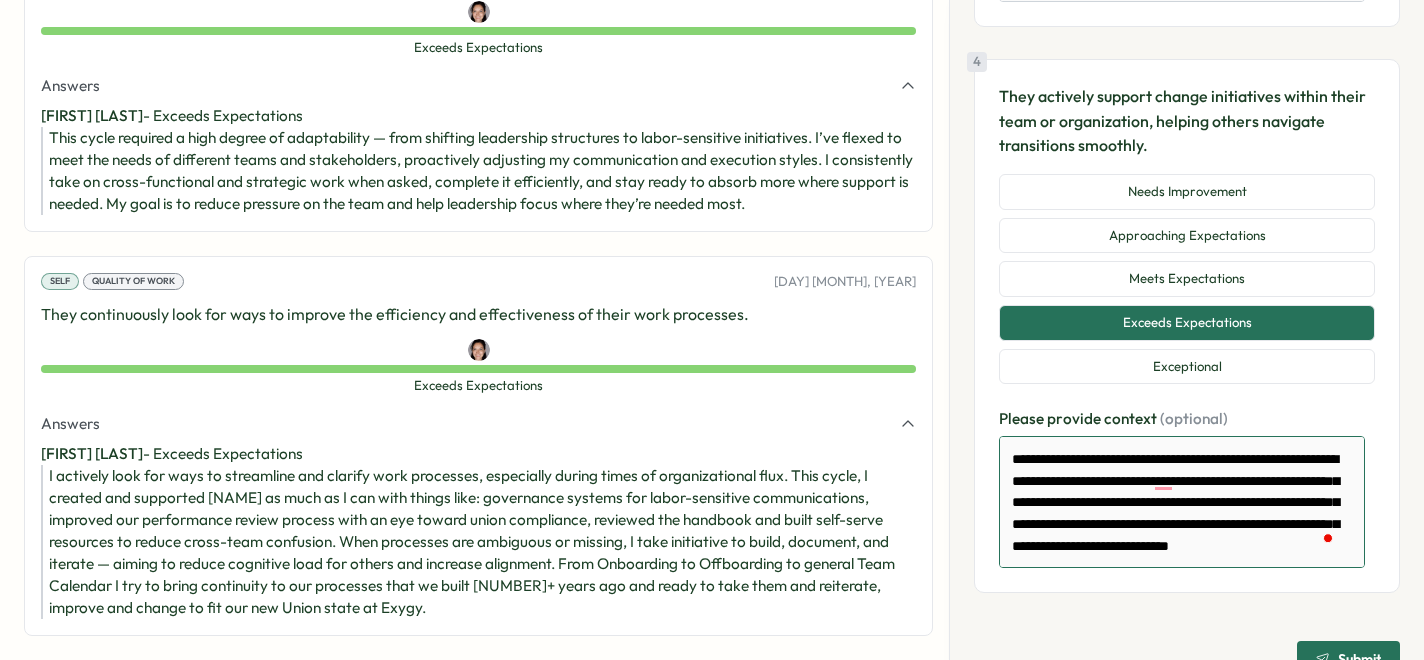 type on "*" 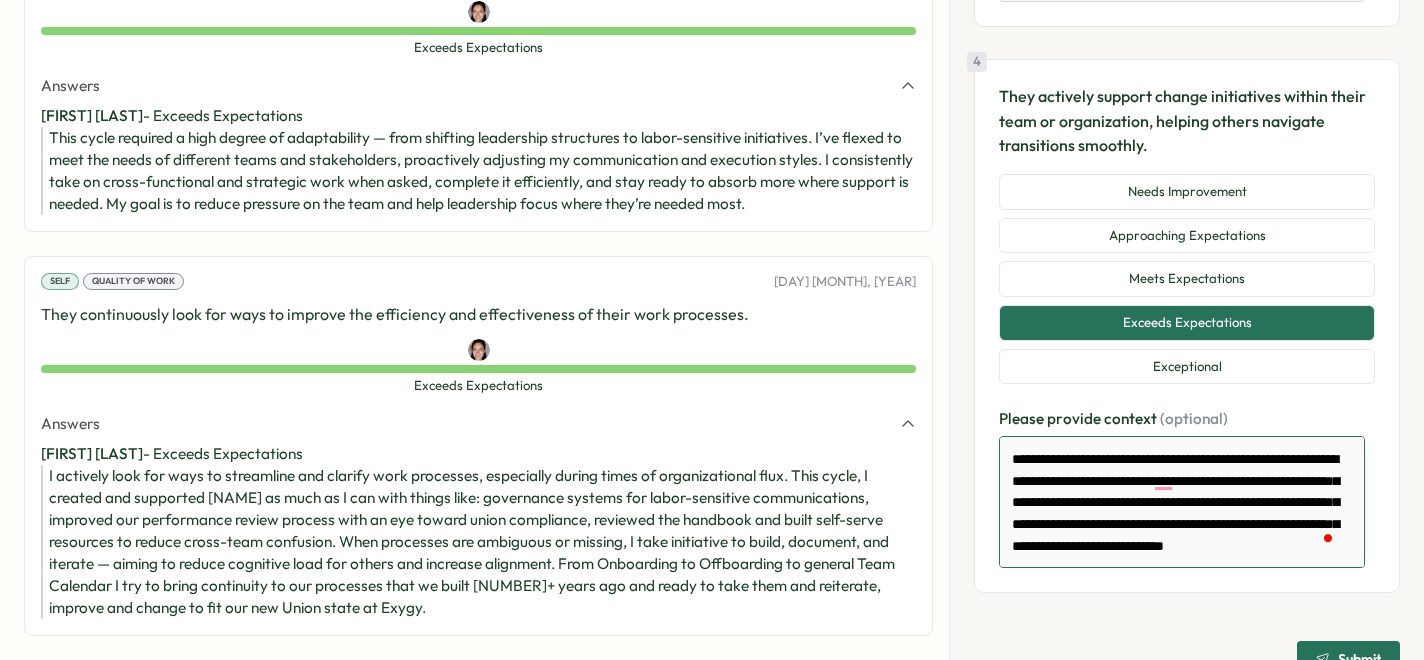 type on "*" 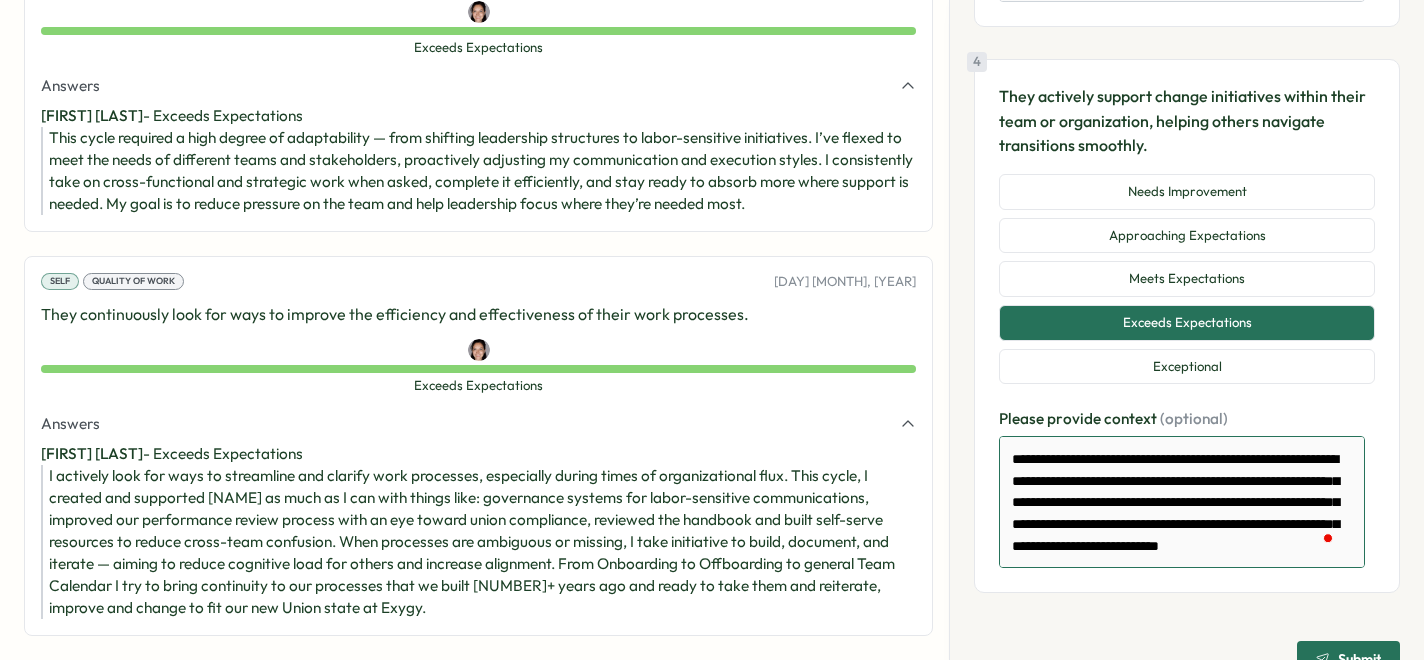 type on "*" 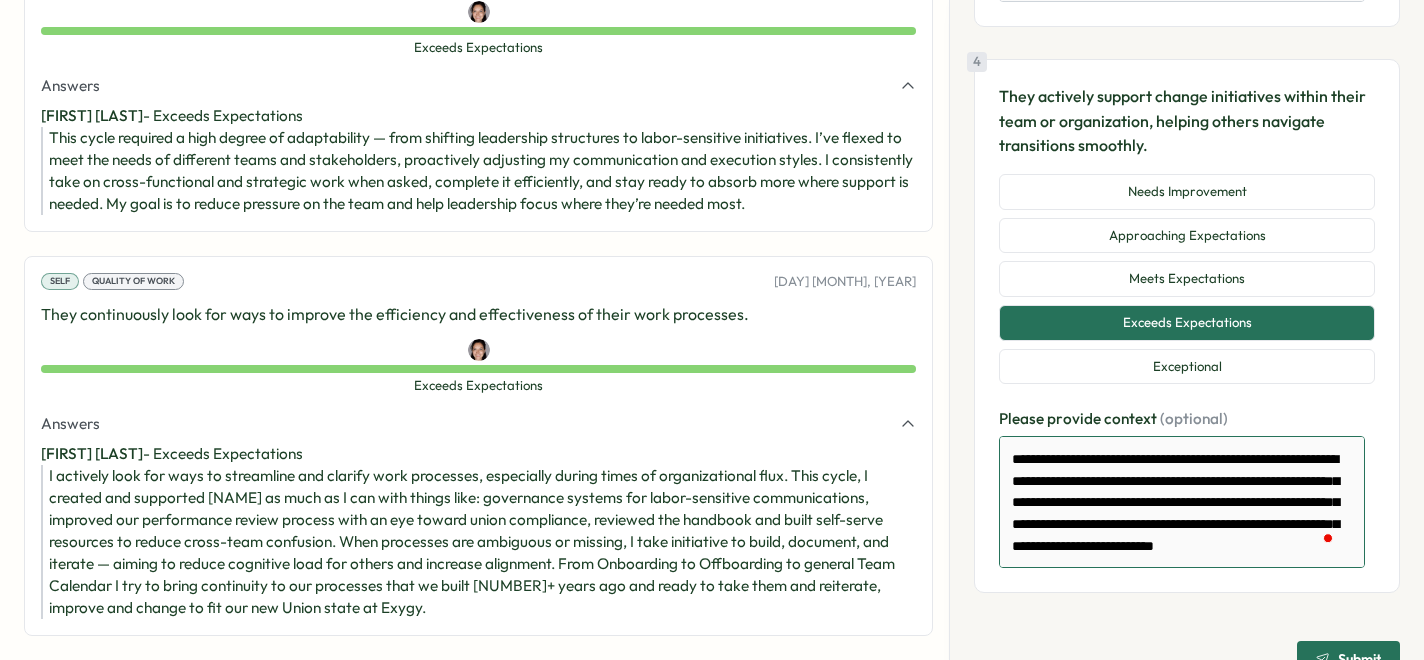 type on "*" 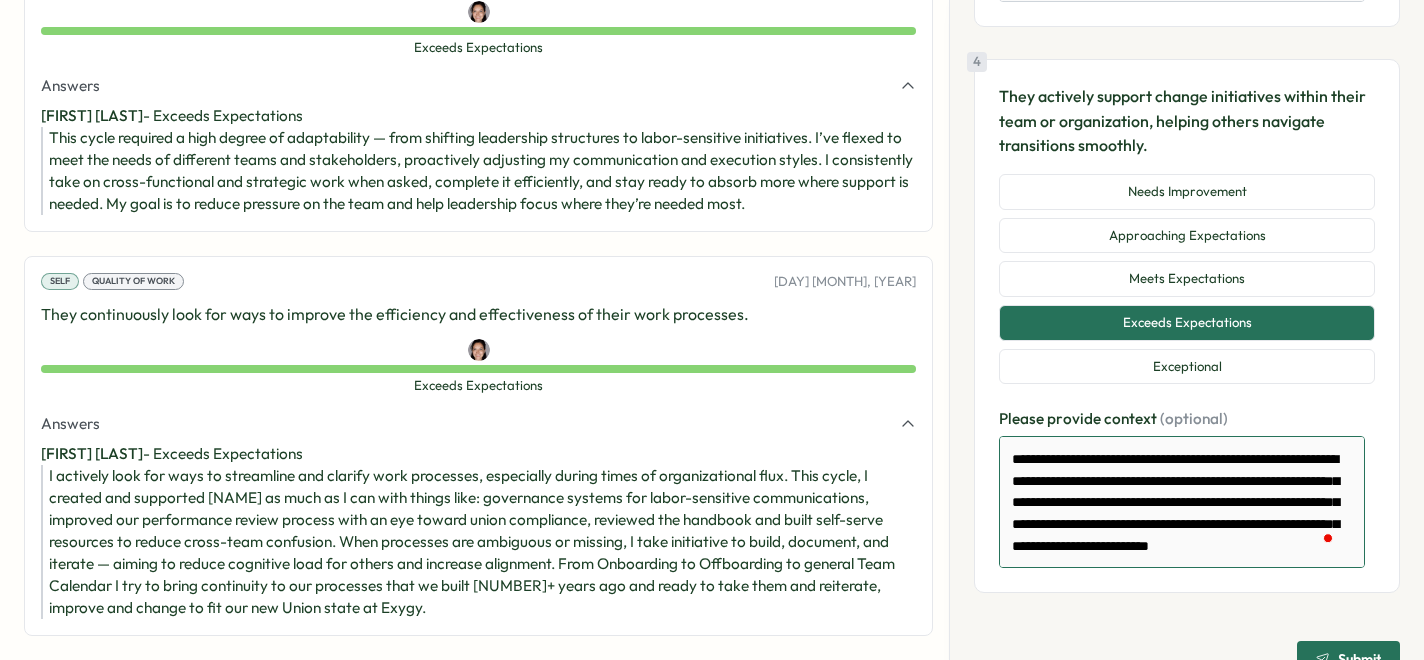 type on "*" 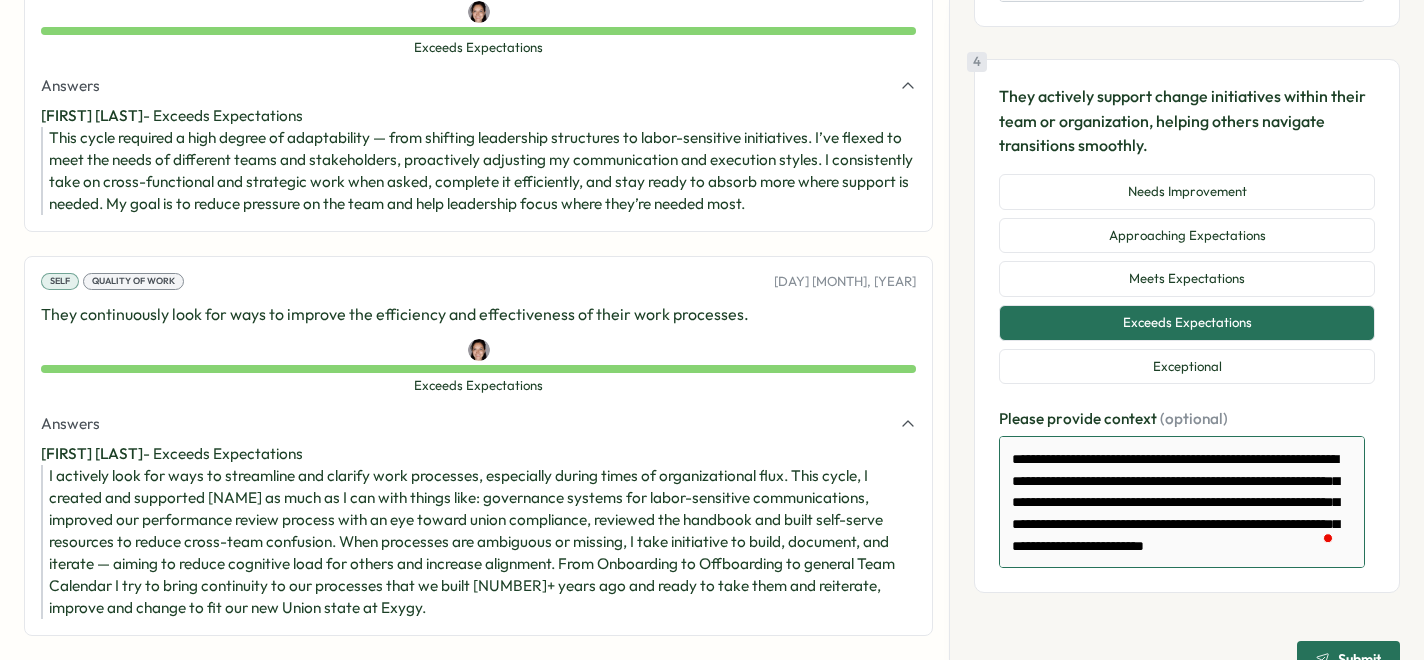 type on "*" 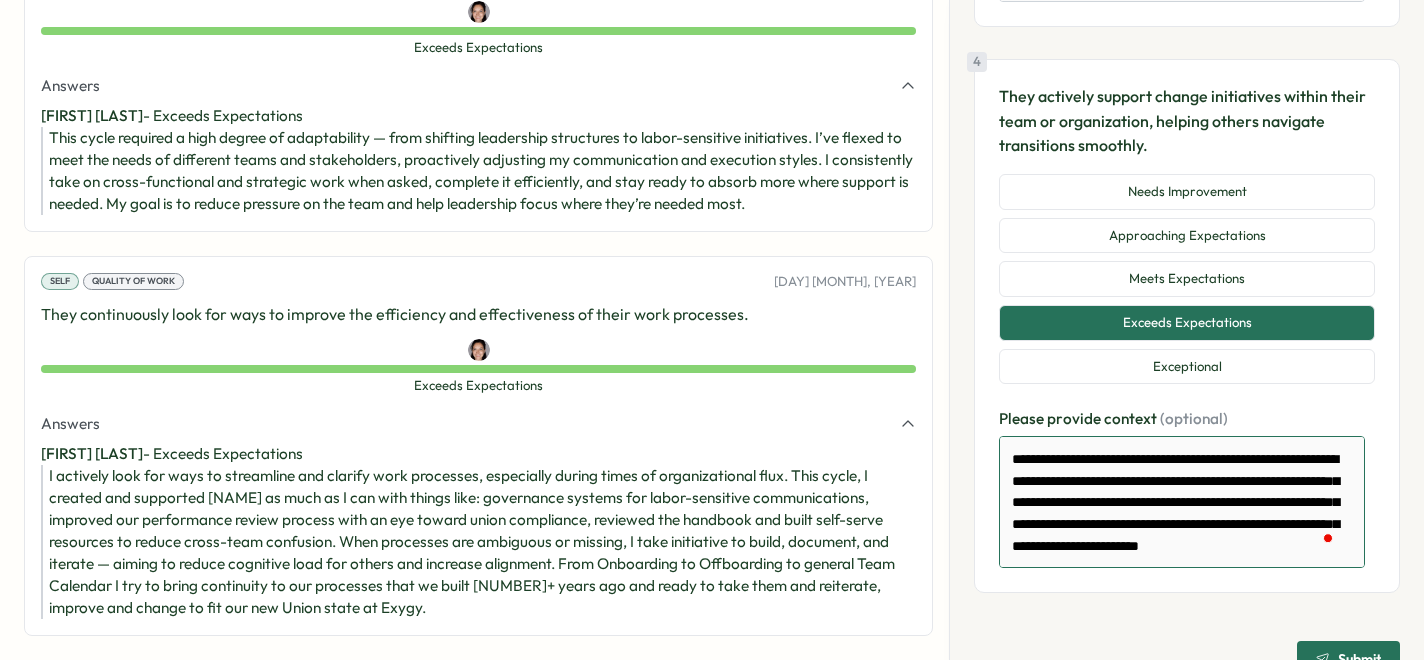 type on "*" 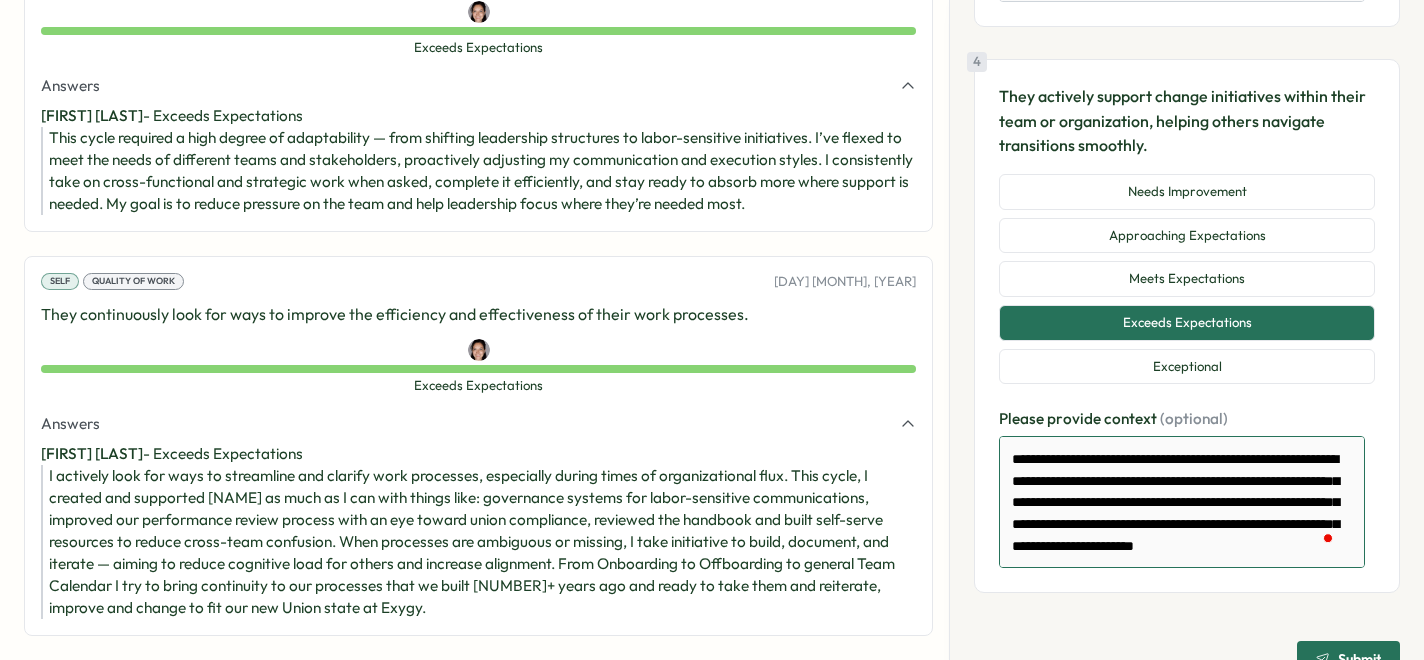 type on "*" 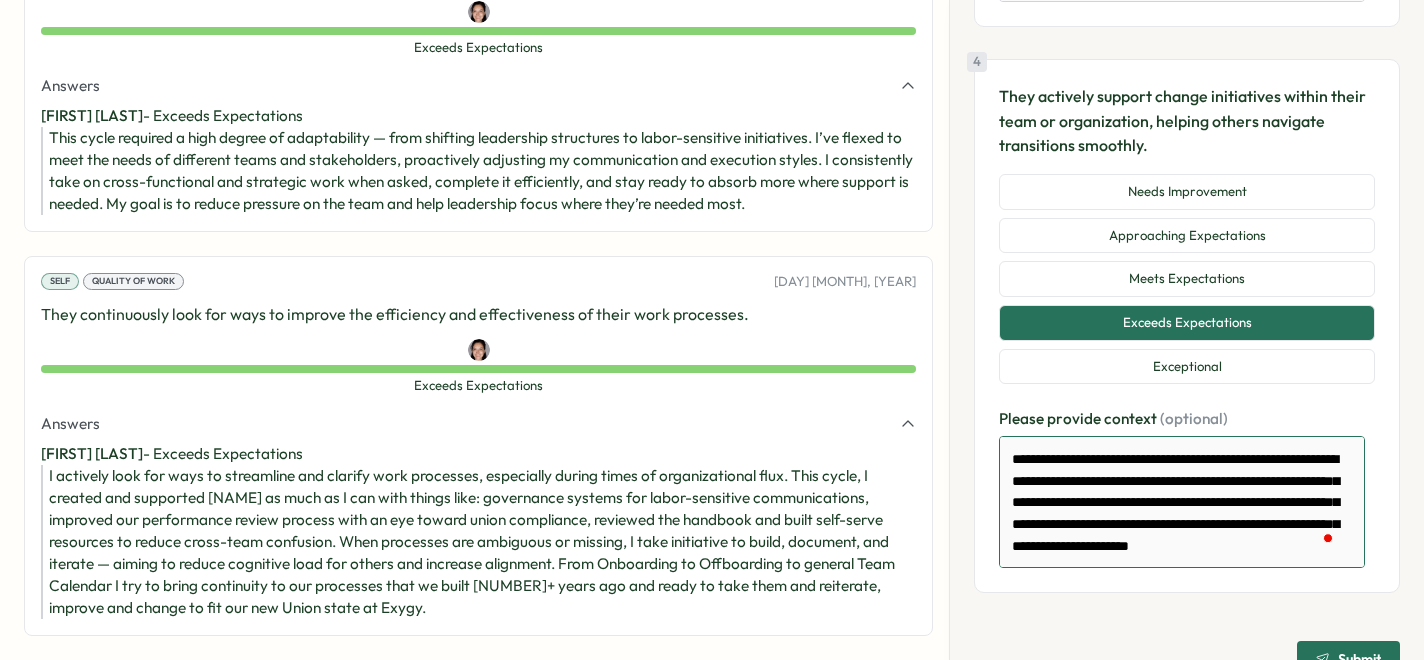 type on "*" 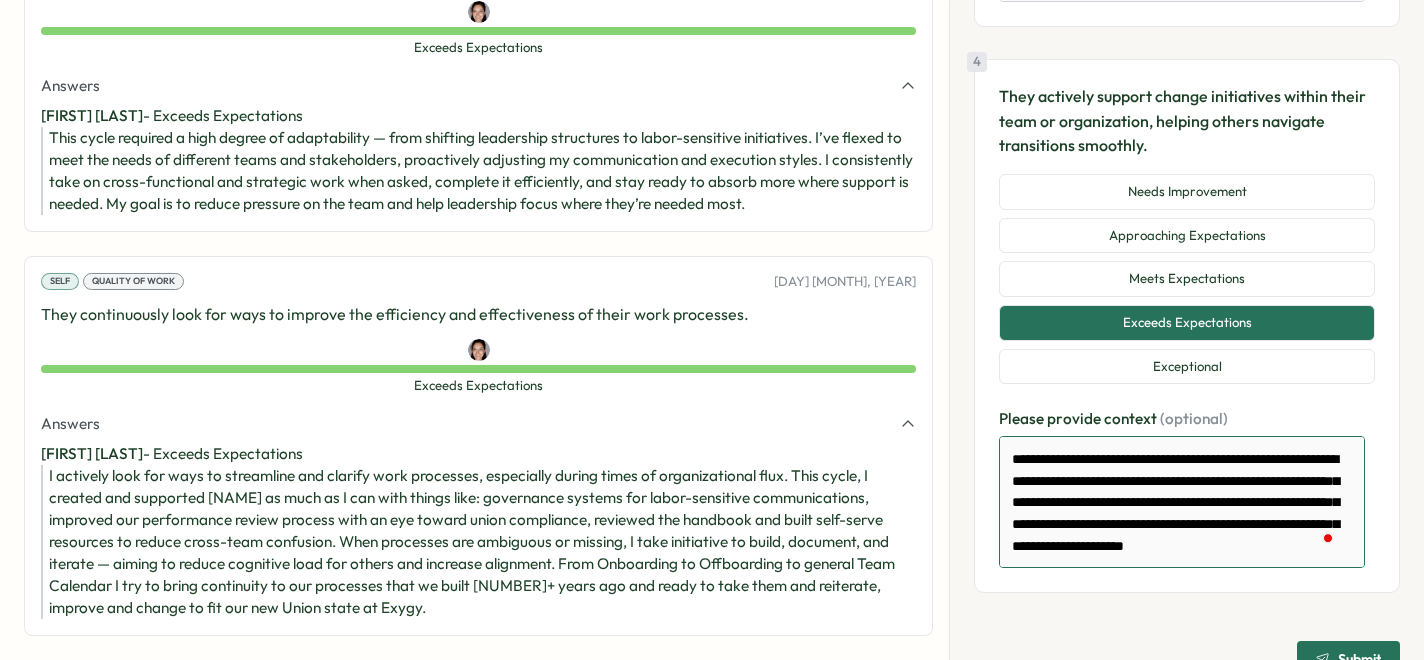type on "*" 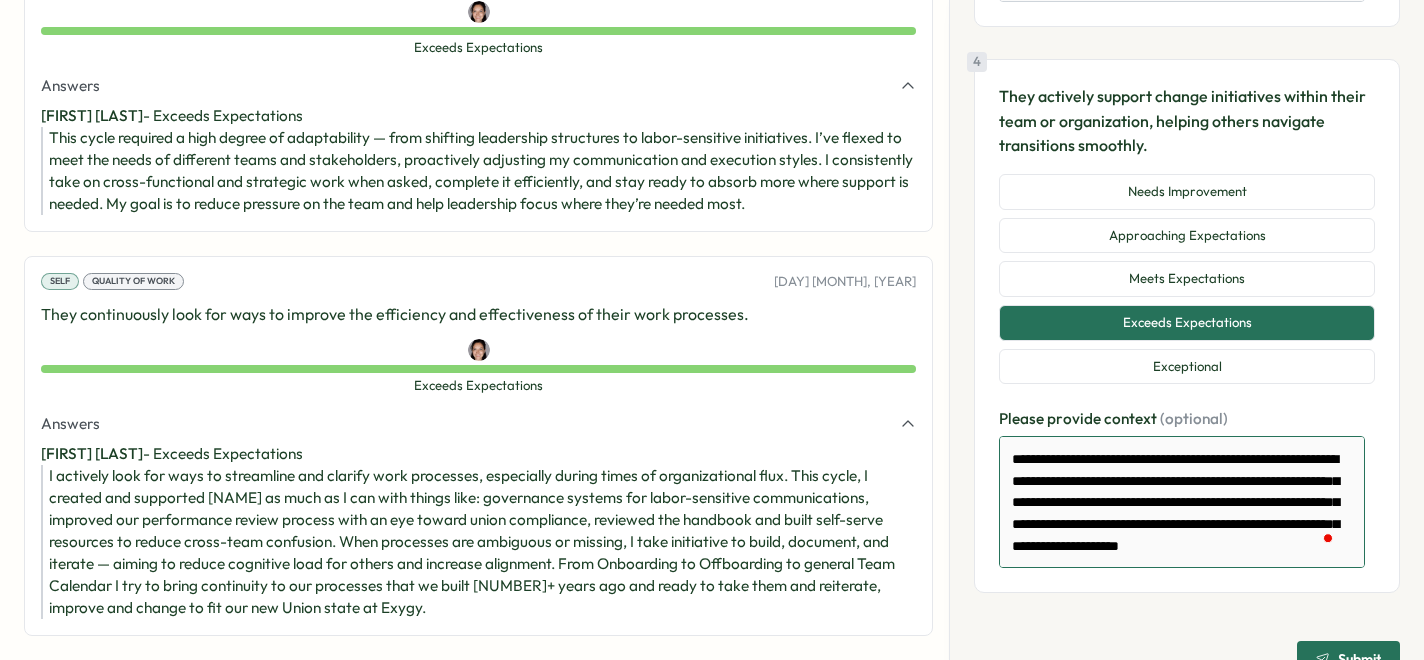 type on "*" 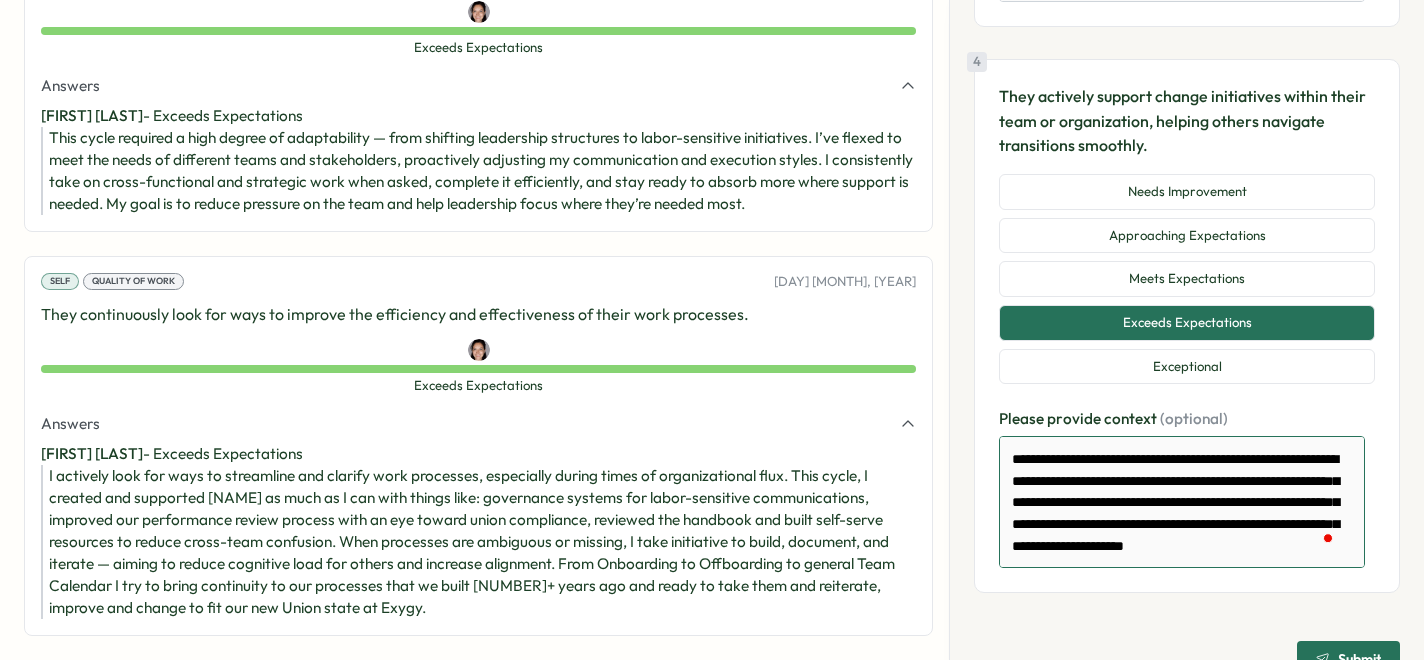 type on "**********" 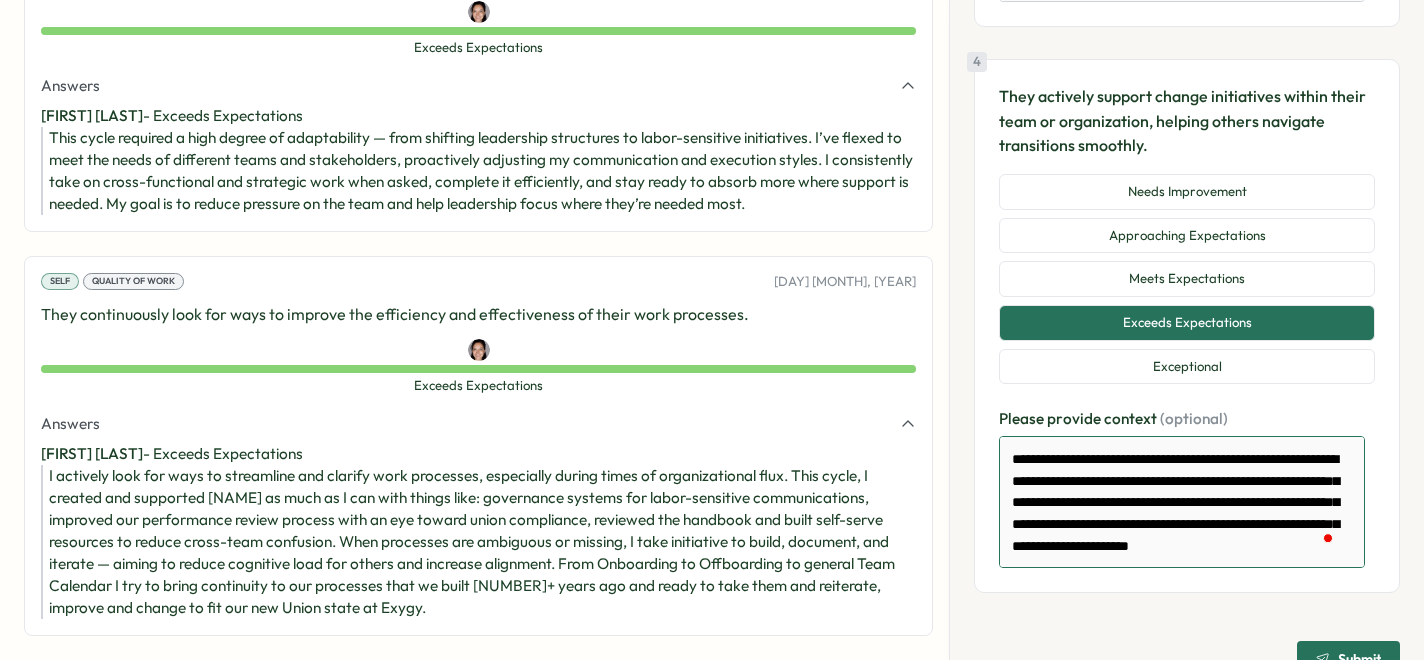type on "*" 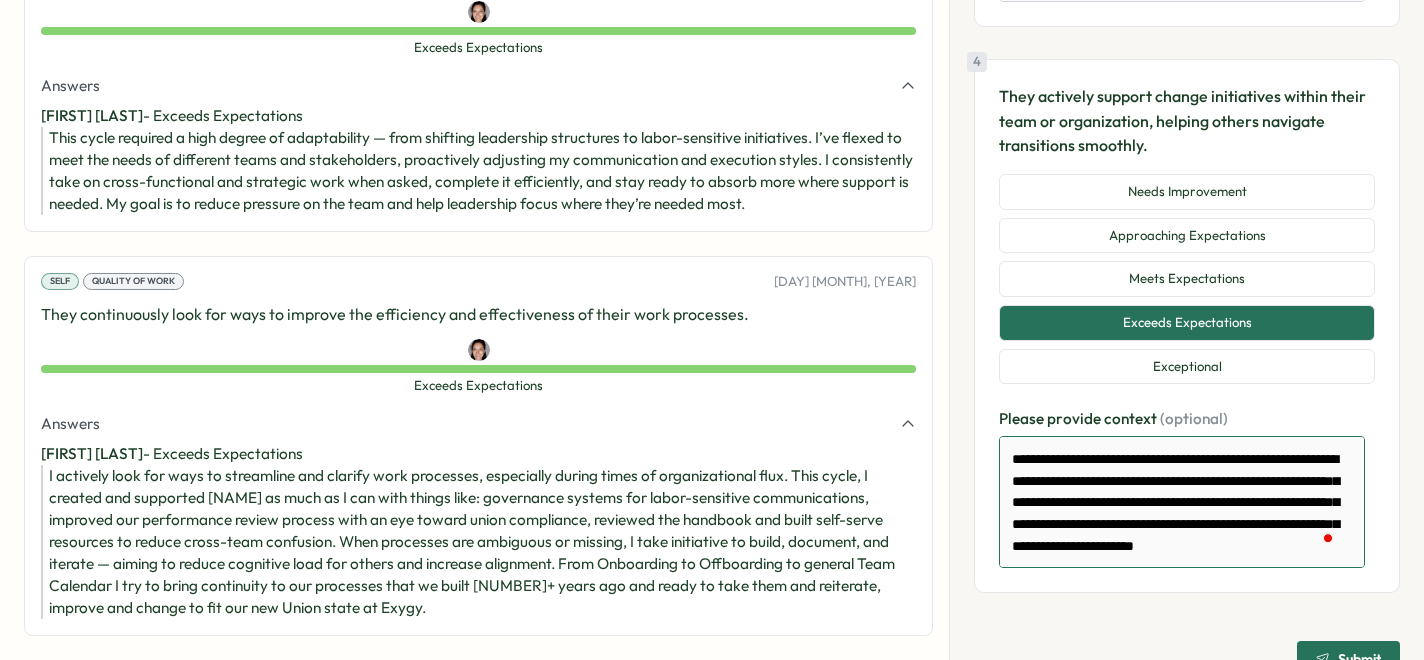 type on "*" 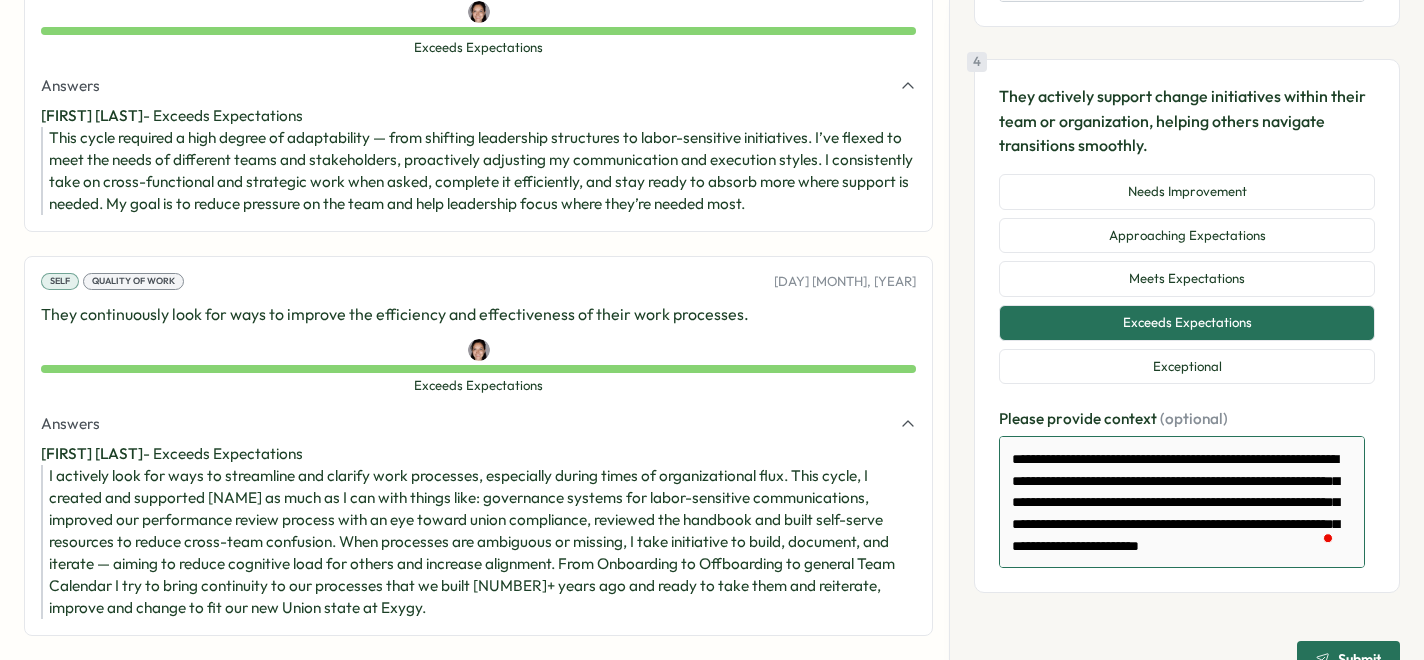 type on "*" 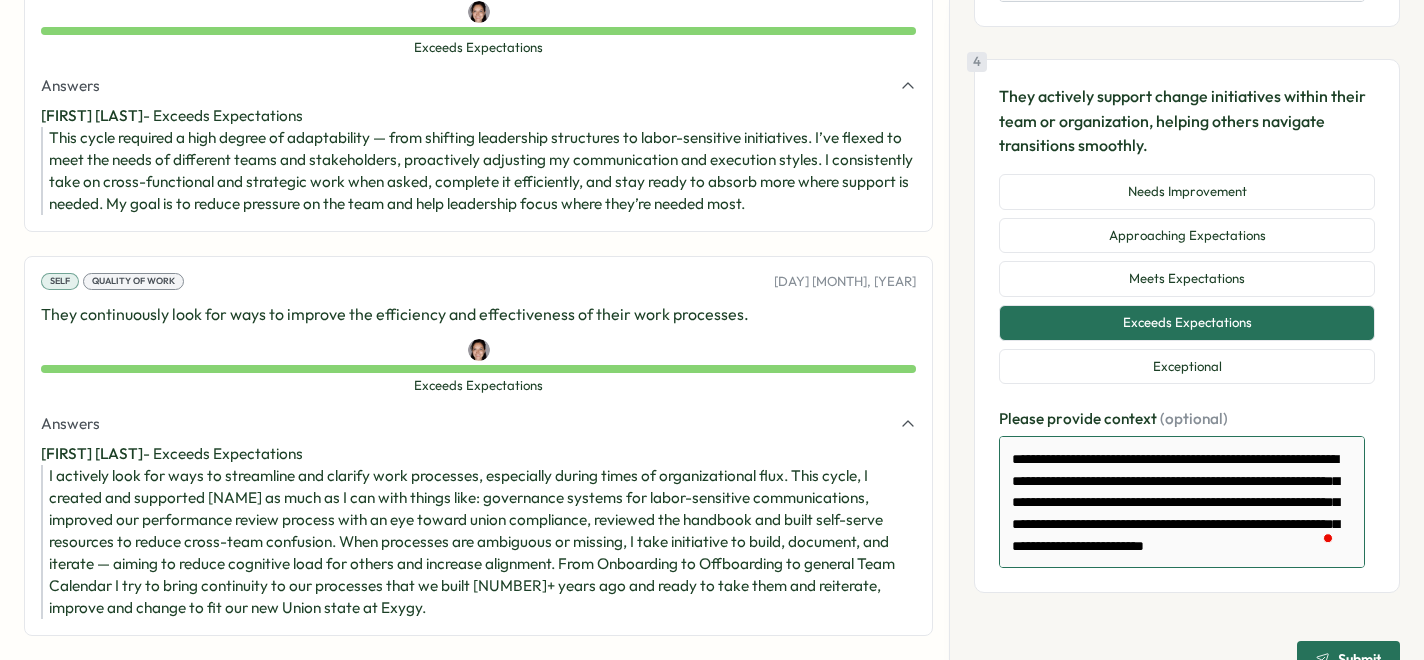 type on "*" 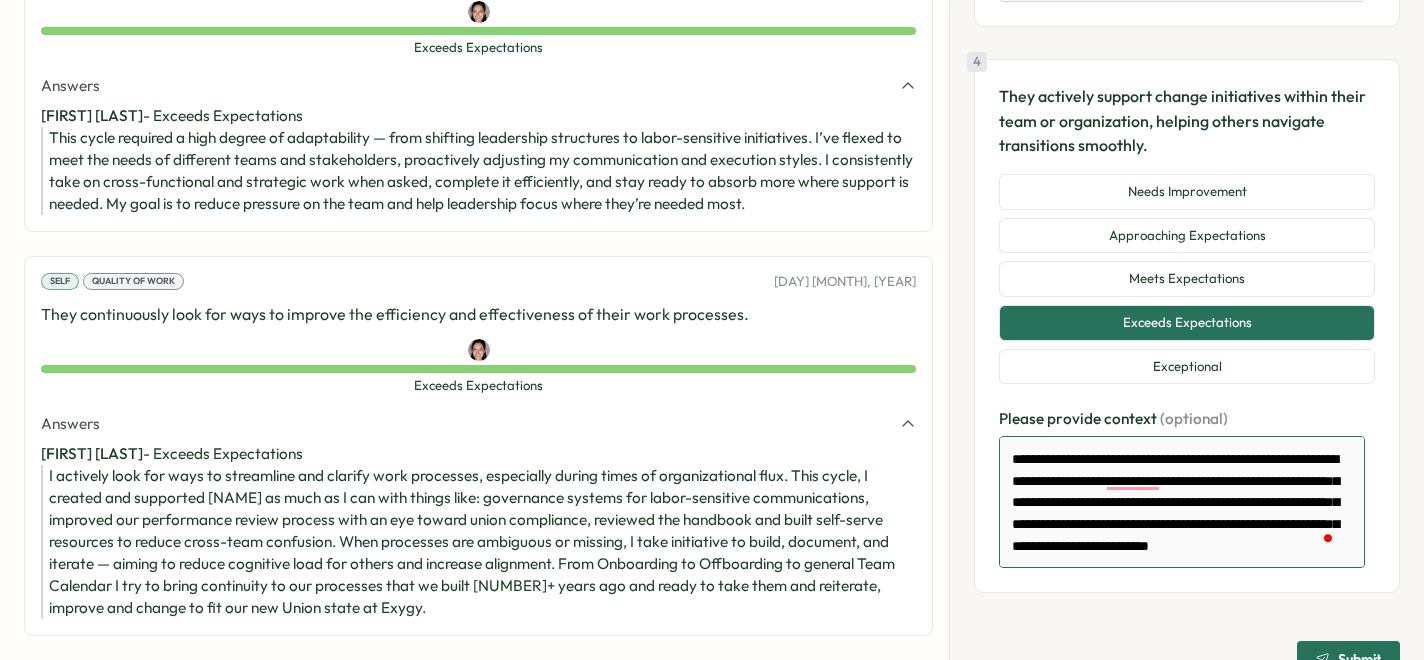 type on "*" 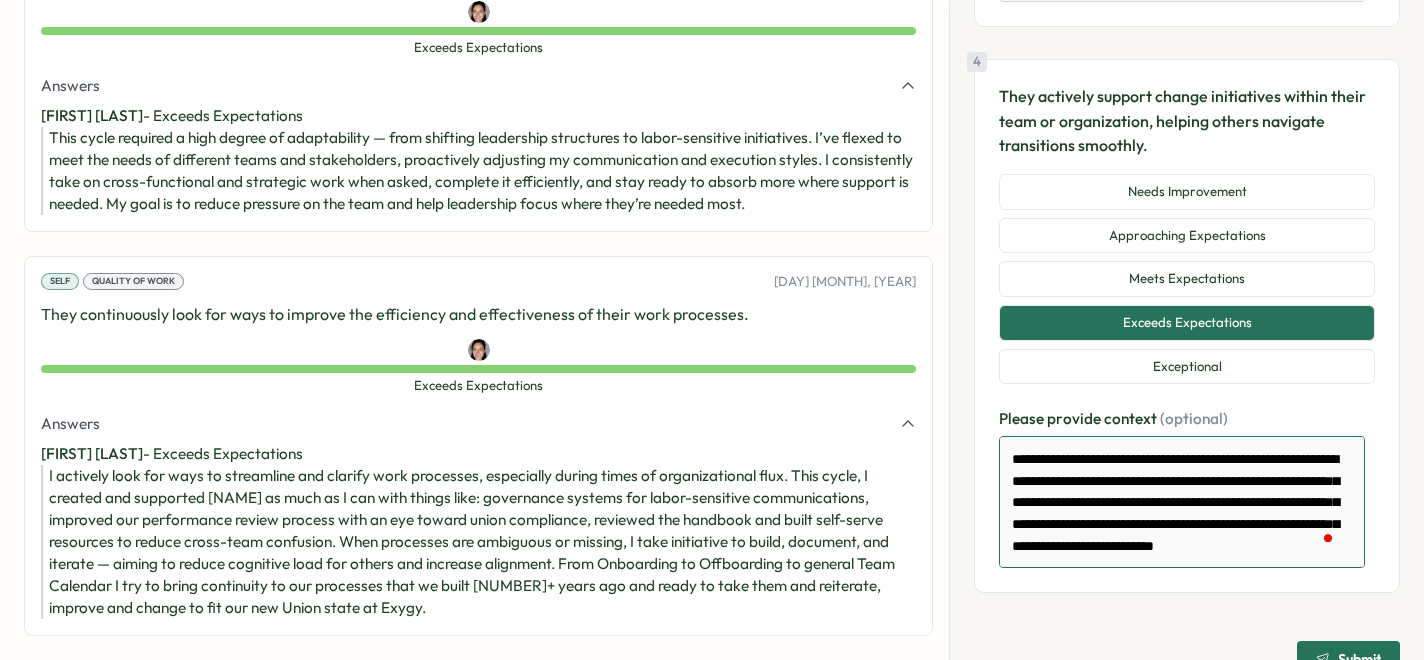type on "*" 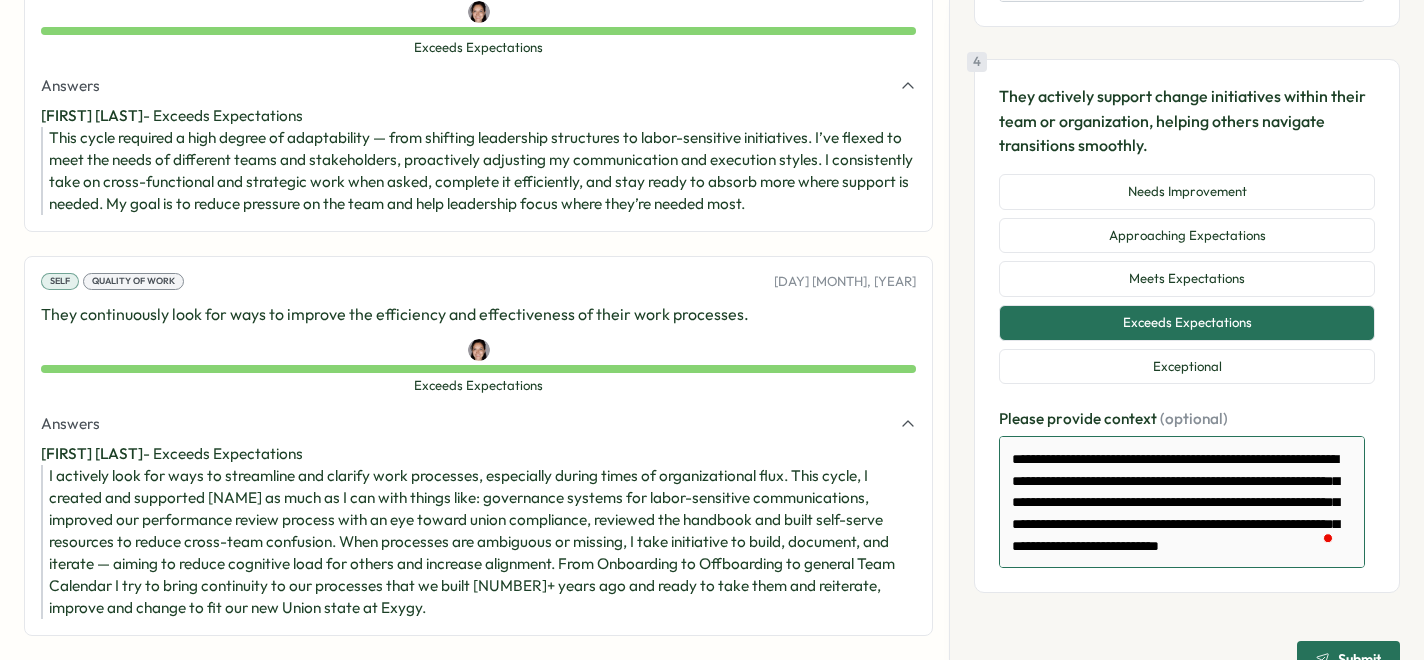 type on "*" 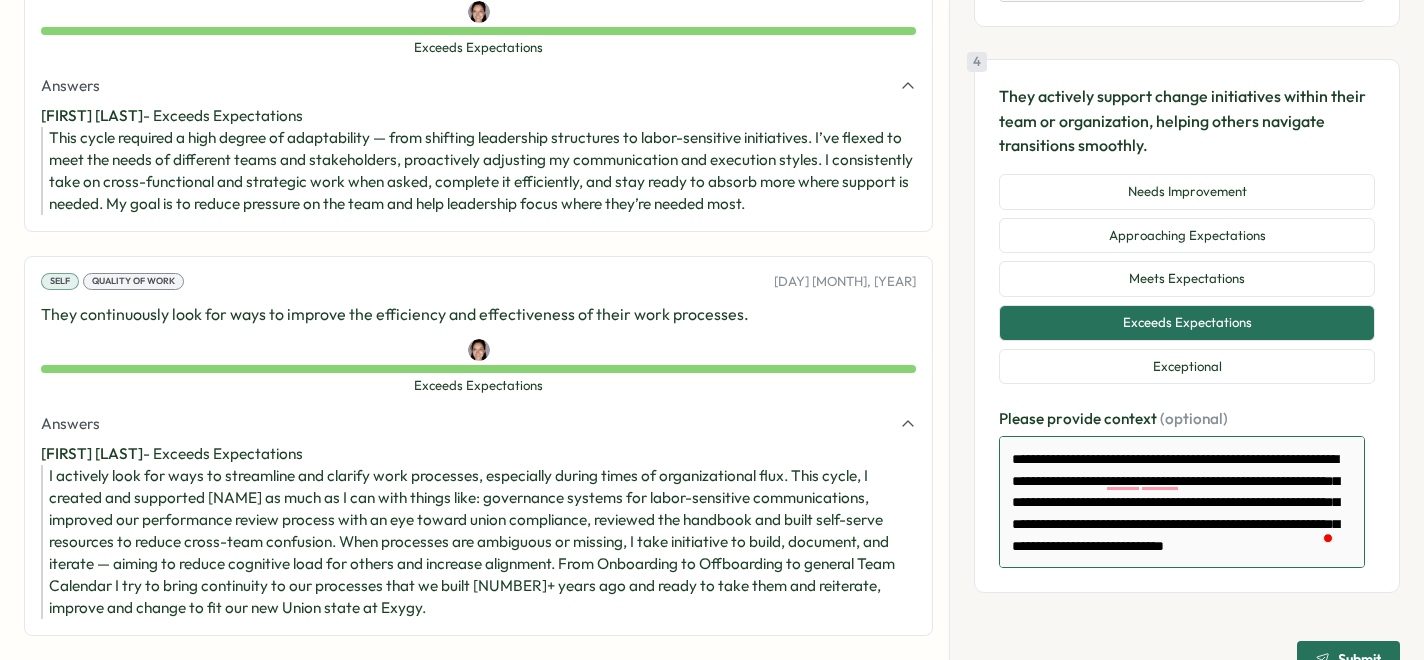 type on "*" 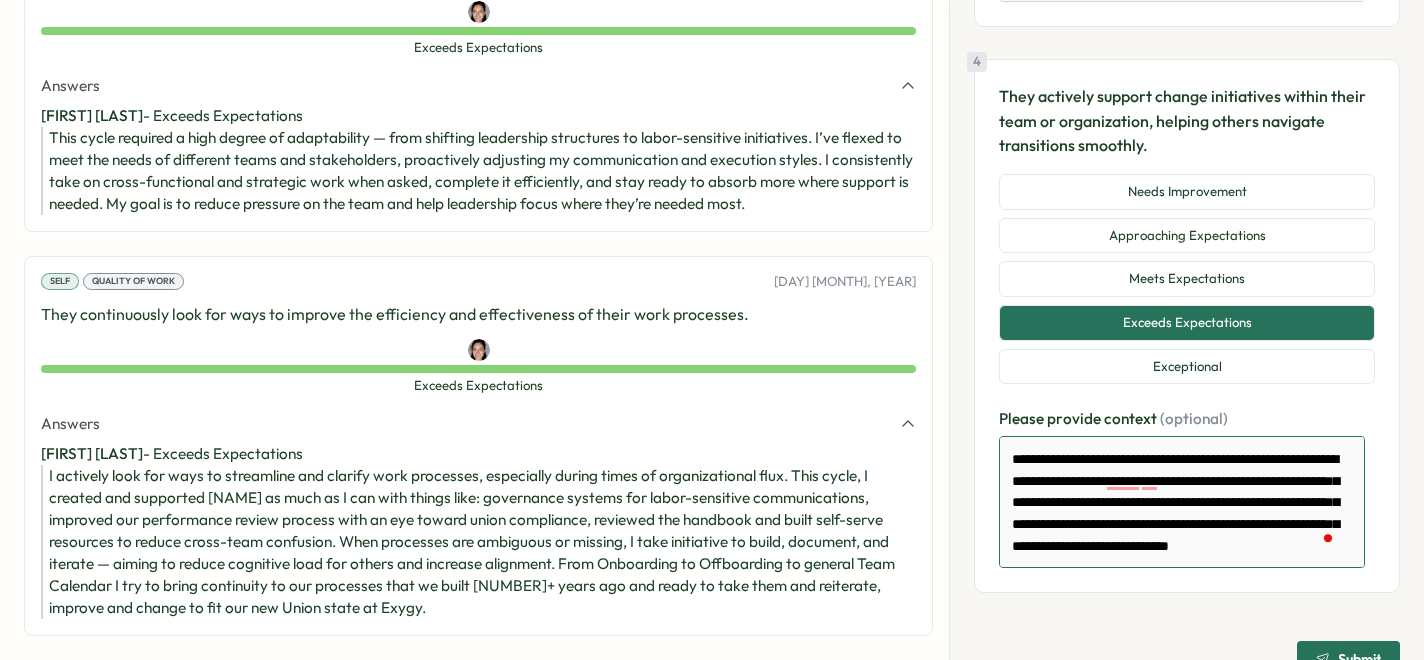type on "*" 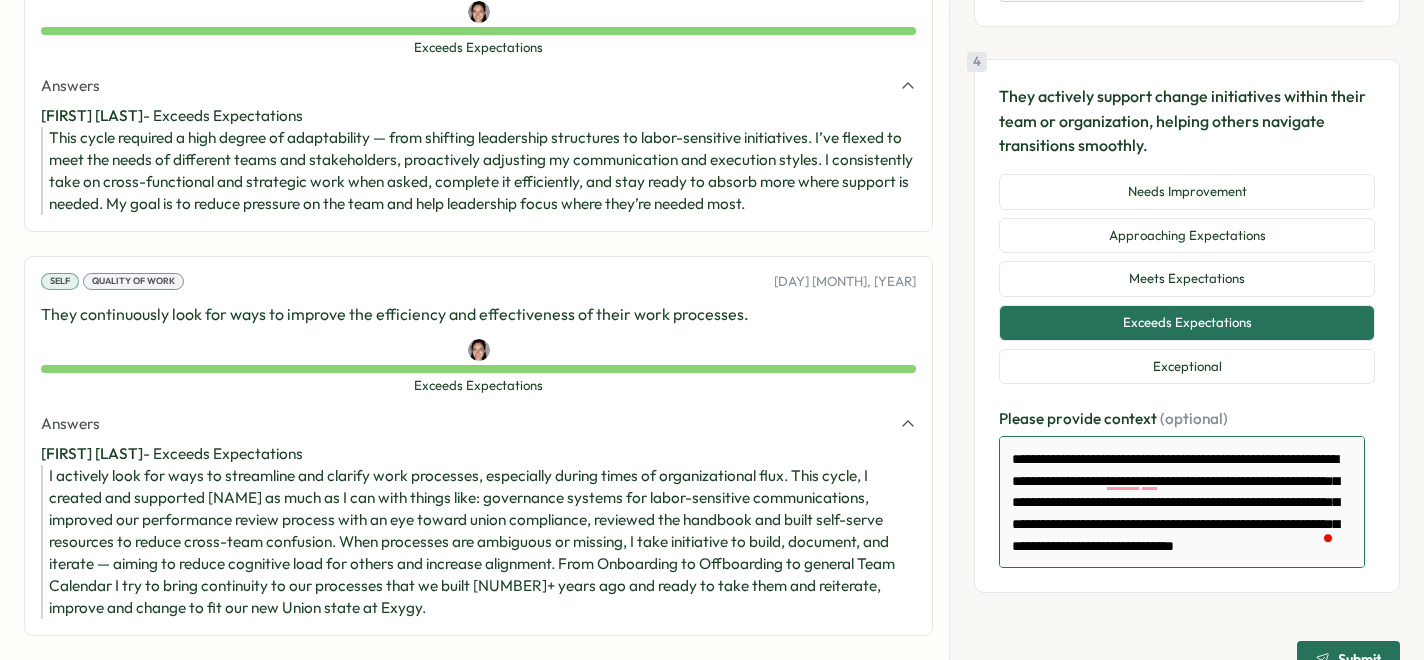 type on "**********" 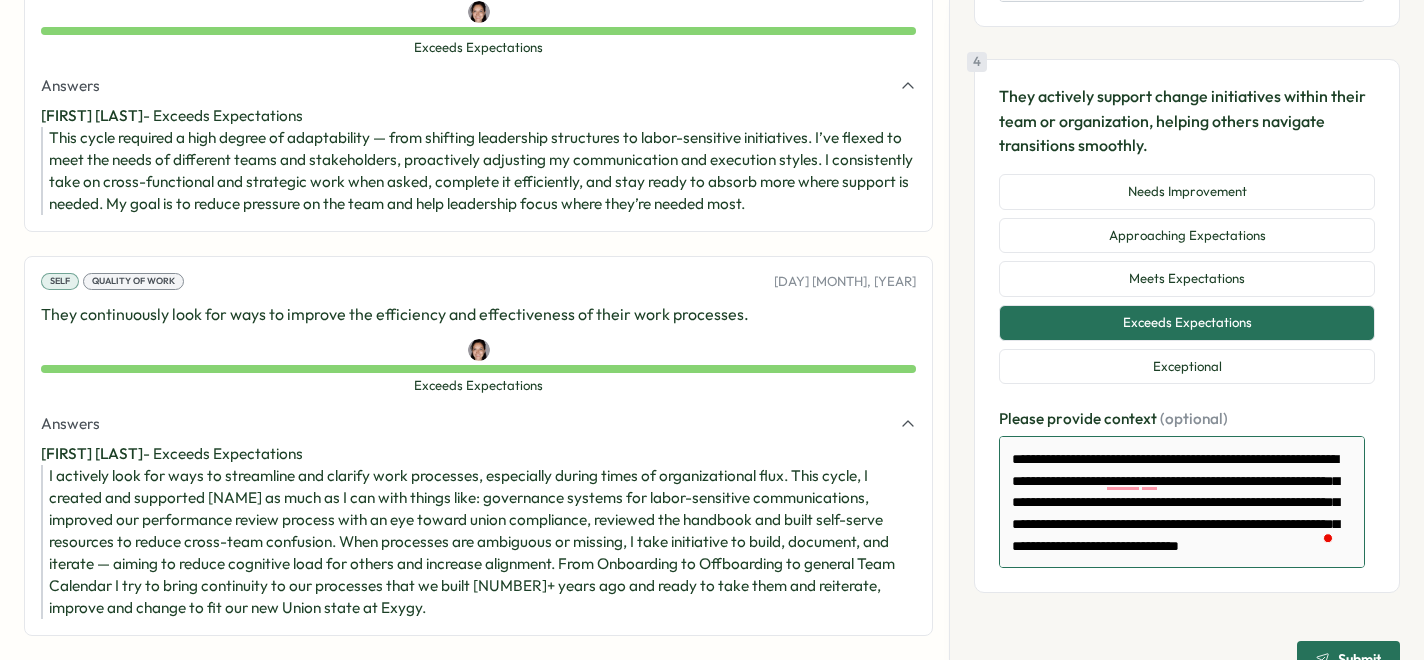 type on "*" 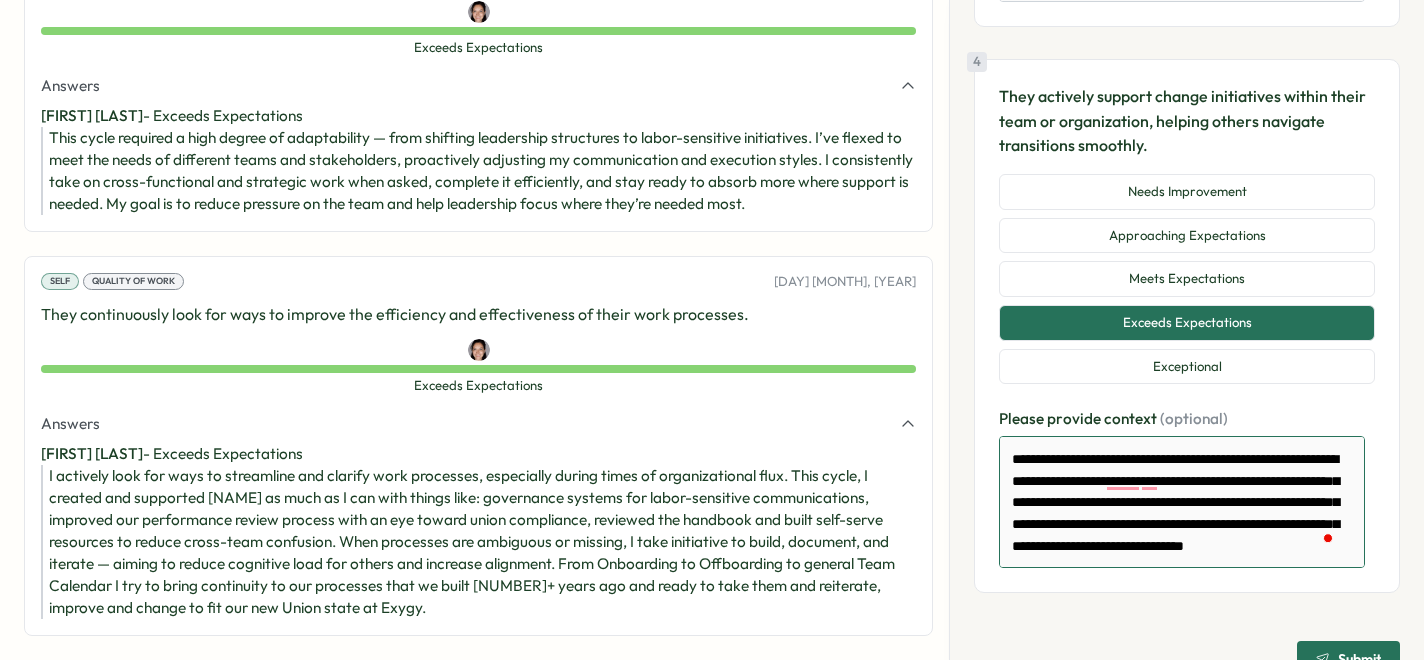 type on "*" 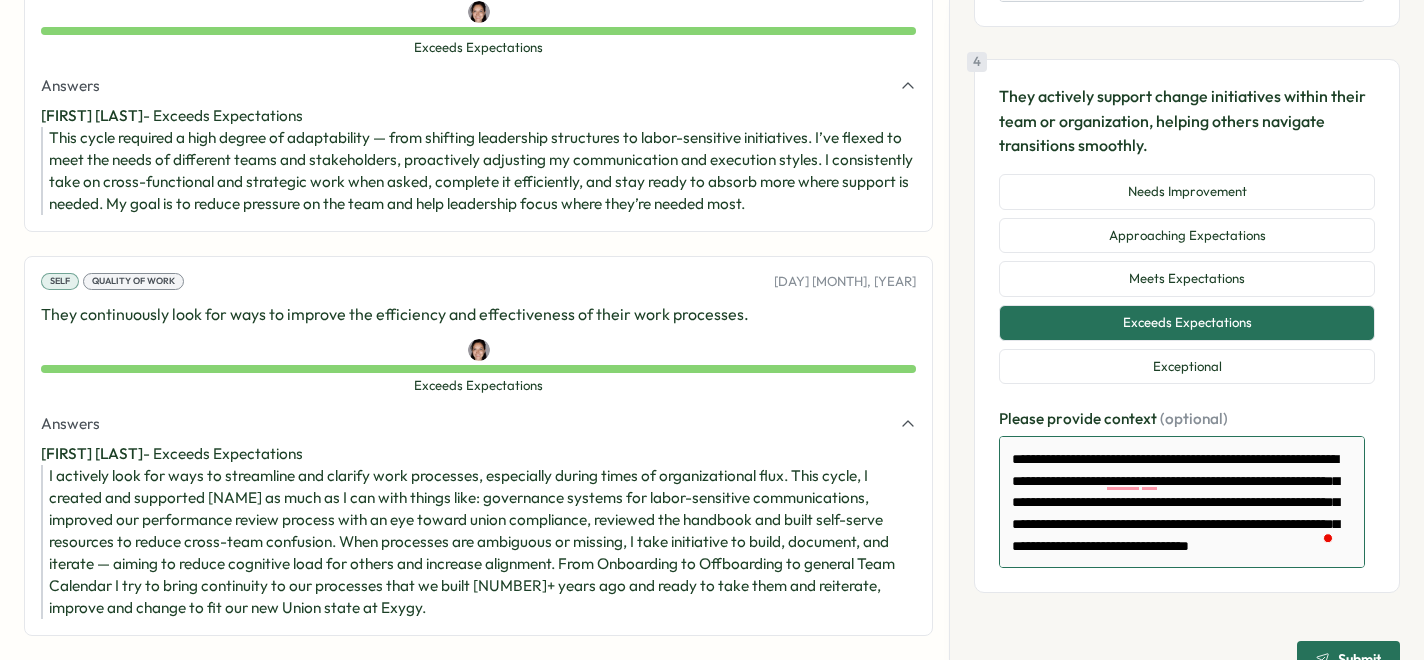 type on "*" 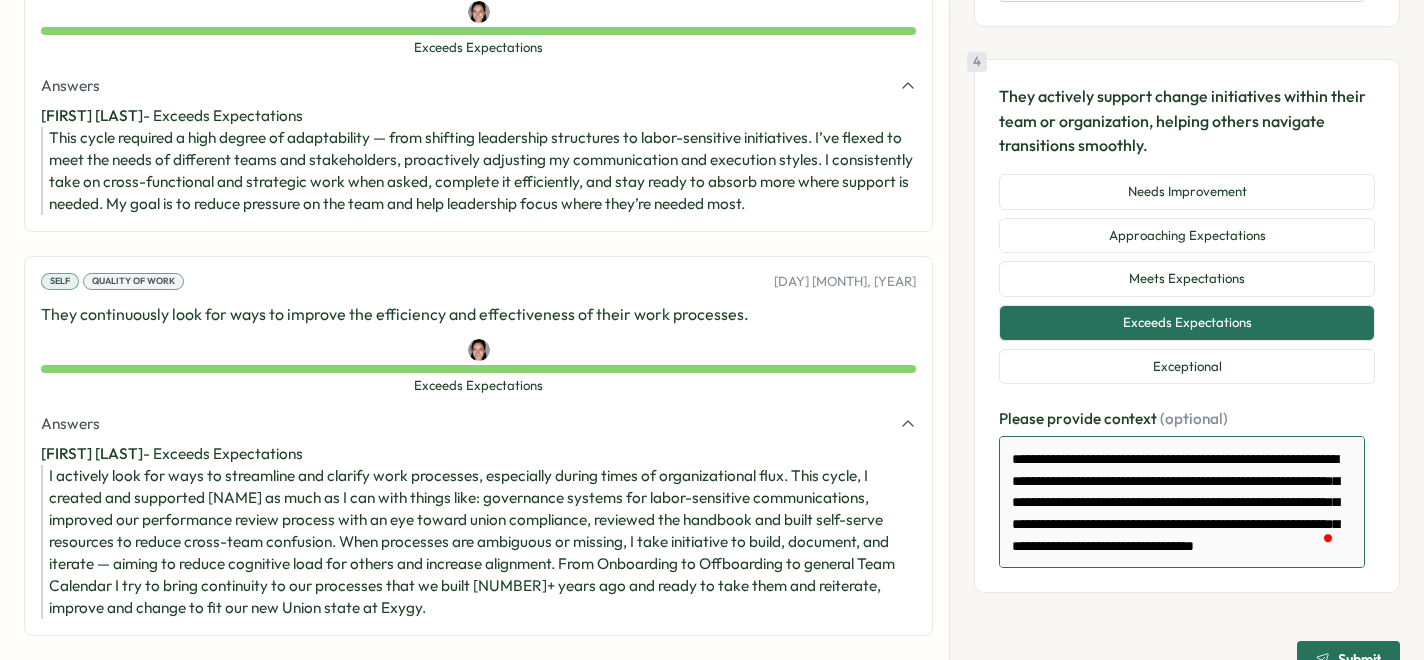 type on "*" 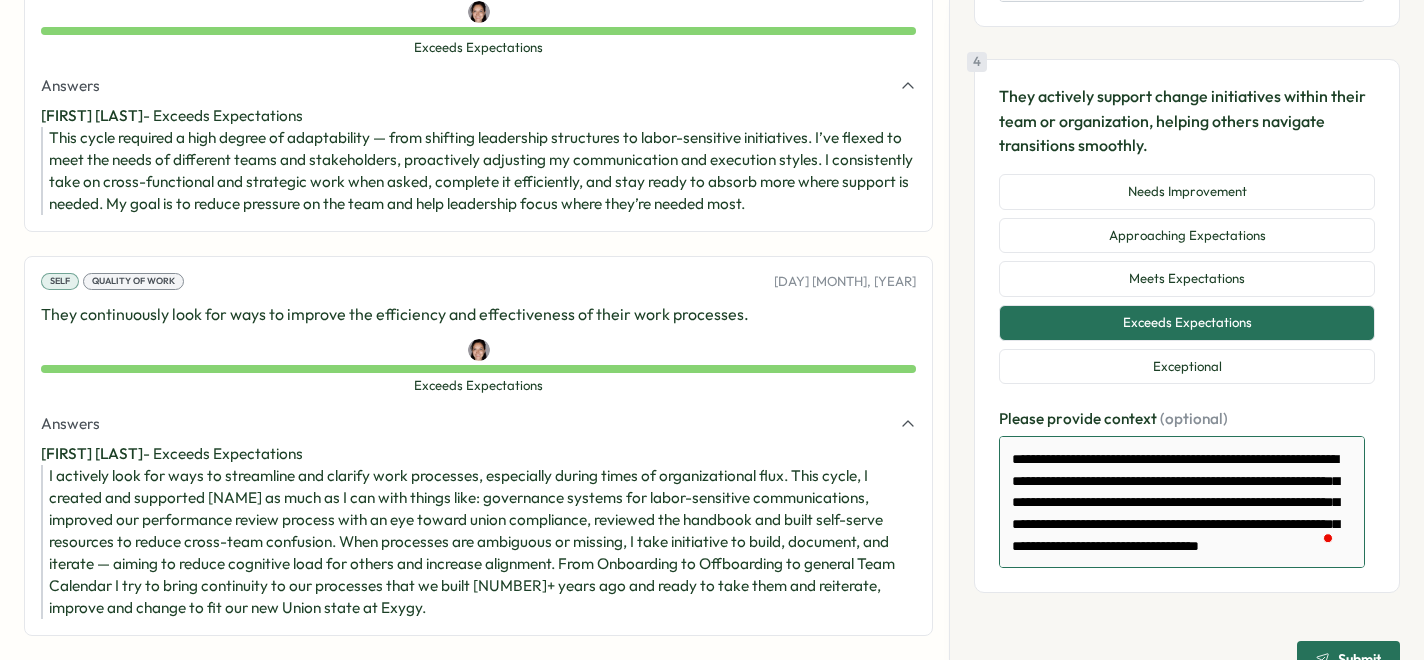 type on "*" 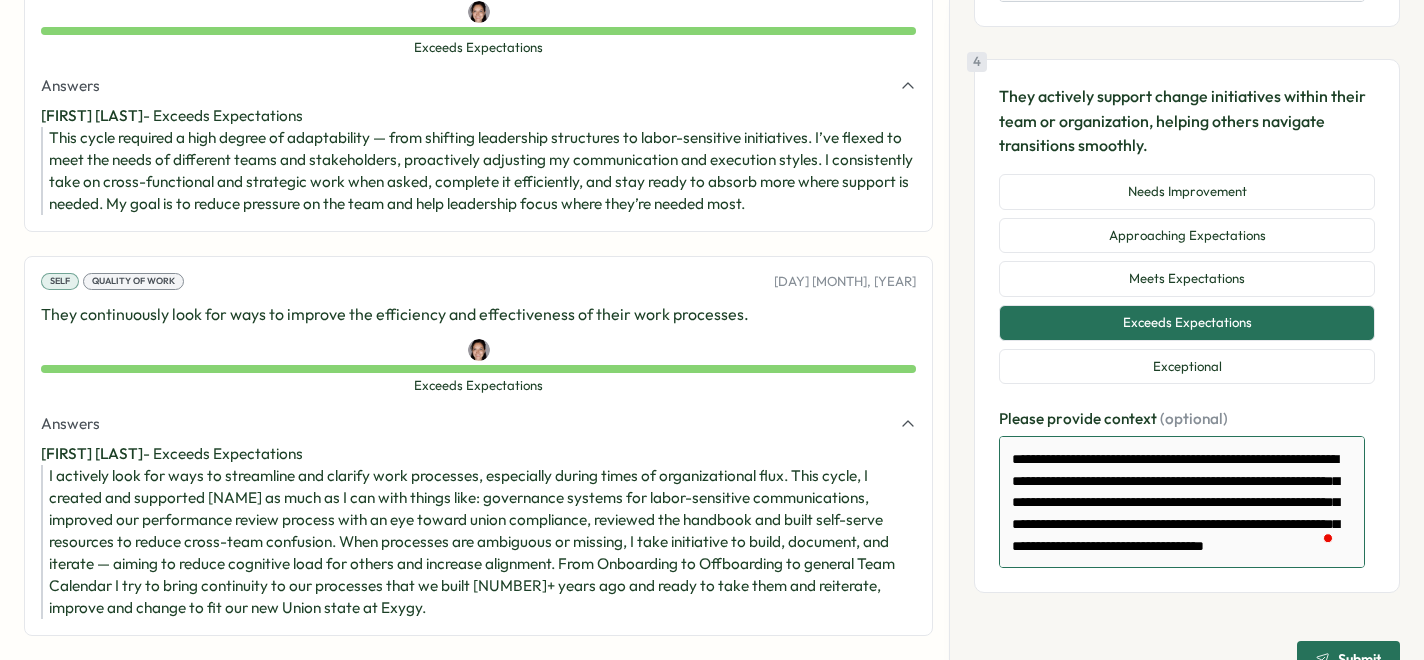 type on "*" 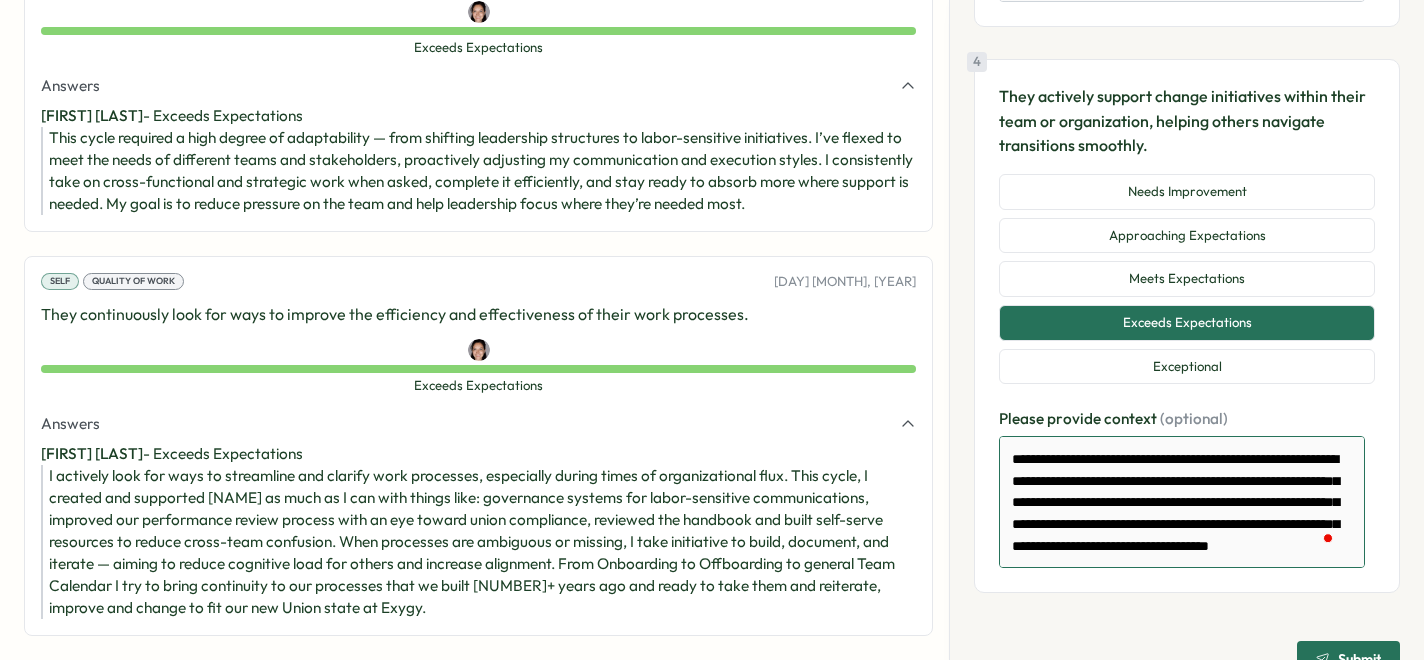 type on "**********" 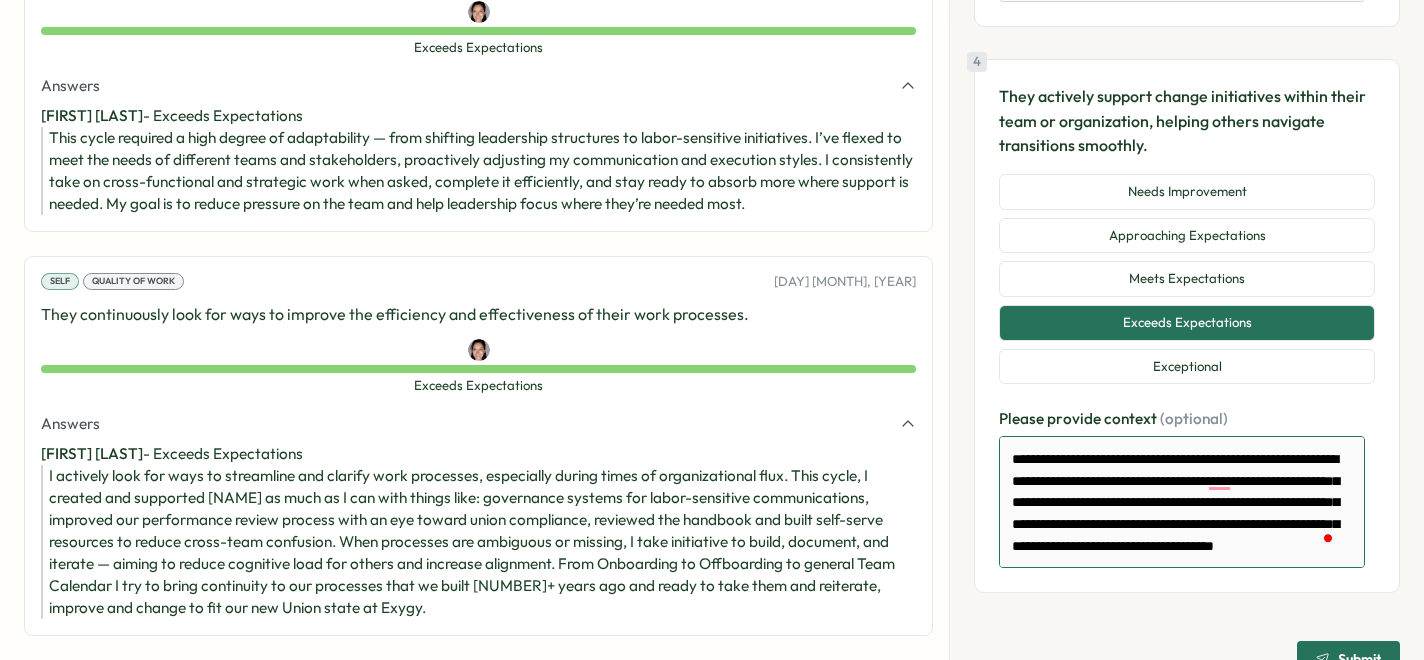 type on "*" 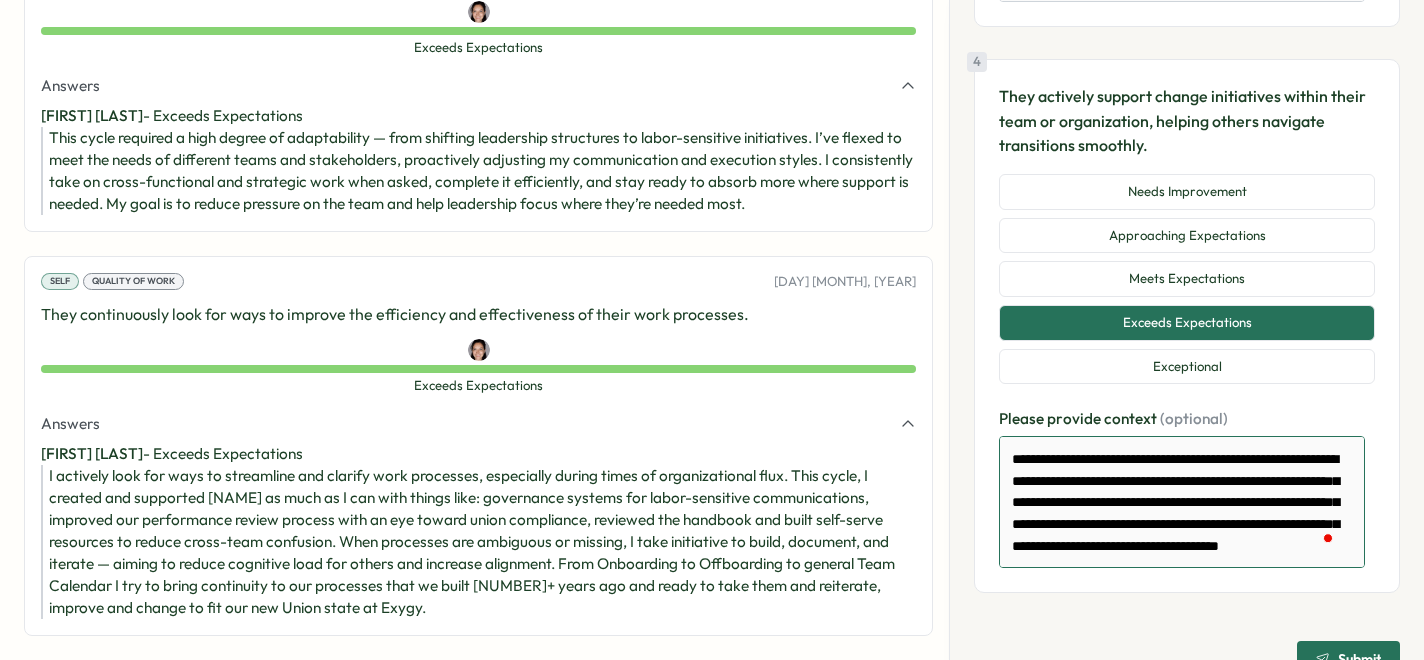 type on "*" 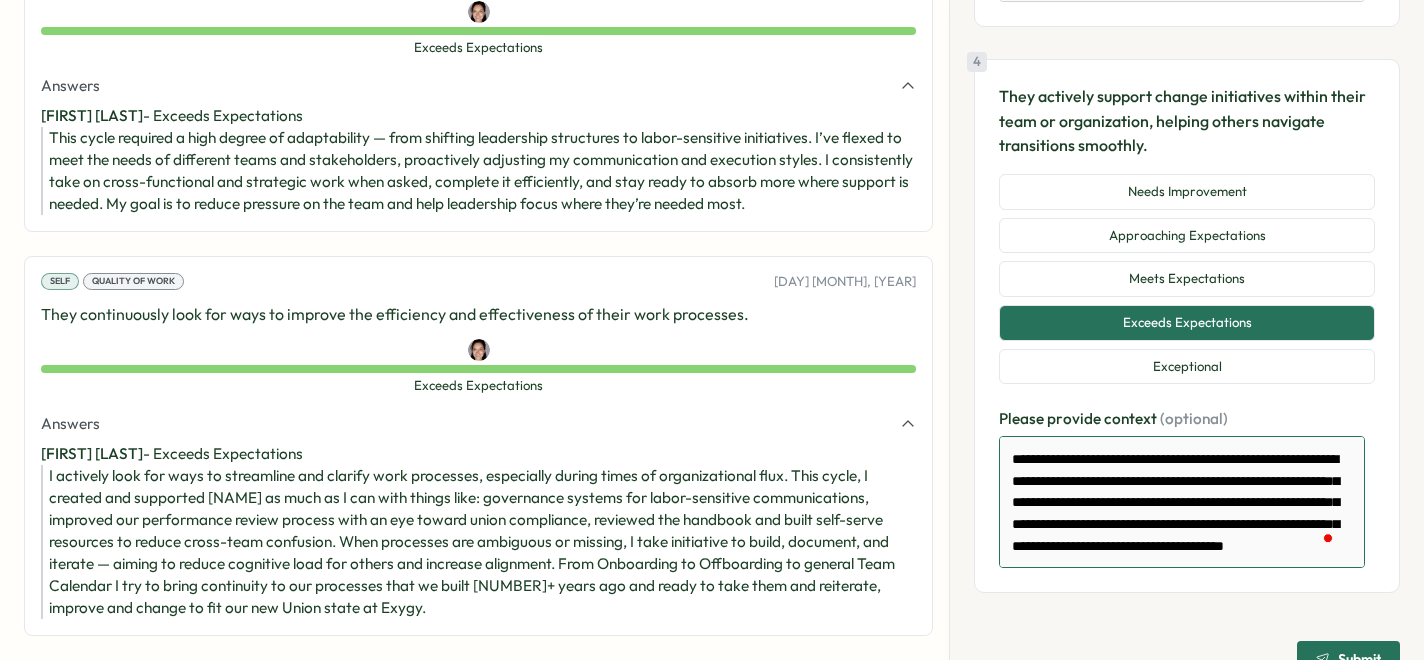 type on "**********" 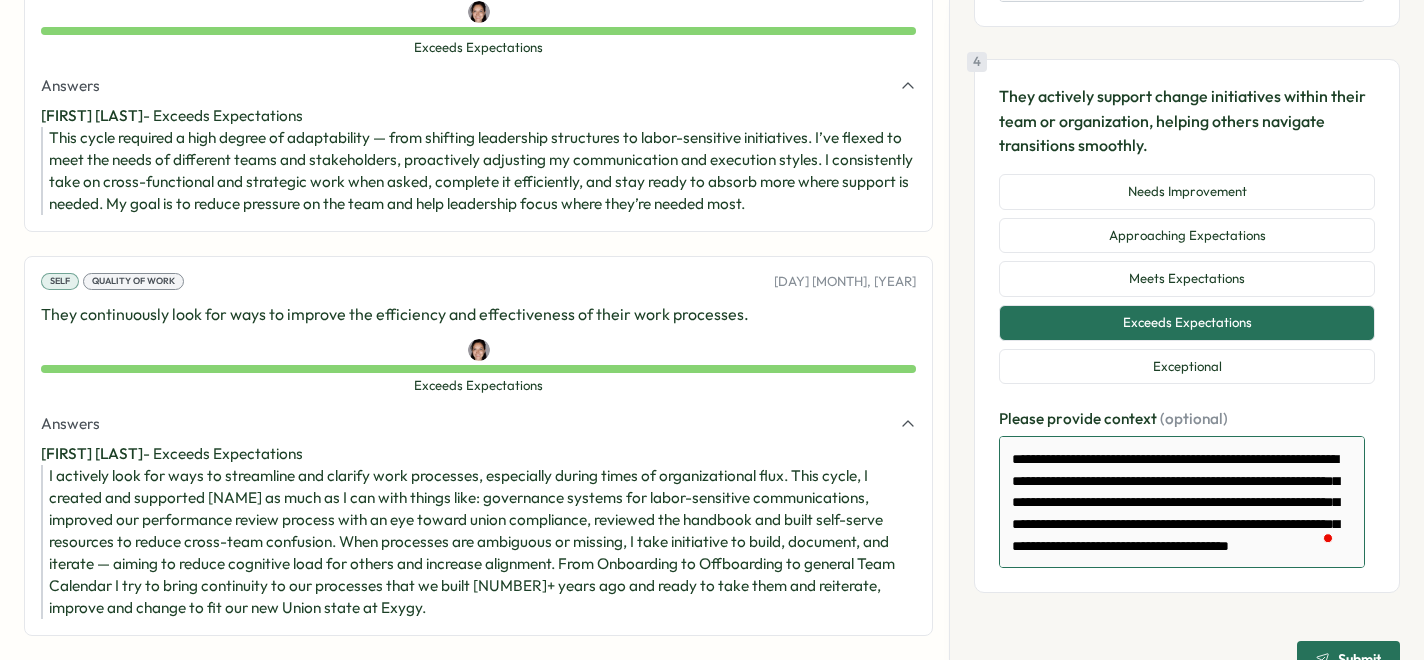type on "*" 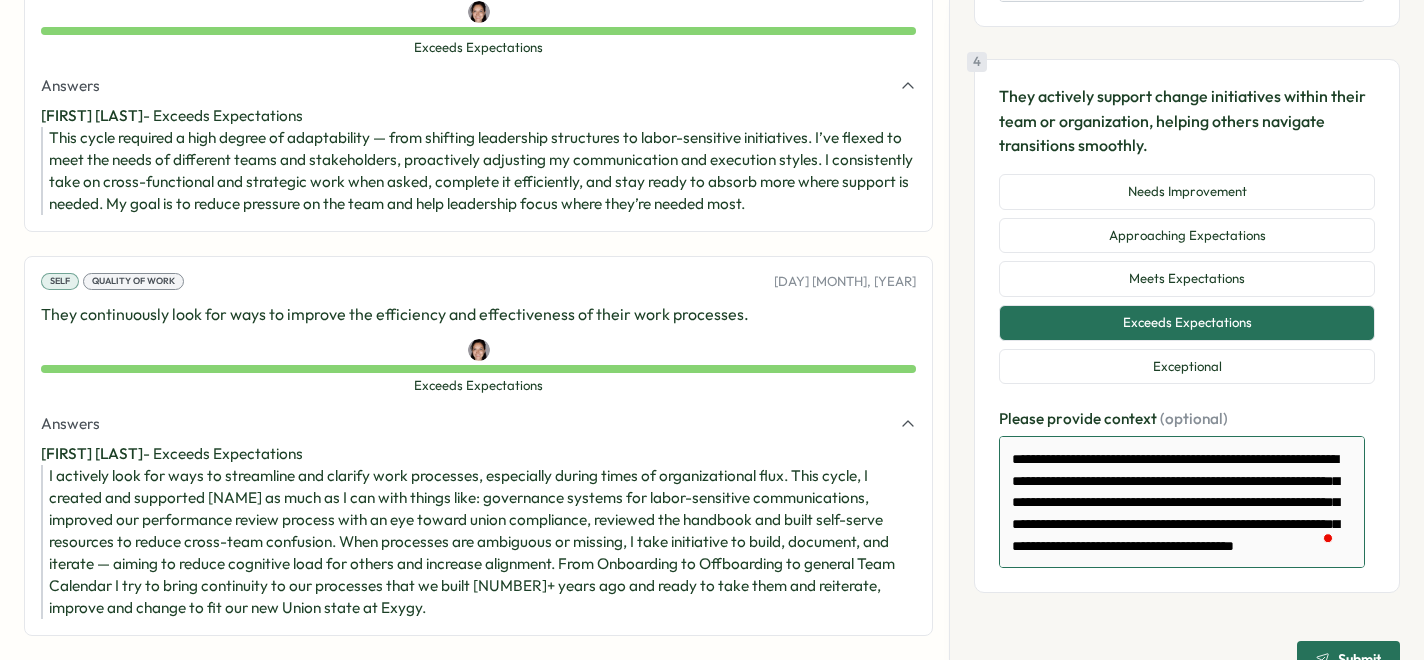 type on "*" 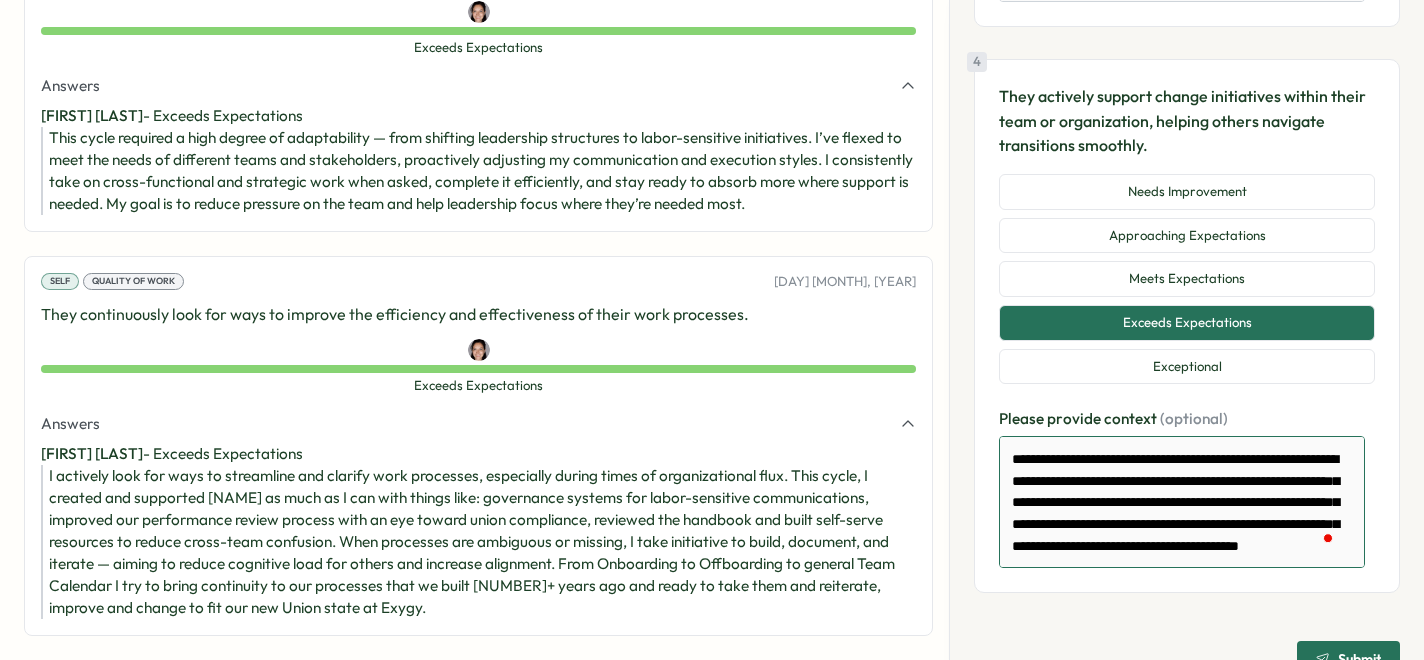 type on "*" 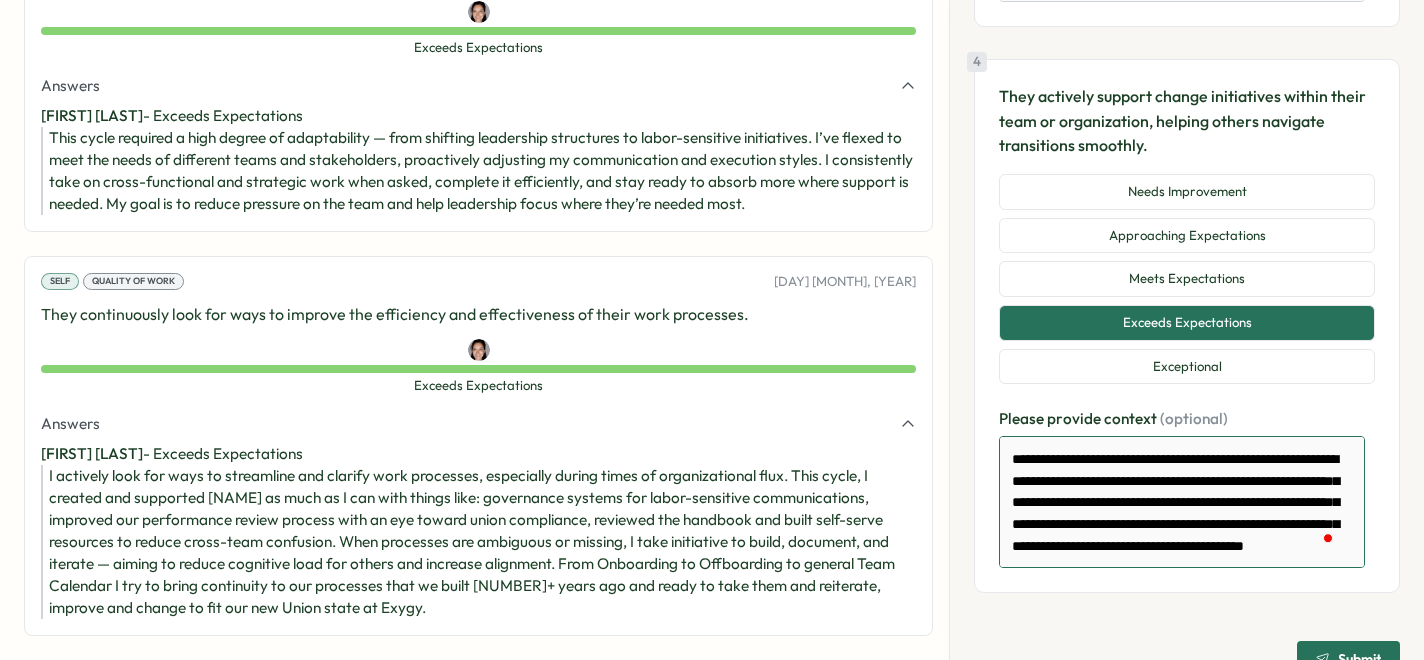 type on "*" 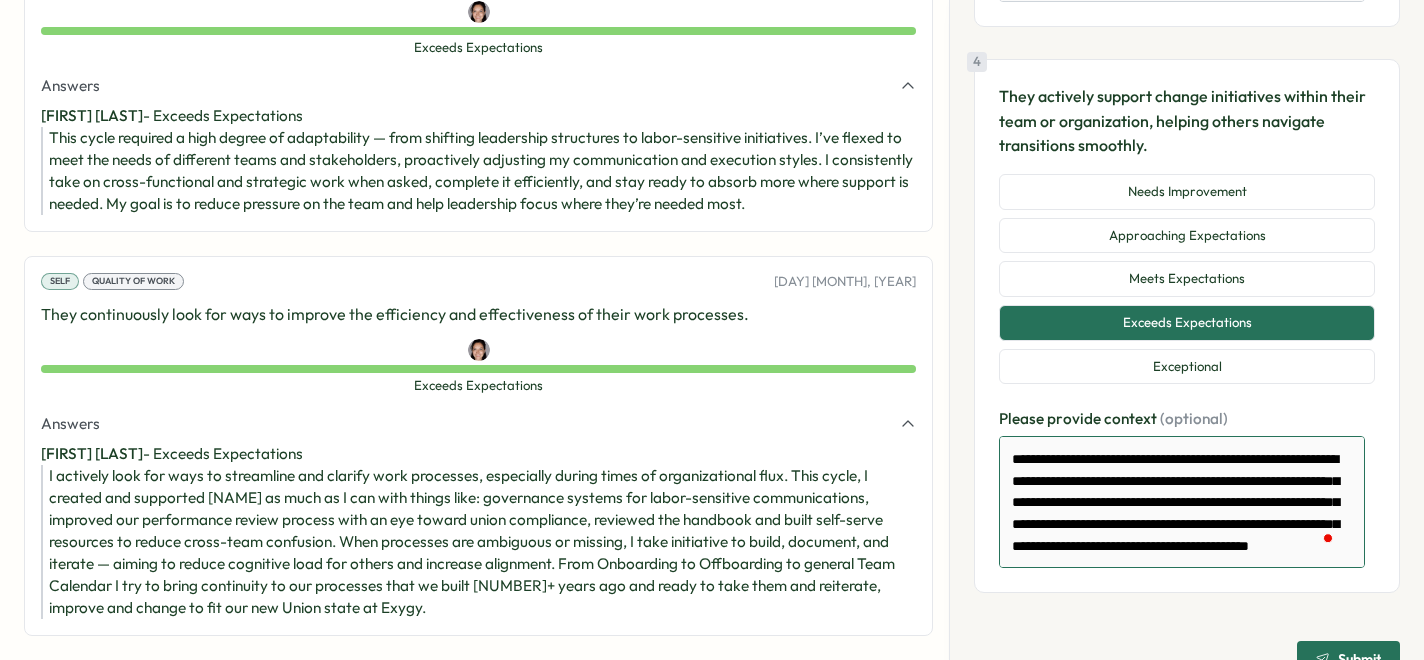 type on "*" 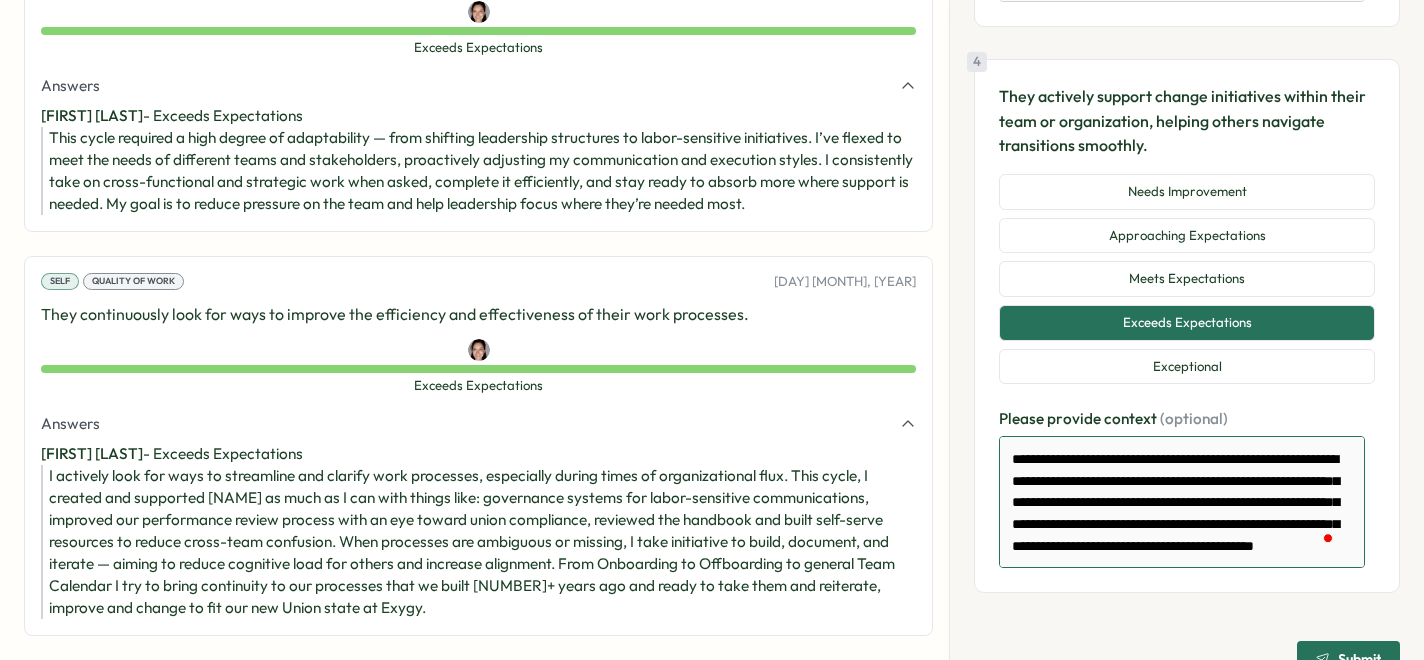 type on "*" 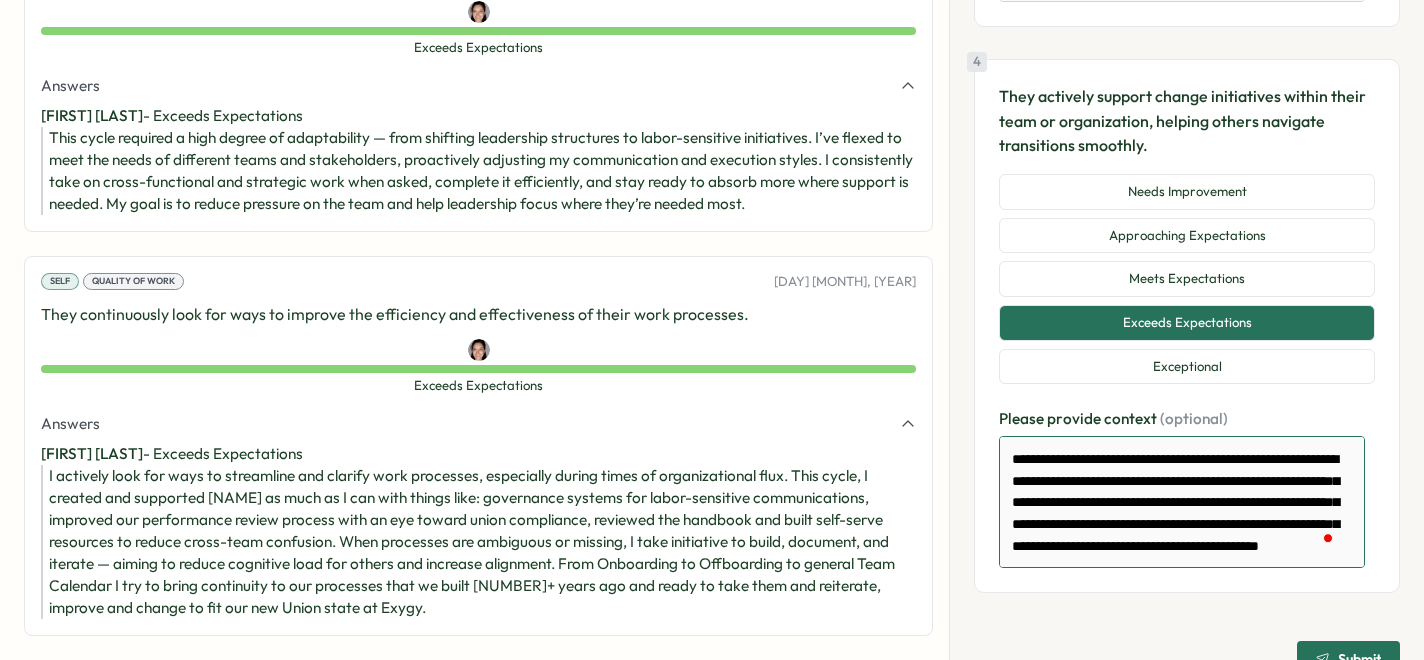 type on "*" 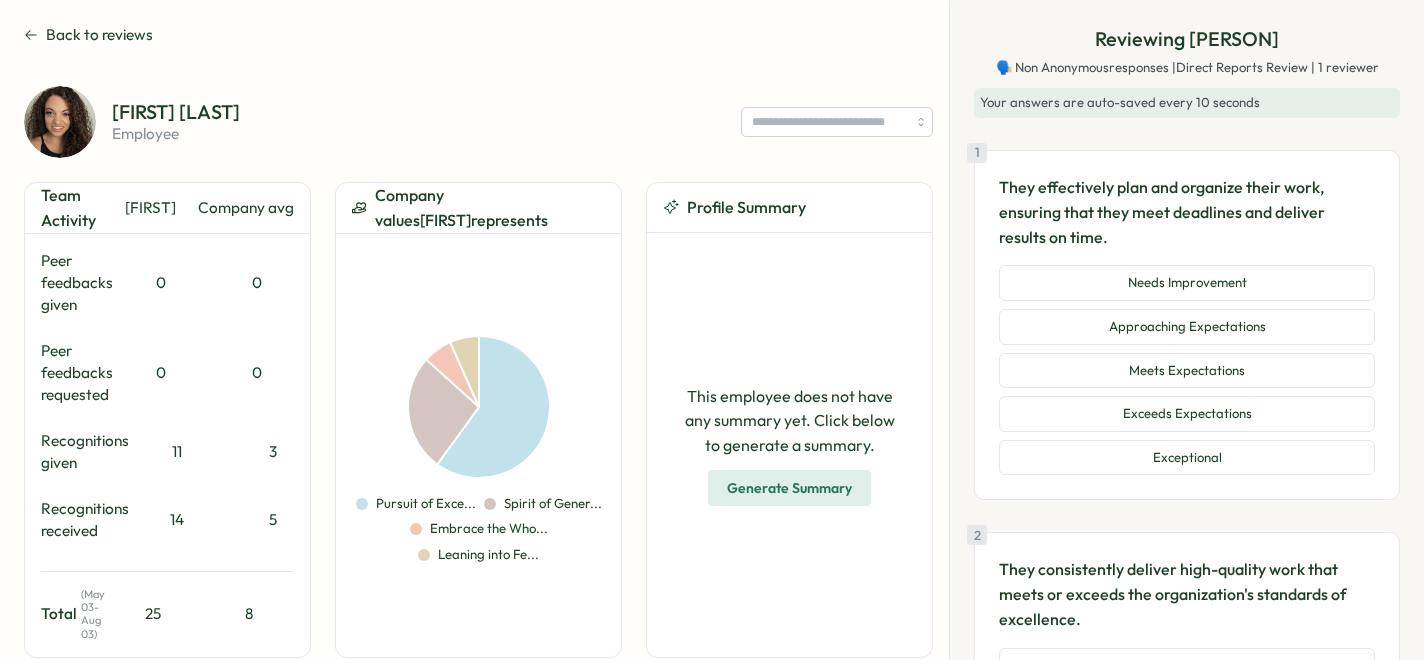 scroll, scrollTop: 0, scrollLeft: 0, axis: both 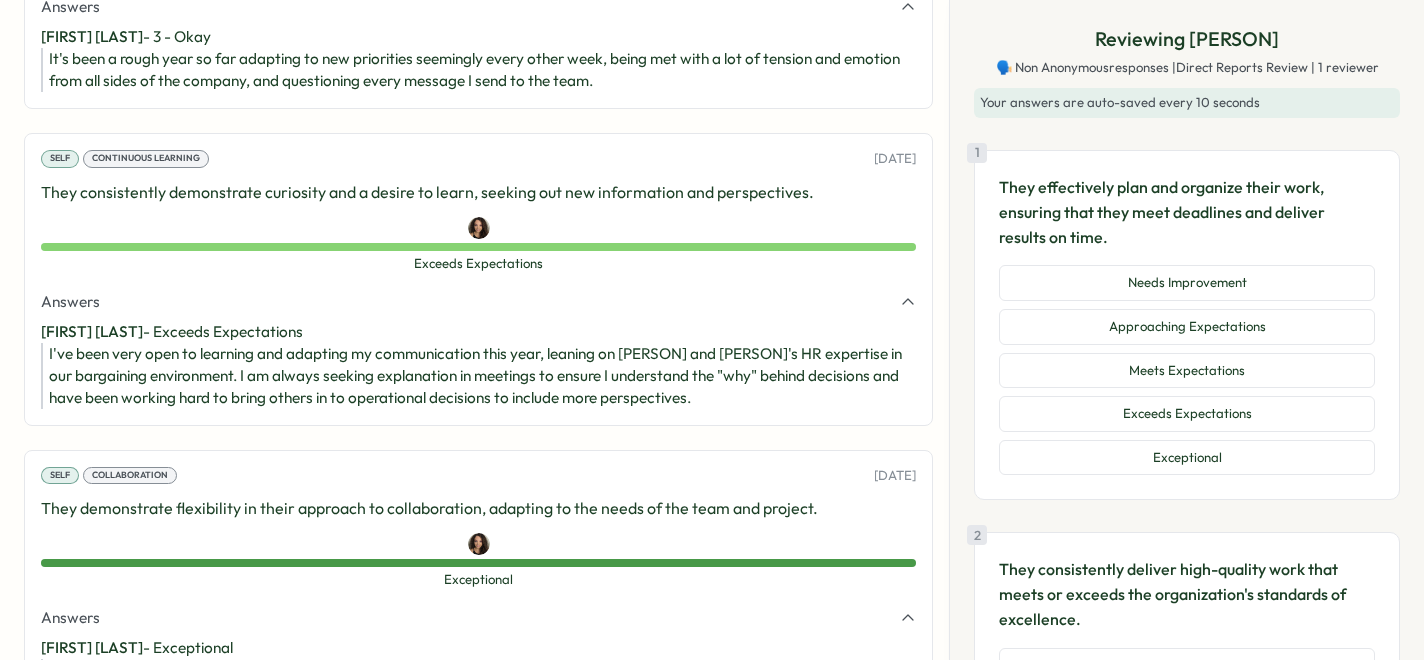 click on "It's been a rough year so far adapting to new priorities seemingly every other week, being met with a lot of tension and emotion from all sides of the company, and questioning every message I send to the team." at bounding box center [482, 70] 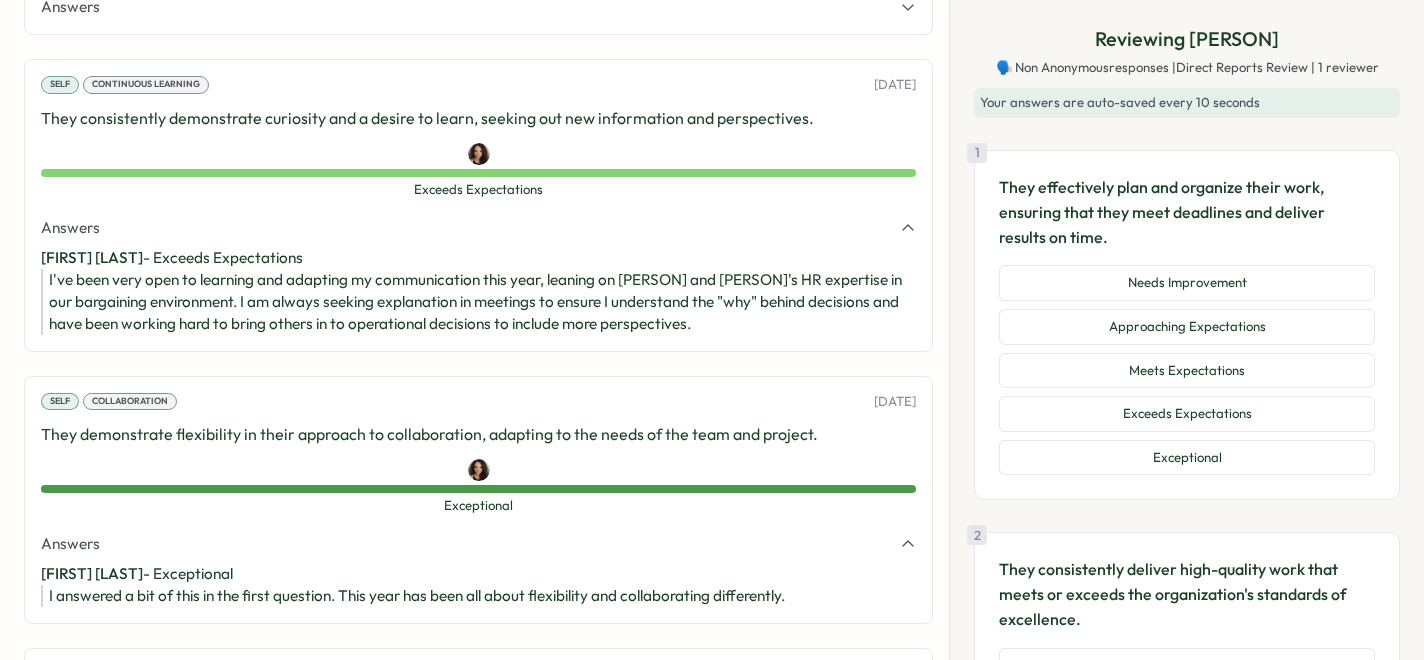 click 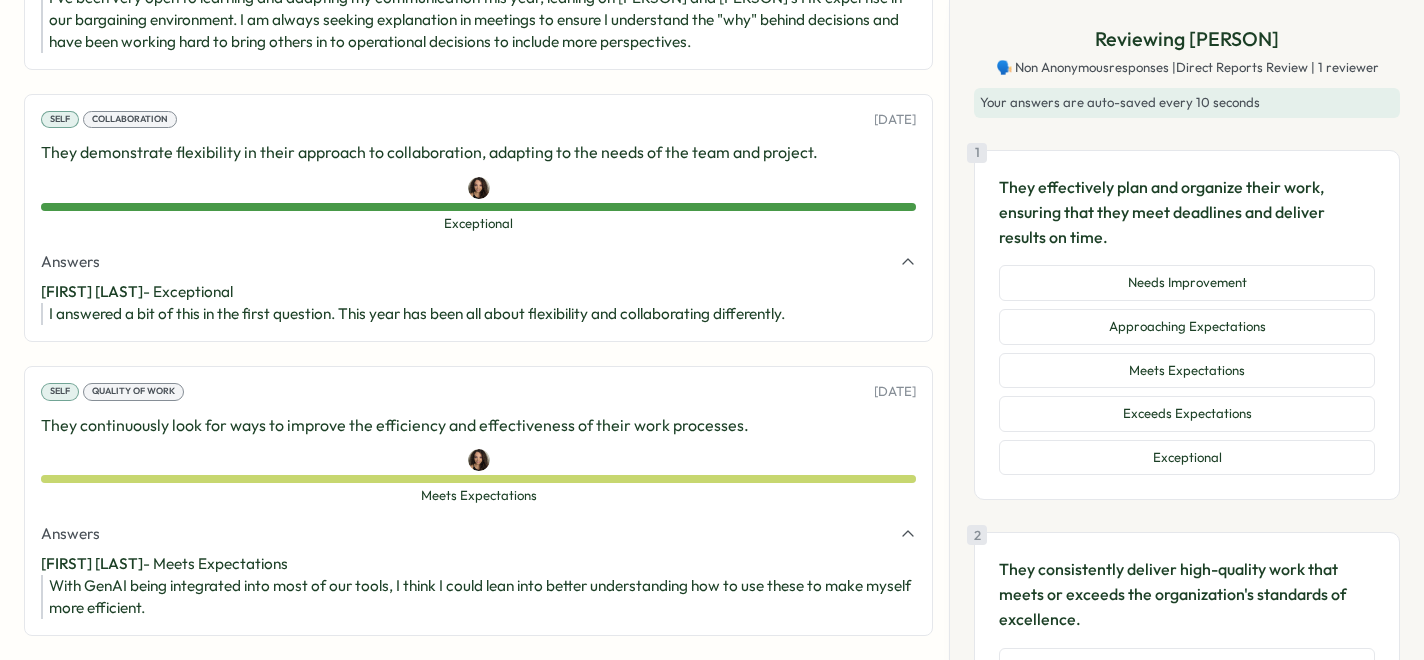 scroll, scrollTop: 3521, scrollLeft: 0, axis: vertical 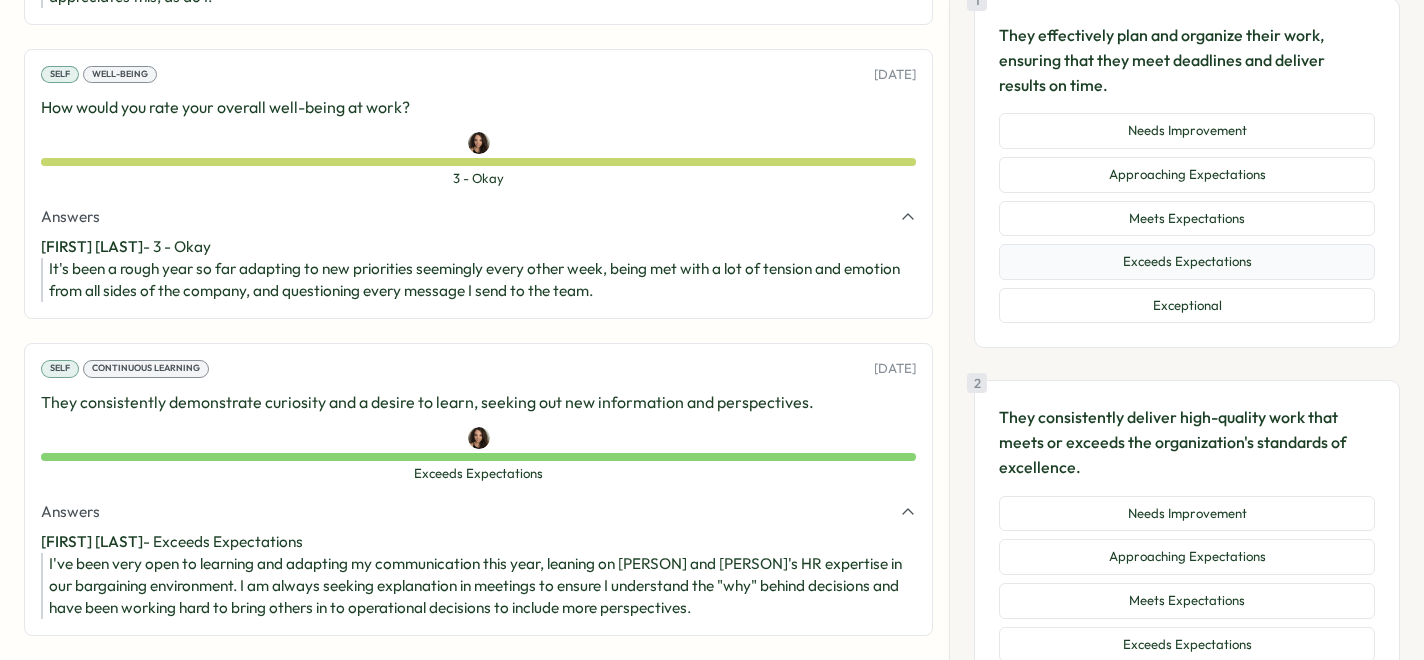click on "Exceeds Expectations" at bounding box center (1187, 262) 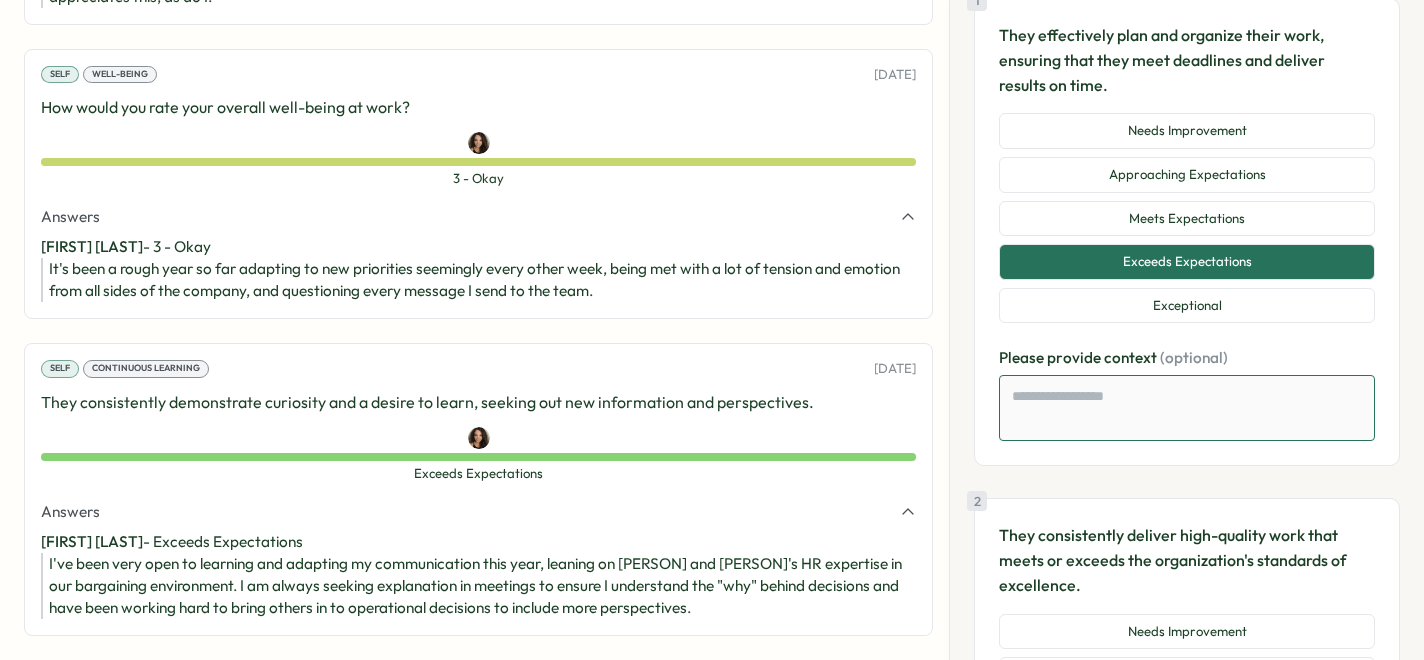 click at bounding box center (1187, 408) 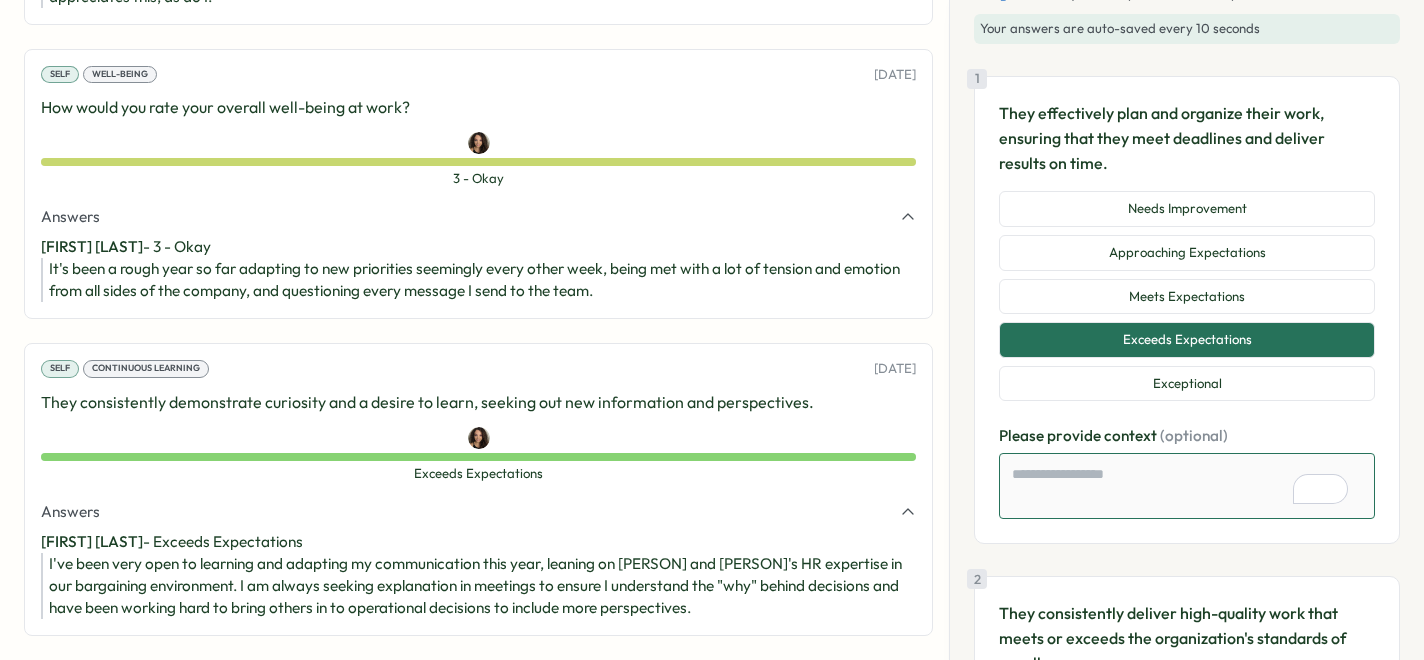 scroll, scrollTop: 32, scrollLeft: 0, axis: vertical 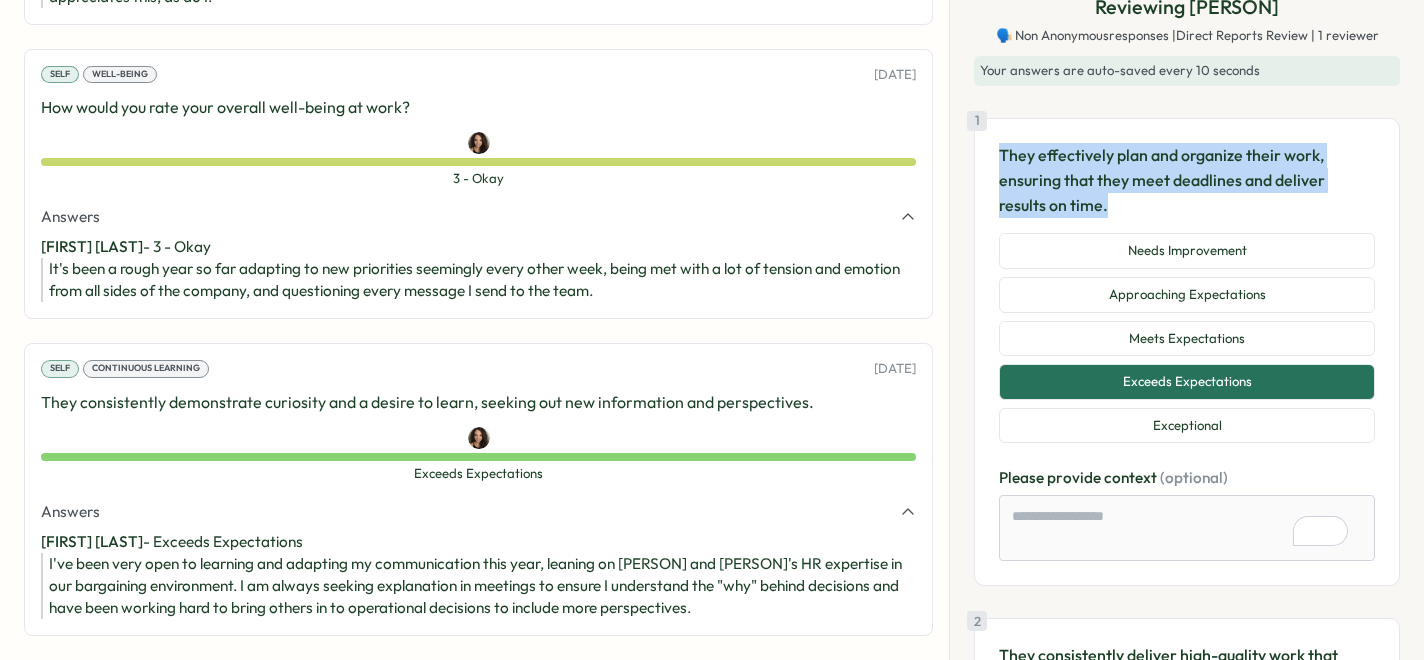 drag, startPoint x: 1123, startPoint y: 197, endPoint x: 989, endPoint y: 161, distance: 138.75157 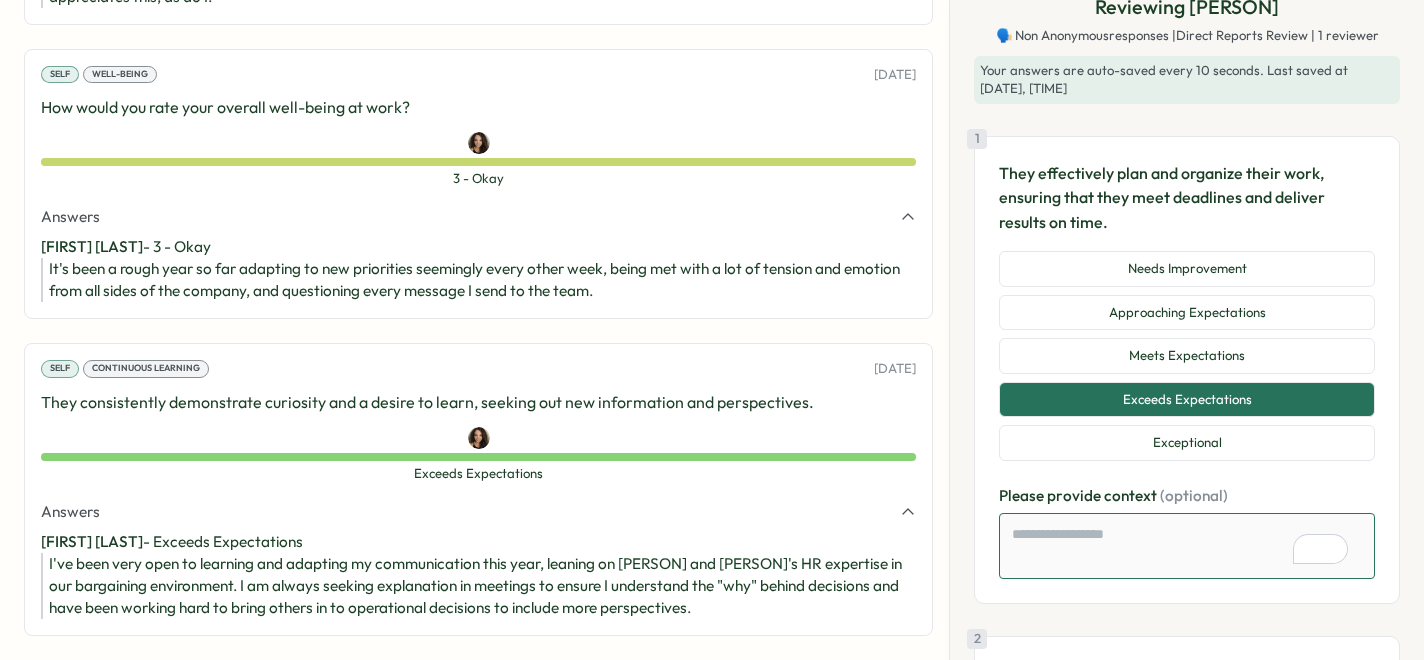 click at bounding box center (1187, 546) 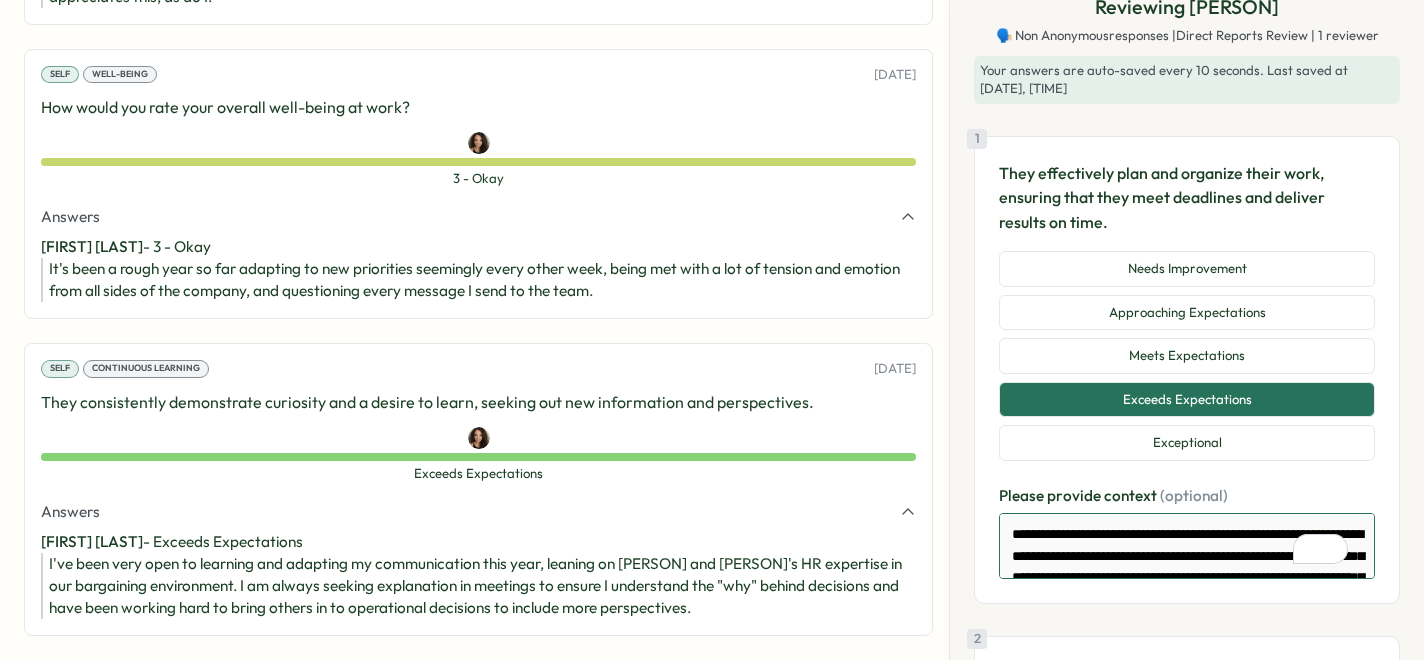 scroll, scrollTop: 463, scrollLeft: 0, axis: vertical 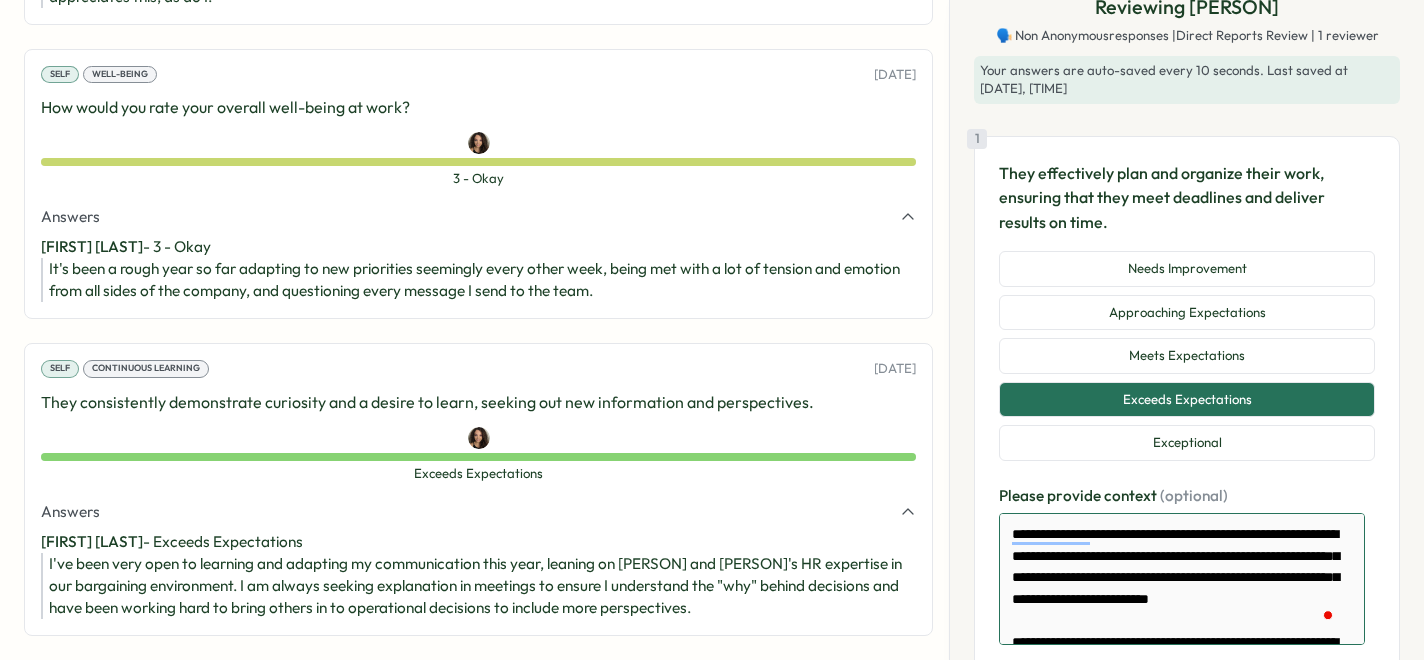 click on "**********" at bounding box center [1182, 579] 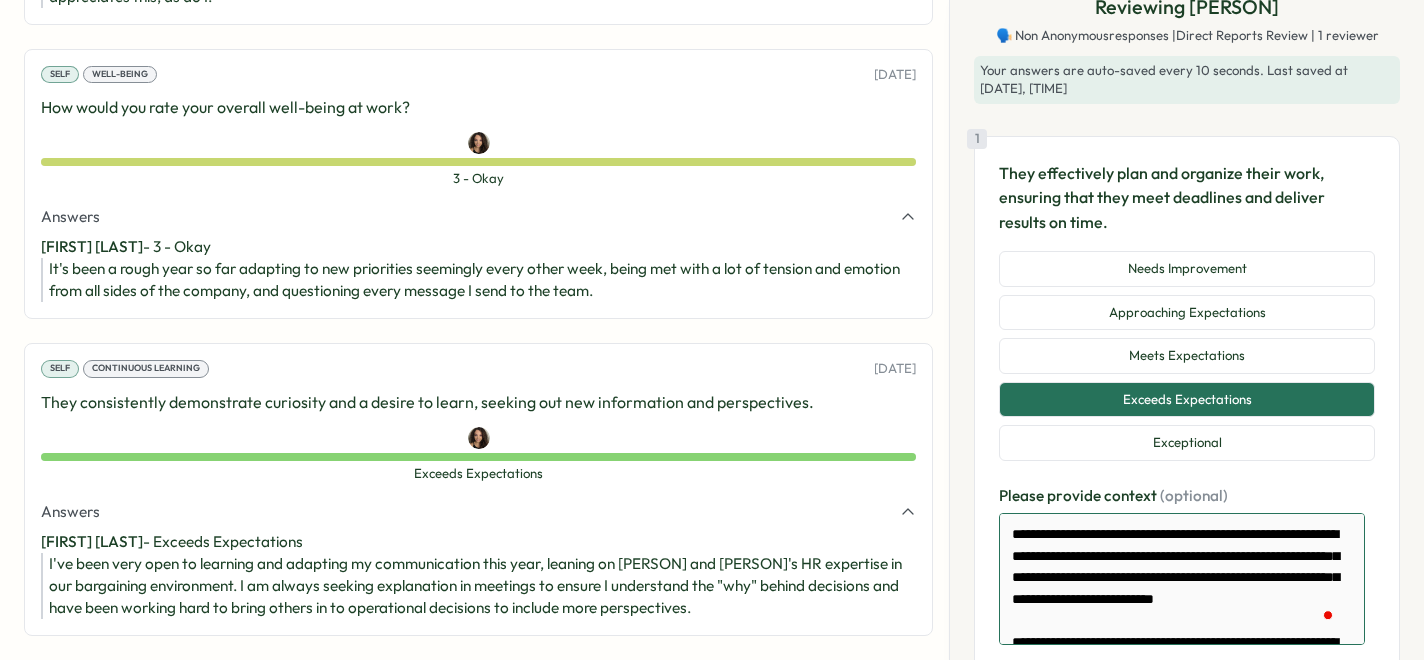 type on "*" 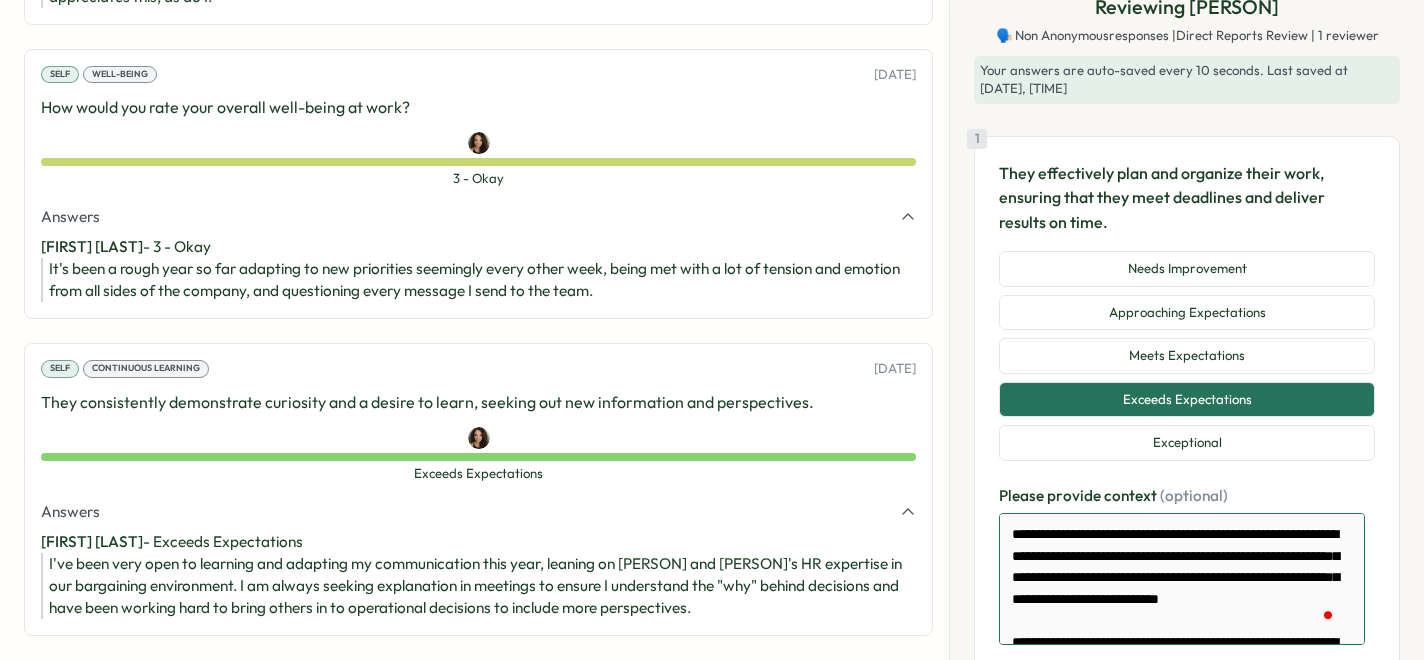 type on "*" 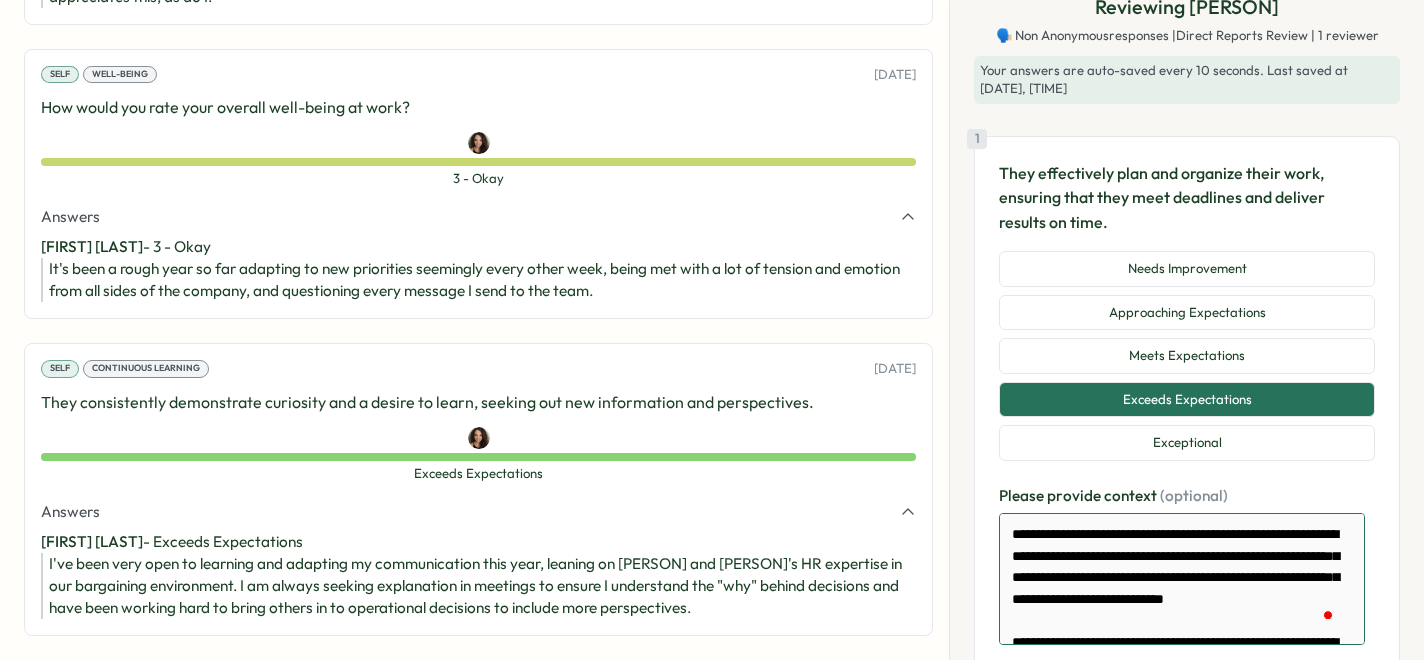 type on "*" 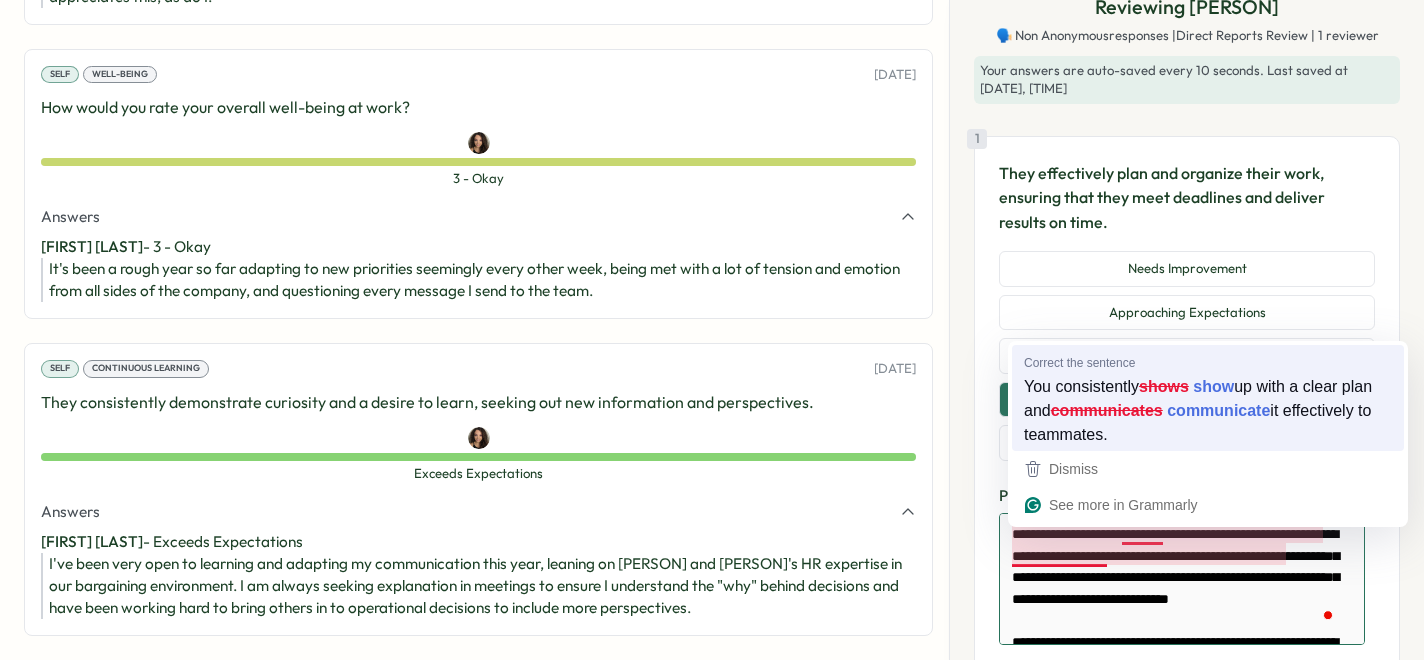 type on "**********" 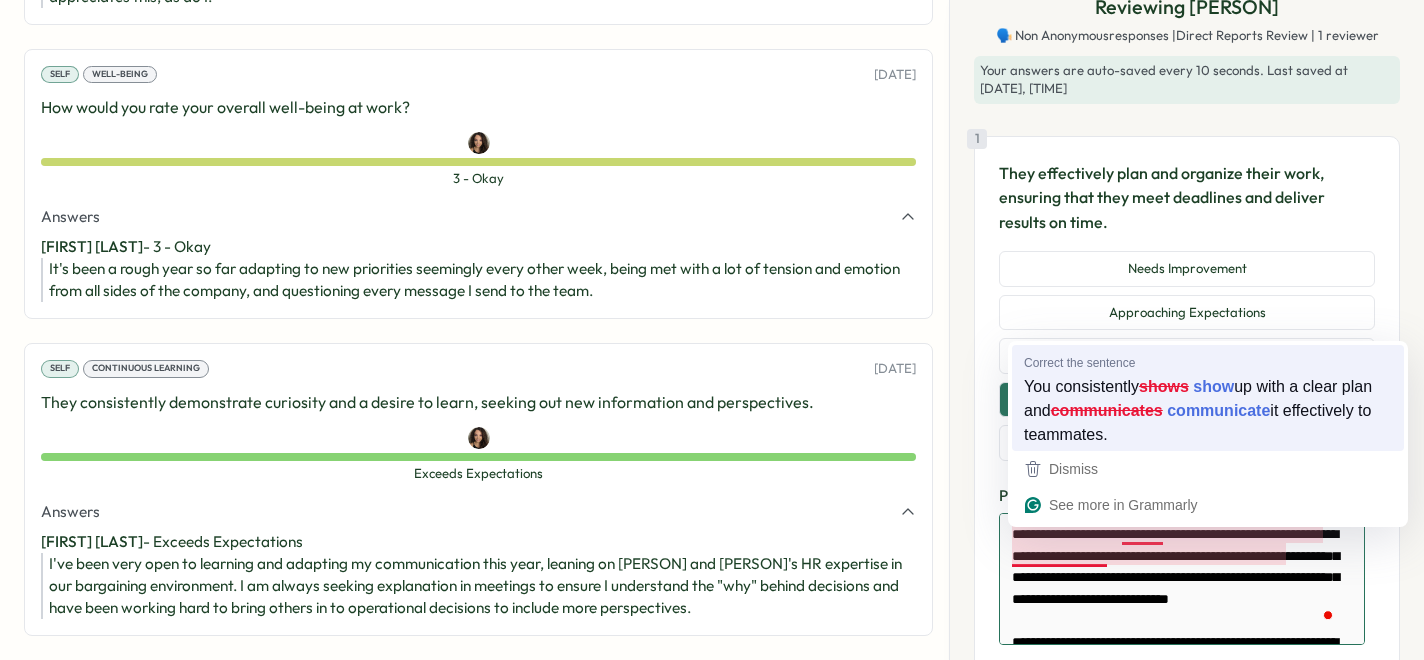 type on "*" 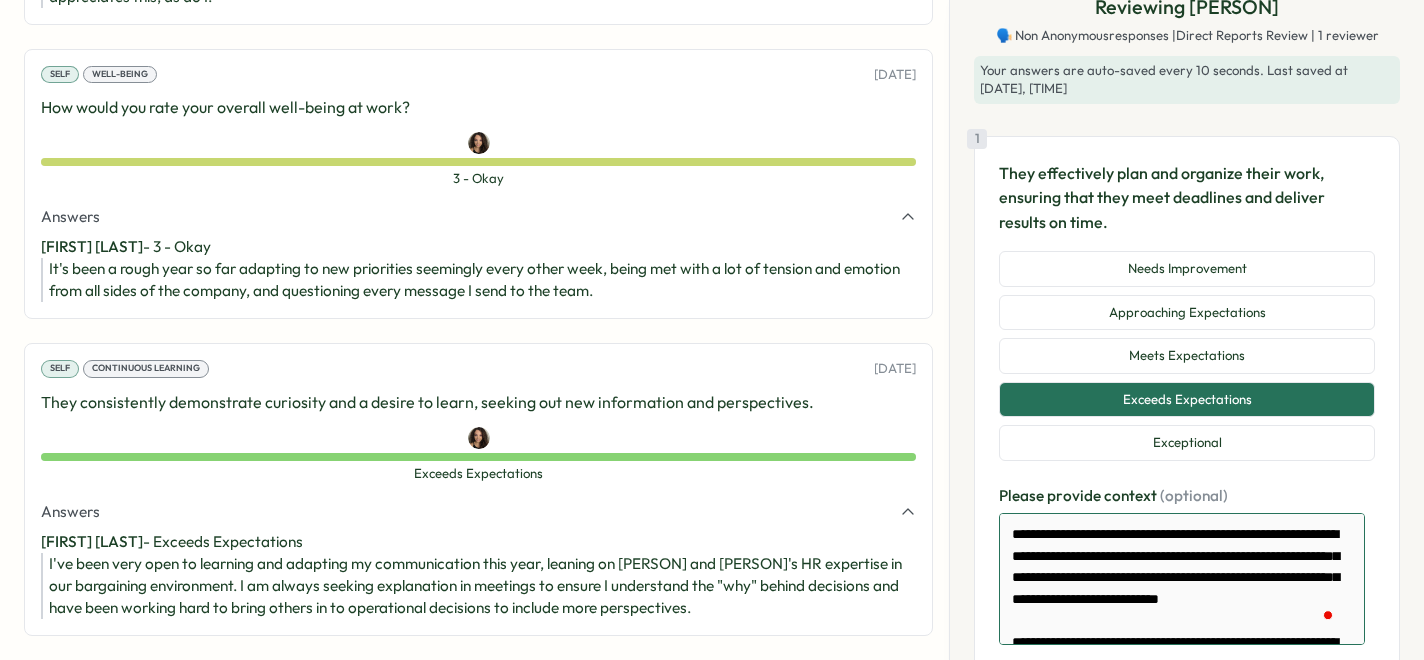 scroll, scrollTop: 21, scrollLeft: 0, axis: vertical 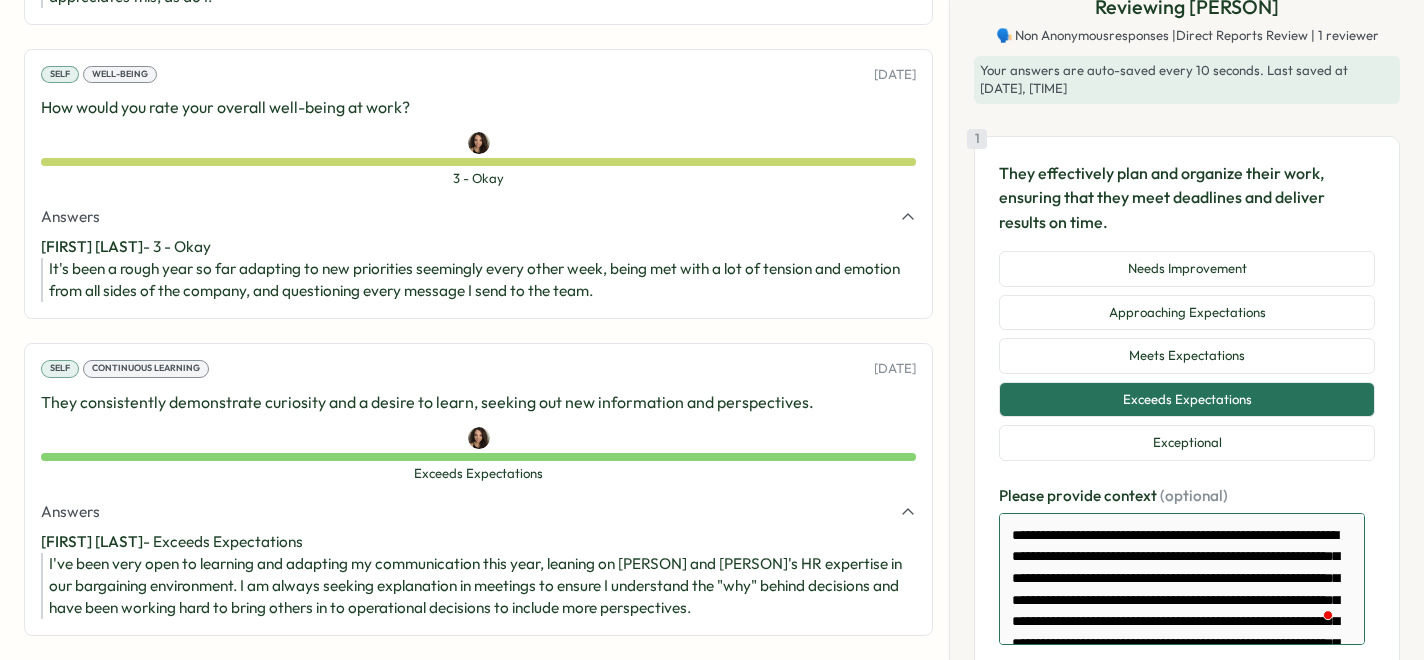 click on "**********" at bounding box center [1182, 579] 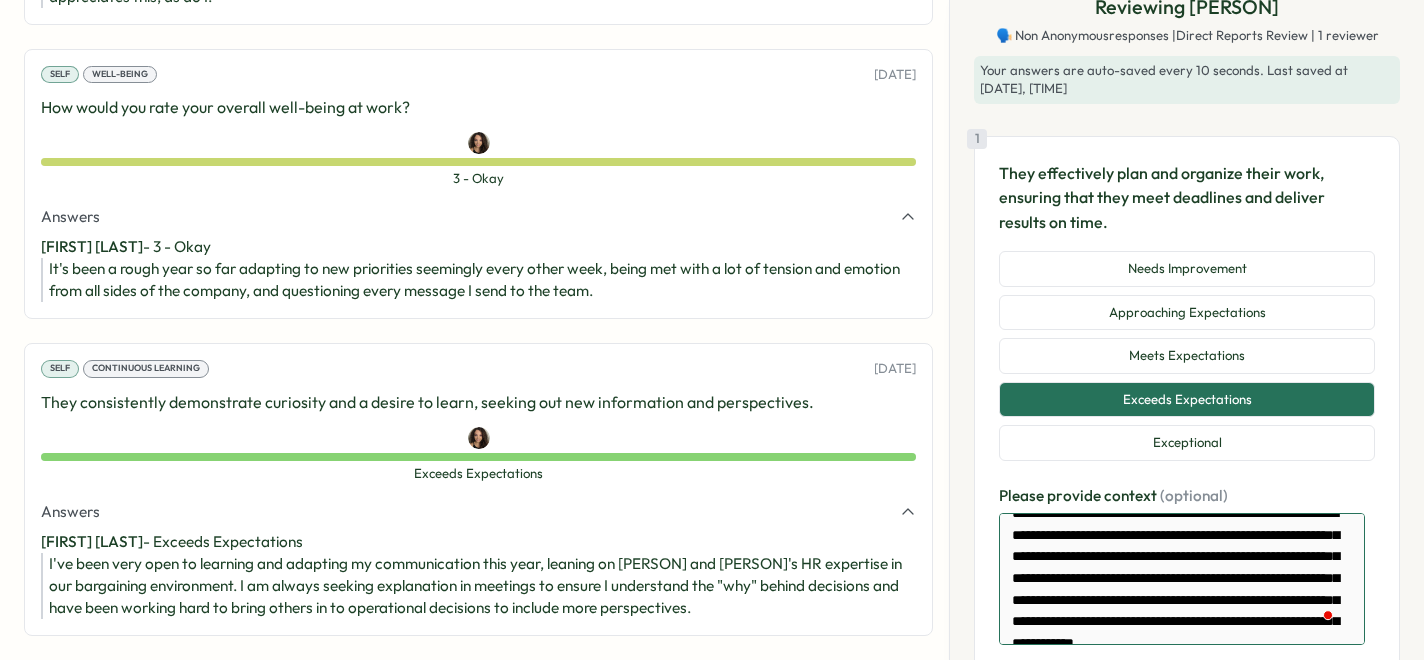 type on "*" 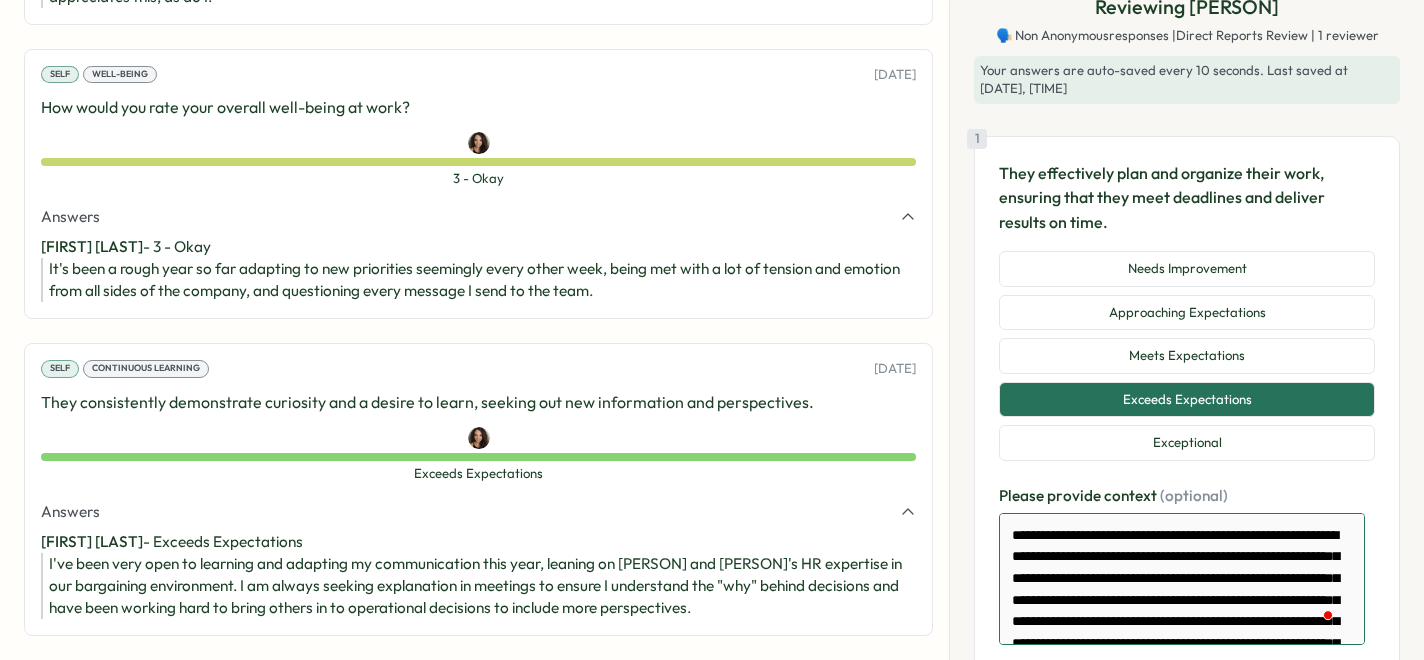 type on "*" 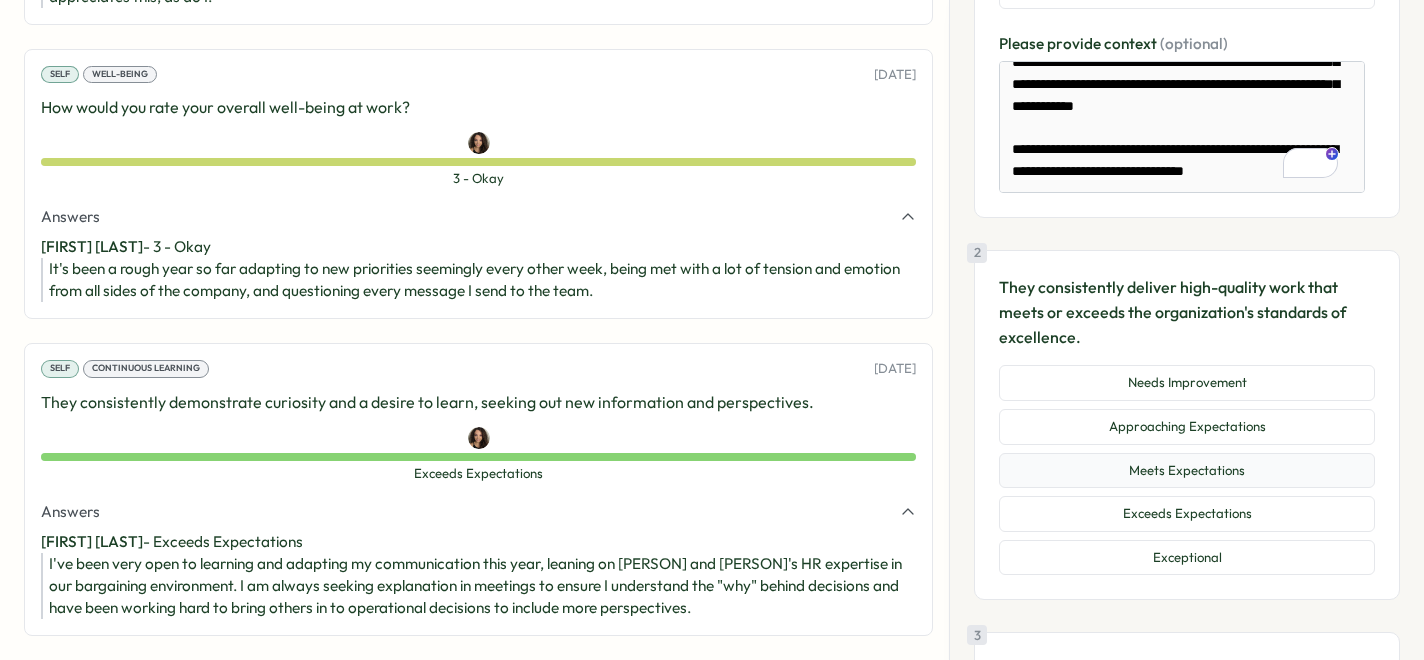 click on "Meets Expectations" at bounding box center (1187, 471) 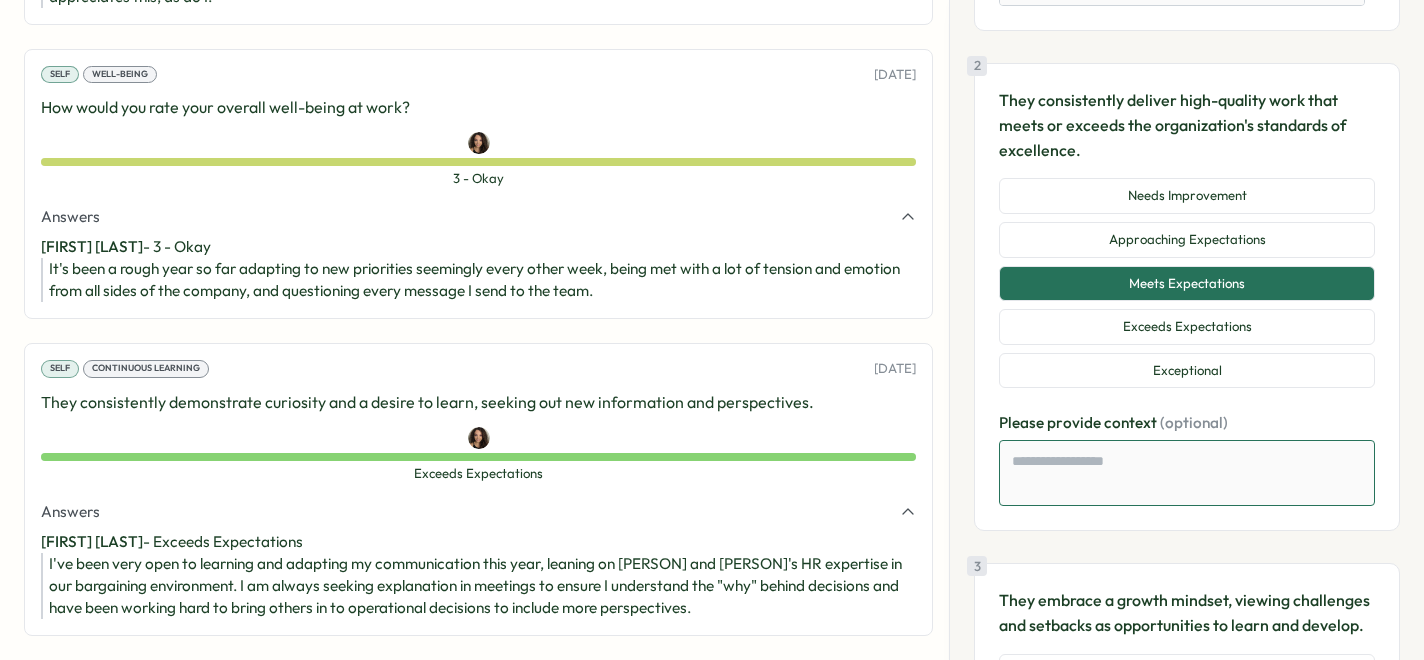 click at bounding box center (1187, 473) 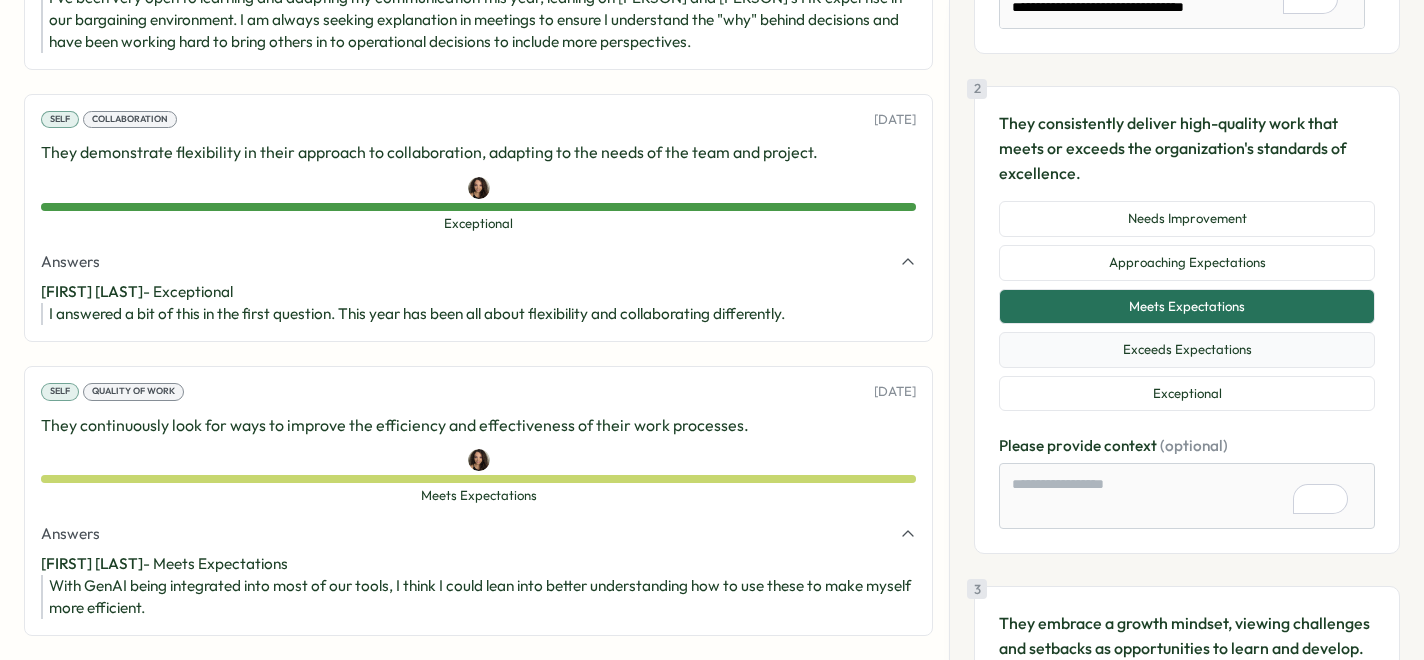 click on "Exceeds Expectations" at bounding box center [1187, 350] 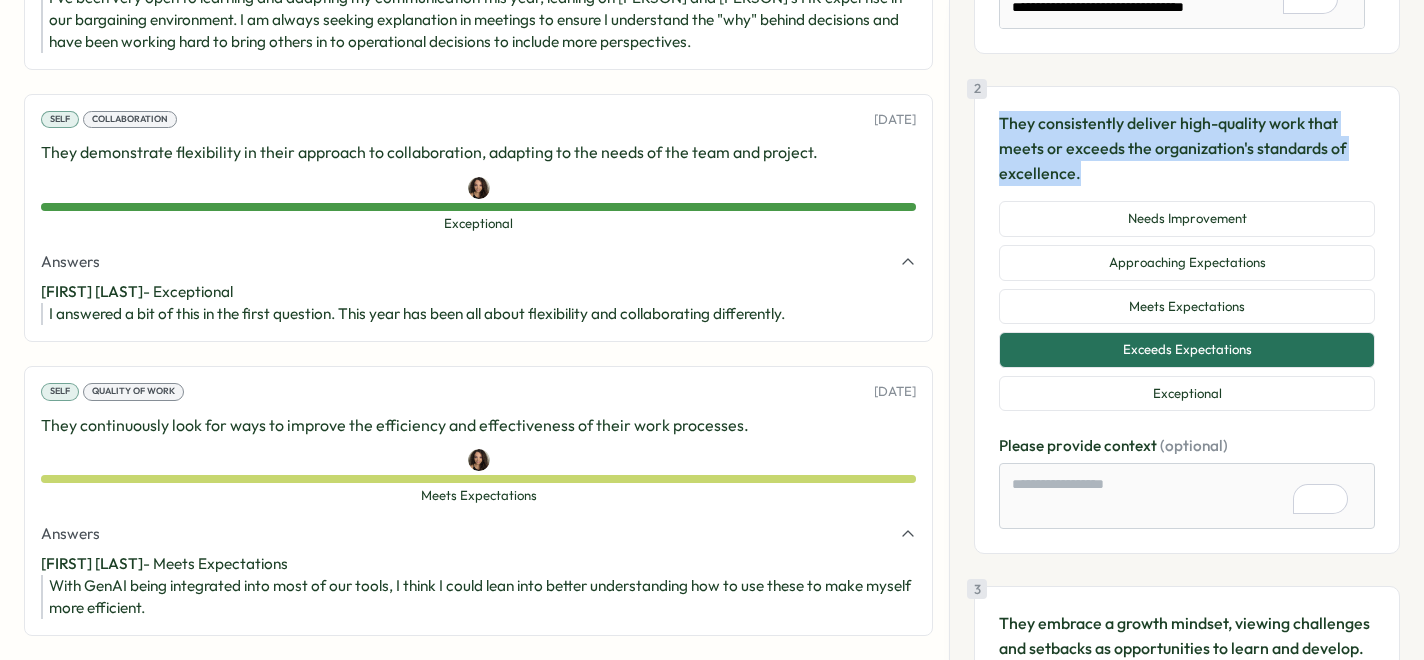 drag, startPoint x: 1159, startPoint y: 177, endPoint x: 993, endPoint y: 131, distance: 172.25563 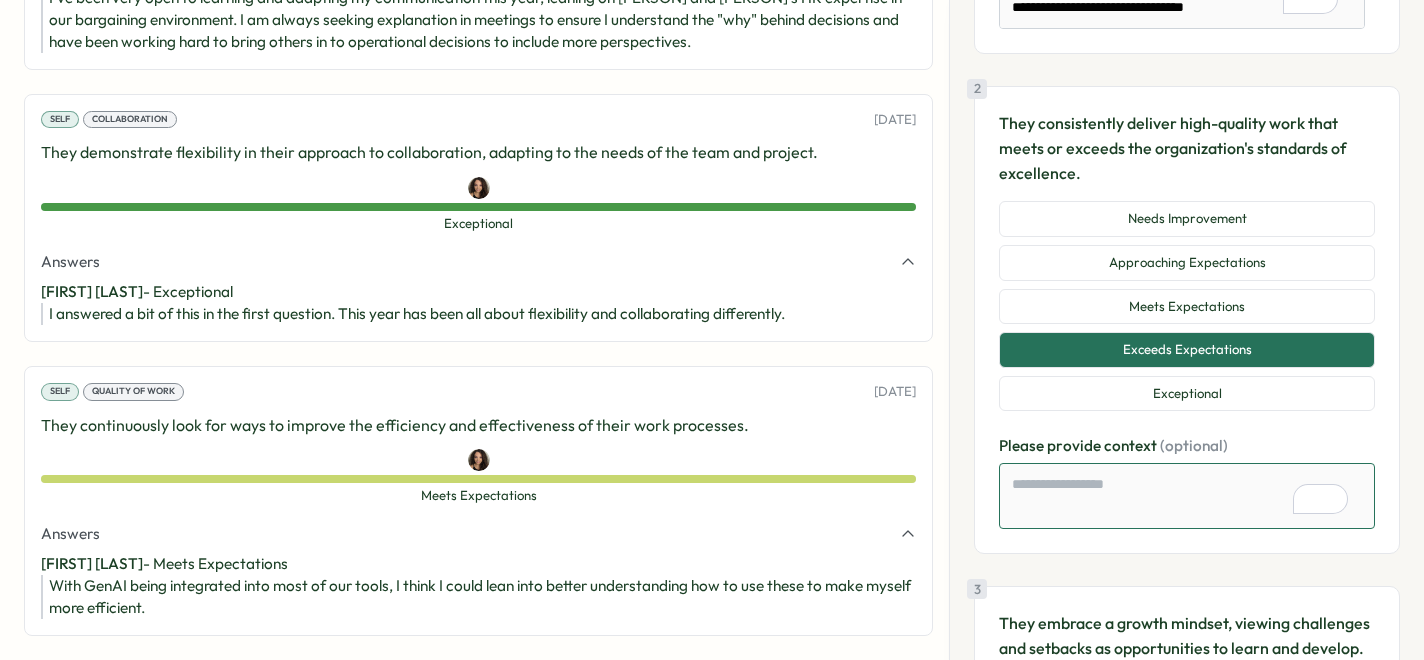 click at bounding box center [1187, 496] 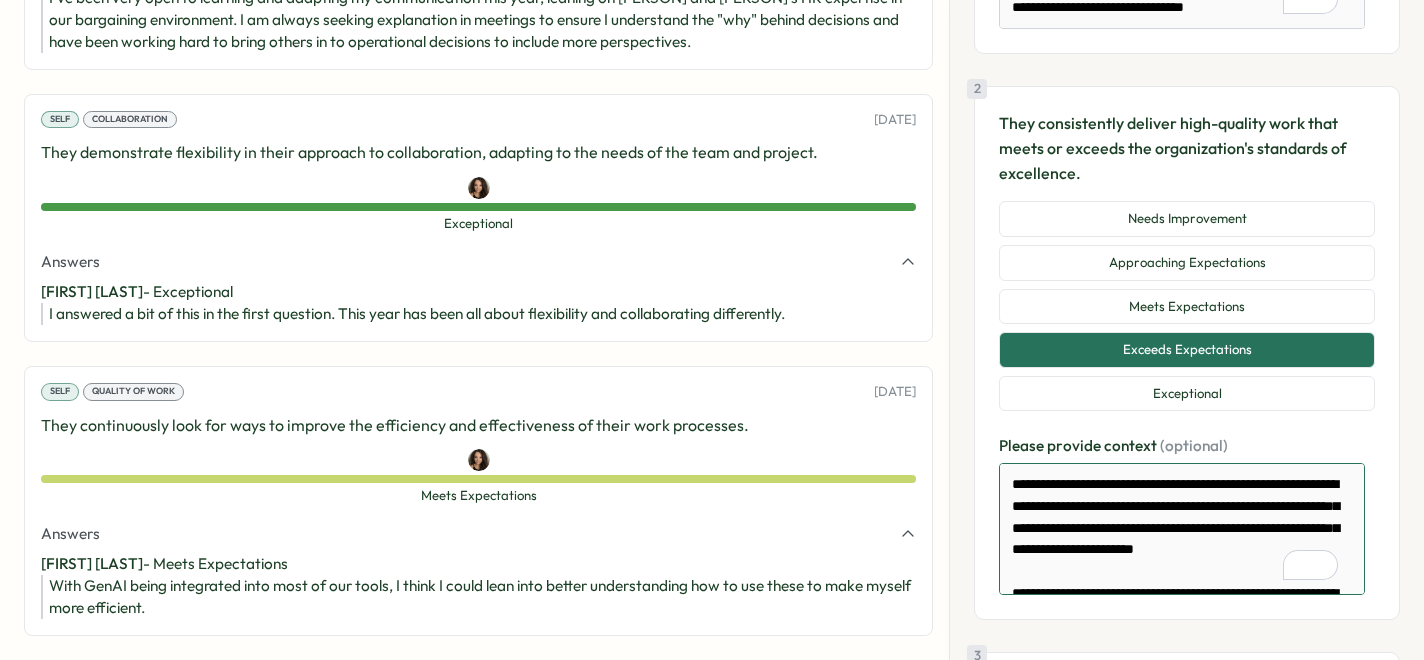 scroll, scrollTop: 376, scrollLeft: 0, axis: vertical 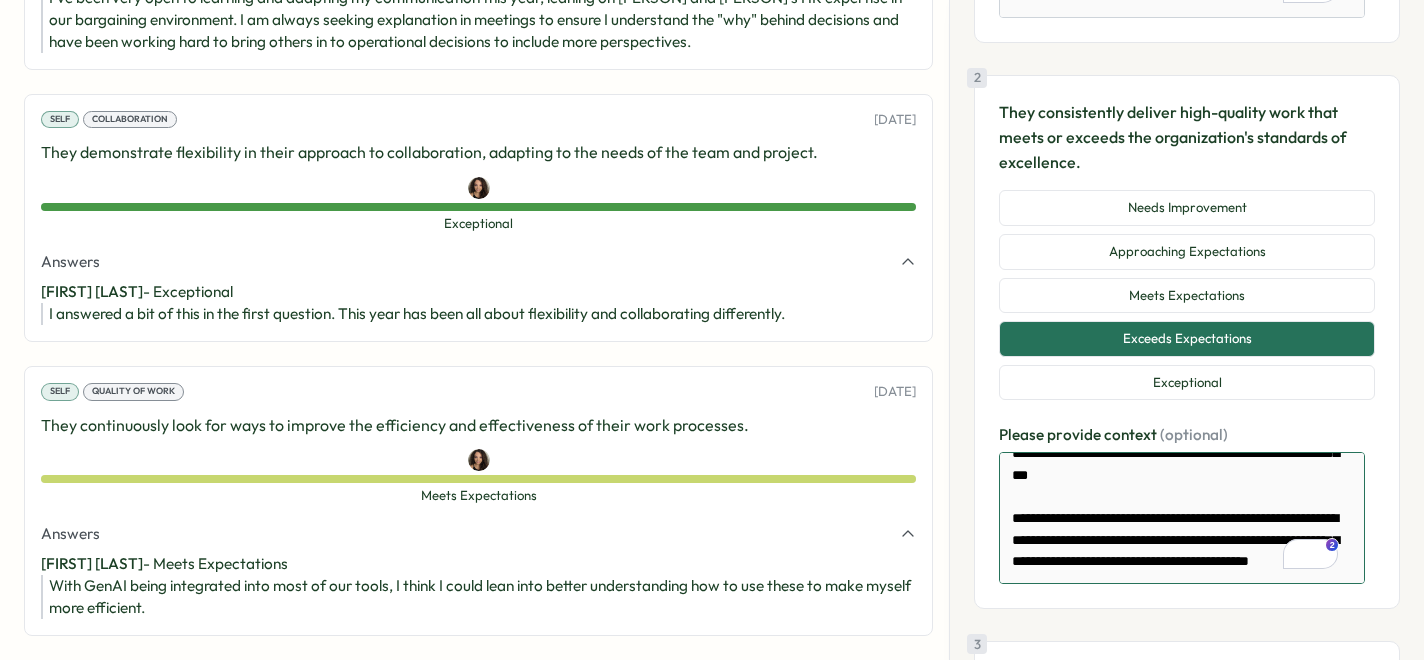 click on "**********" at bounding box center (1182, 518) 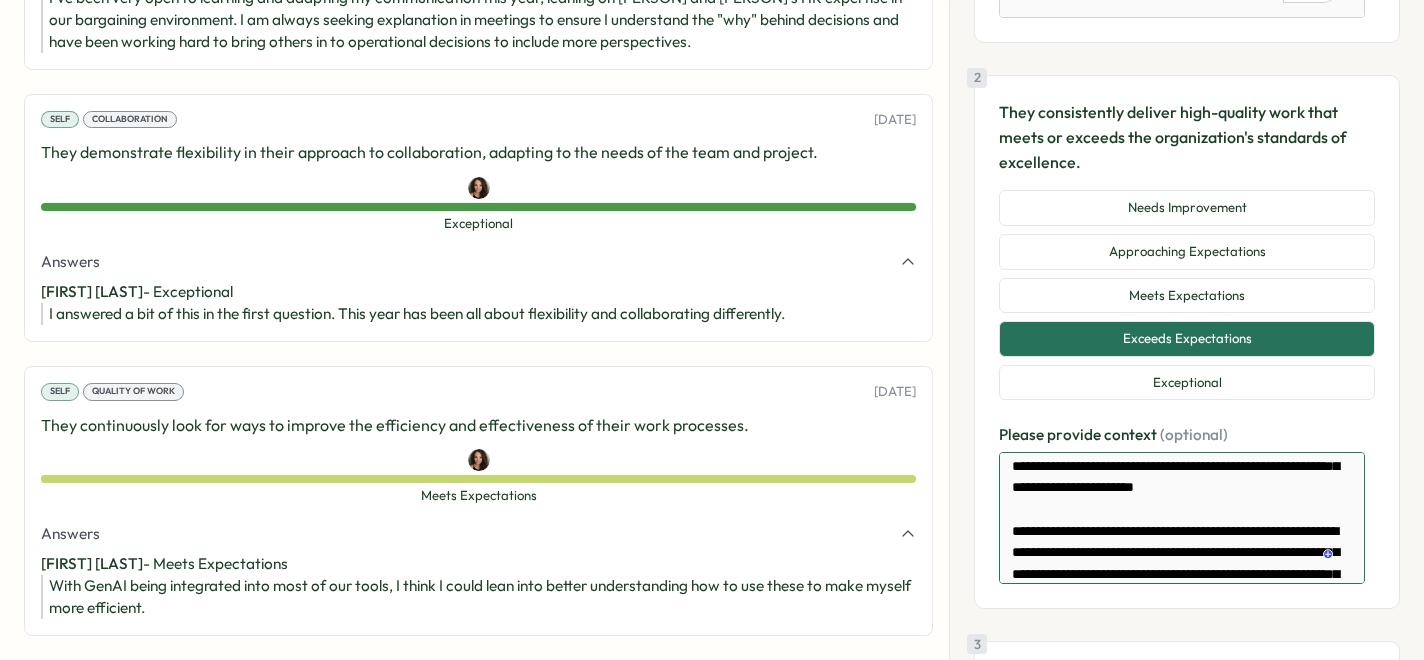 click on "**********" at bounding box center (1182, 518) 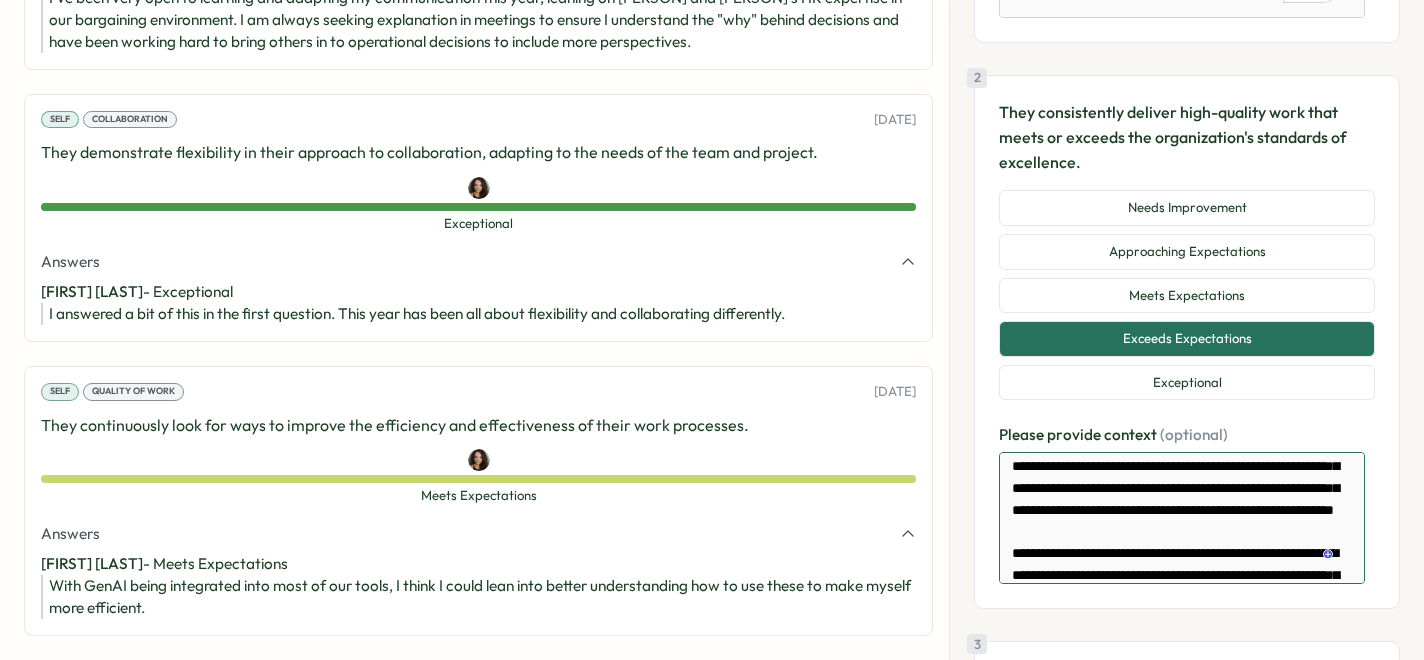 scroll, scrollTop: 86, scrollLeft: 0, axis: vertical 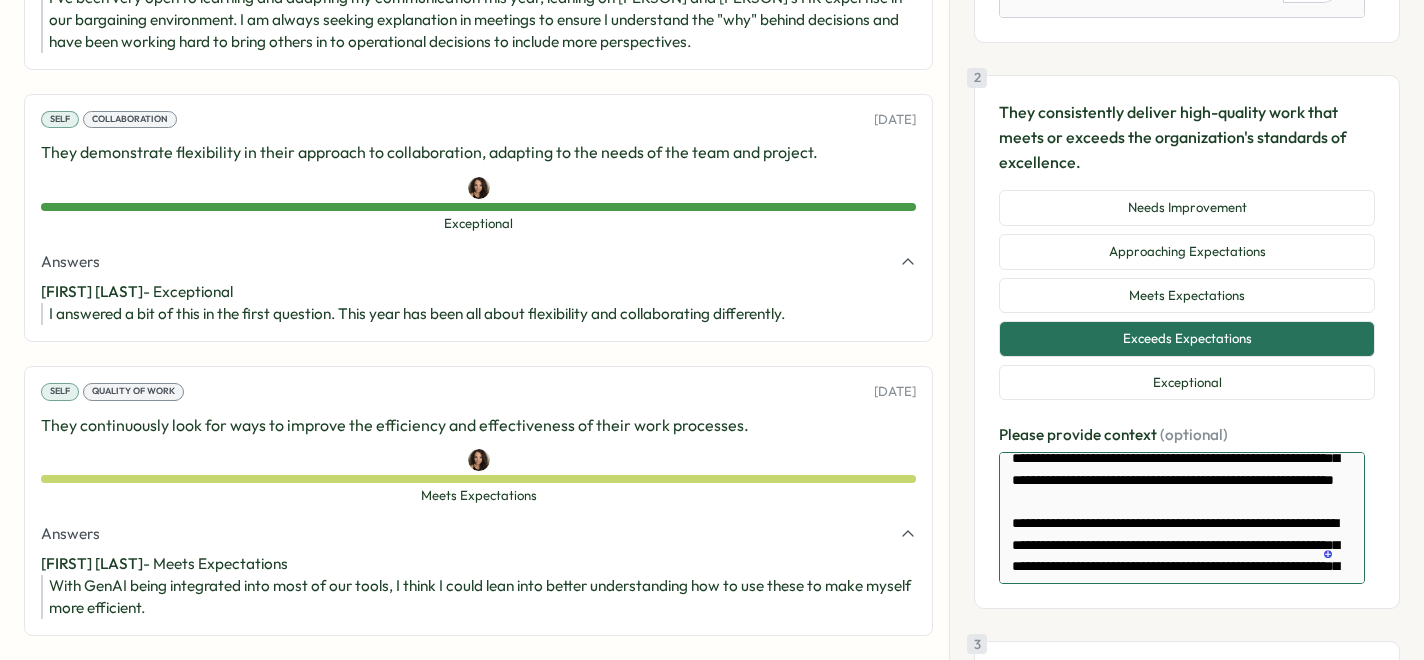 click at bounding box center [1182, 518] 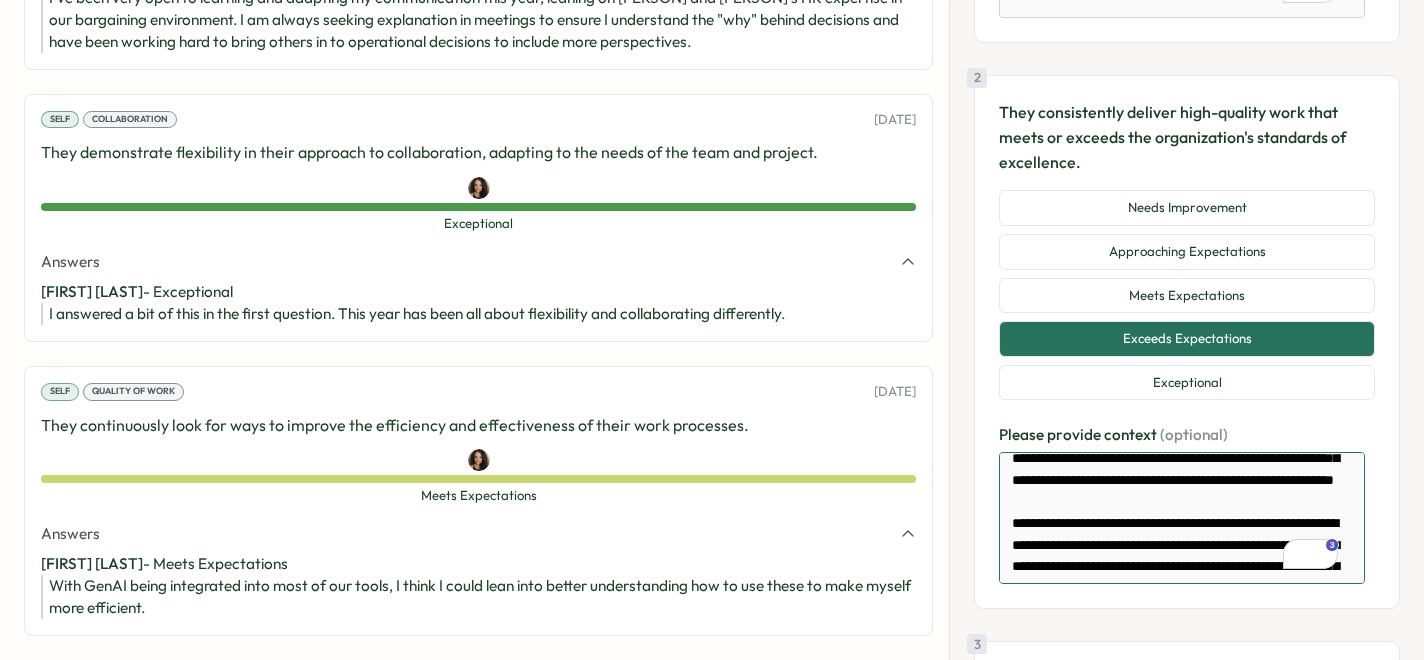 scroll, scrollTop: 85, scrollLeft: 0, axis: vertical 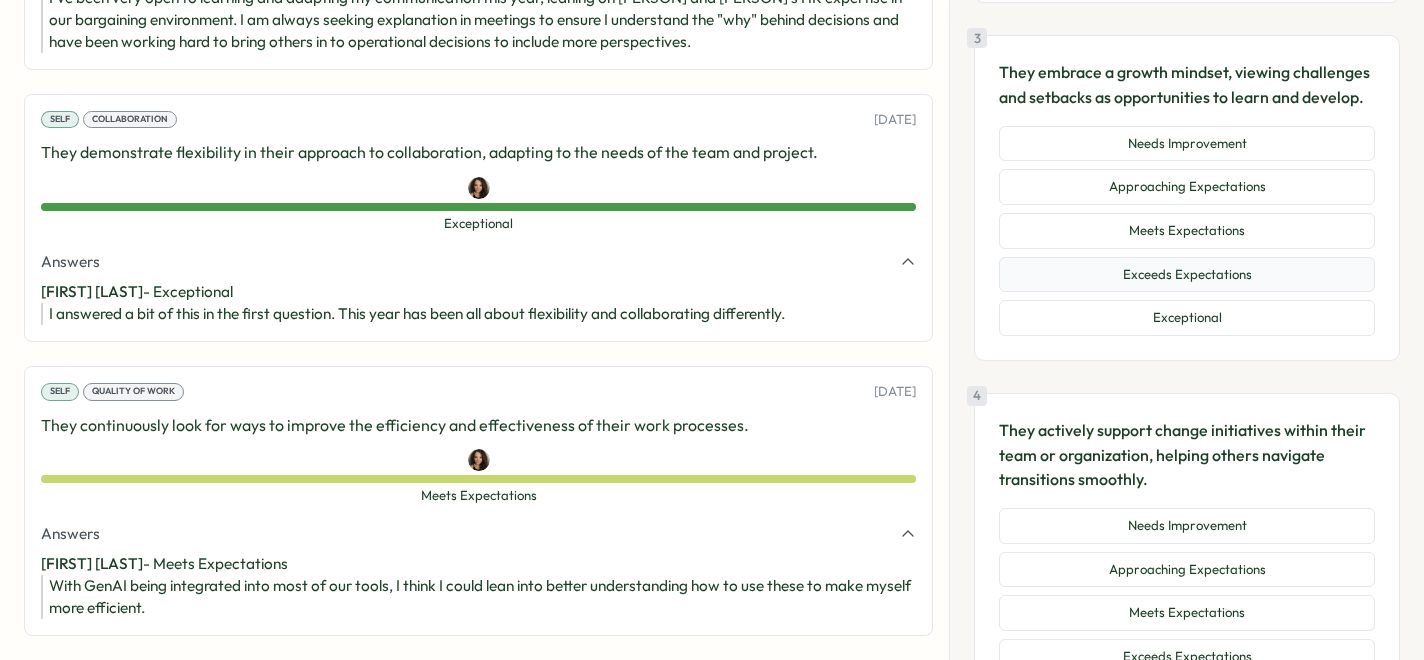 click on "Exceeds Expectations" at bounding box center [1187, 275] 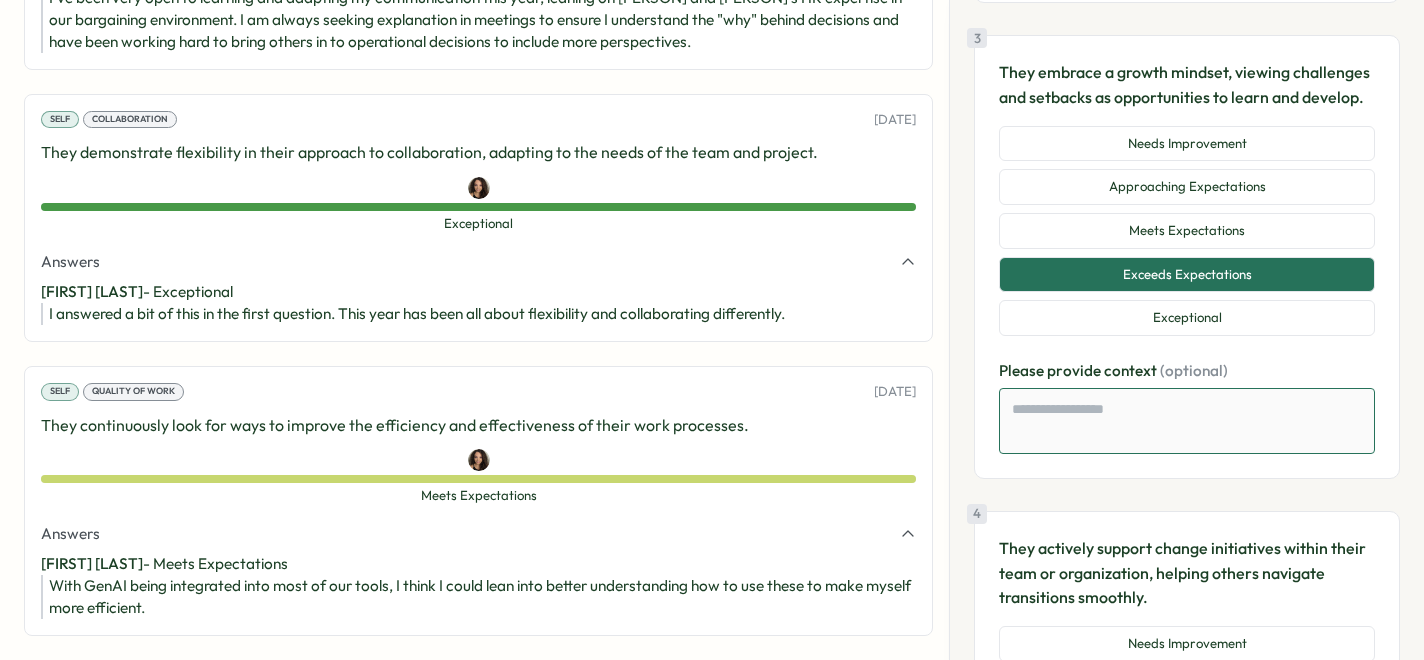 click at bounding box center [1187, 421] 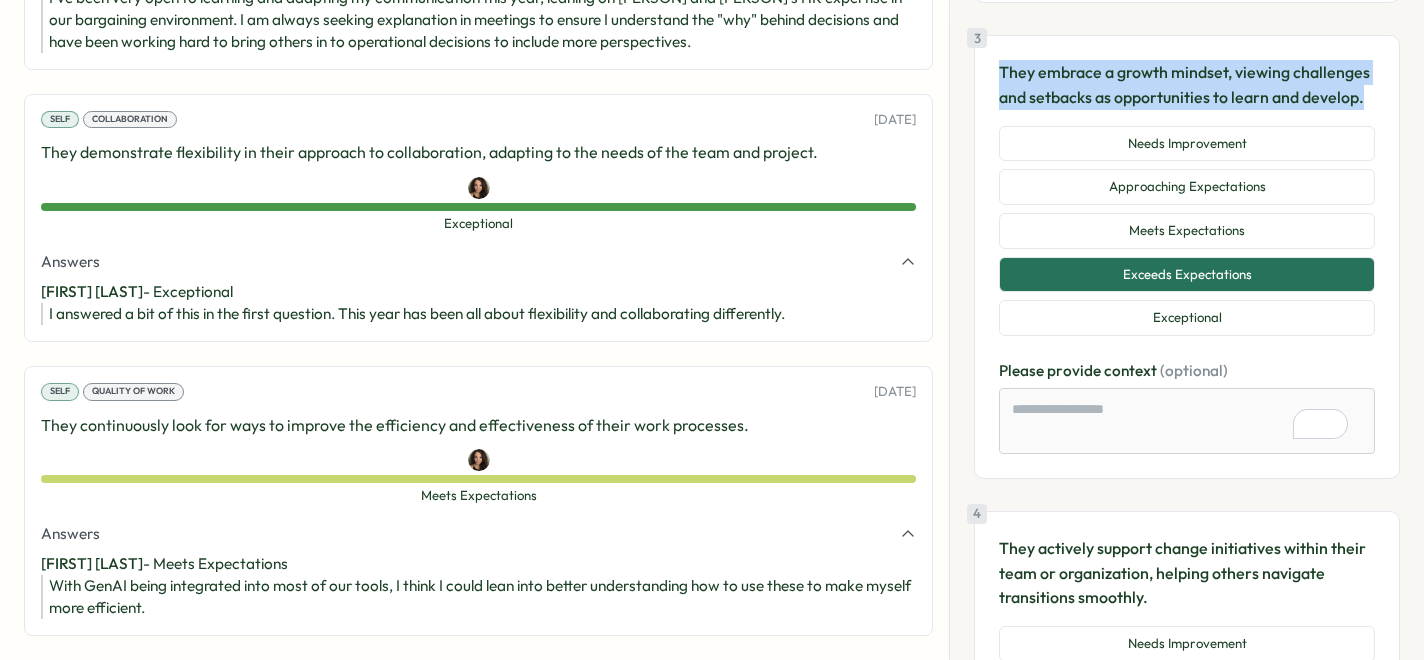 drag, startPoint x: 1161, startPoint y: 132, endPoint x: 993, endPoint y: 77, distance: 176.77386 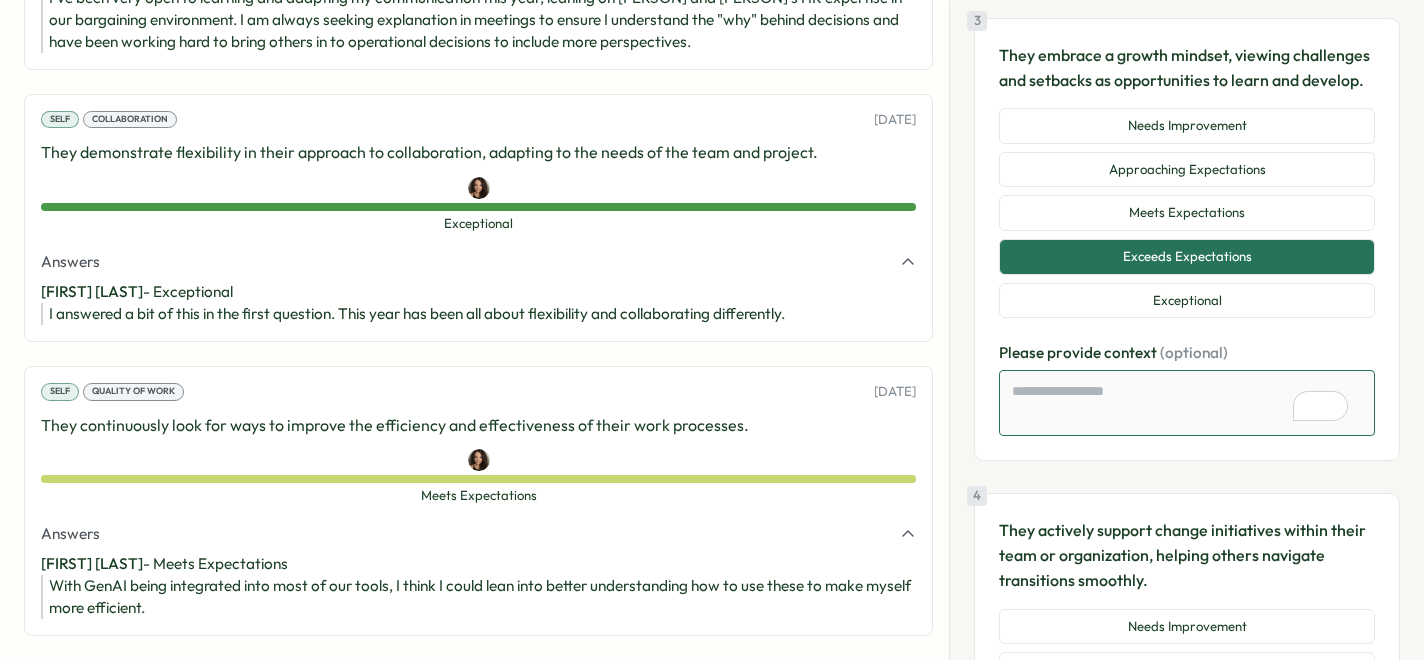 click at bounding box center [1187, 403] 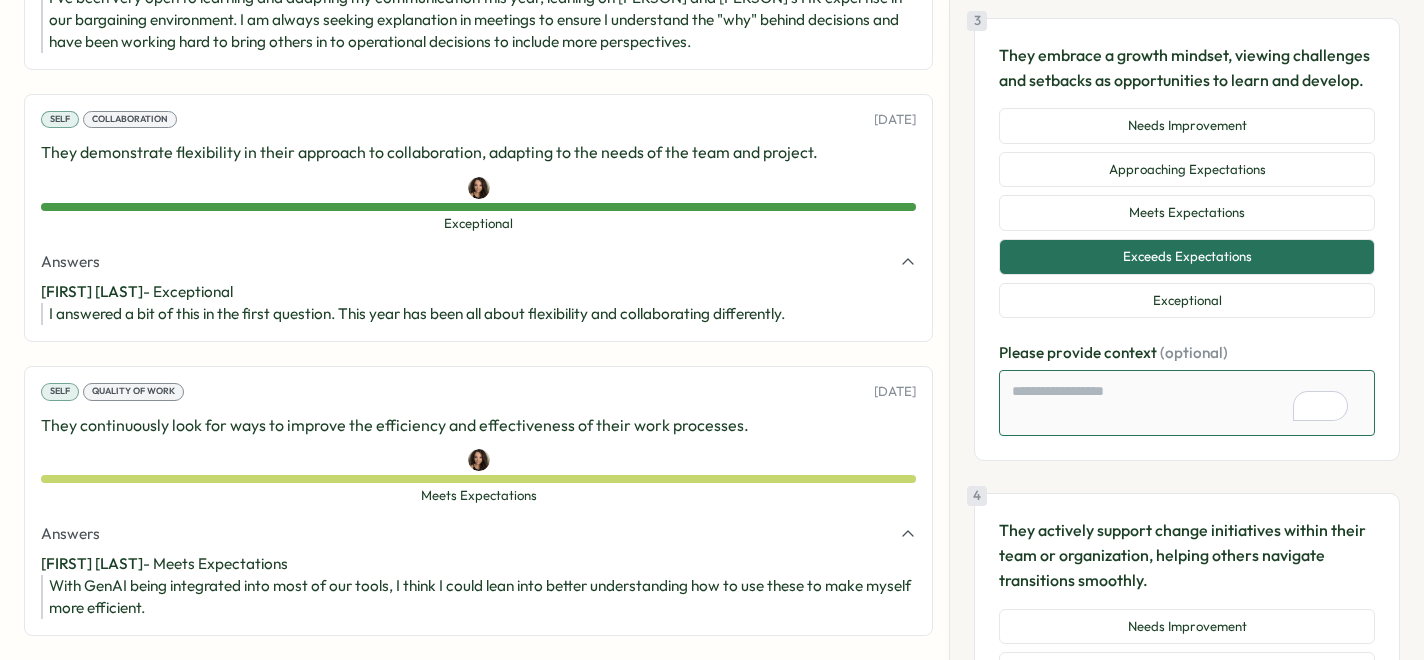 paste on "**********" 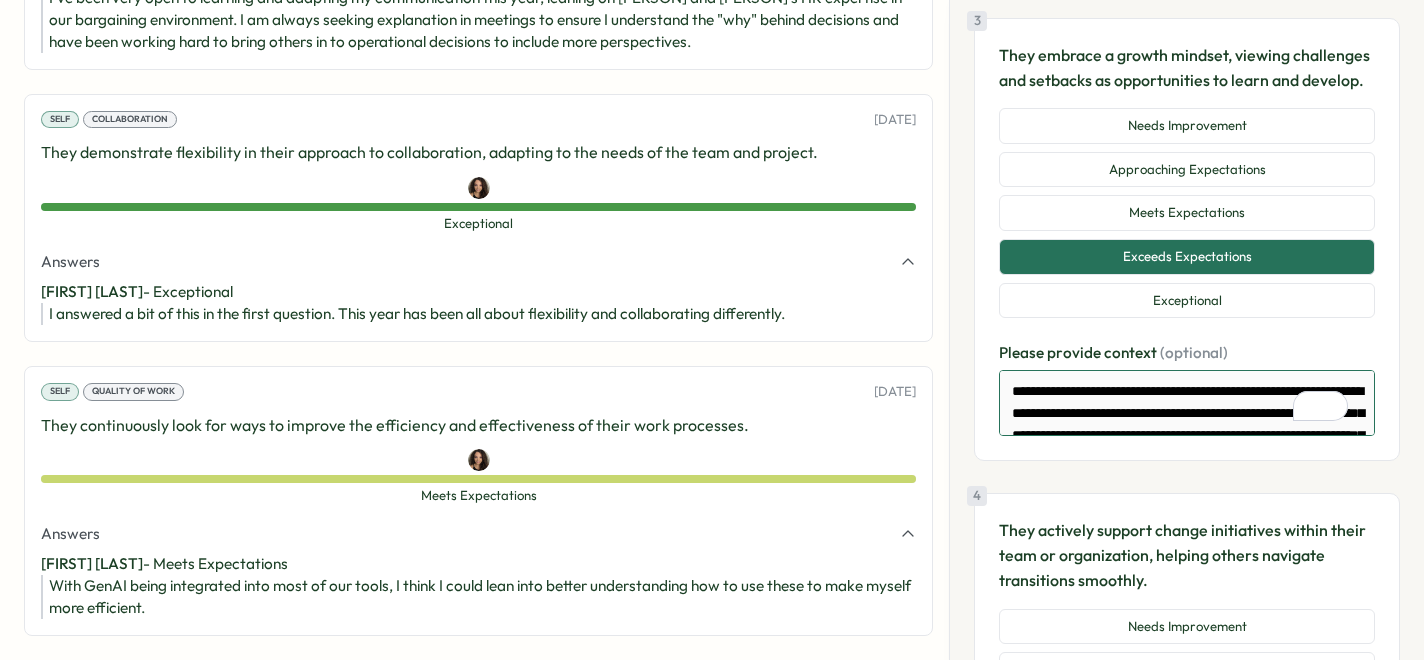 scroll, scrollTop: 550, scrollLeft: 0, axis: vertical 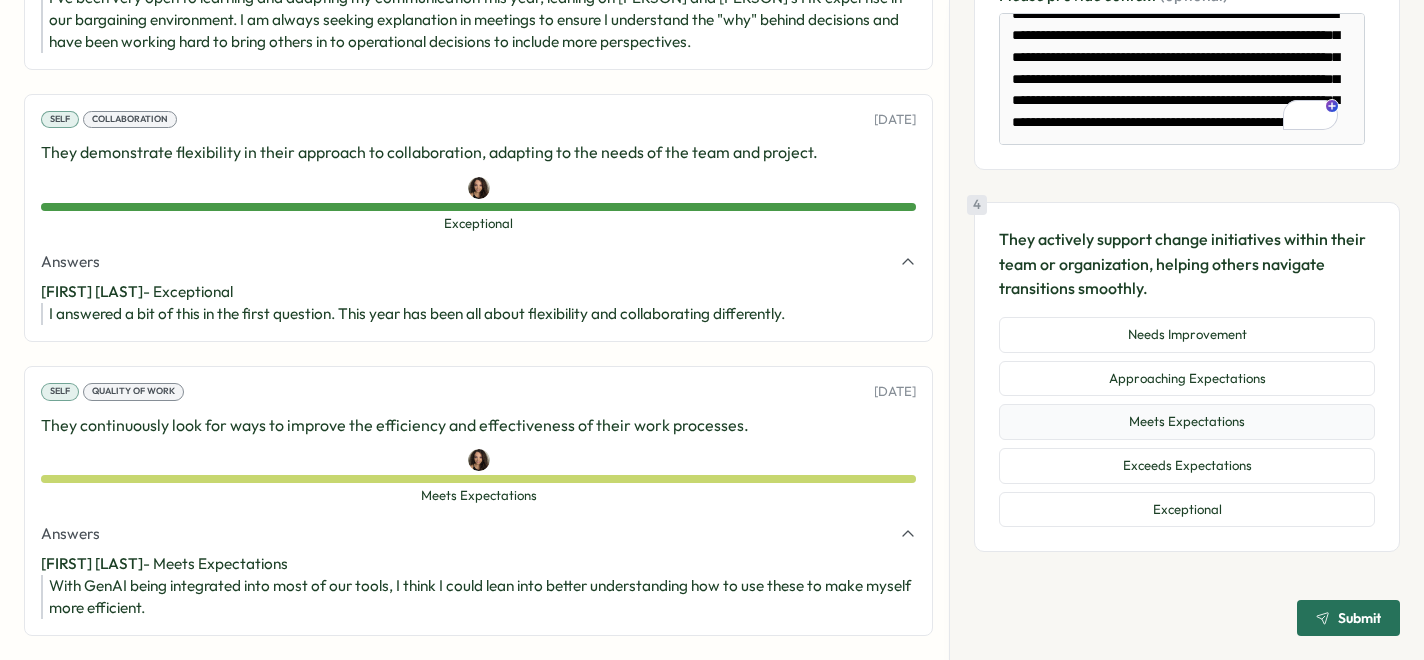 click on "Meets Expectations" at bounding box center [1187, 422] 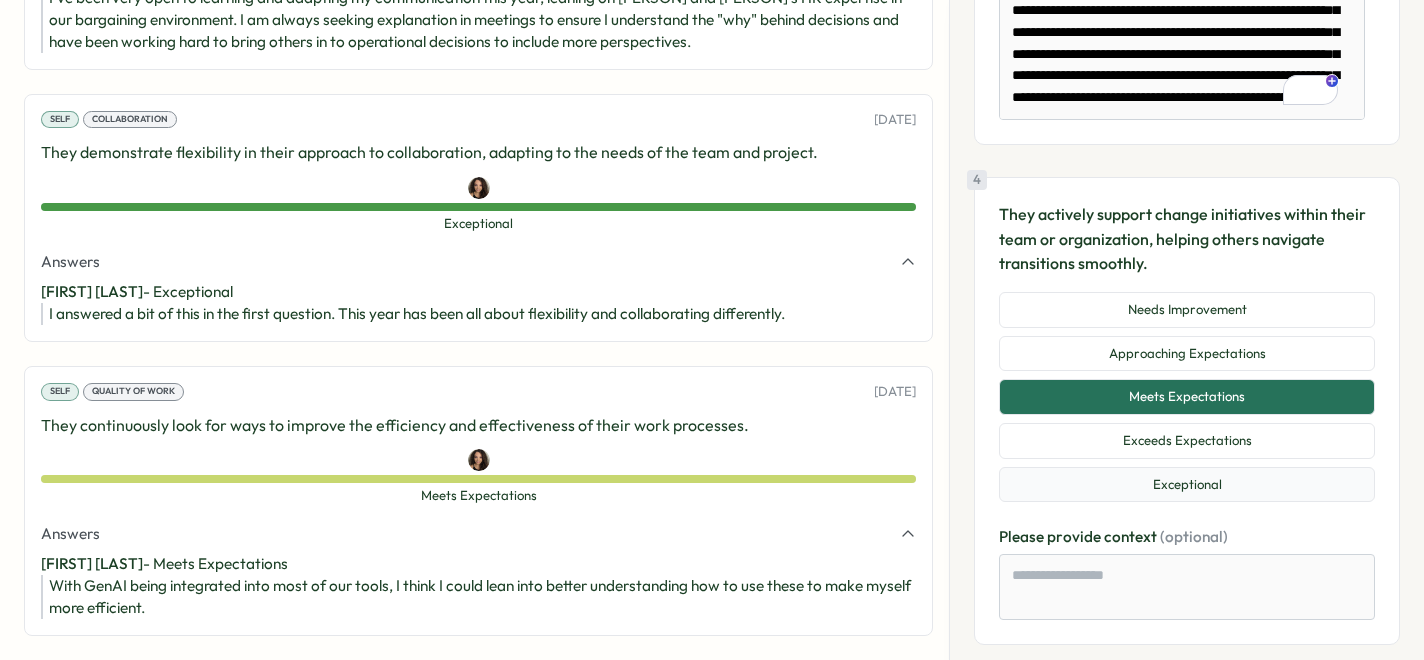 scroll, scrollTop: 1783, scrollLeft: 0, axis: vertical 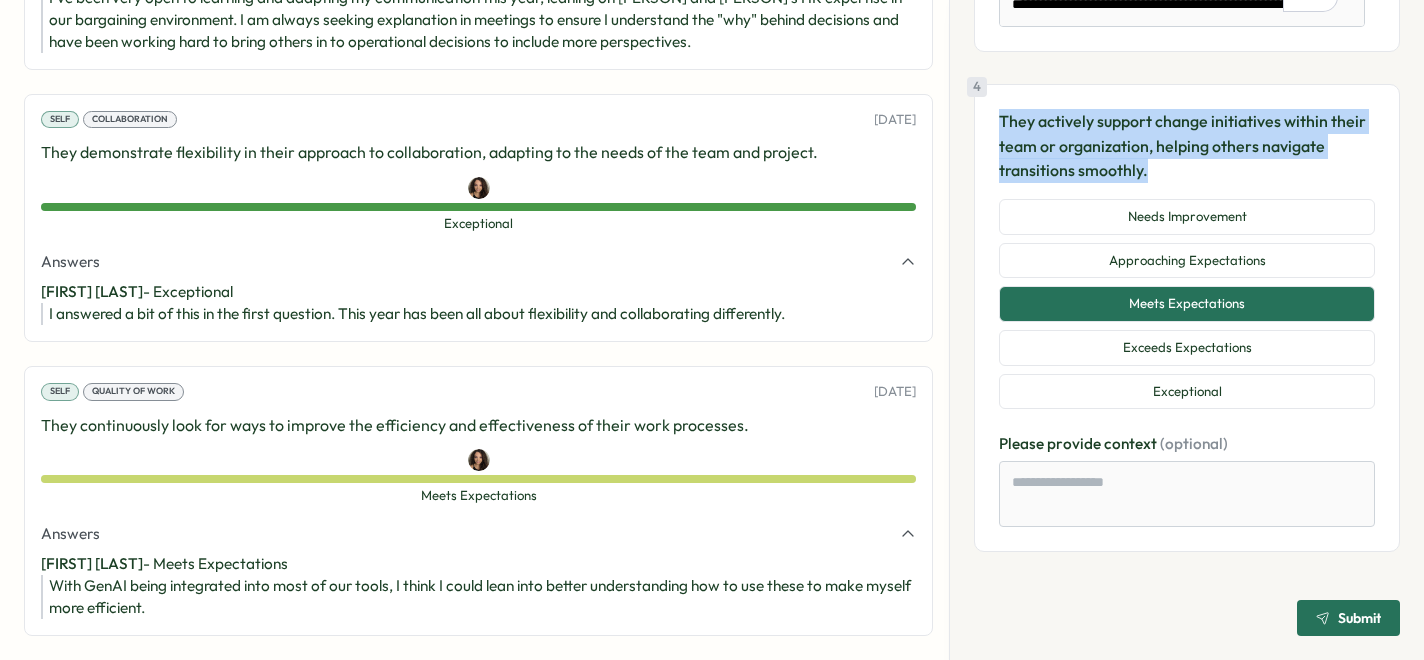 drag, startPoint x: 1190, startPoint y: 163, endPoint x: 995, endPoint y: 128, distance: 198.11613 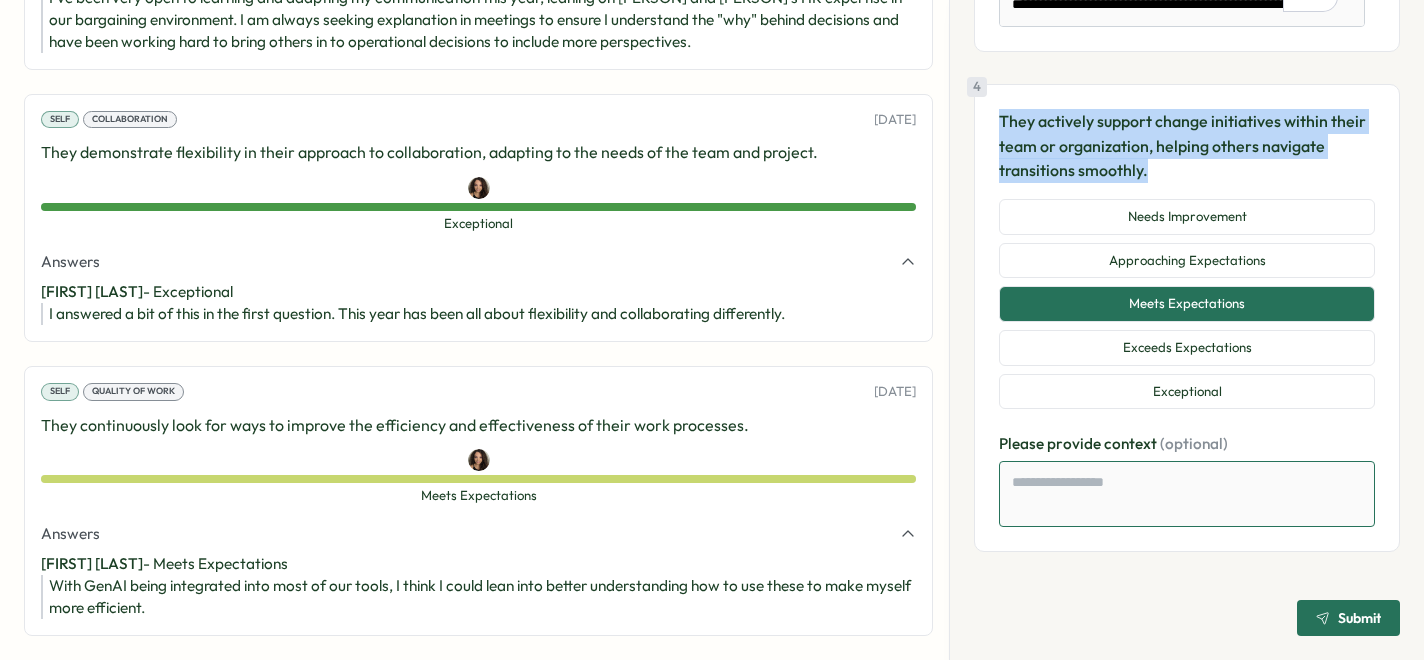 click at bounding box center [1187, 494] 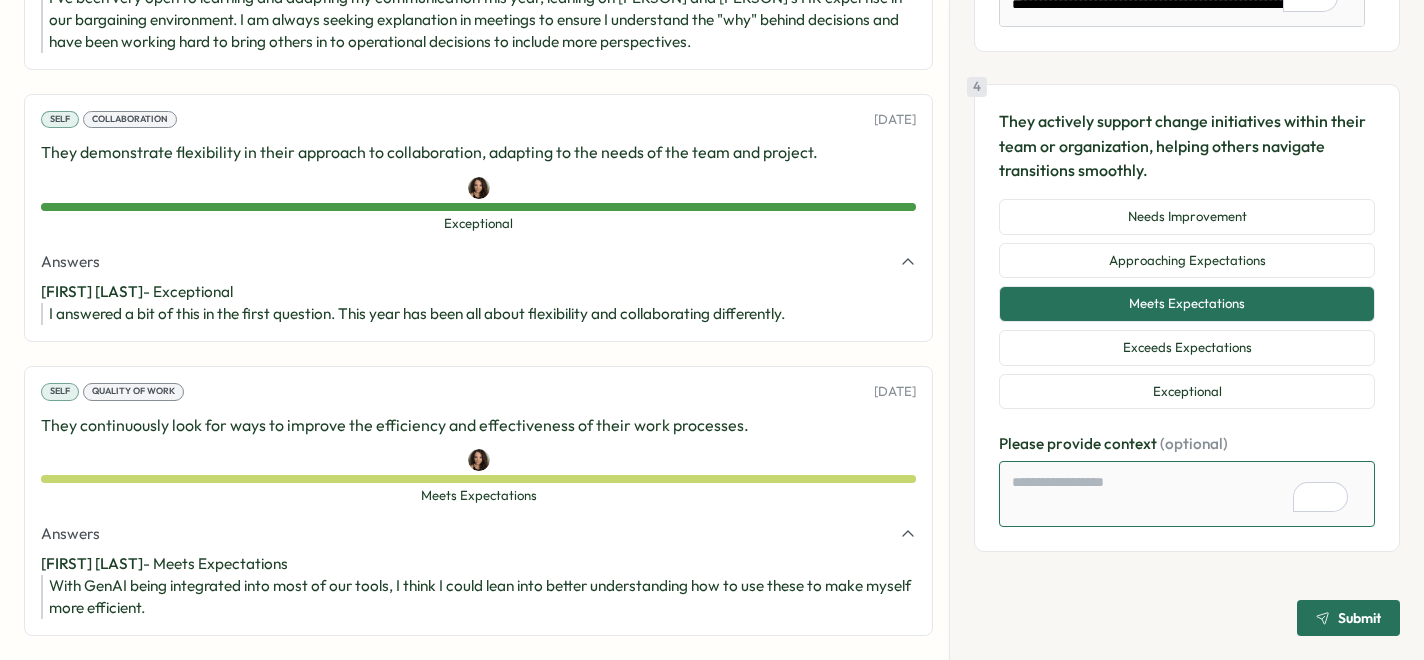 scroll, scrollTop: 562, scrollLeft: 0, axis: vertical 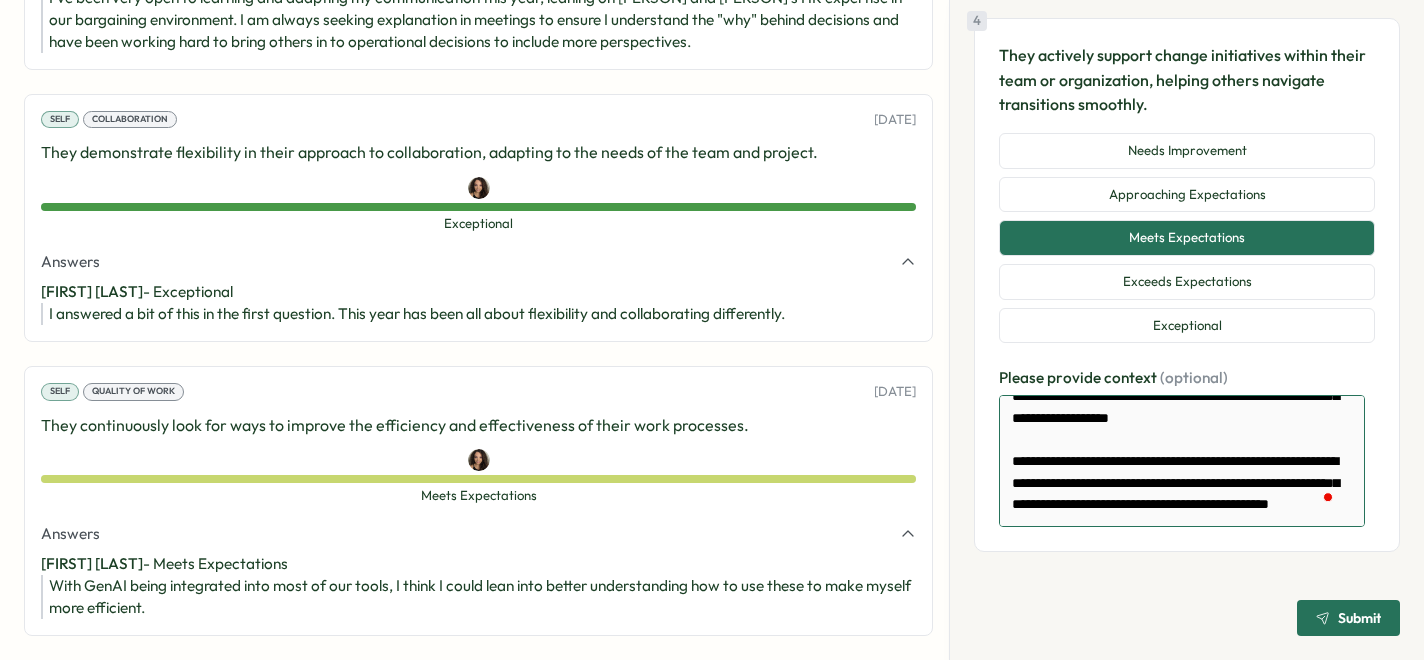 click at bounding box center (1182, 461) 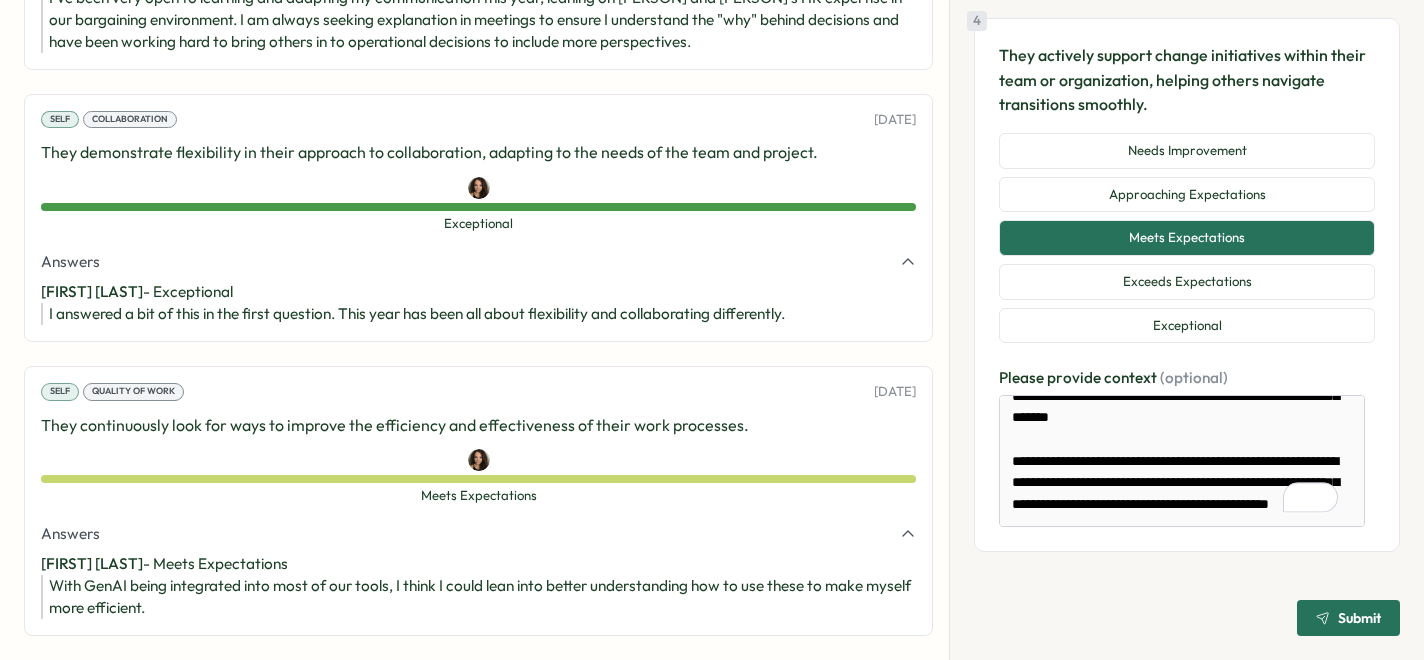 click on "Submit" at bounding box center (1359, 618) 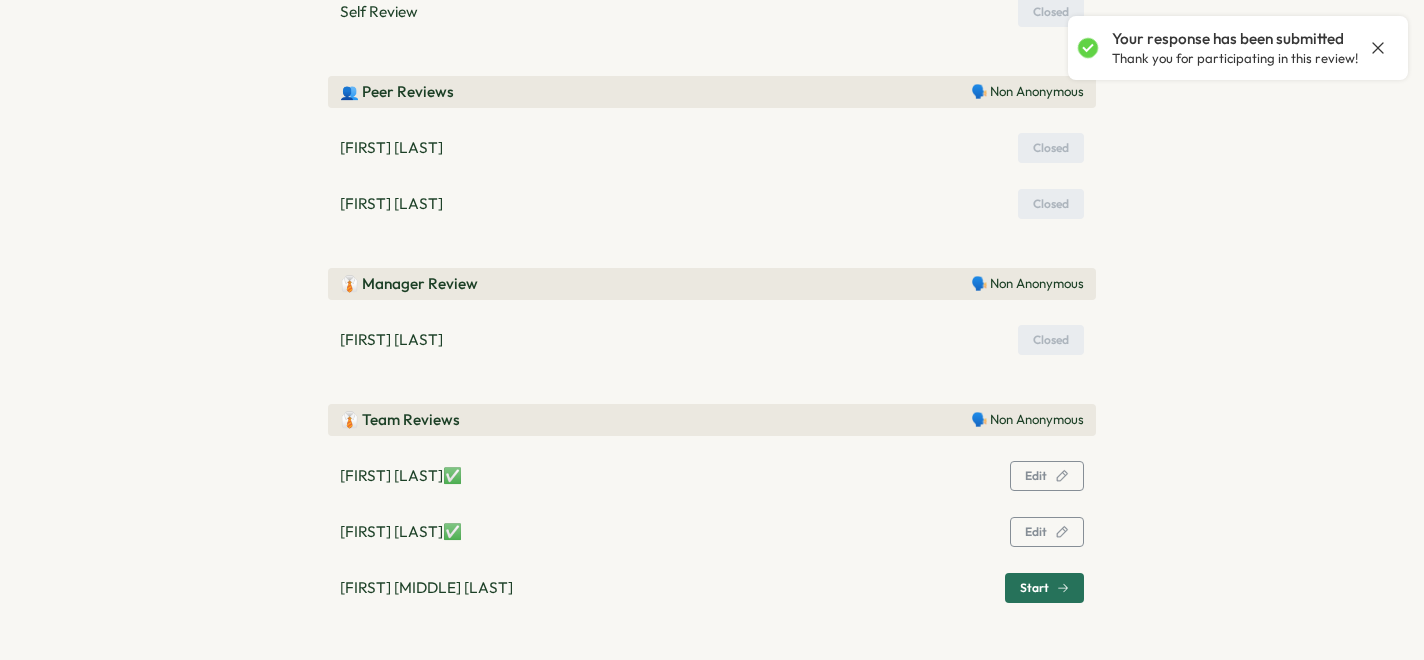 click on "Start" at bounding box center [1034, 588] 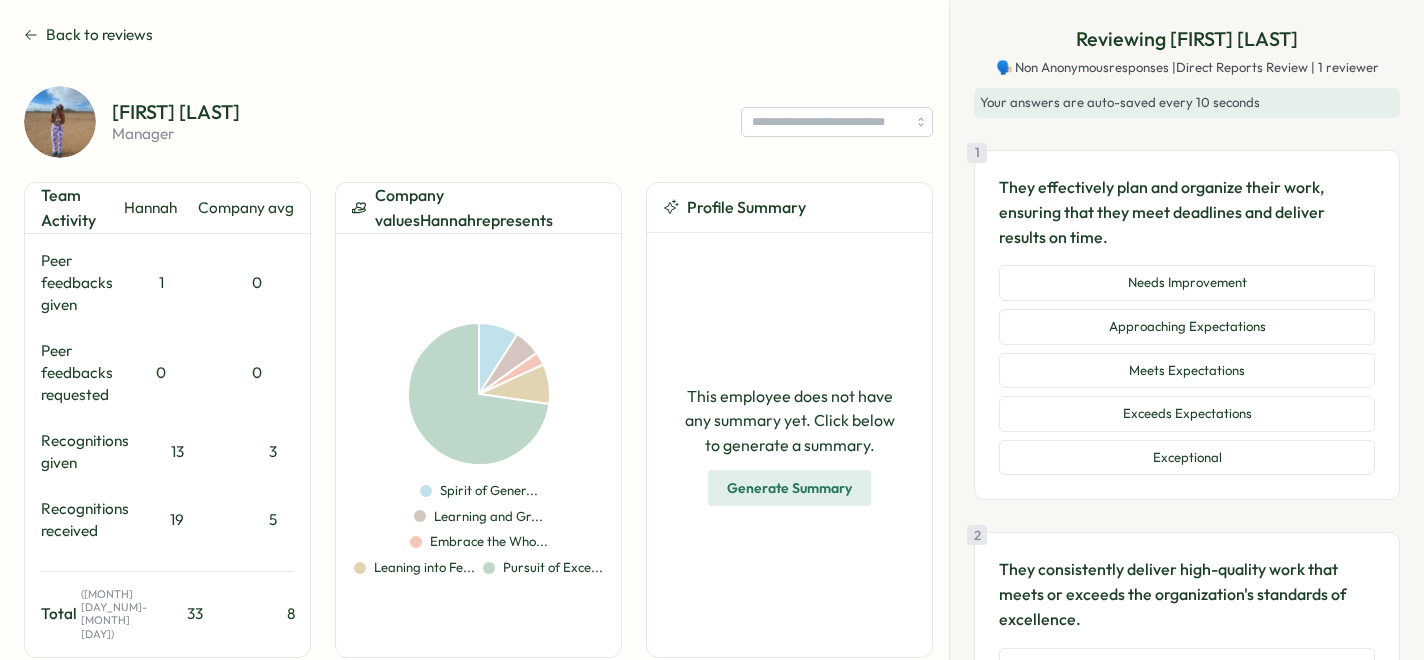 scroll, scrollTop: 0, scrollLeft: 0, axis: both 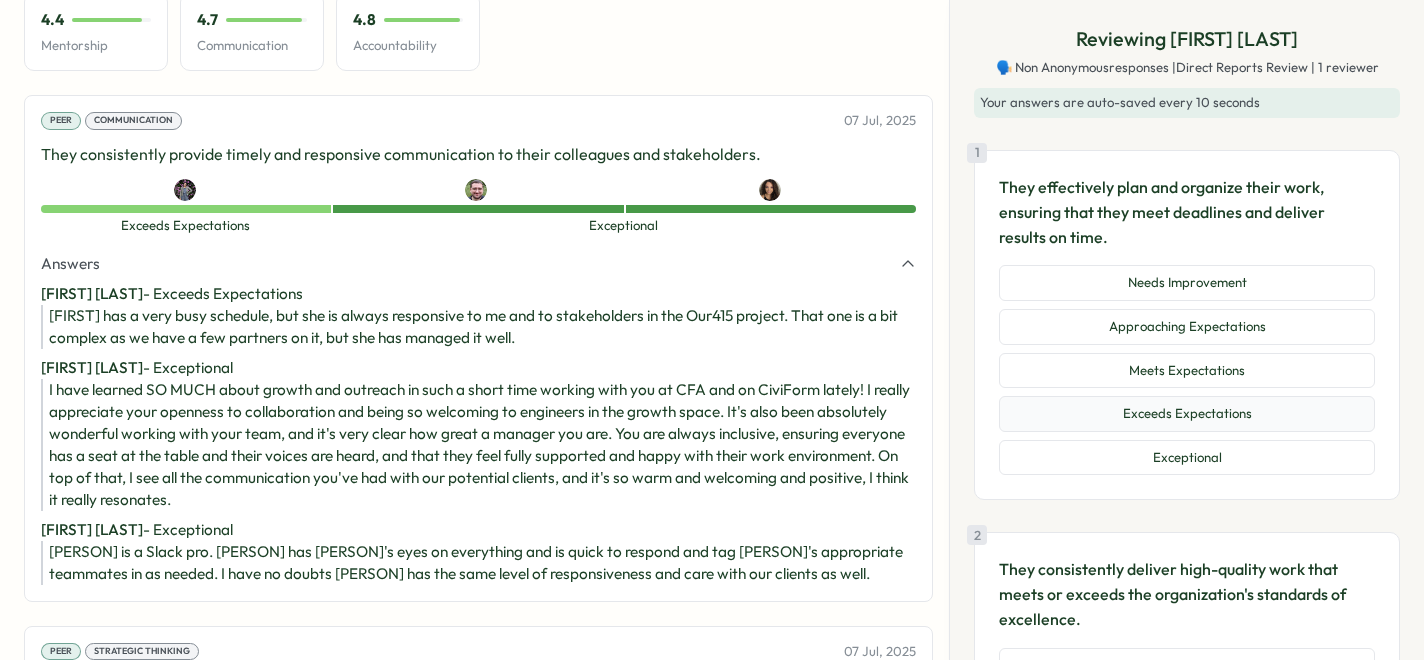 click on "Exceeds Expectations" at bounding box center (1187, 414) 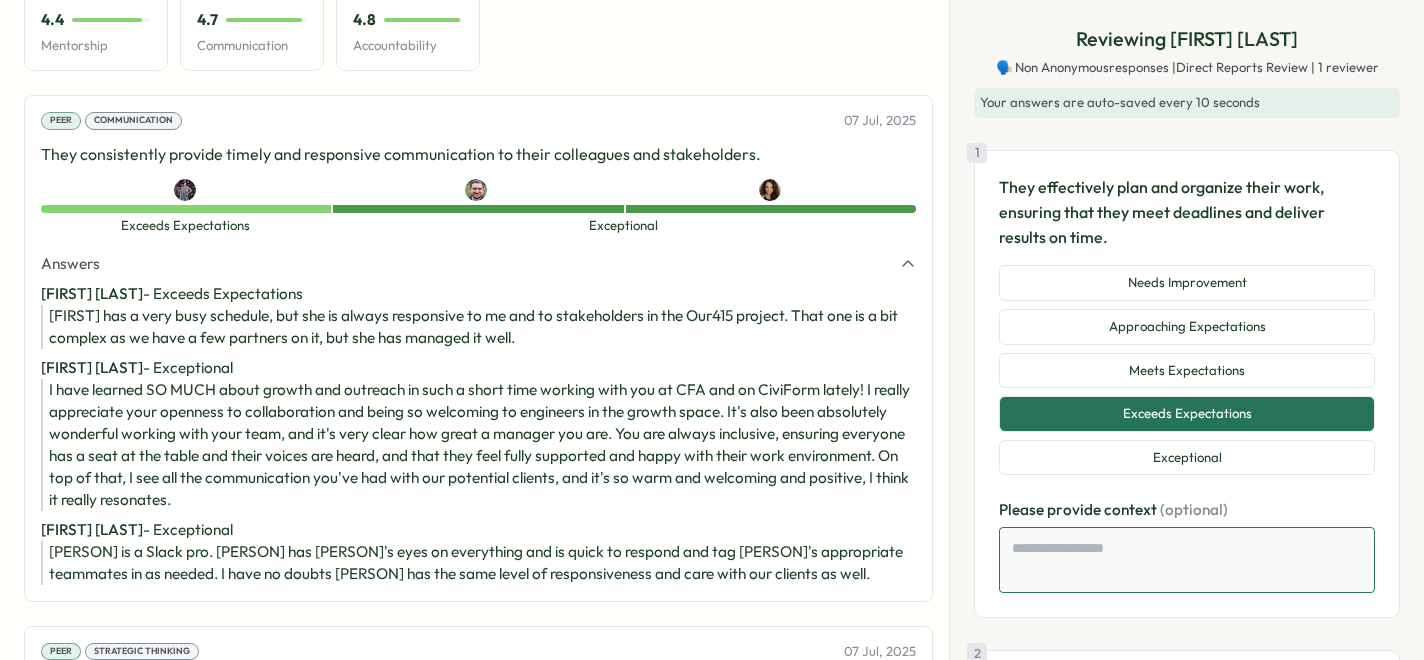 click at bounding box center [1187, 560] 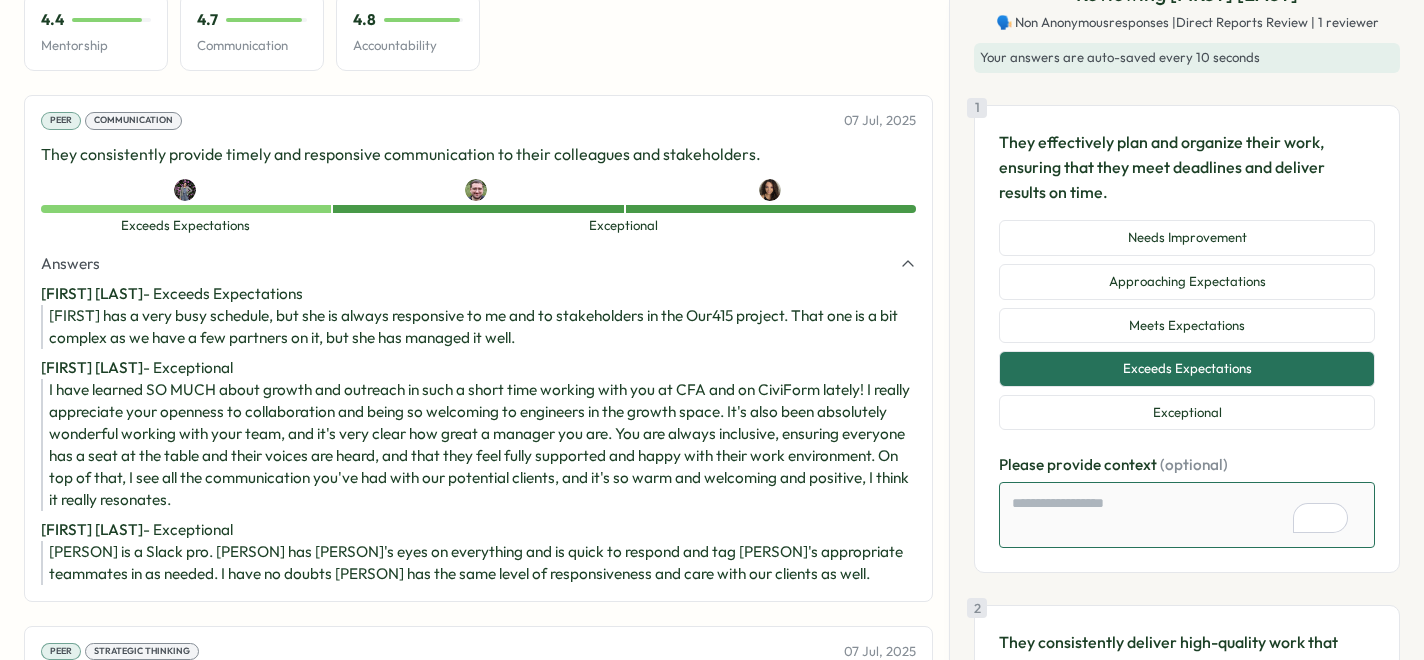 scroll, scrollTop: 57, scrollLeft: 0, axis: vertical 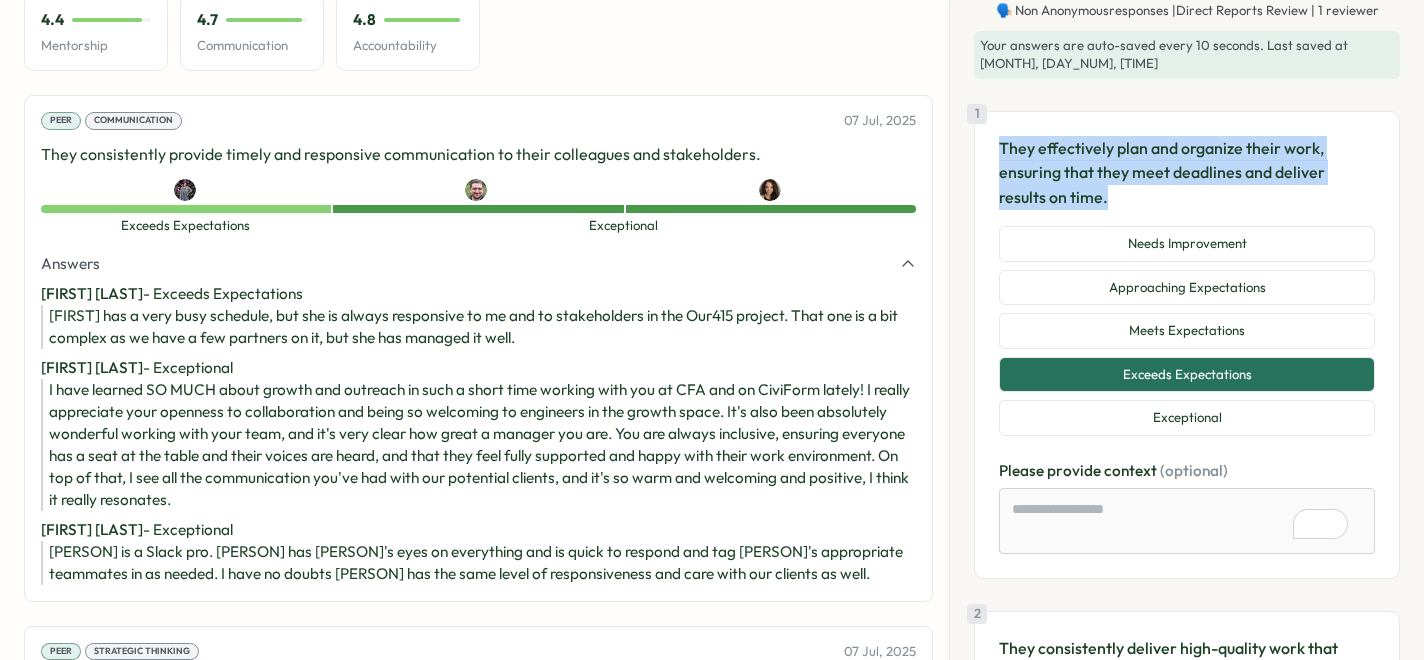 drag, startPoint x: 1198, startPoint y: 198, endPoint x: 996, endPoint y: 149, distance: 207.85812 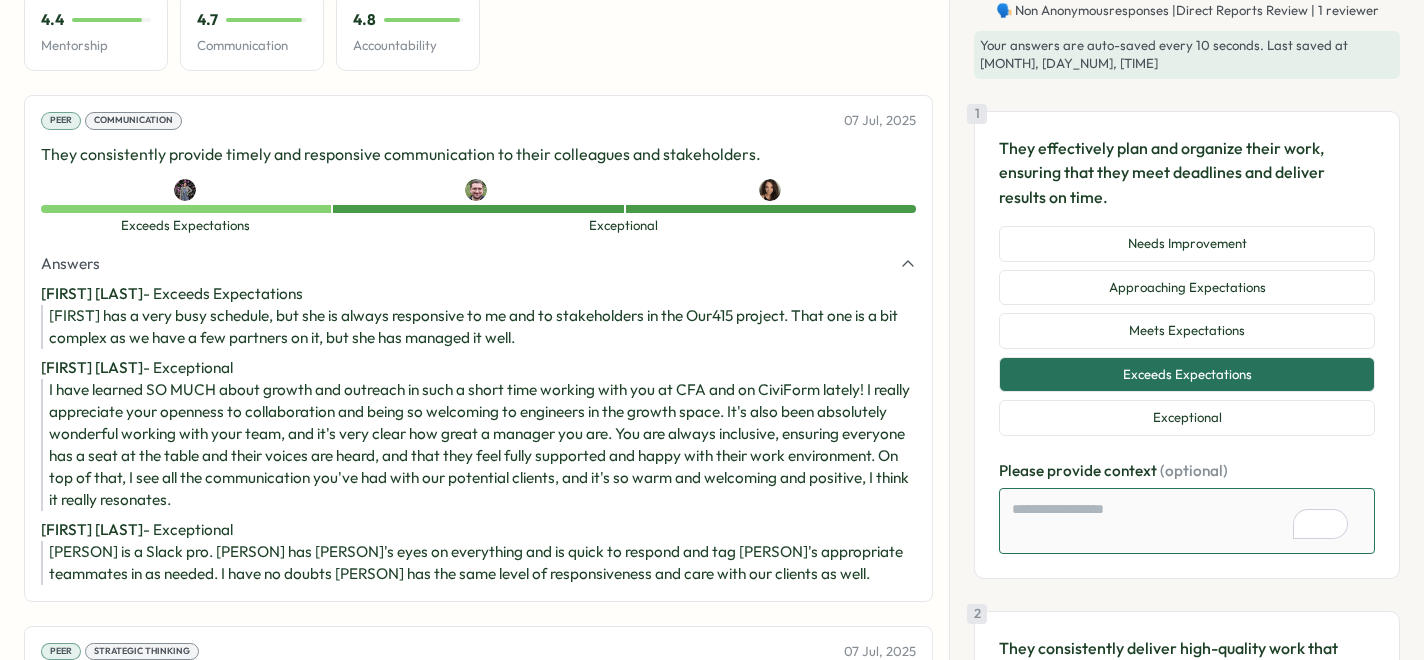 click at bounding box center [1187, 521] 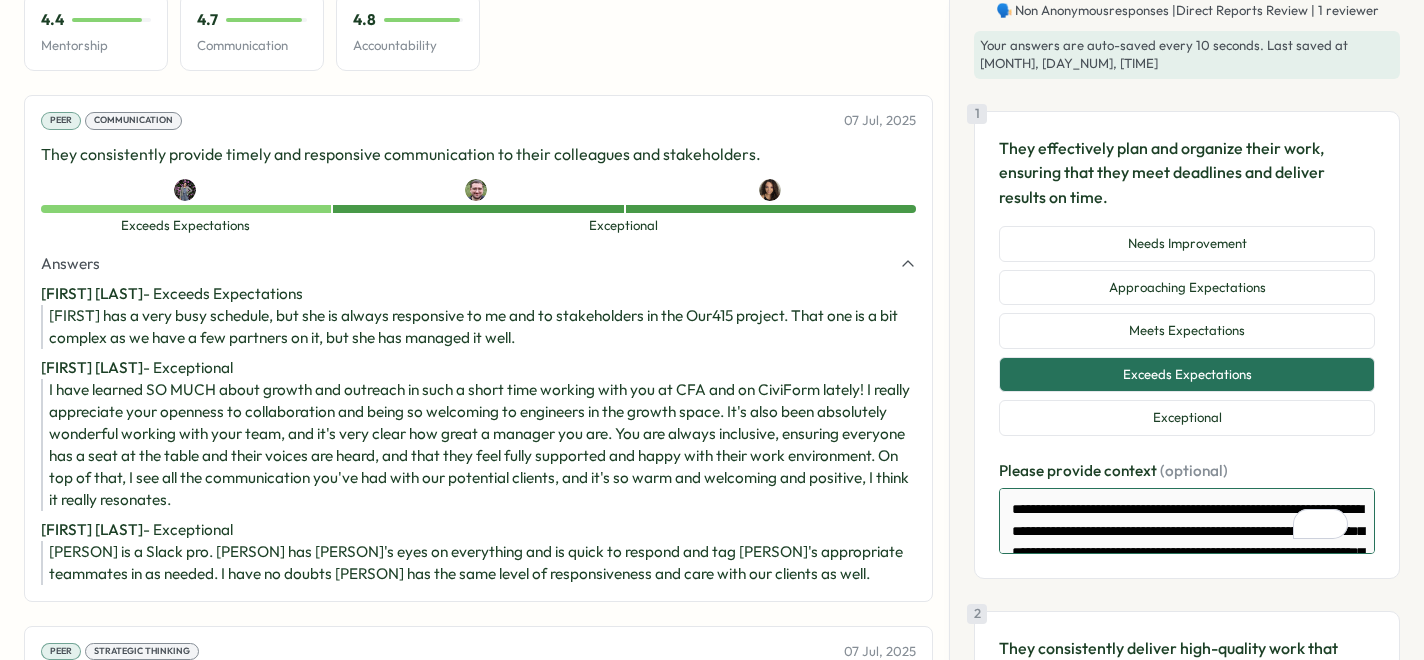 scroll, scrollTop: 420, scrollLeft: 0, axis: vertical 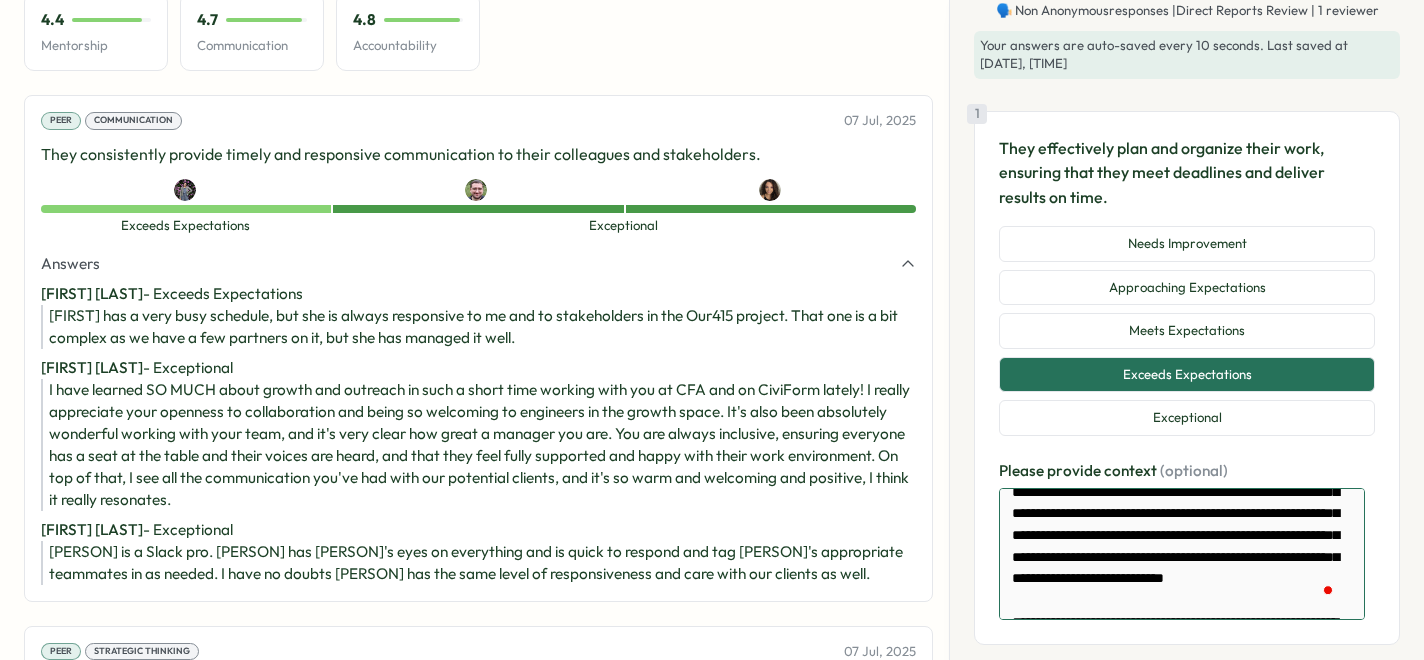 click on "**********" at bounding box center [1182, 554] 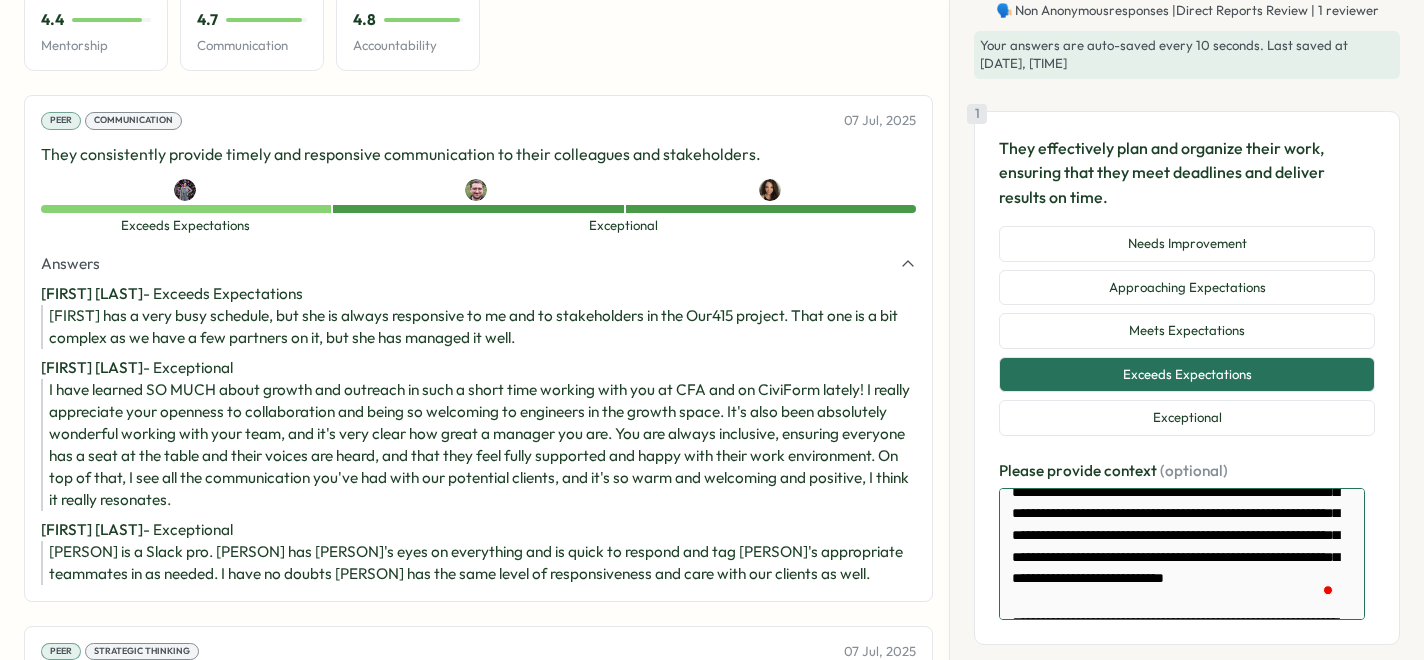 type on "*" 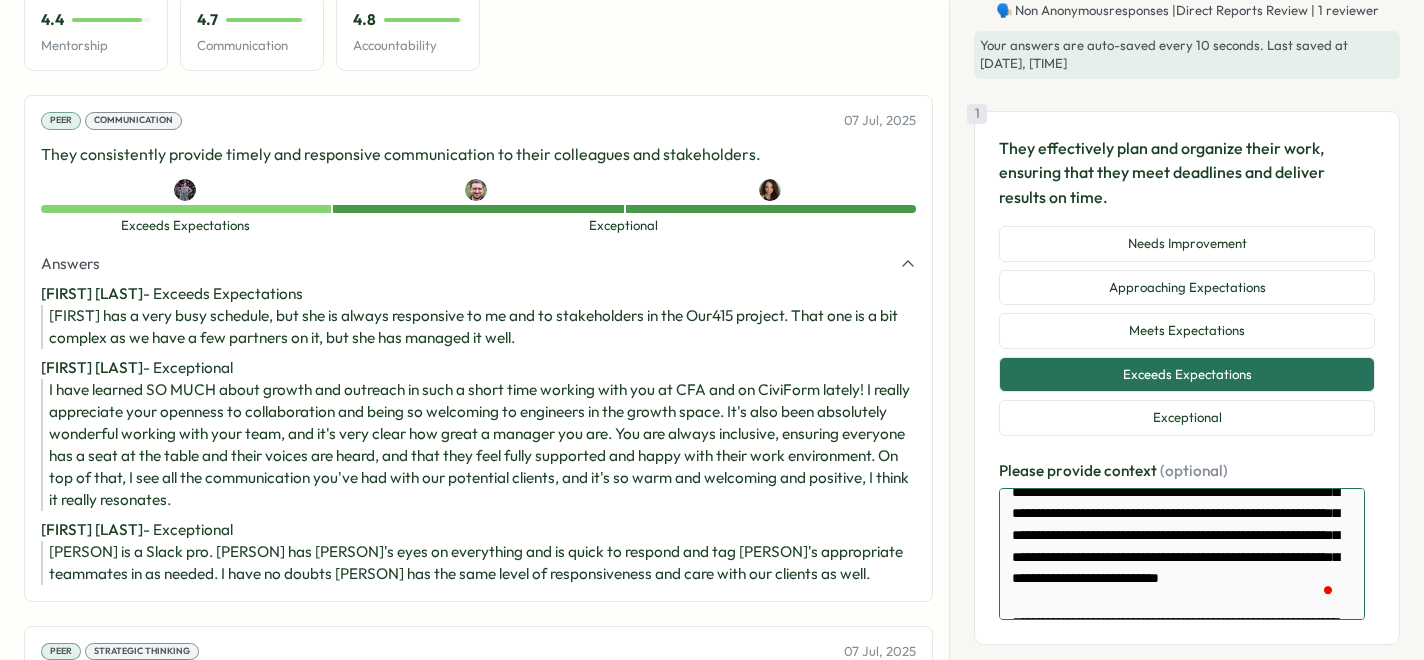 type on "*" 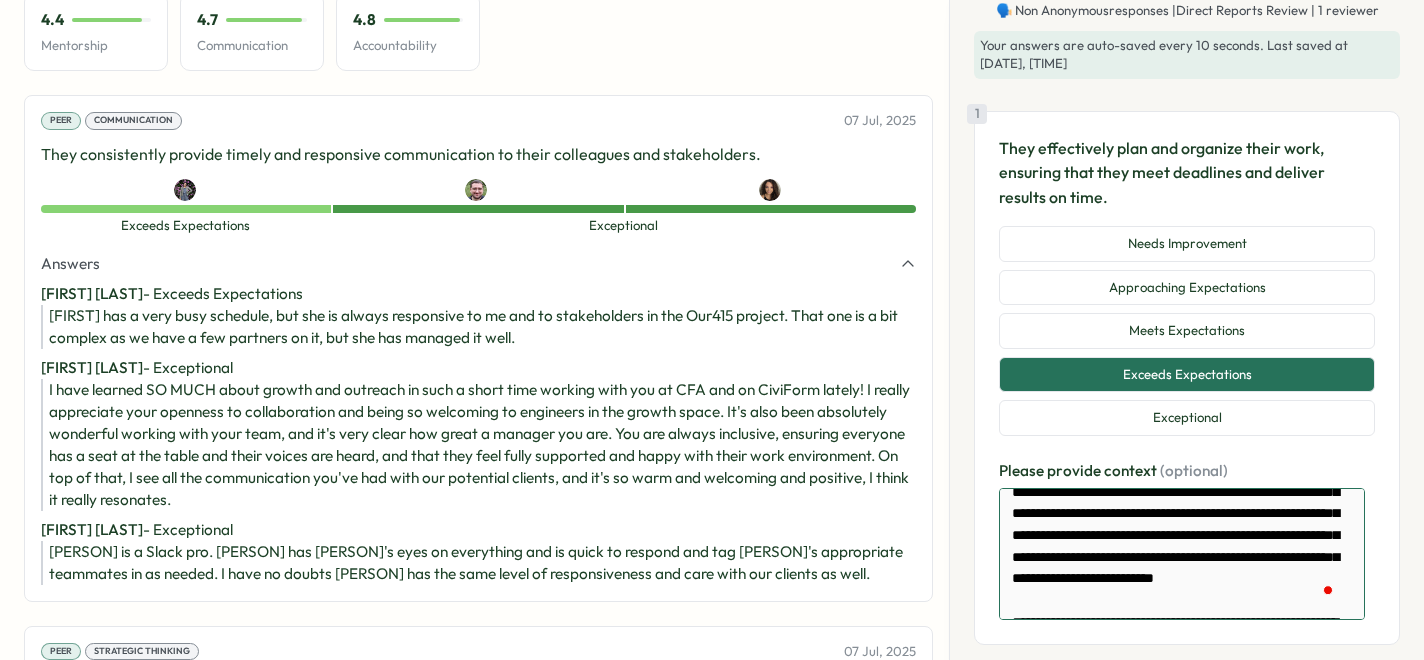 type on "*" 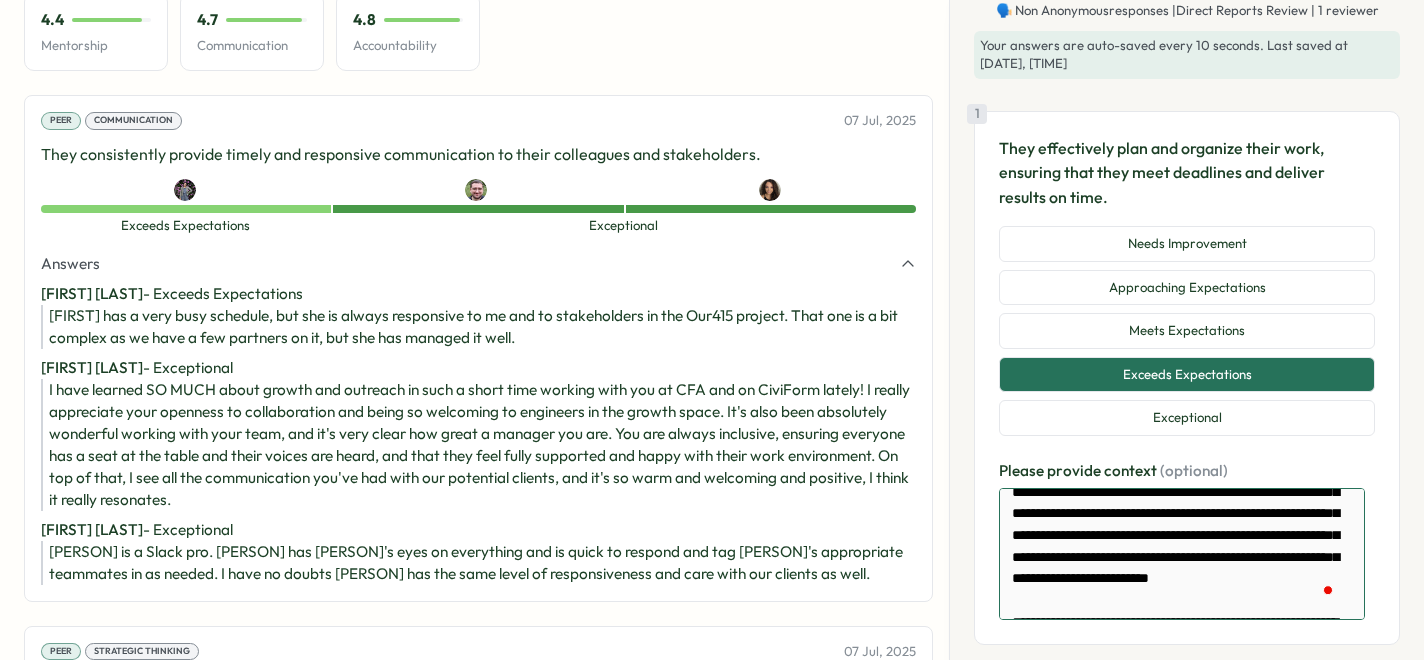 type on "*" 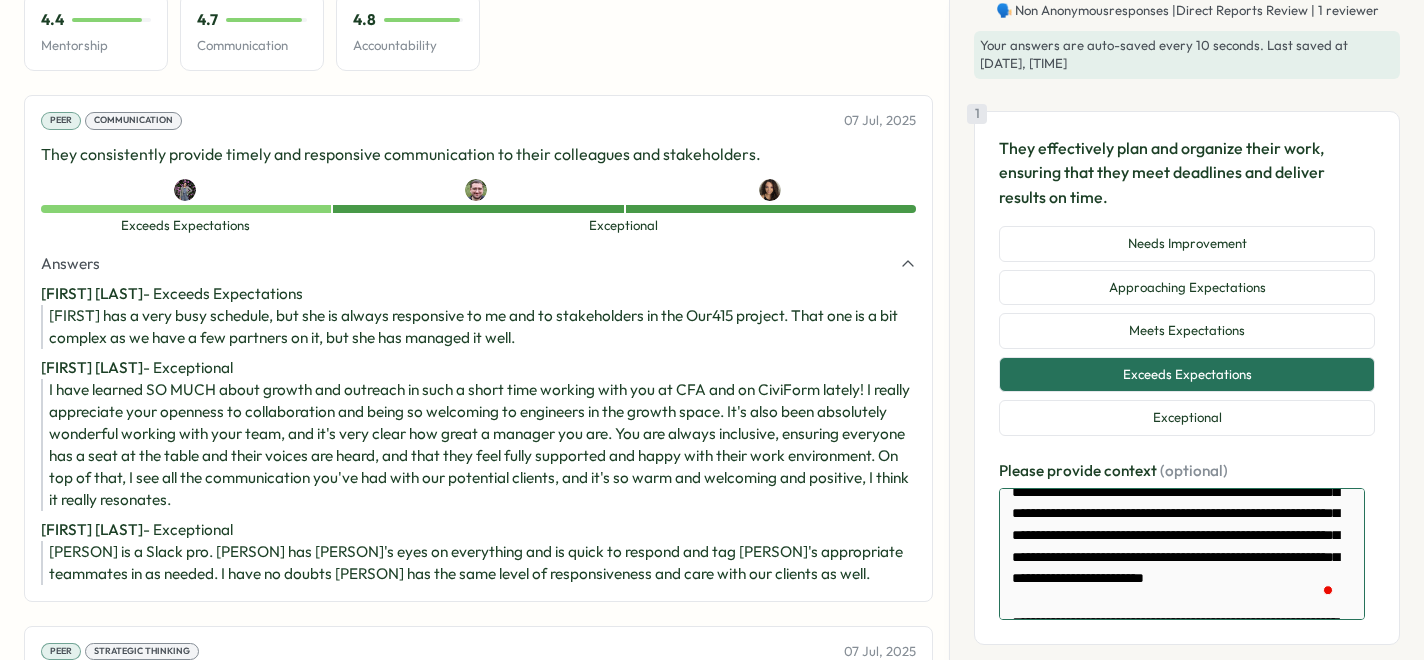type on "*" 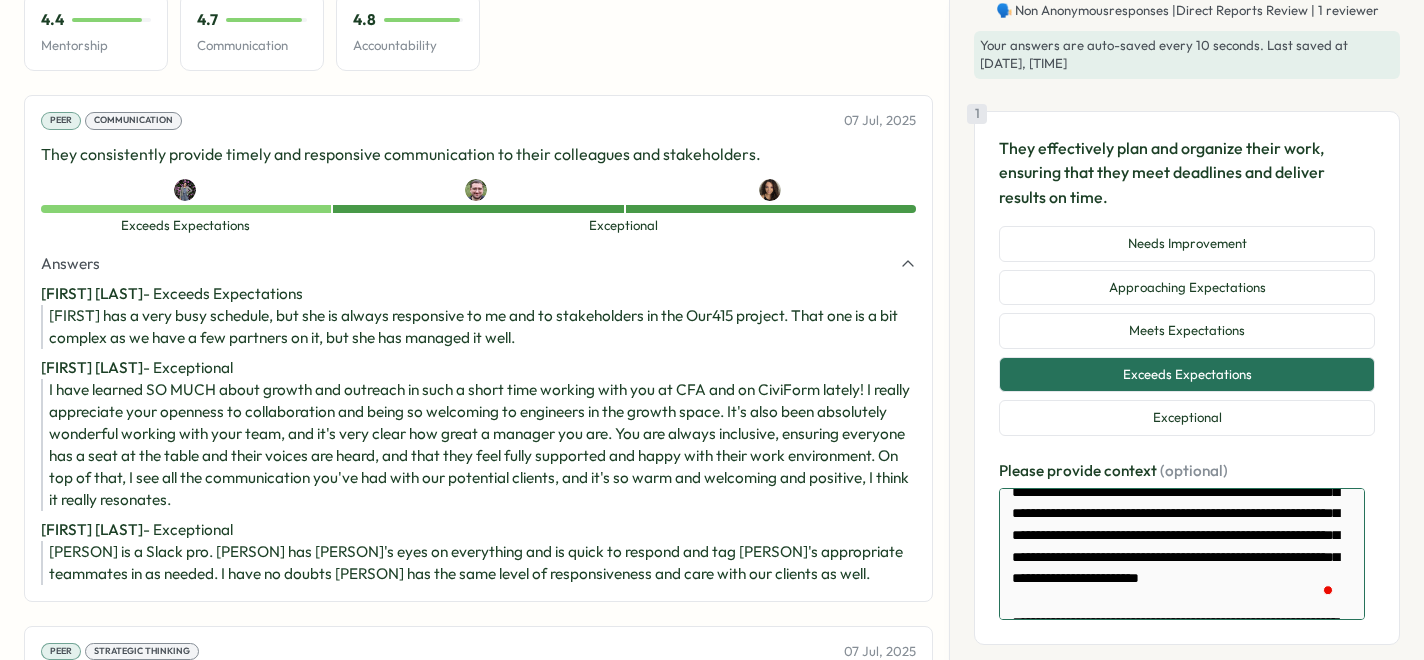 type on "*" 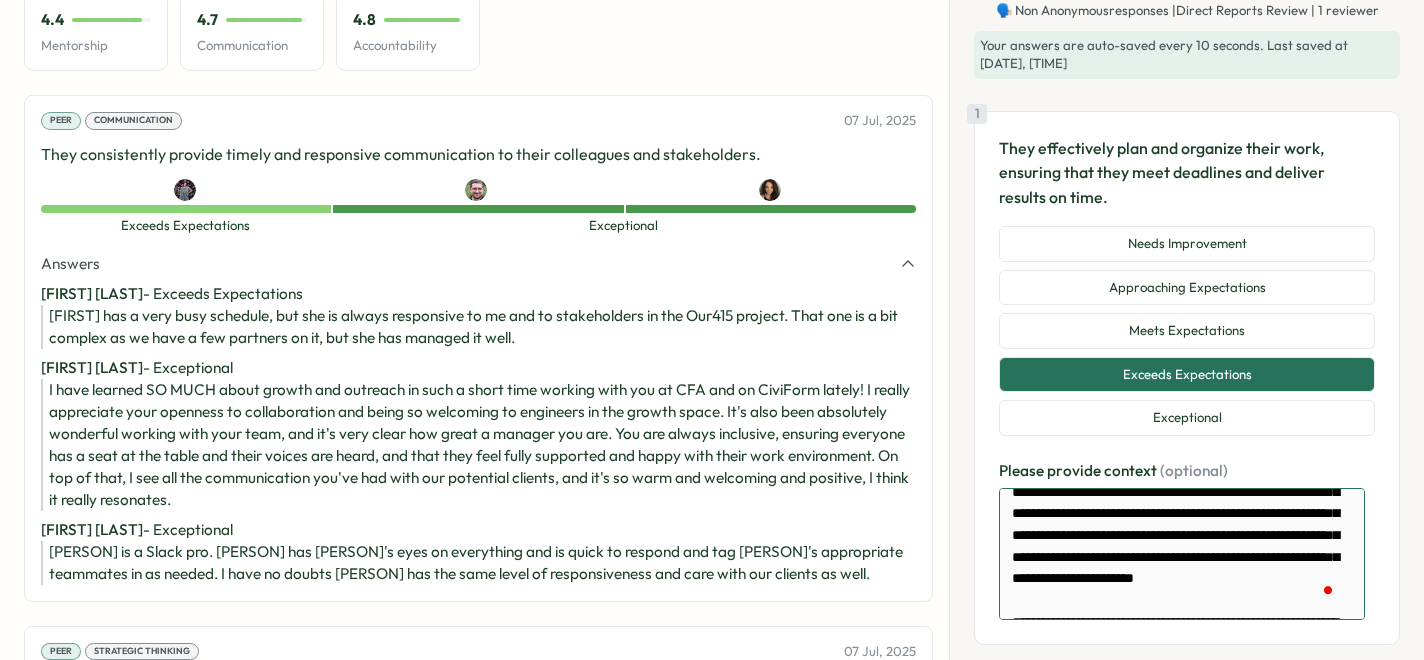 type on "*" 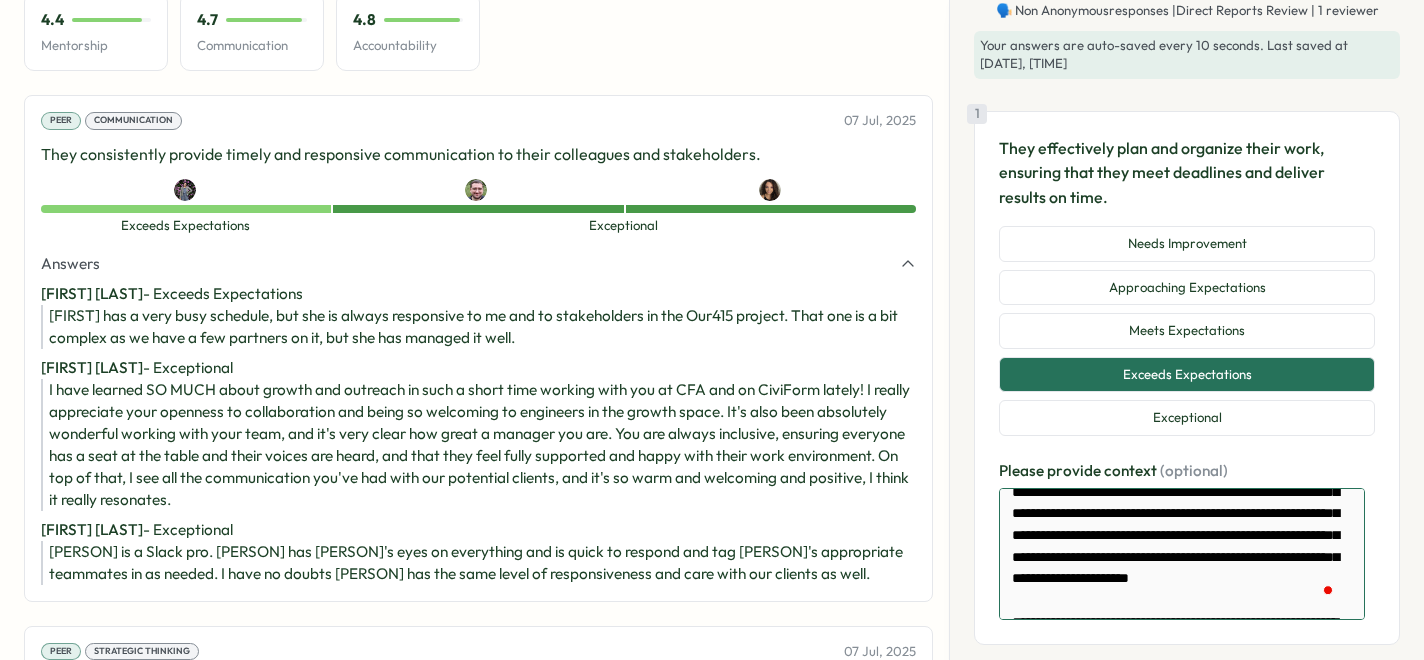 type on "*" 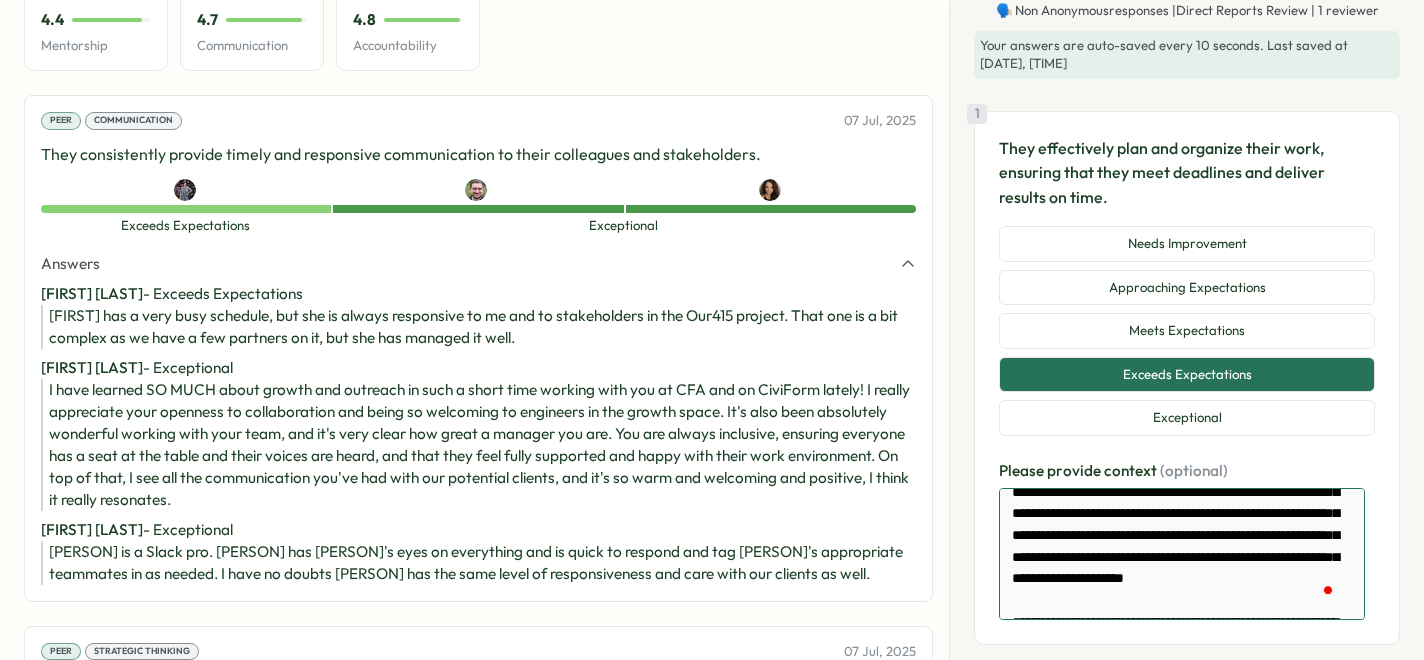 type on "*" 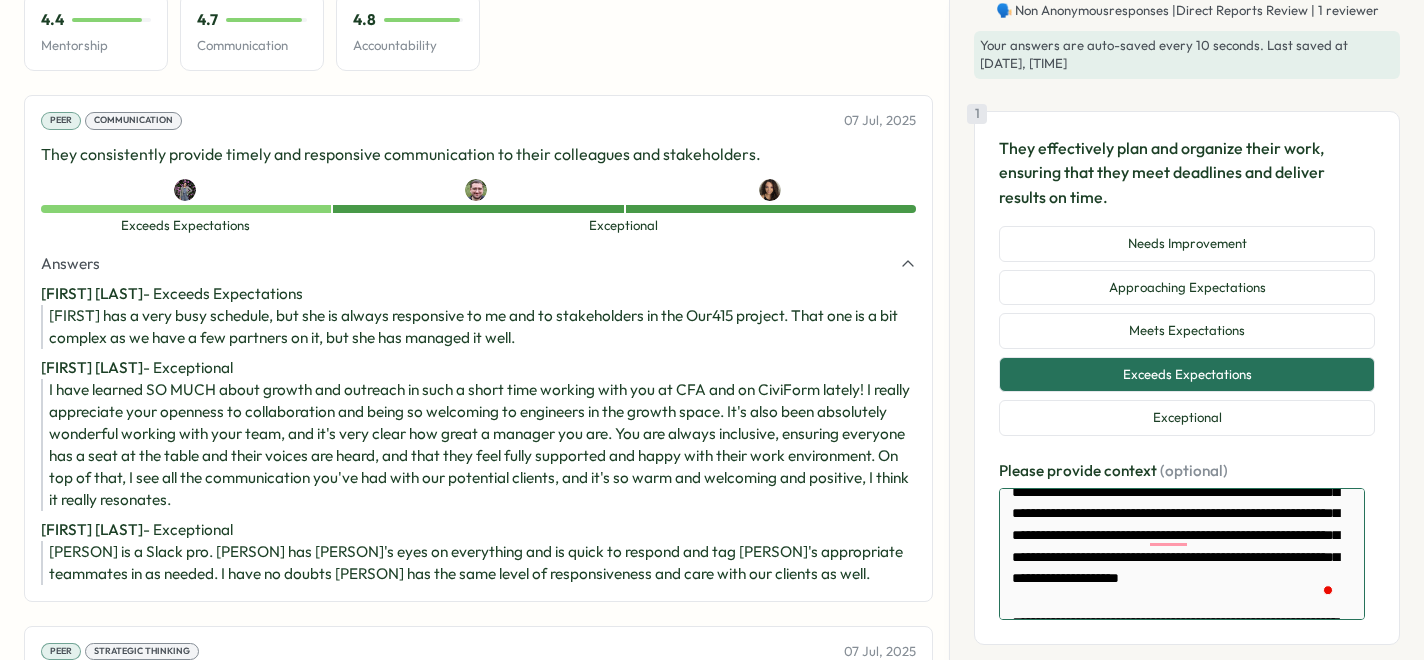 type on "*" 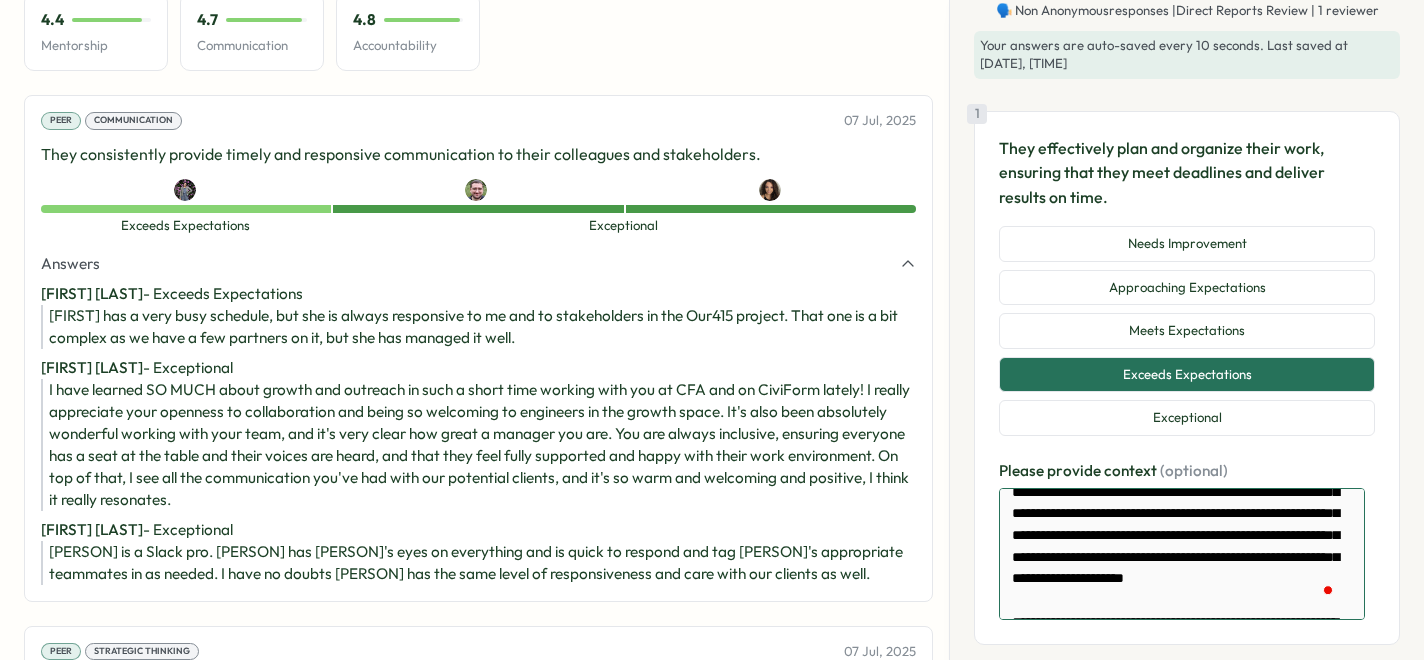 type on "*" 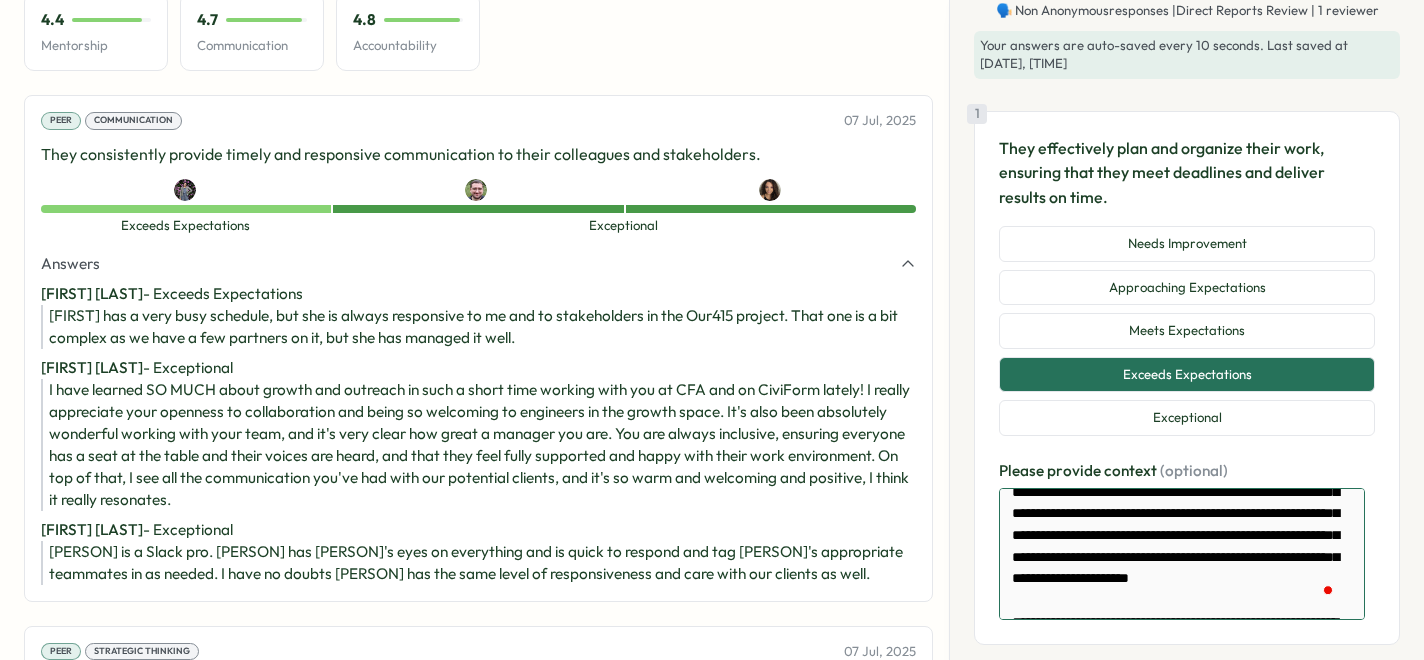 type on "*" 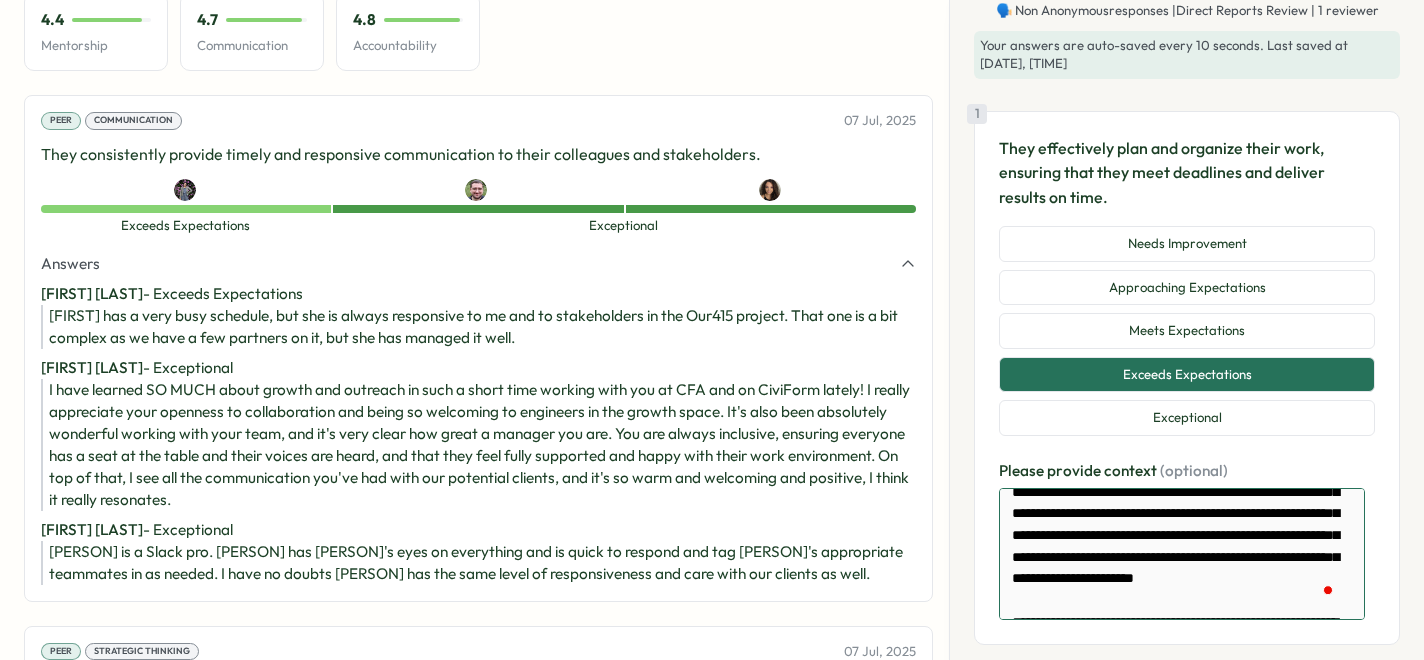 type on "**********" 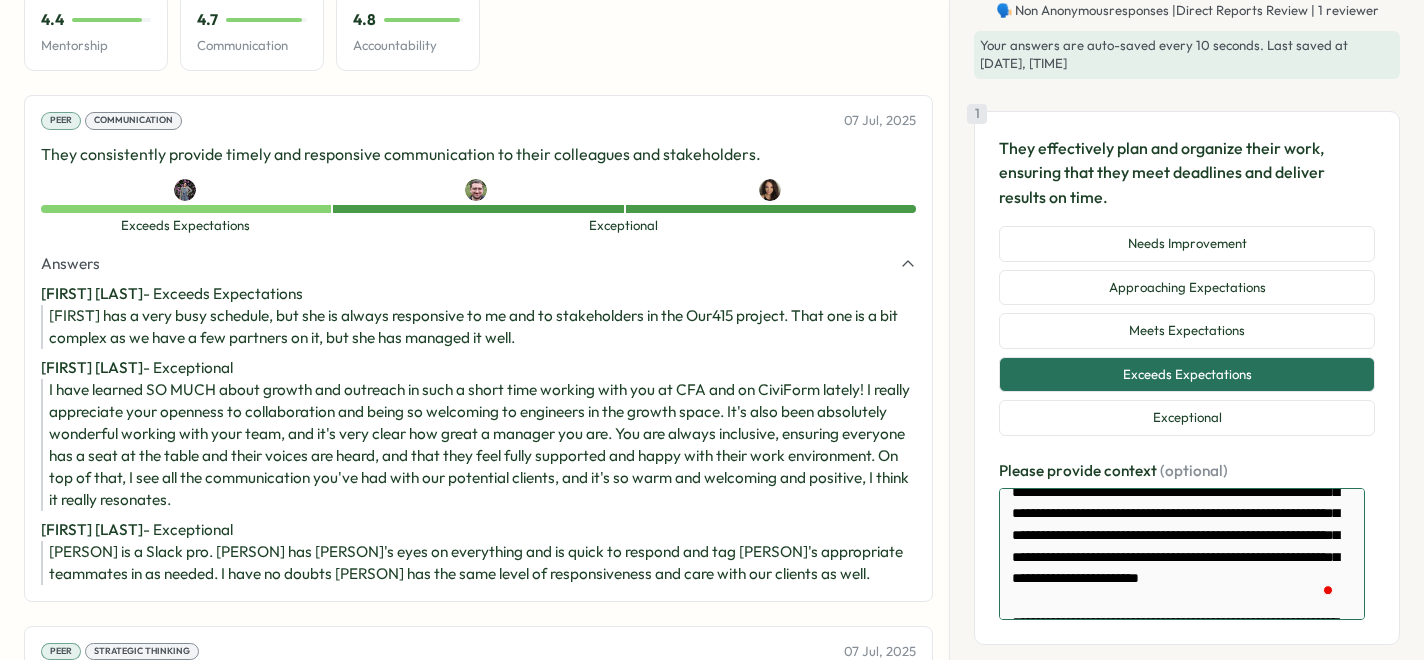 type on "*" 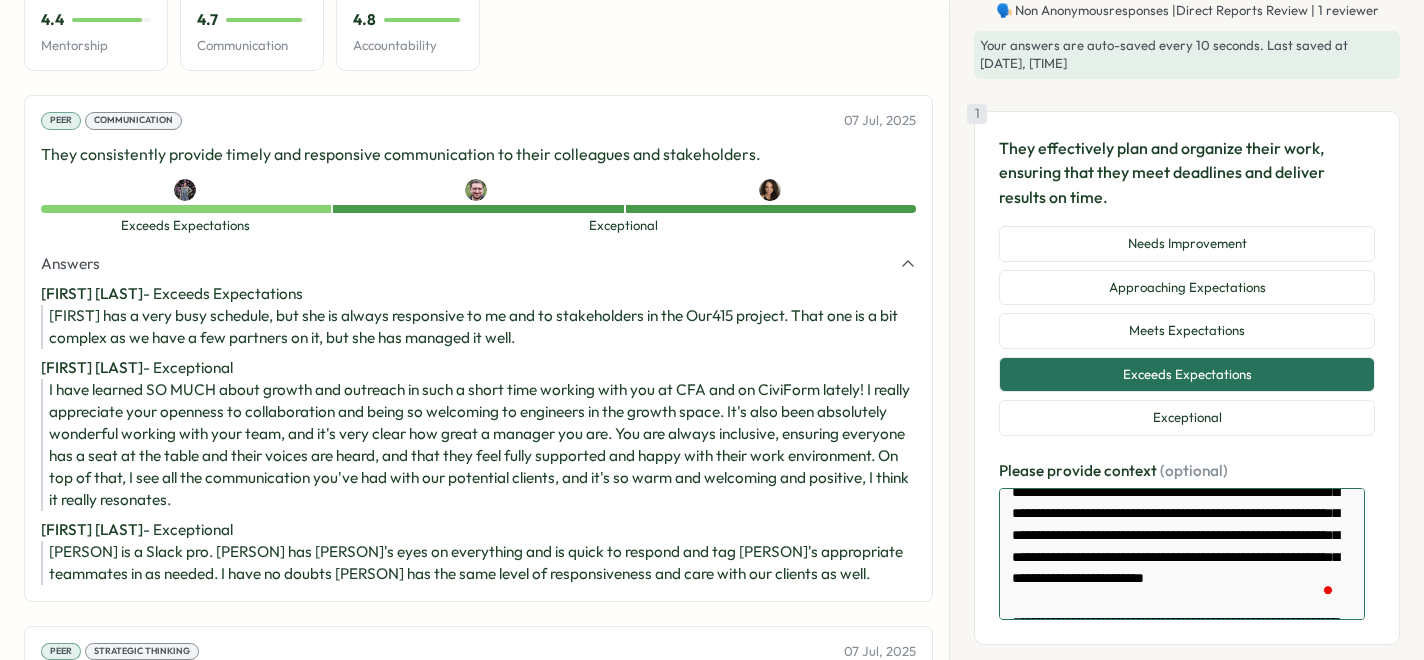 type on "*" 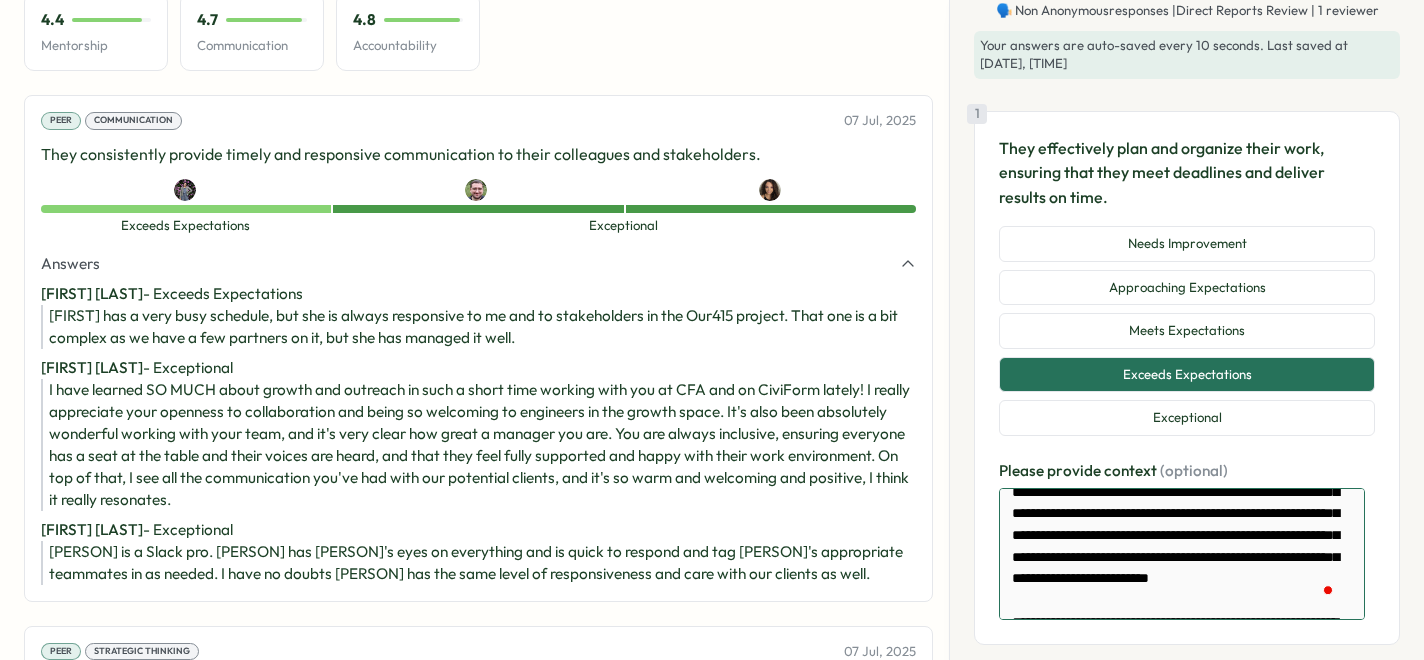 type on "*" 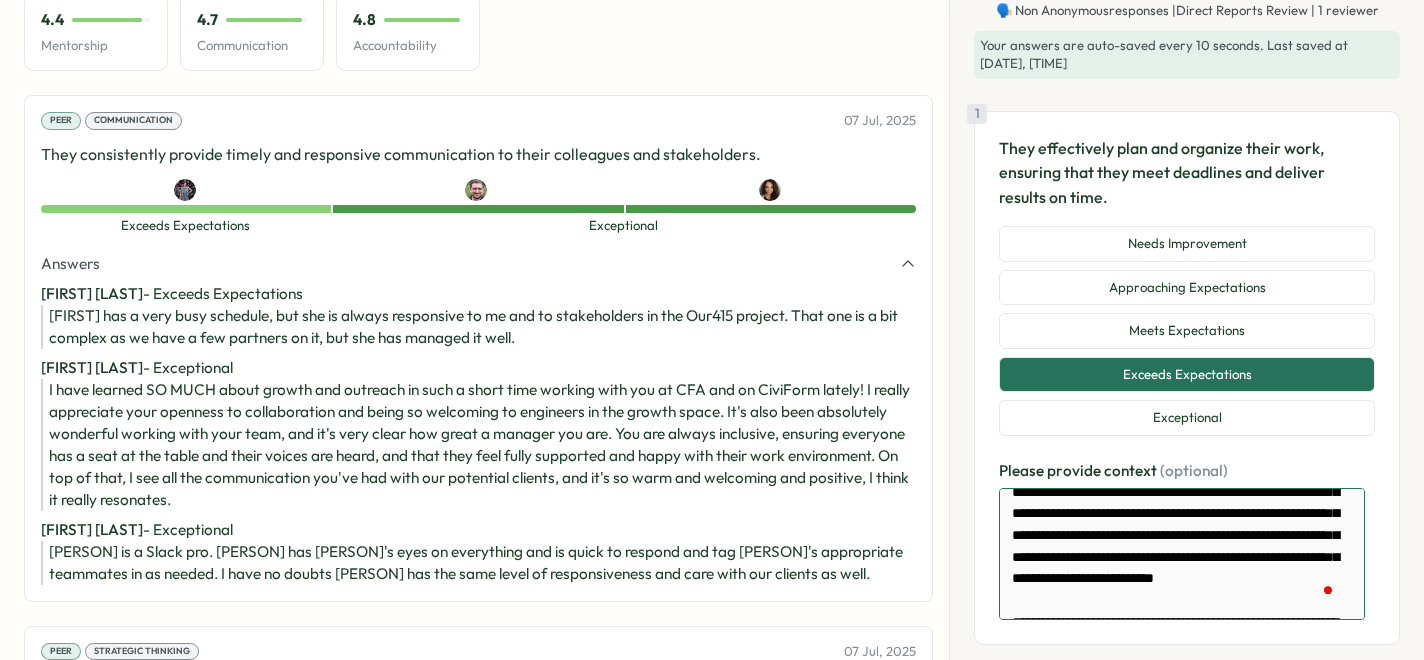 type on "*" 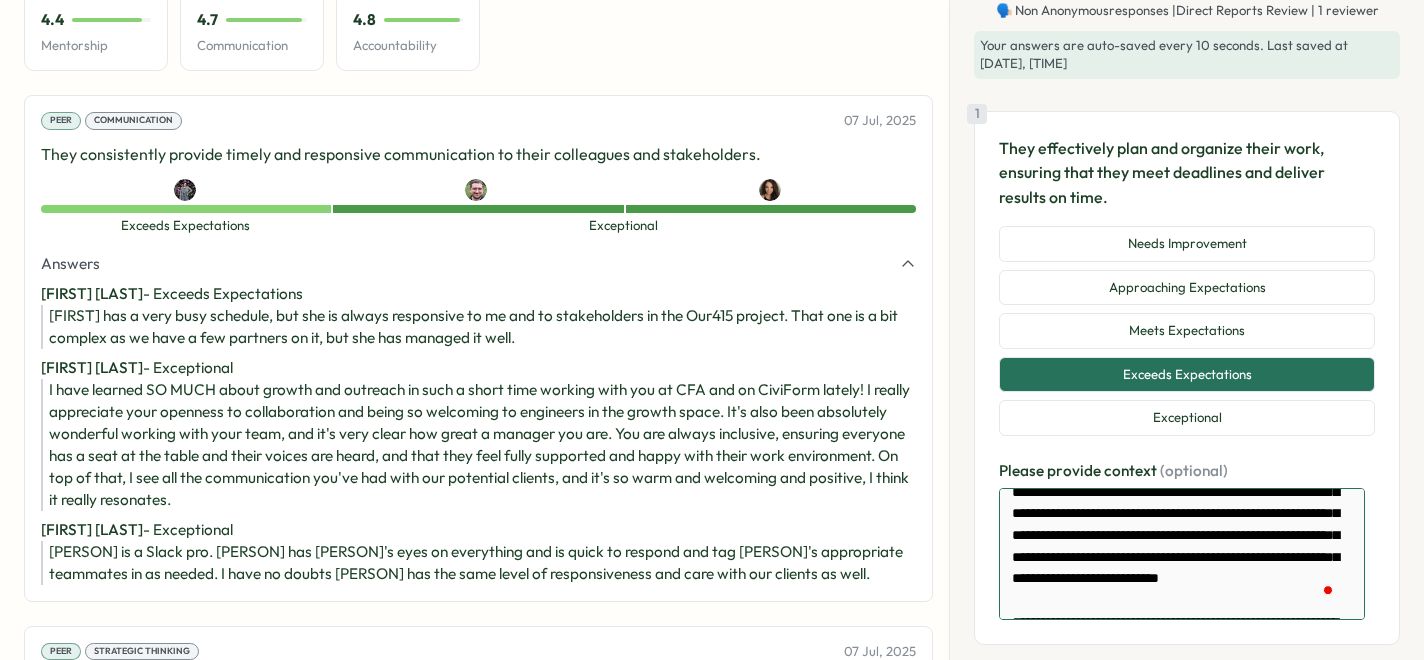 type on "*" 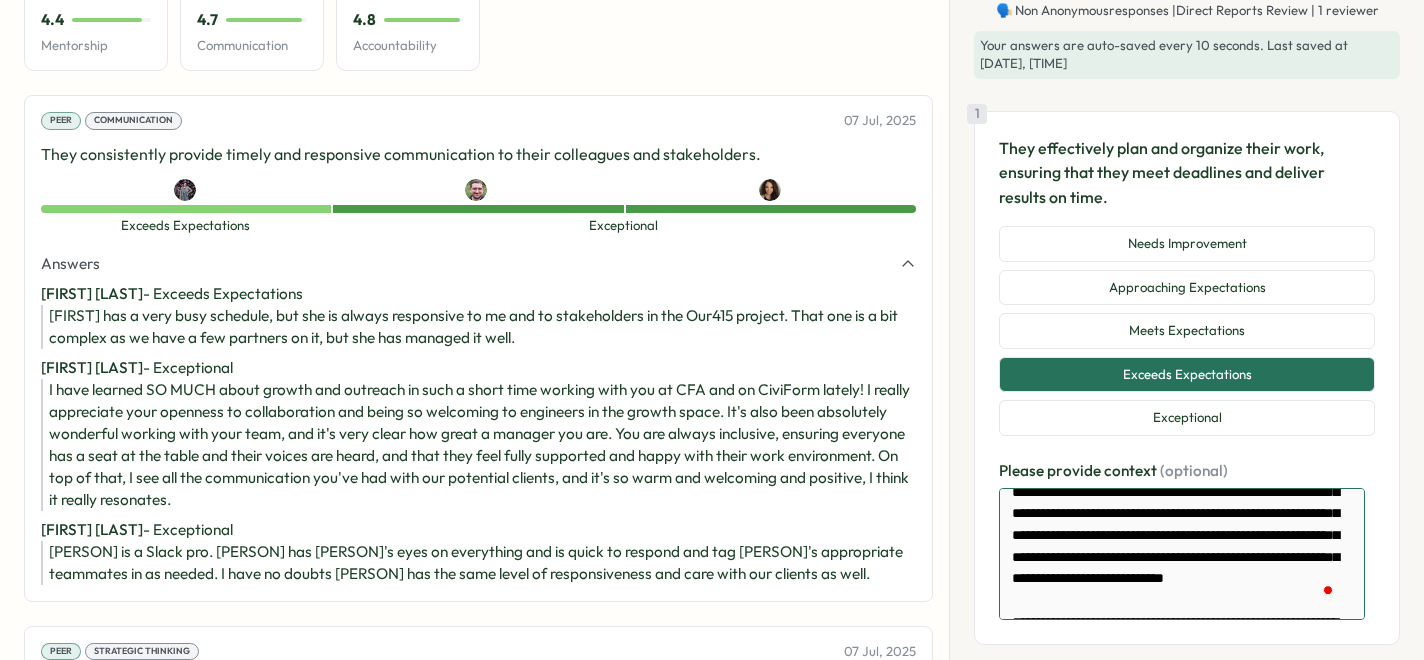 type on "*" 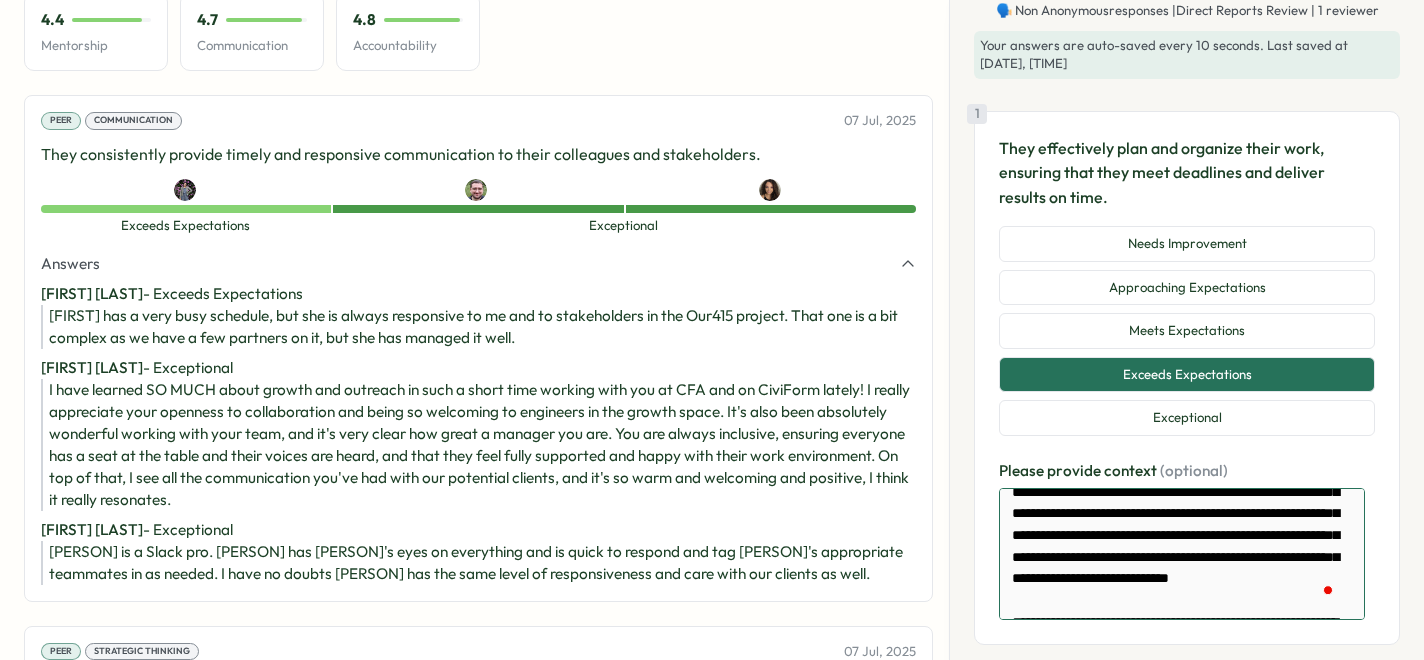 type on "**********" 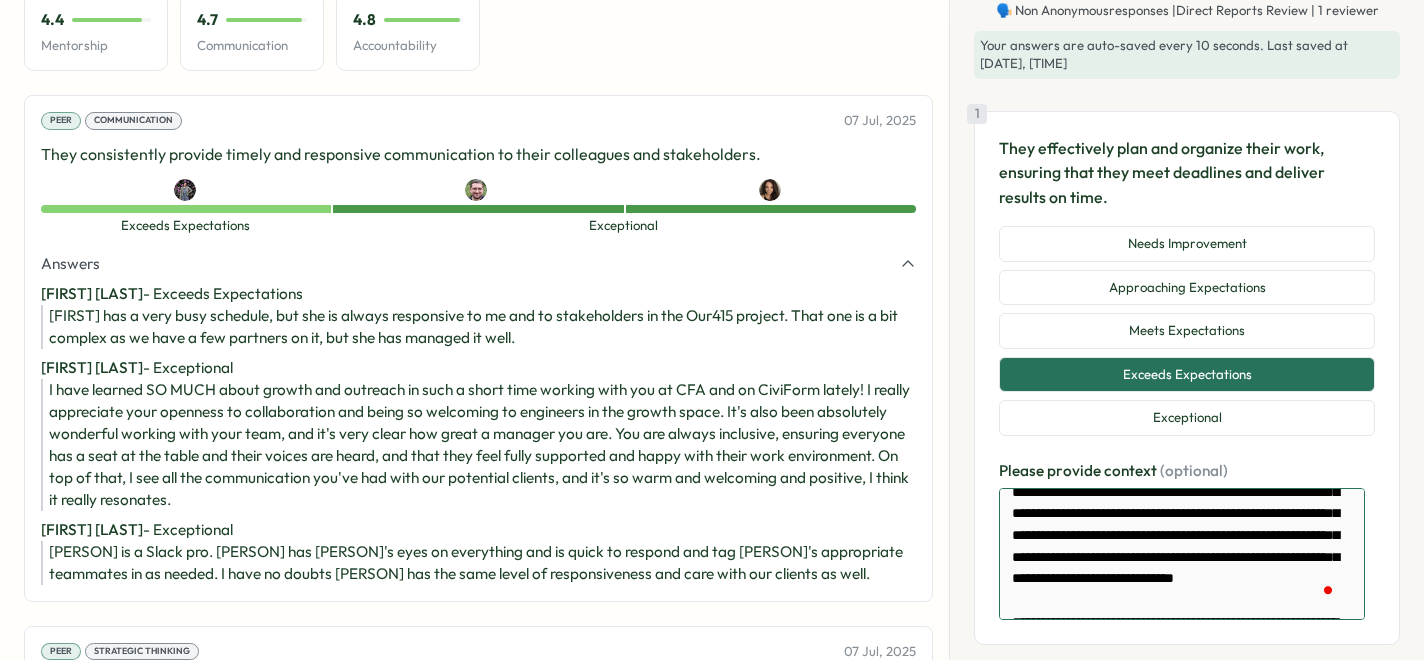 type on "*" 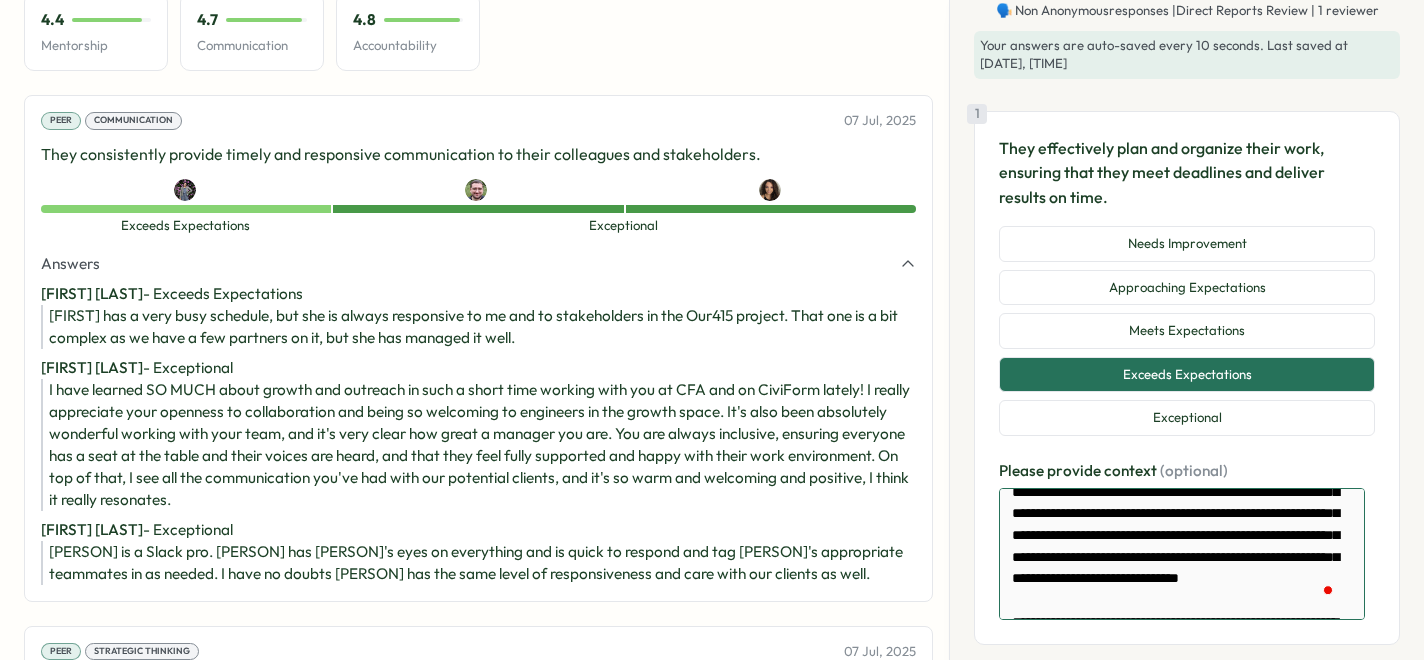 type on "*" 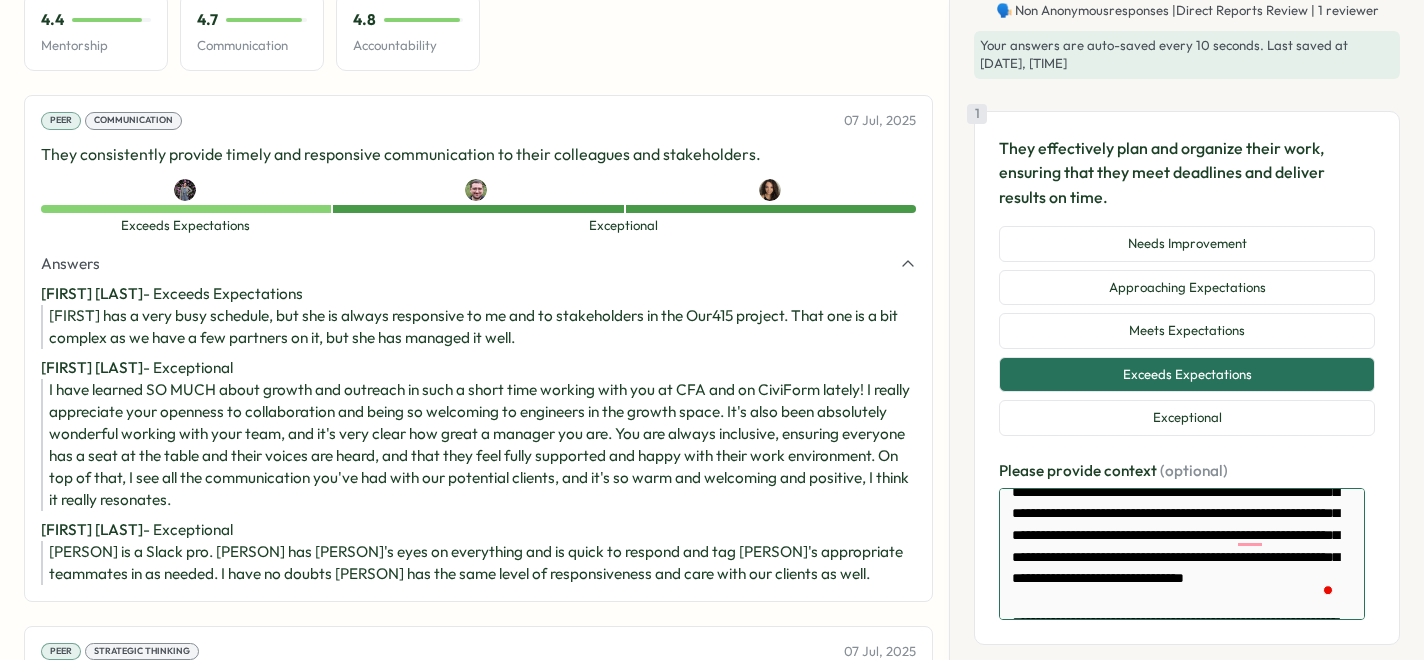 type on "*" 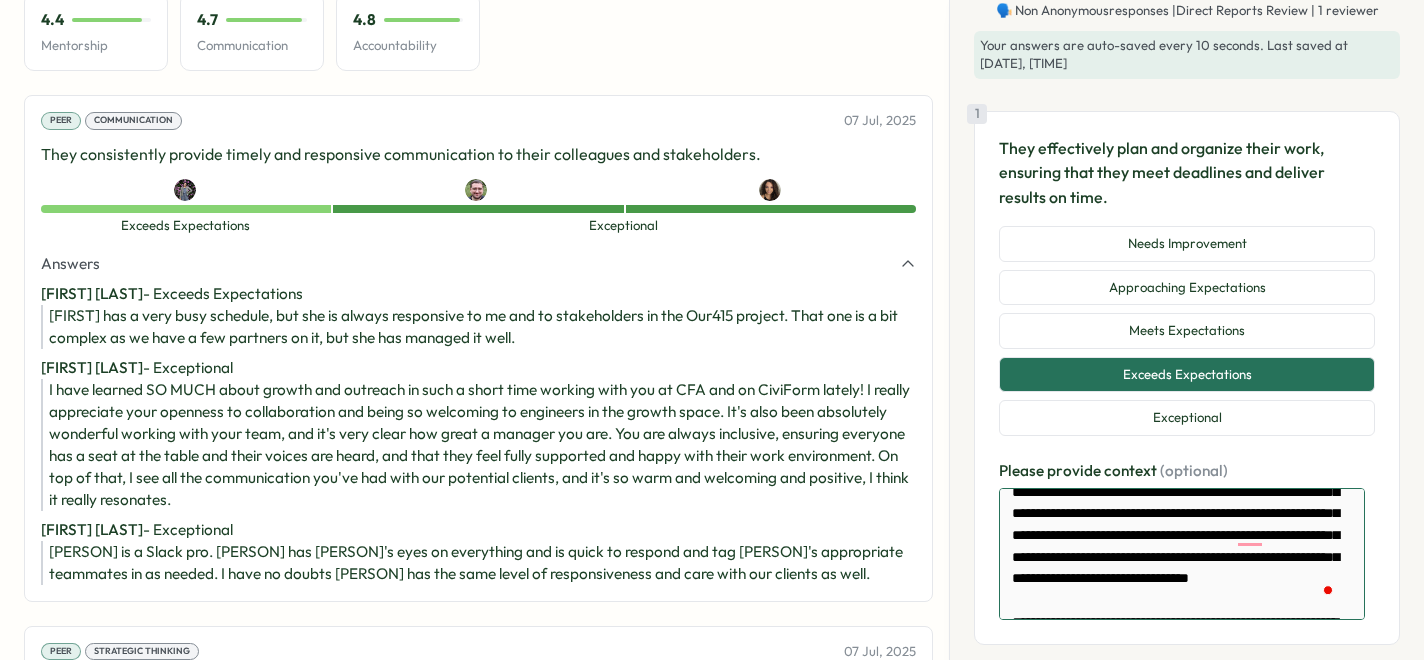 type on "*" 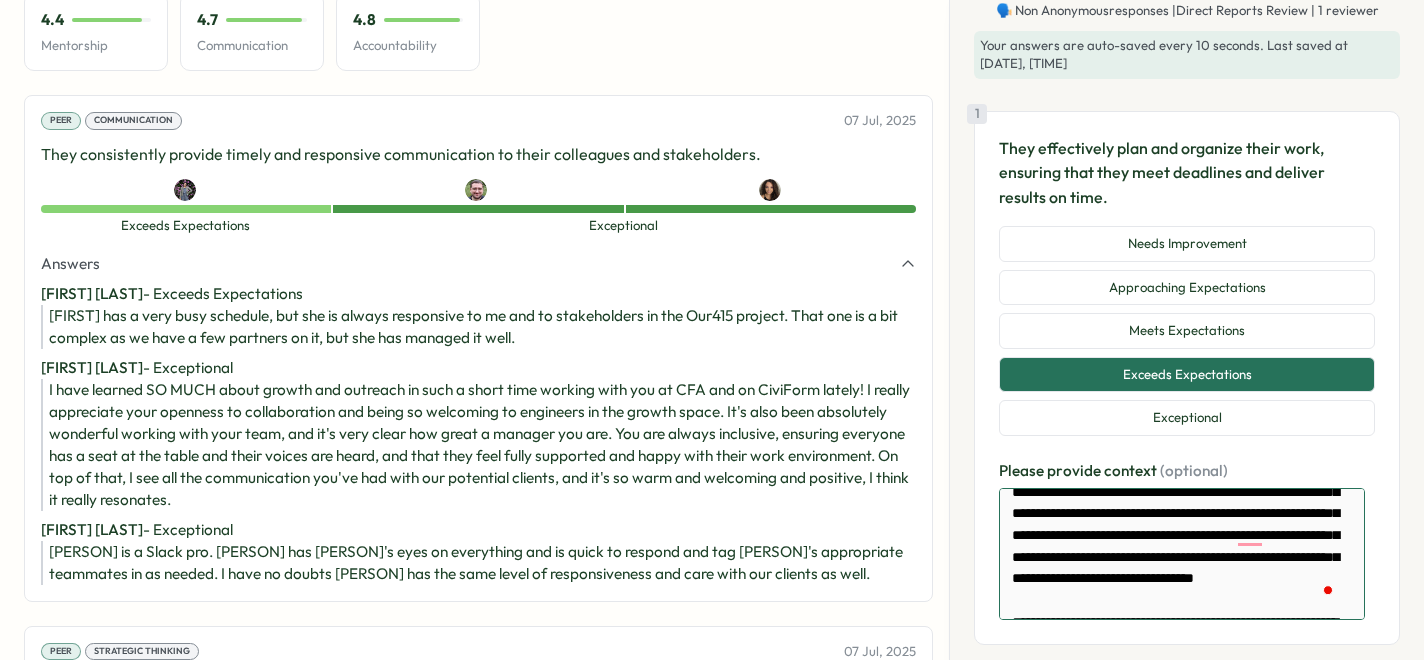 type on "*" 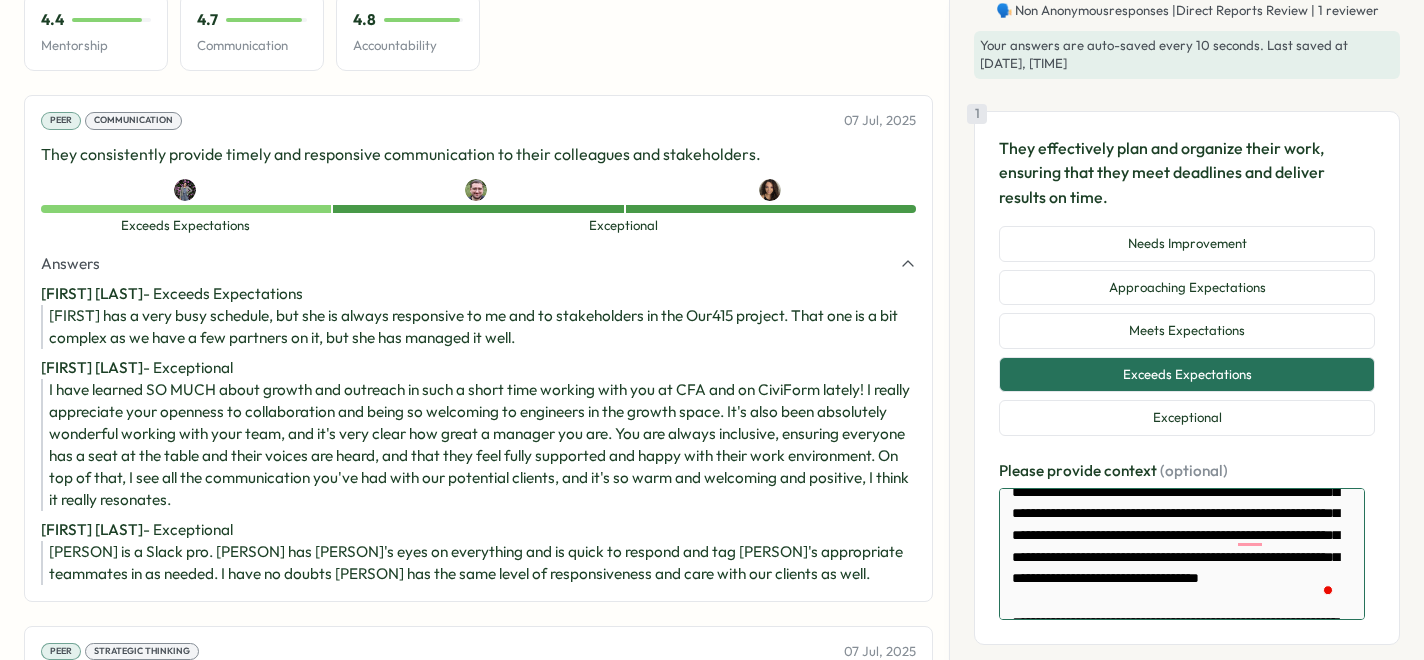 type on "*" 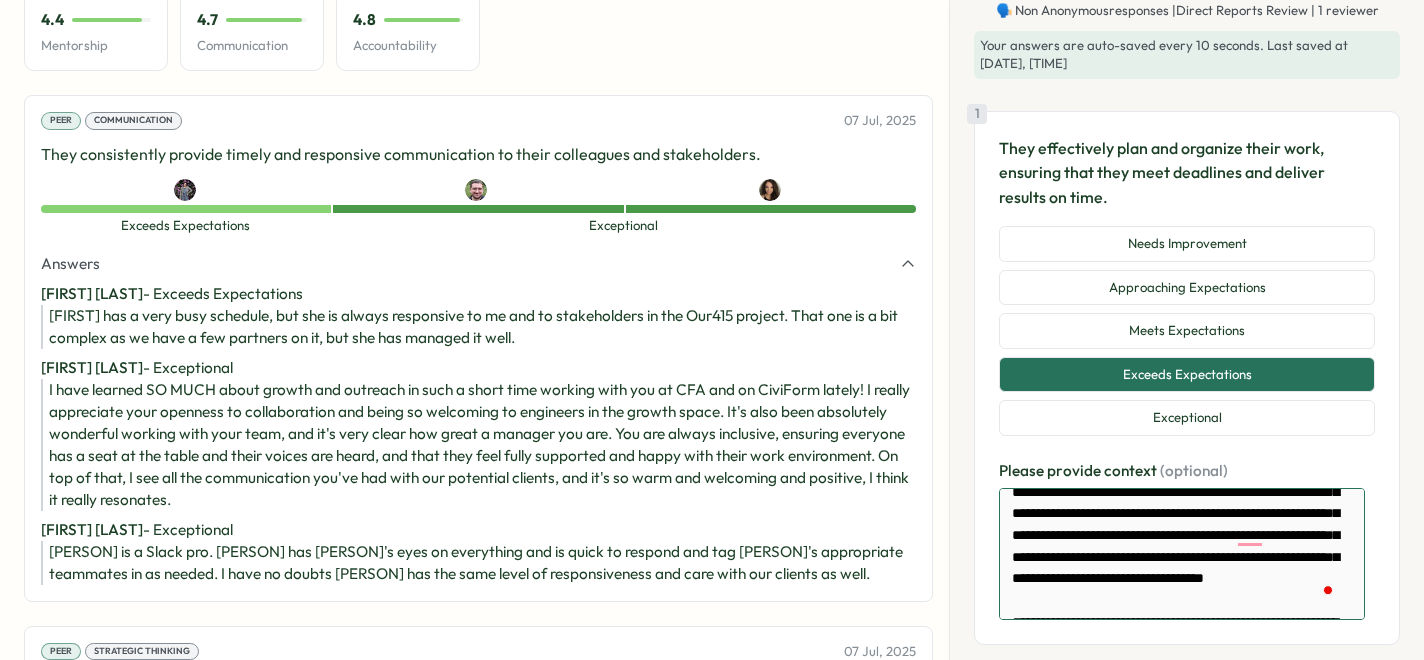 type on "*" 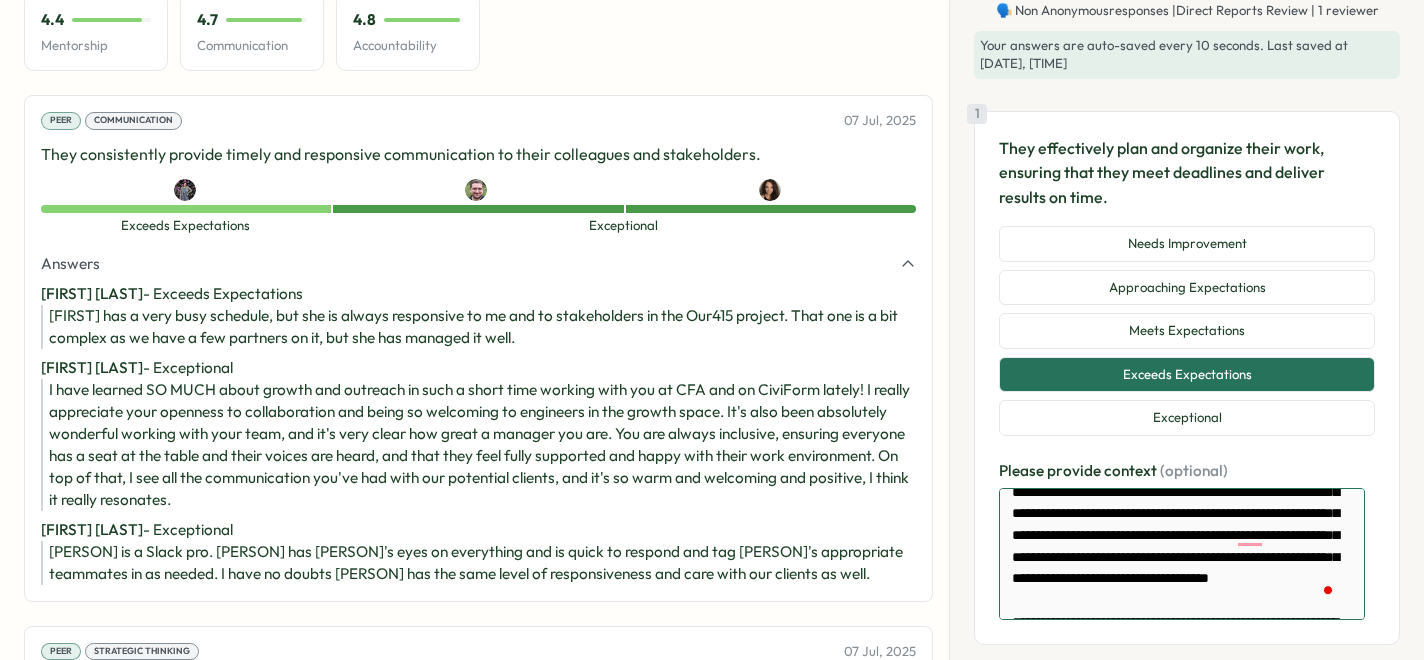 type on "*" 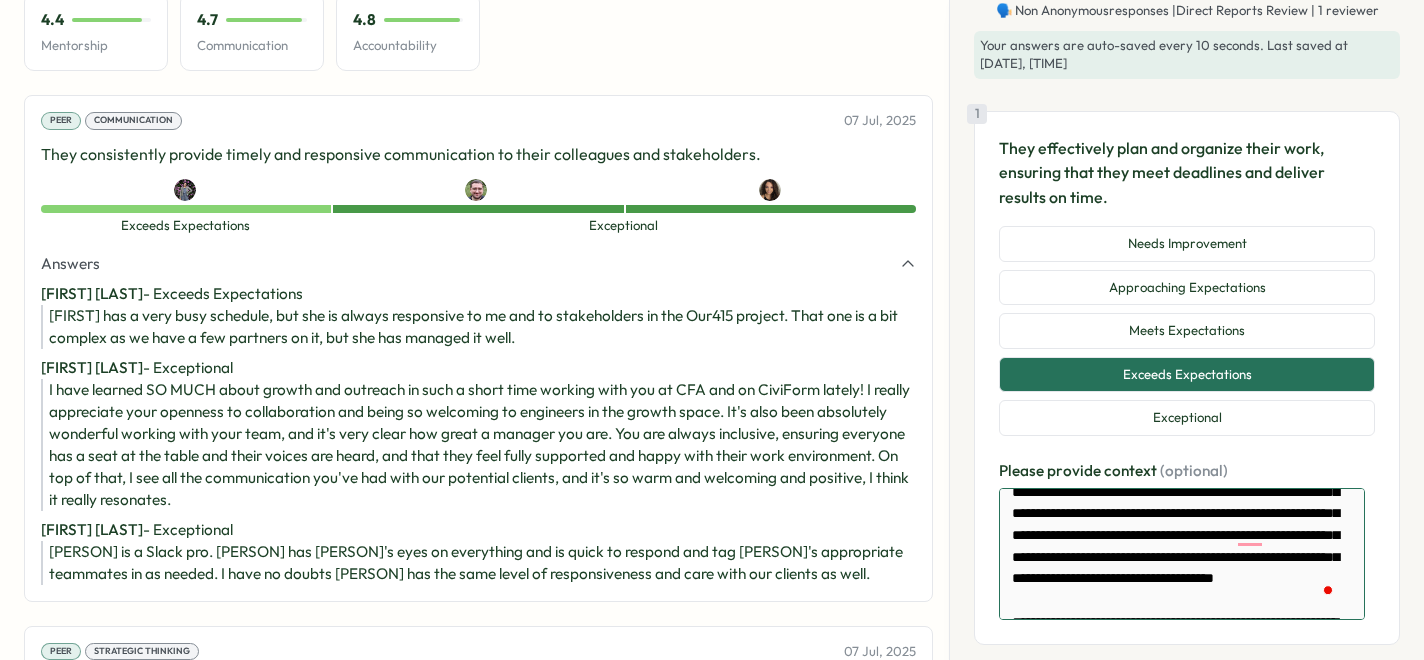 type on "*" 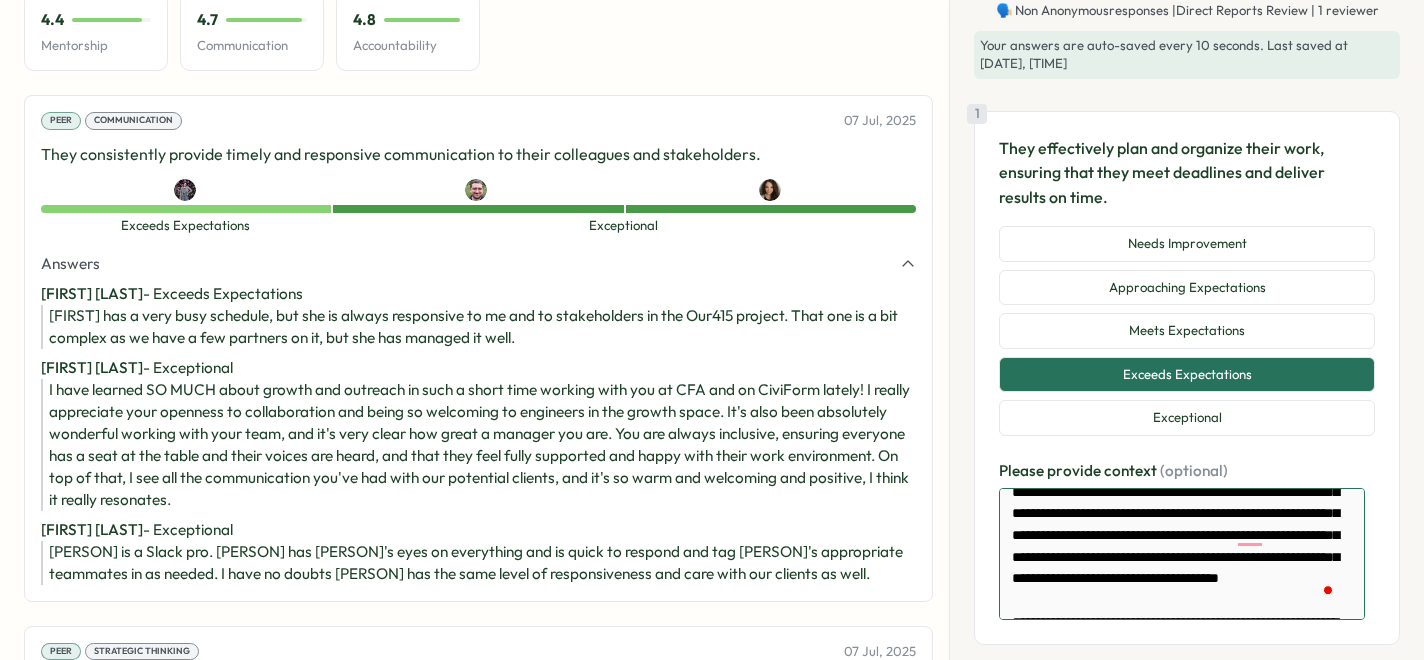type on "*" 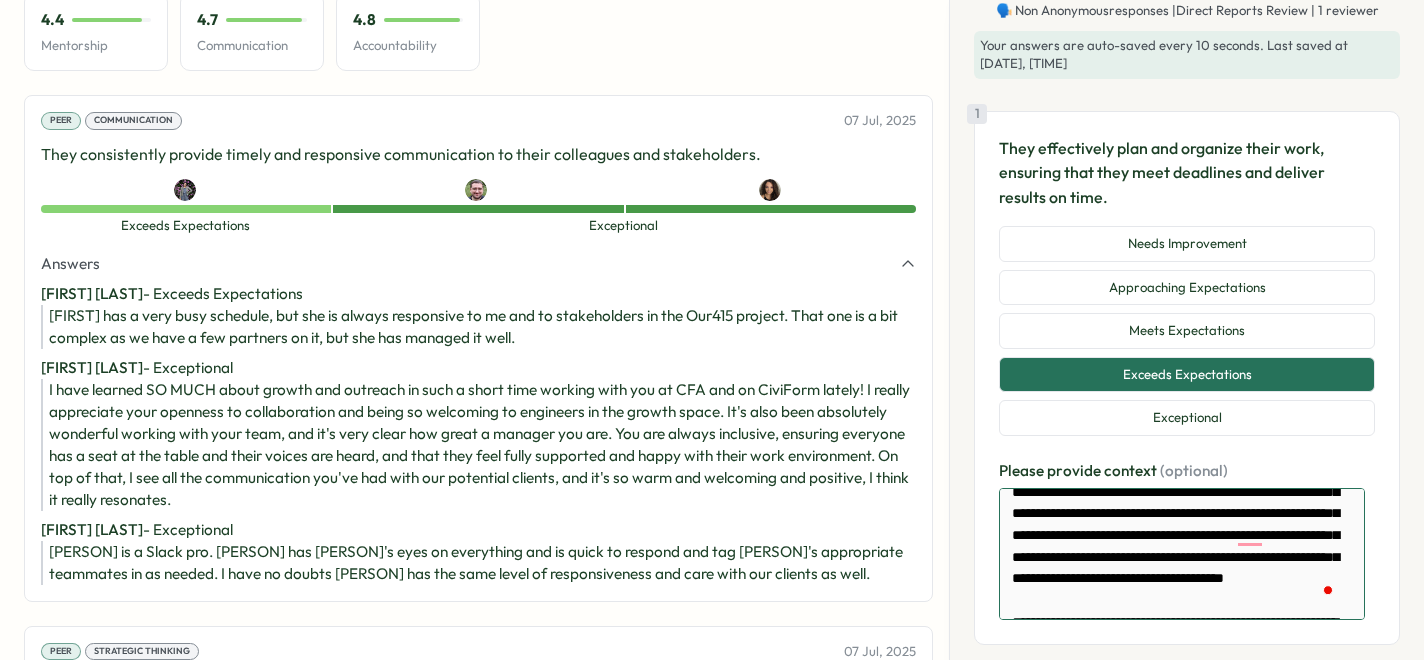 type on "*" 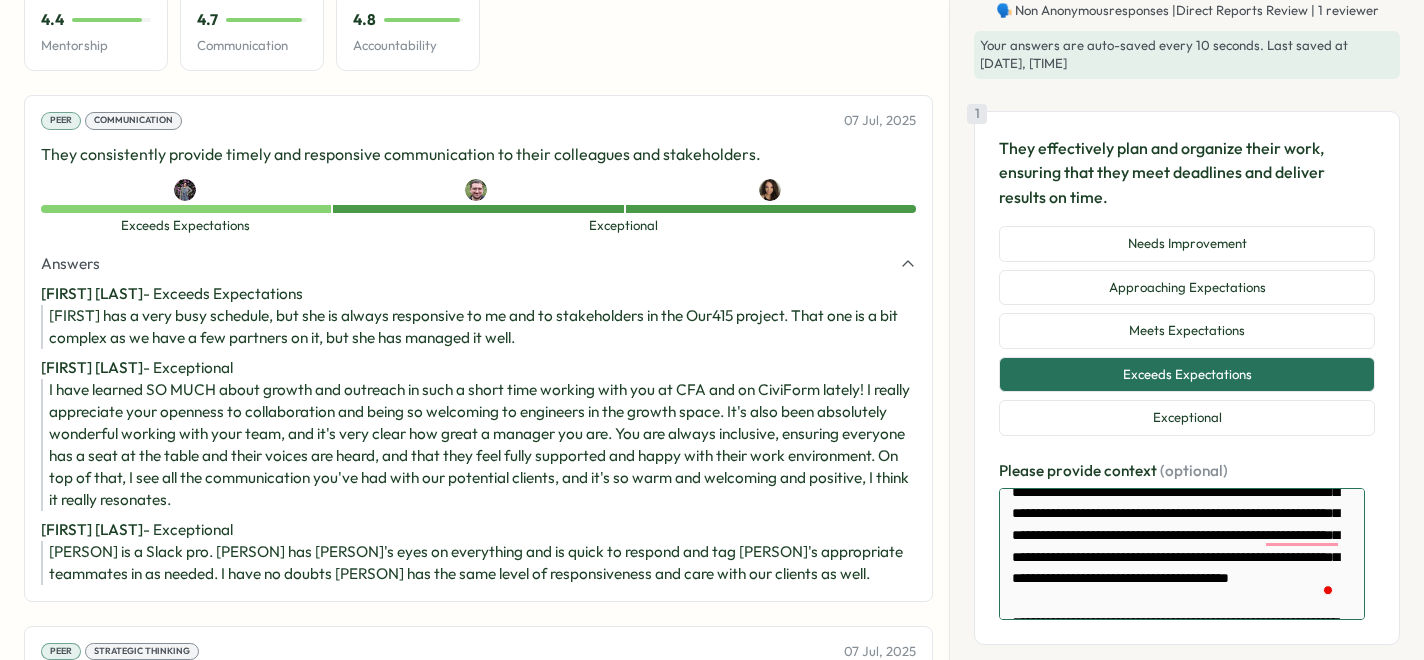 type on "*" 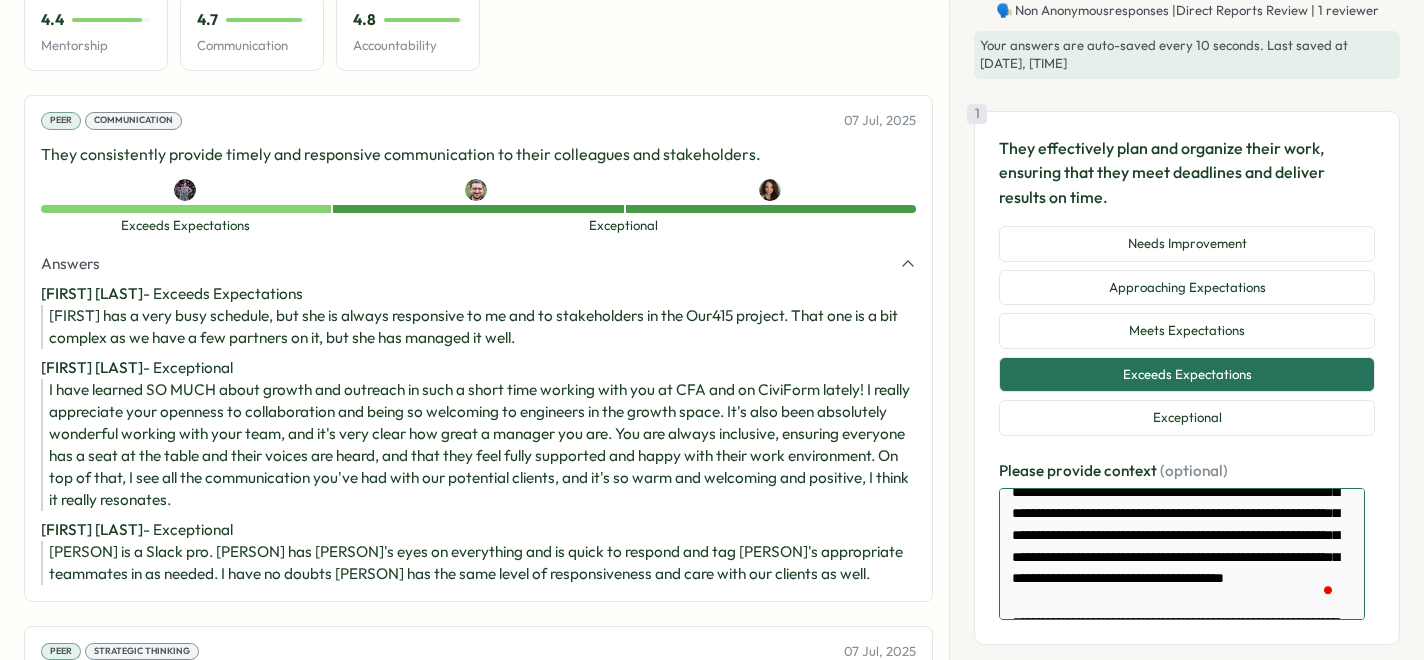 type on "*" 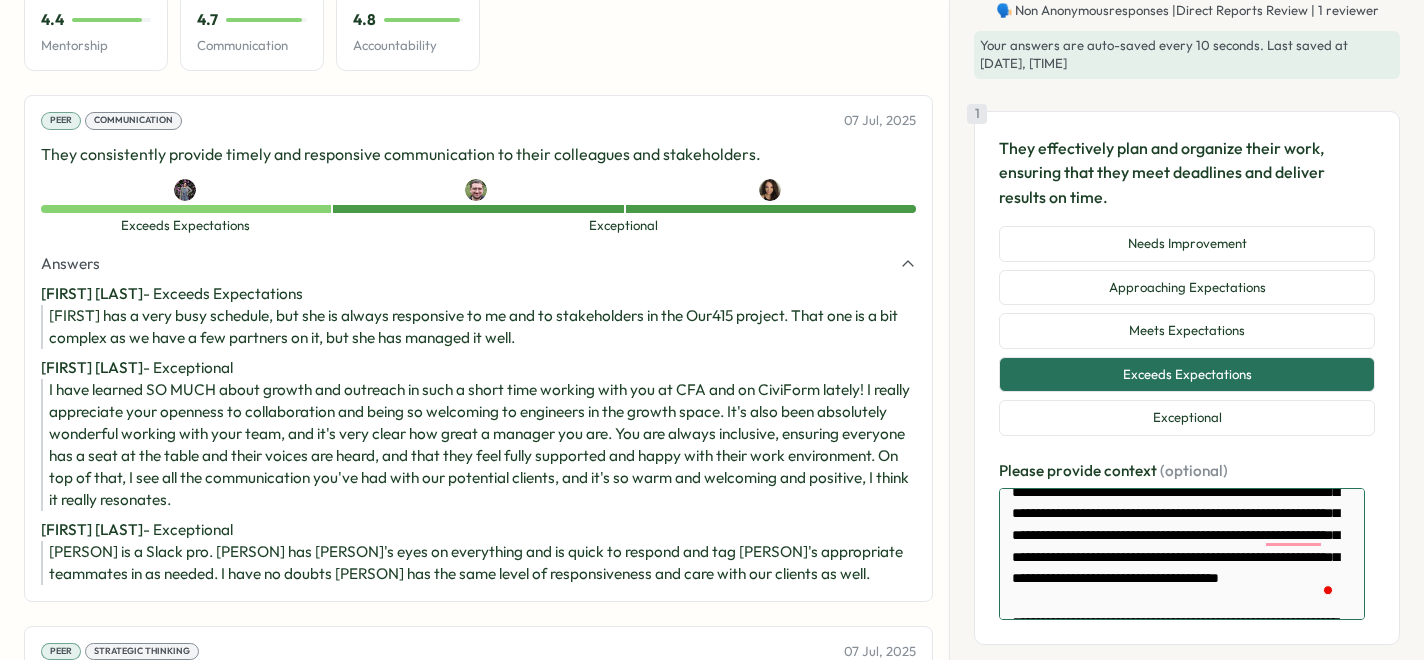 type on "*" 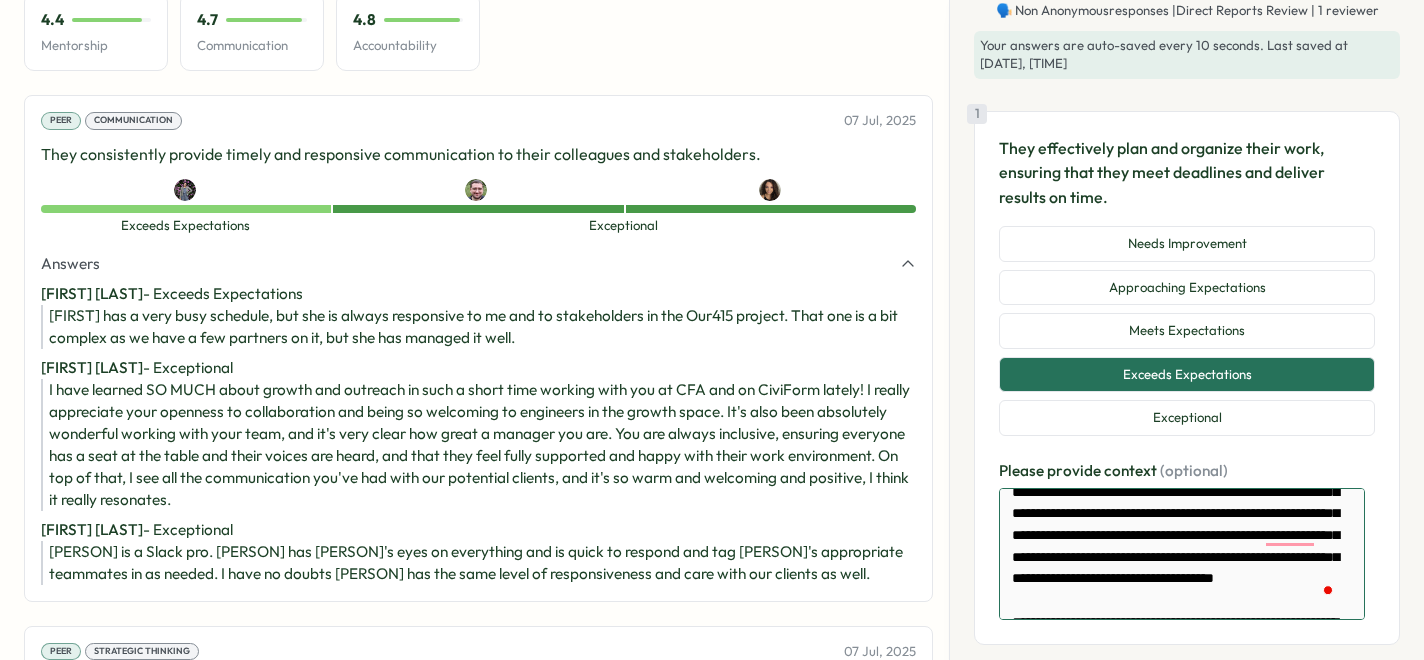 type on "*" 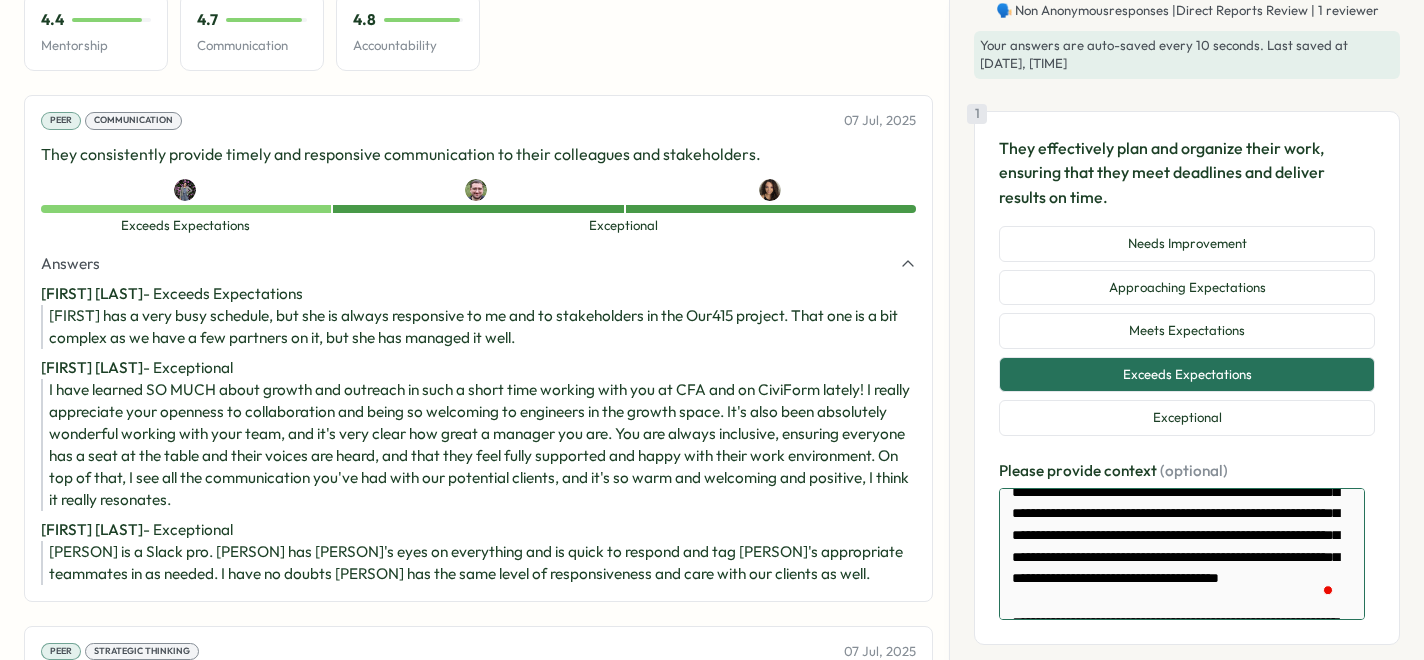 type on "*" 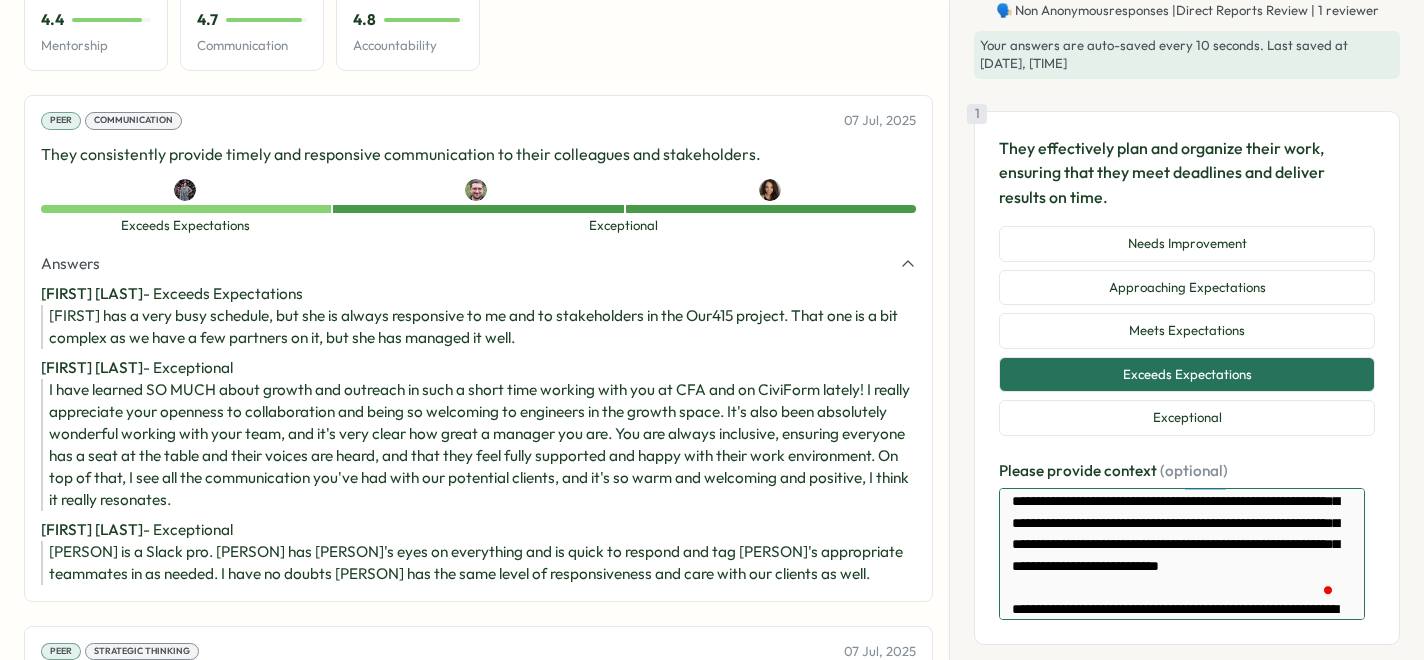type on "*" 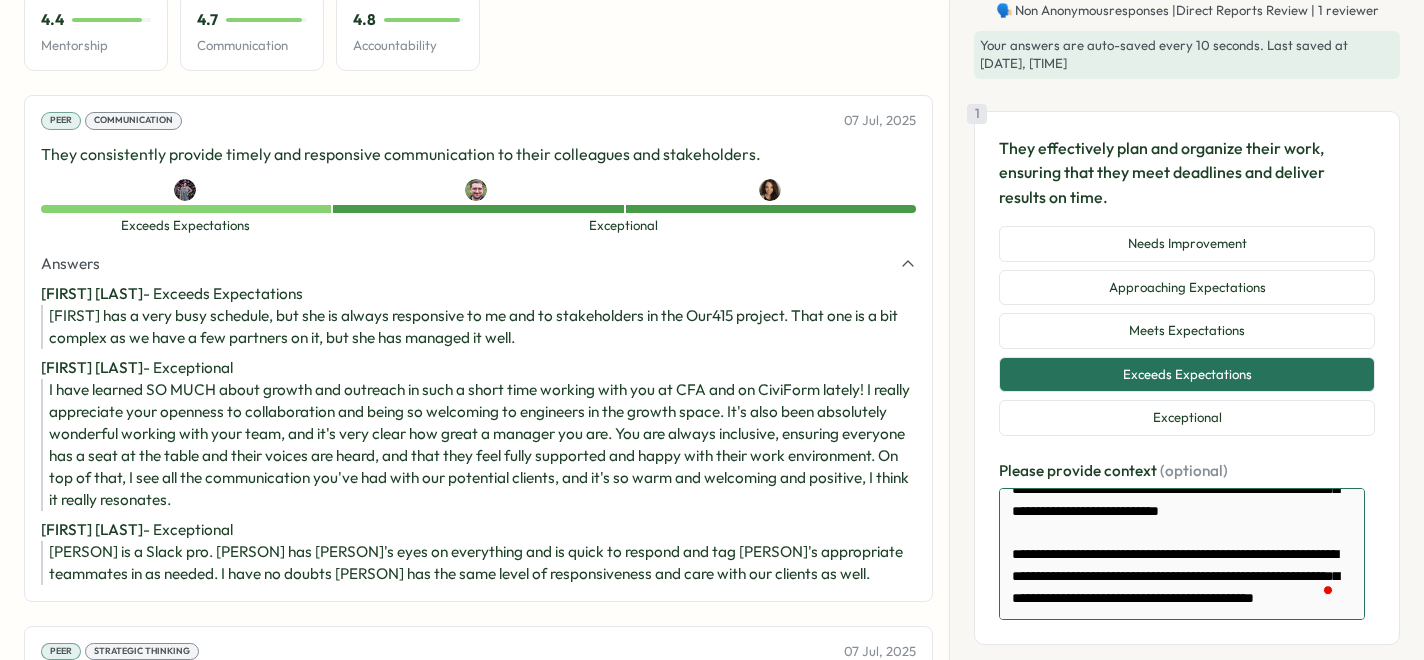 click on "**********" at bounding box center [1182, 554] 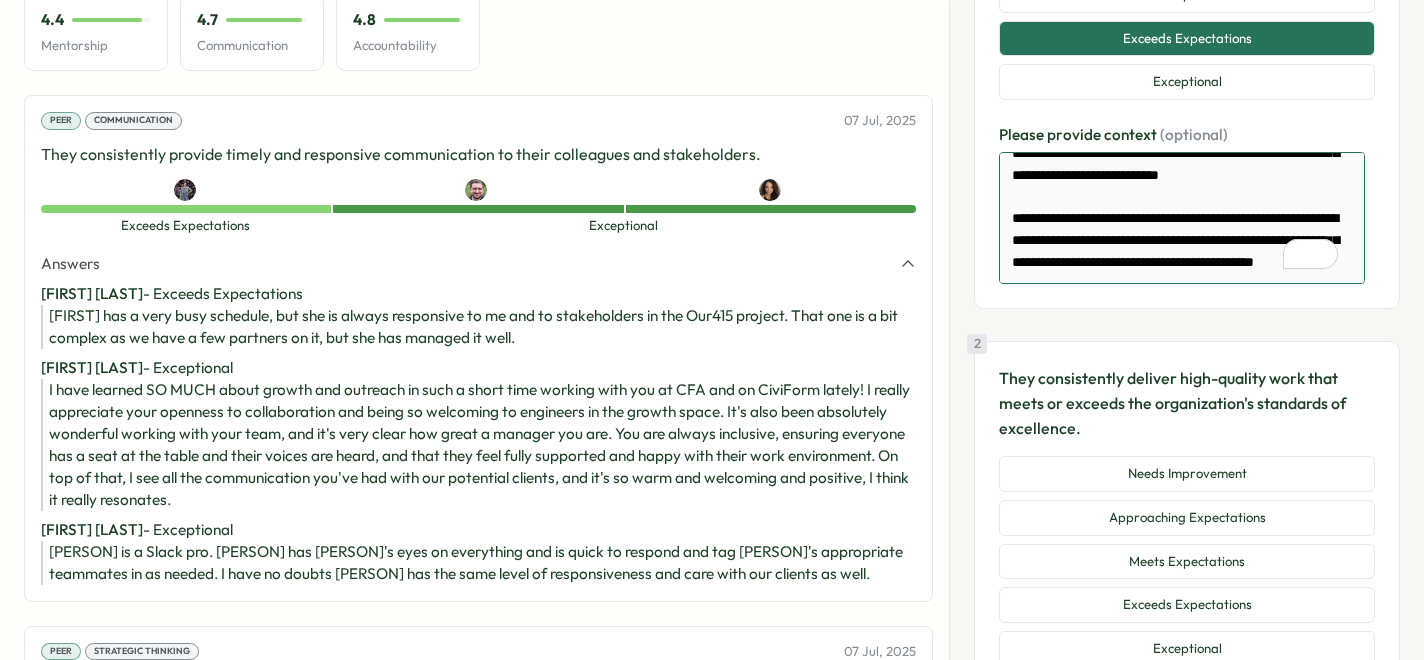 type on "**********" 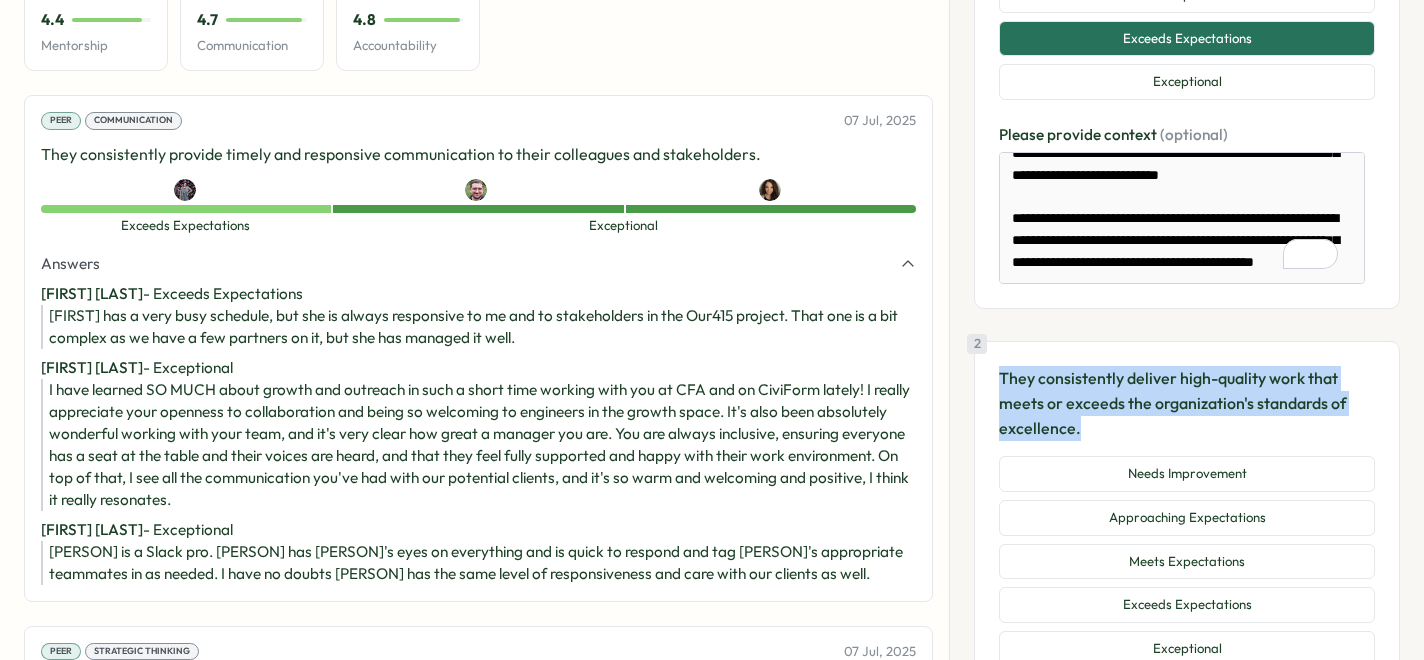 drag, startPoint x: 1161, startPoint y: 432, endPoint x: 979, endPoint y: 373, distance: 191.32433 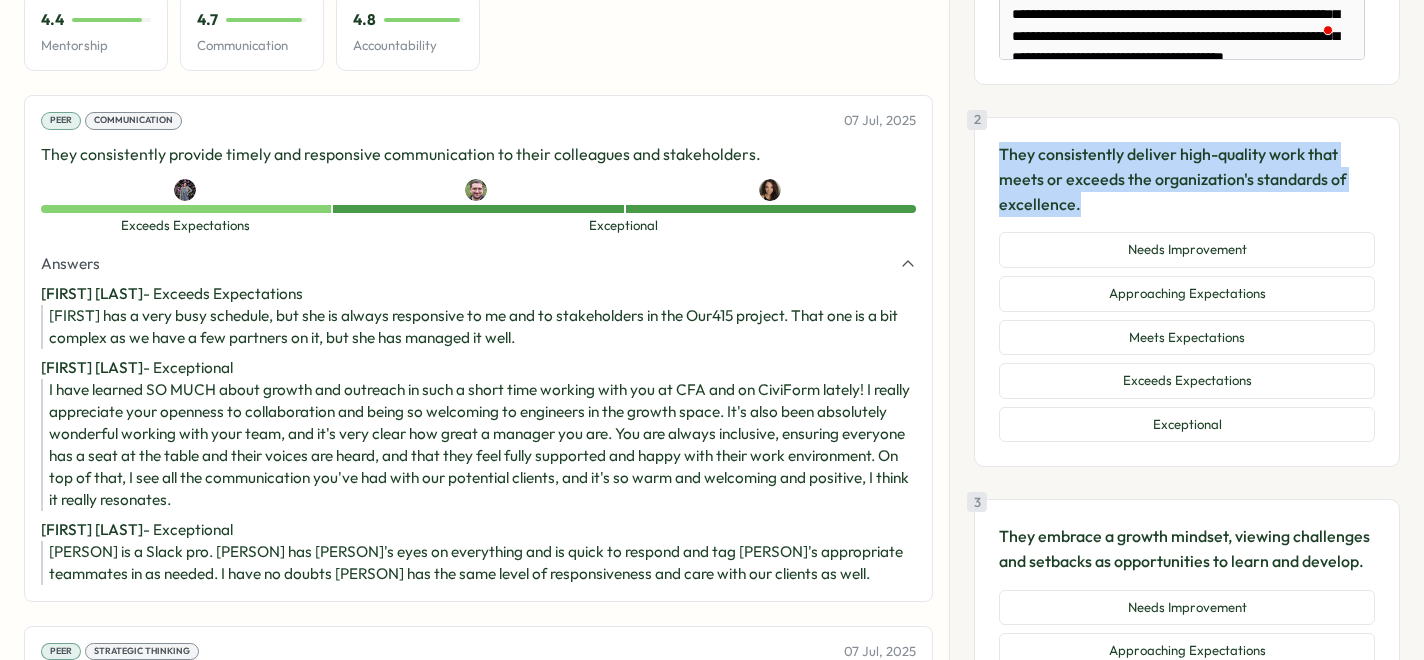 scroll, scrollTop: 632, scrollLeft: 0, axis: vertical 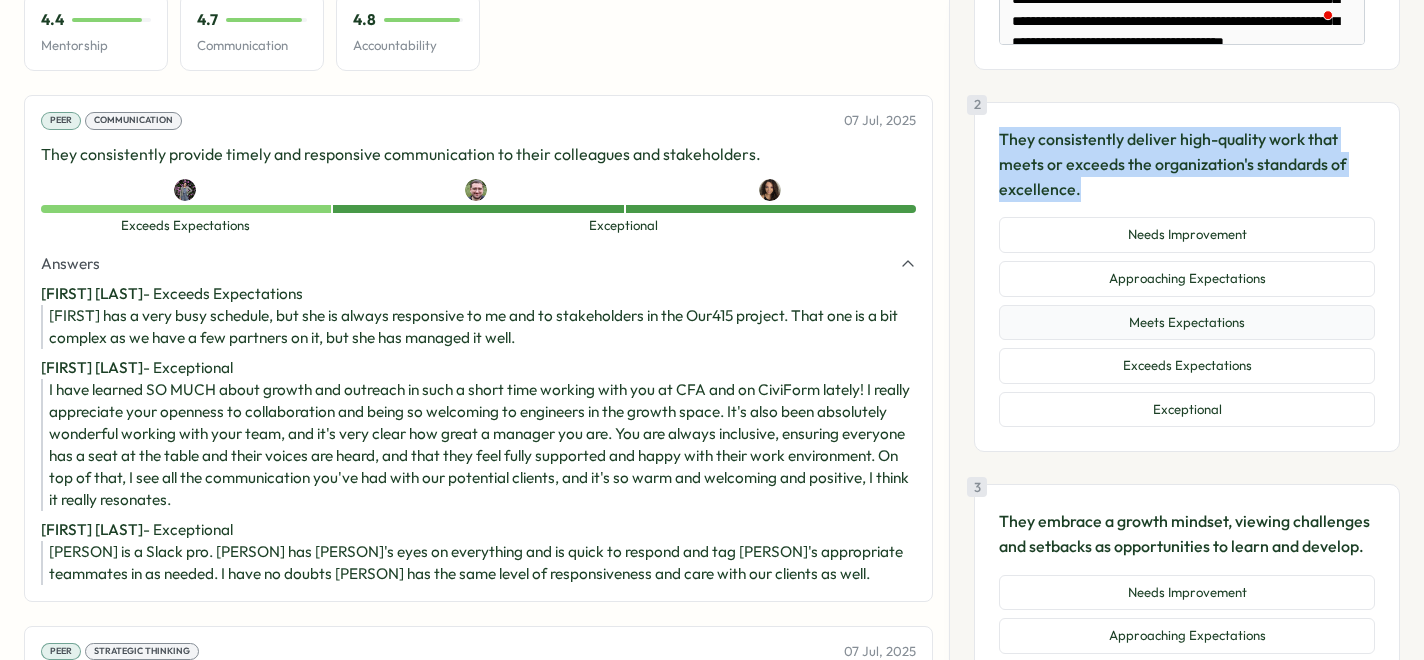 click on "Meets Expectations" at bounding box center (1187, 323) 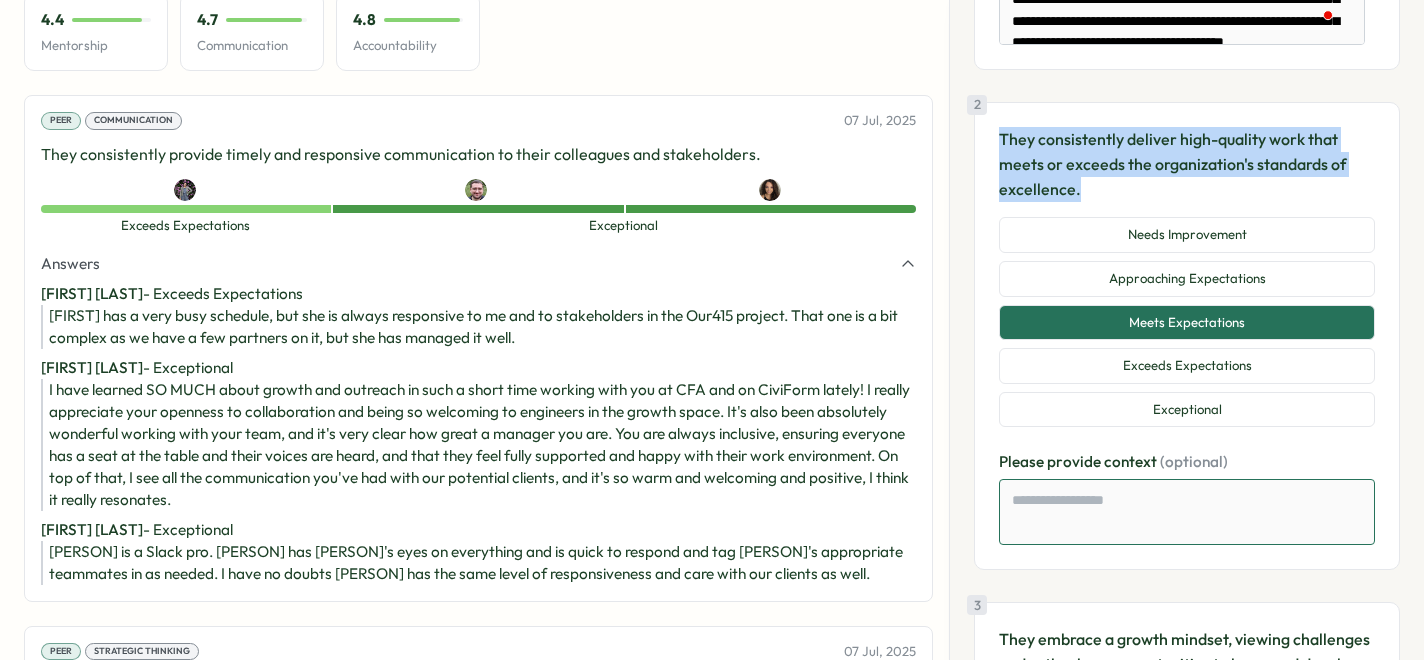 click at bounding box center (1187, 512) 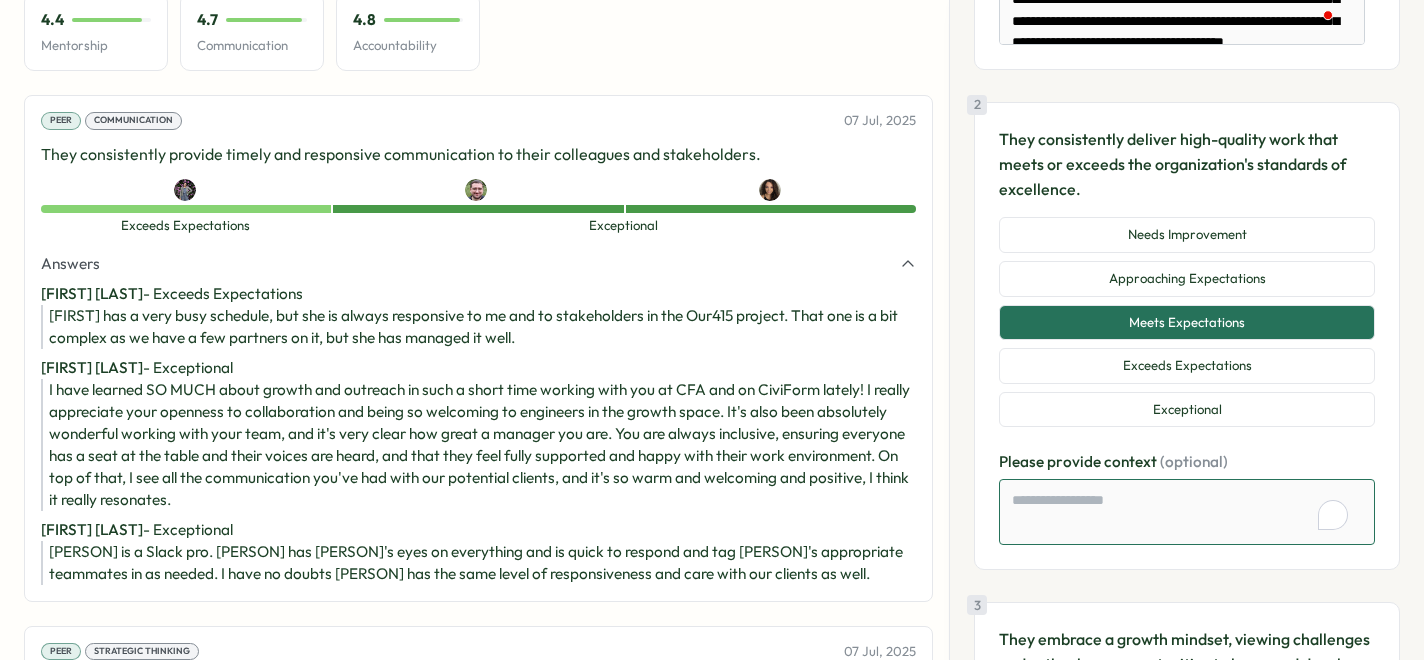 paste on "**********" 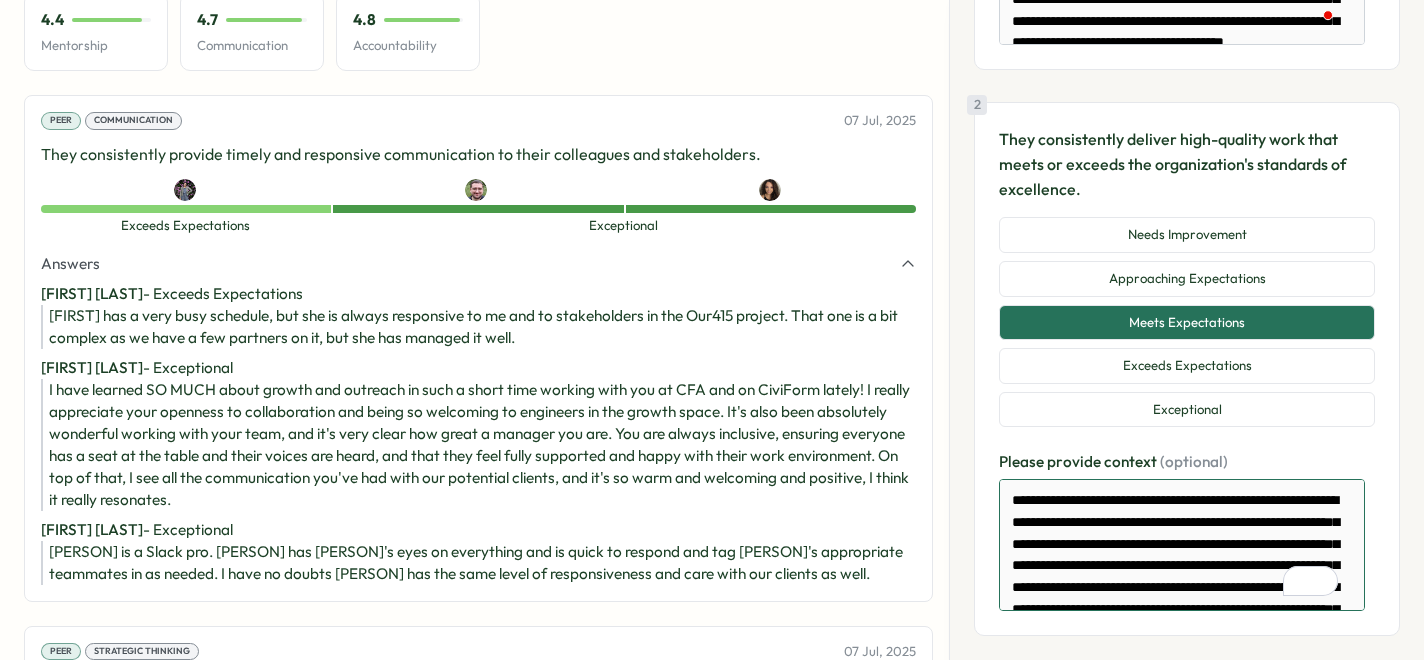 scroll, scrollTop: 528, scrollLeft: 0, axis: vertical 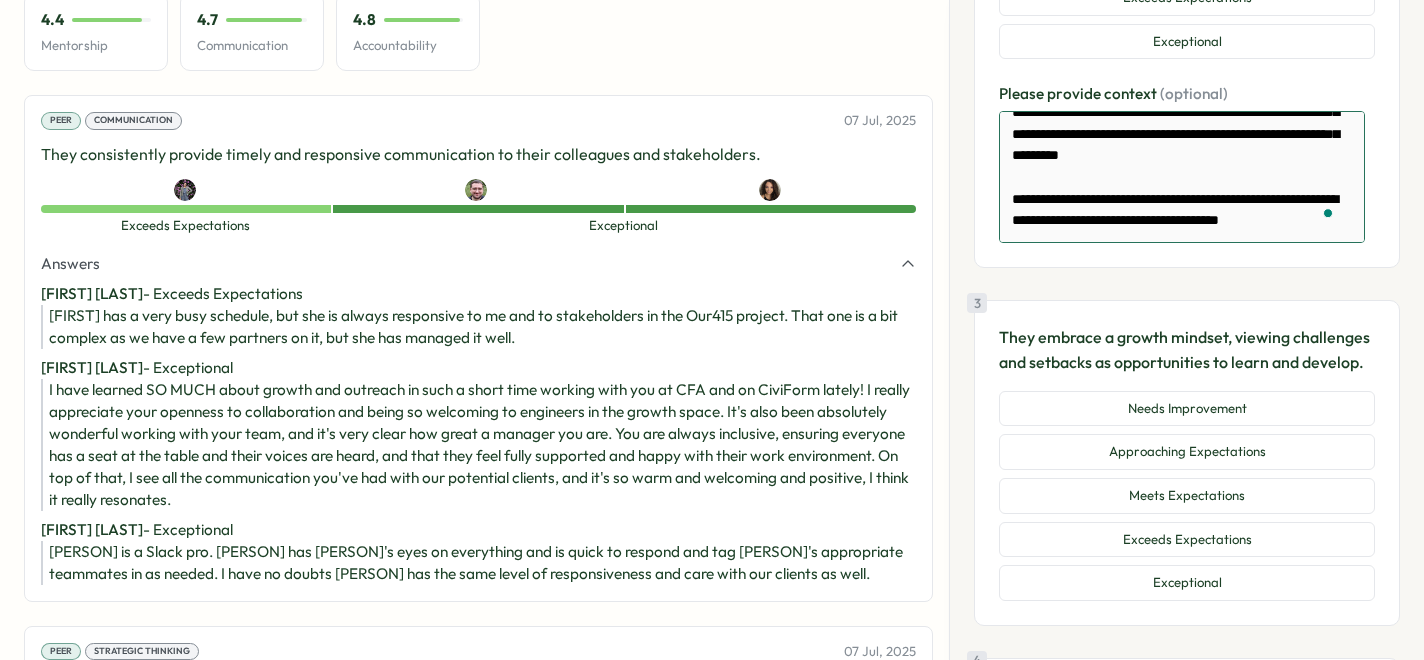 type on "**********" 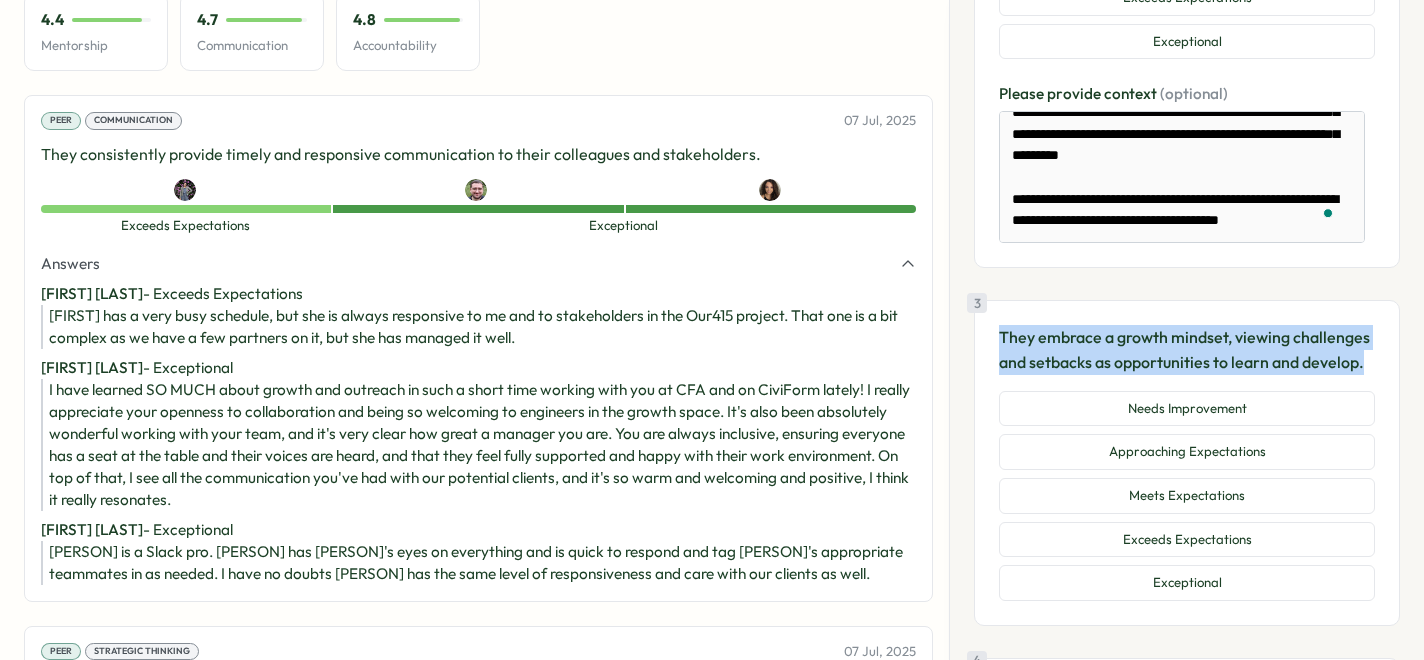 drag, startPoint x: 1132, startPoint y: 392, endPoint x: 996, endPoint y: 341, distance: 145.24806 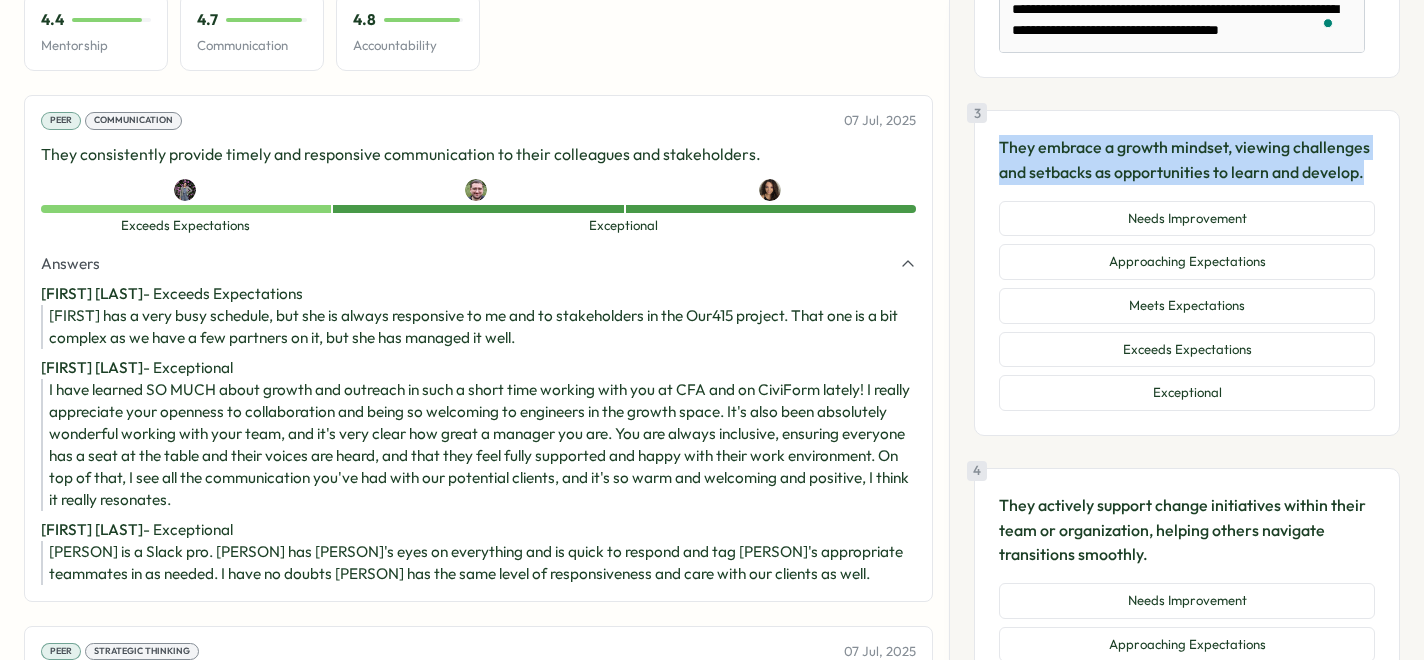 scroll, scrollTop: 1198, scrollLeft: 0, axis: vertical 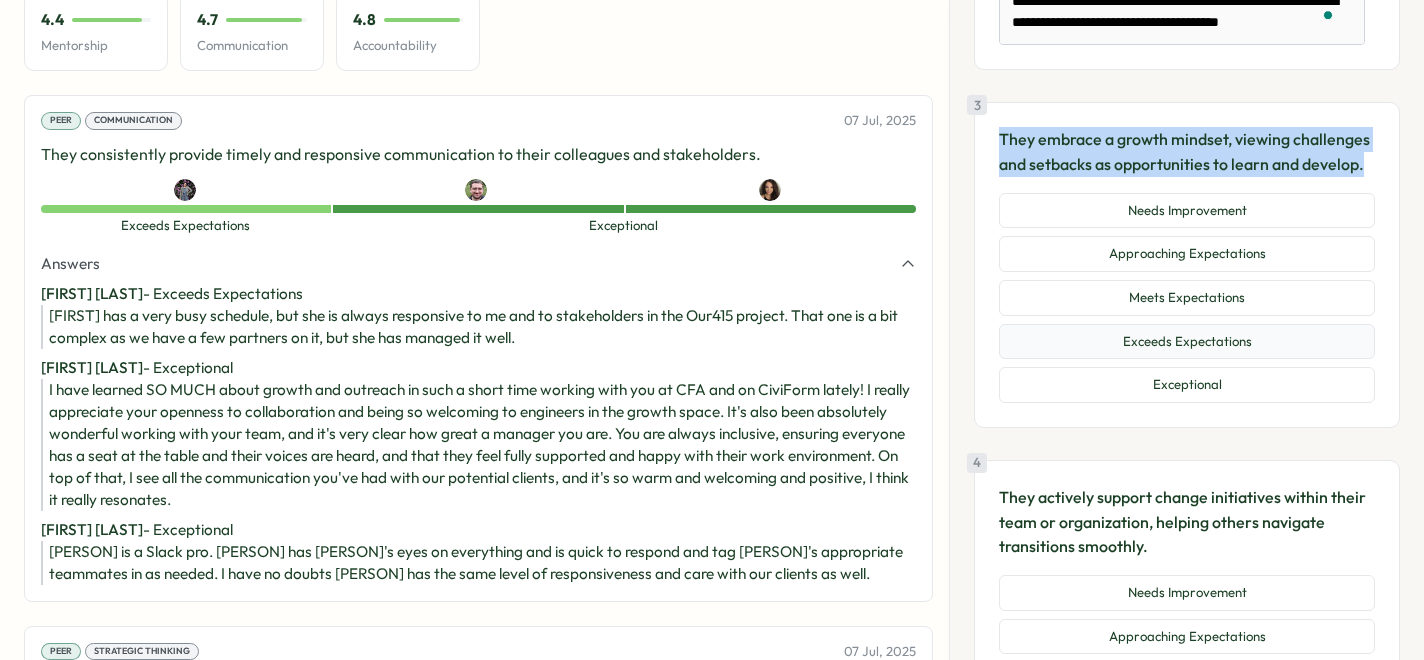 click on "Exceeds Expectations" at bounding box center (1187, 342) 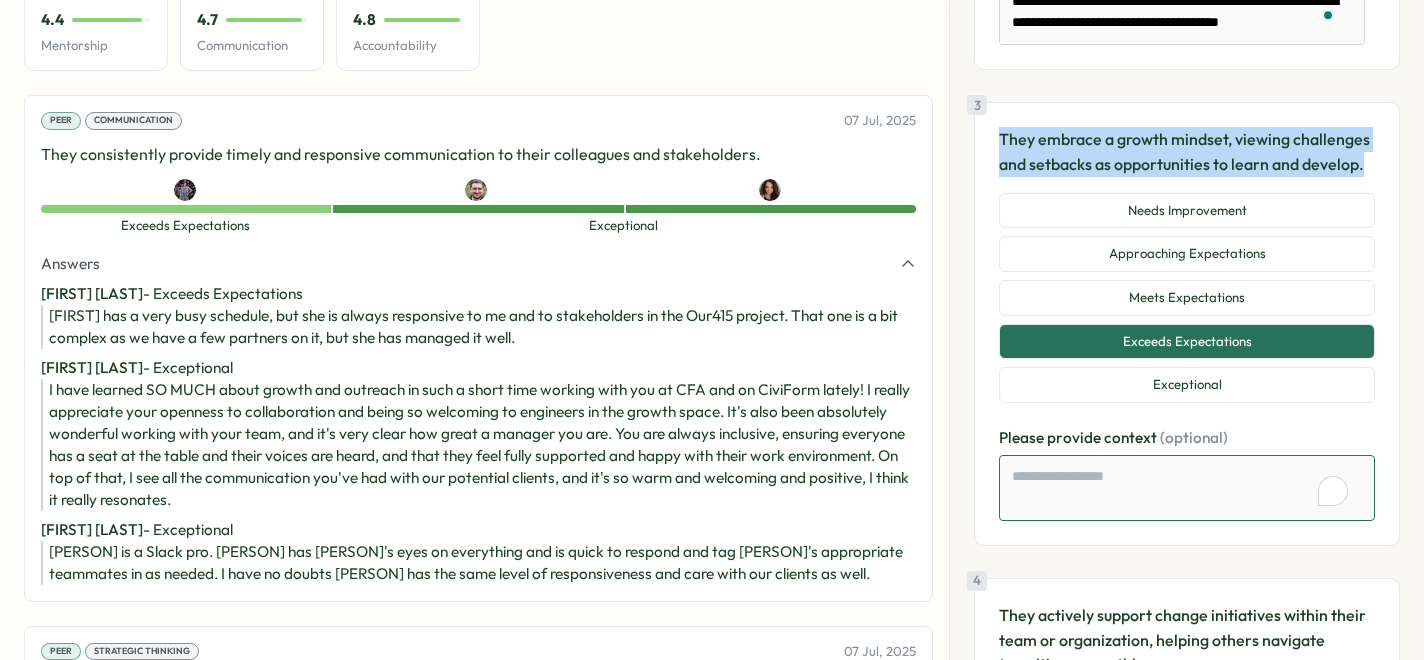 click at bounding box center (1187, 488) 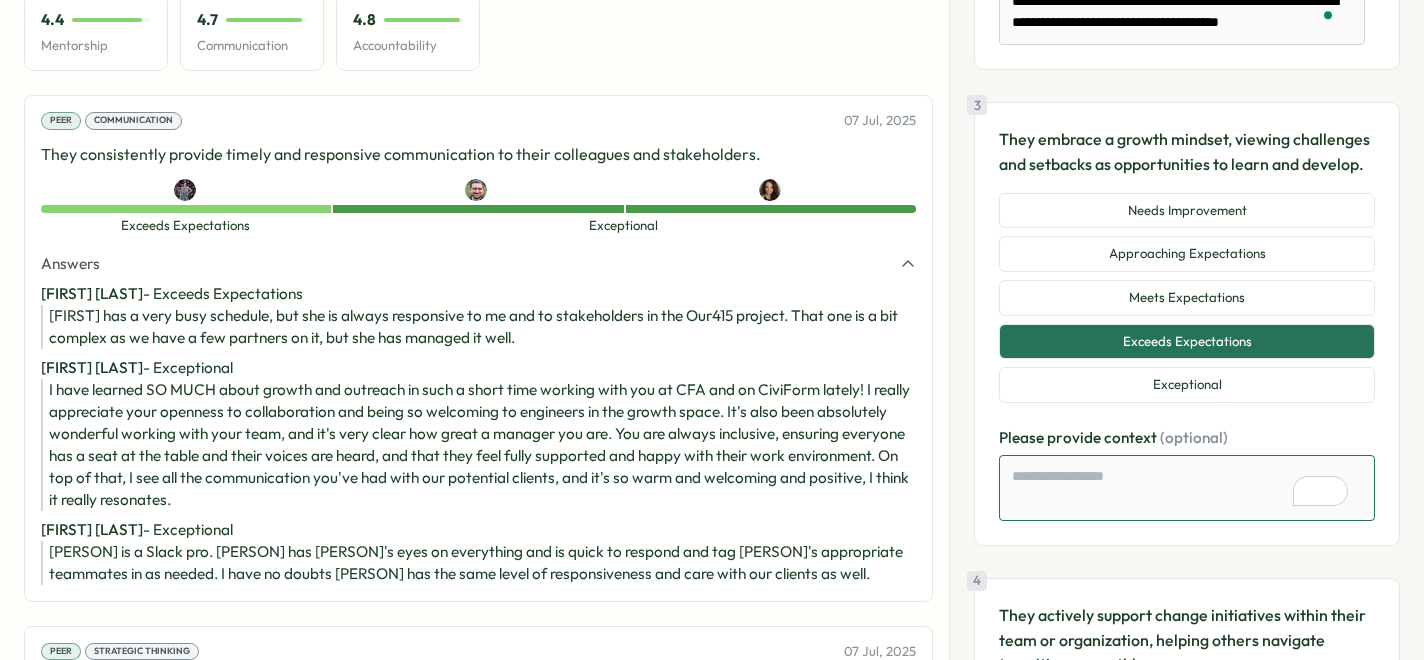 scroll, scrollTop: 541, scrollLeft: 0, axis: vertical 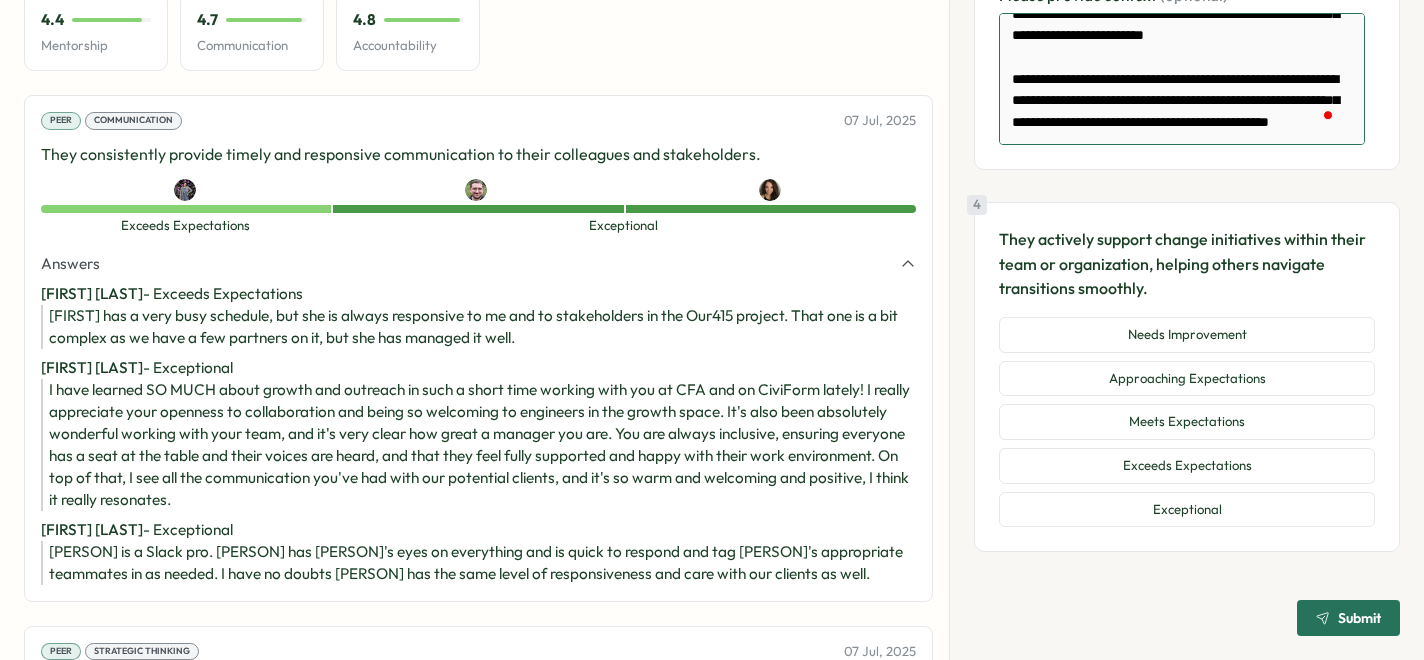 type on "*" 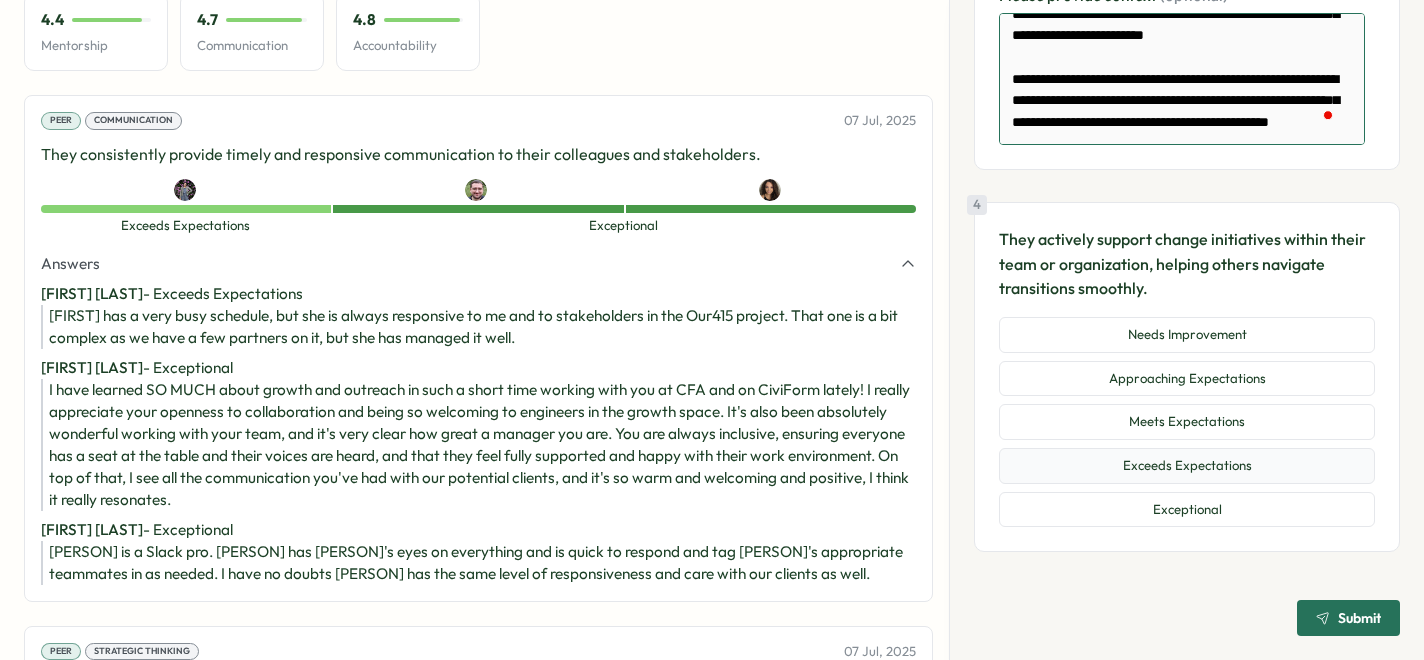 type on "**********" 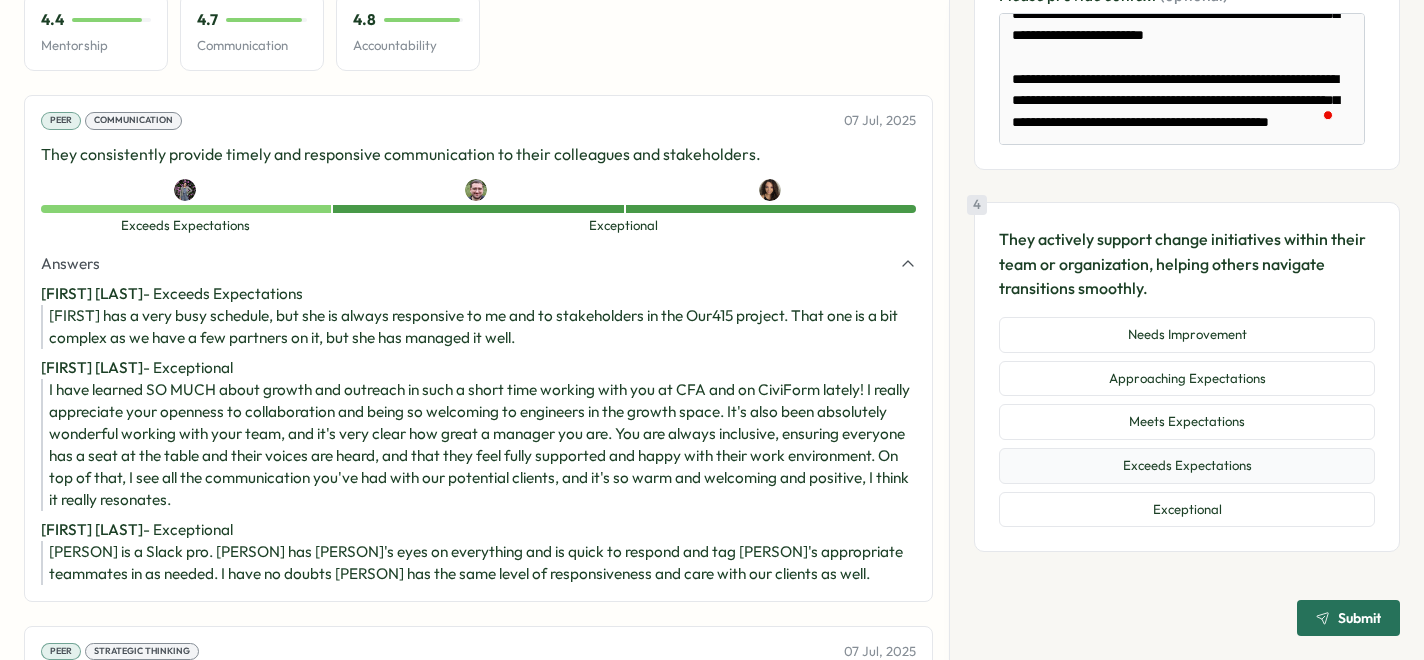 click on "Exceeds Expectations" at bounding box center (1187, 466) 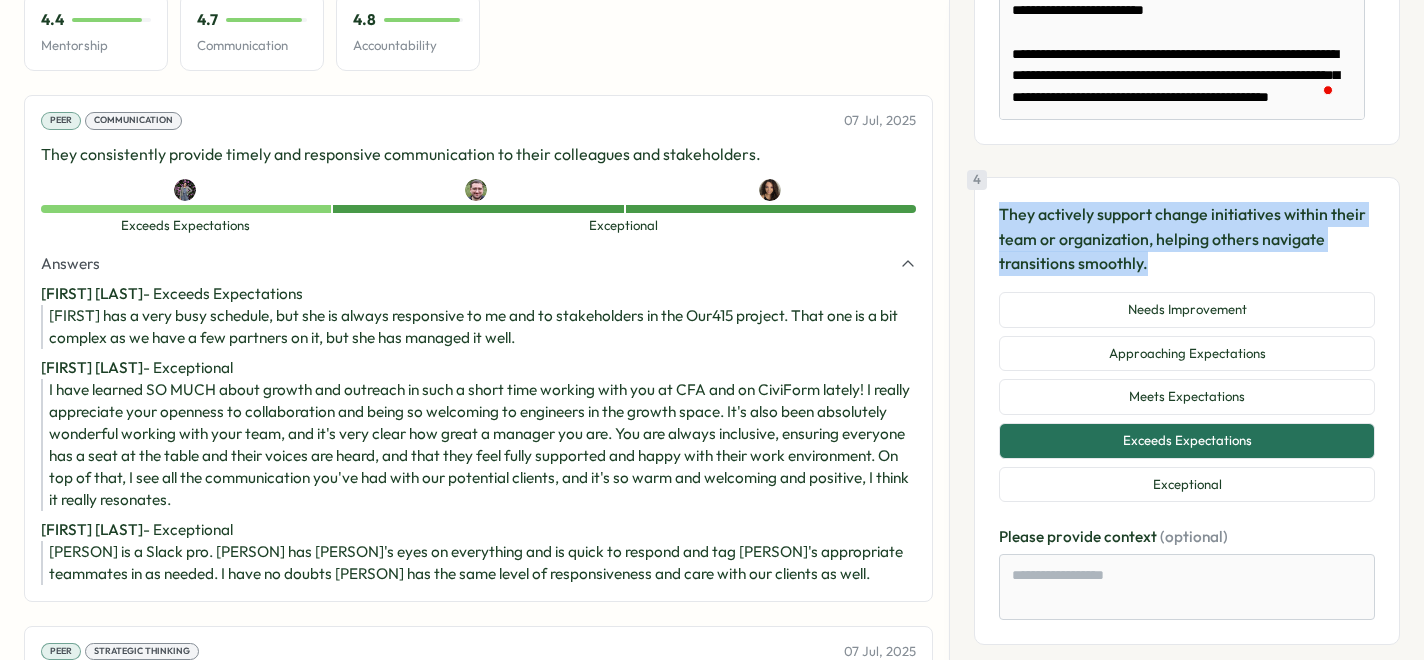 drag, startPoint x: 1203, startPoint y: 291, endPoint x: 989, endPoint y: 239, distance: 220.22716 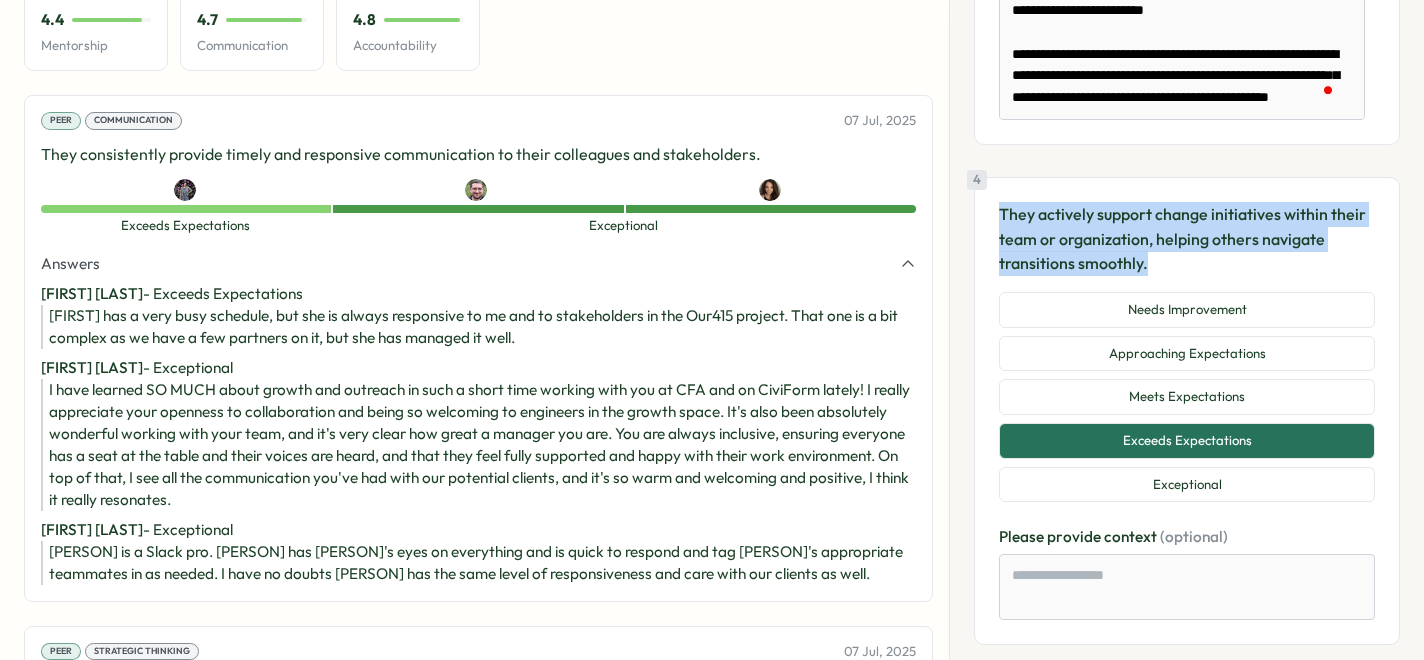 copy on "They actively support change initiatives within their team or organization, helping others navigate transitions smoothly." 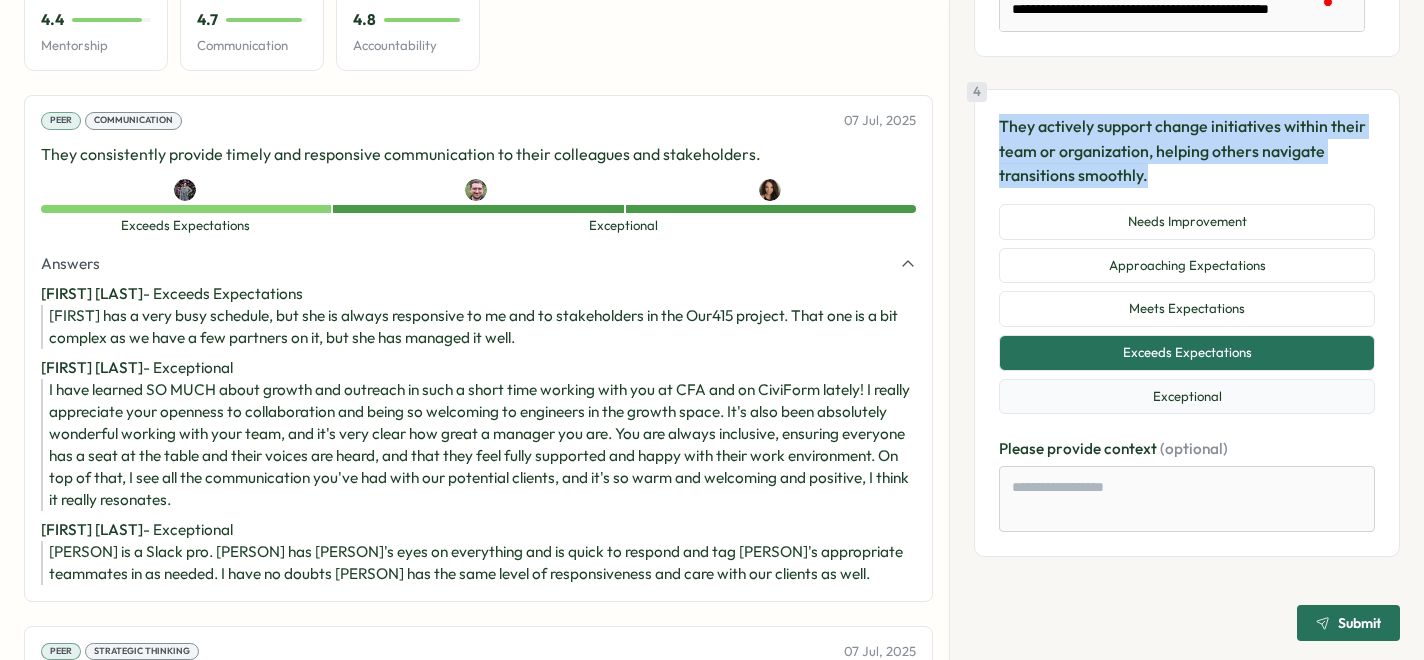 scroll, scrollTop: 1783, scrollLeft: 0, axis: vertical 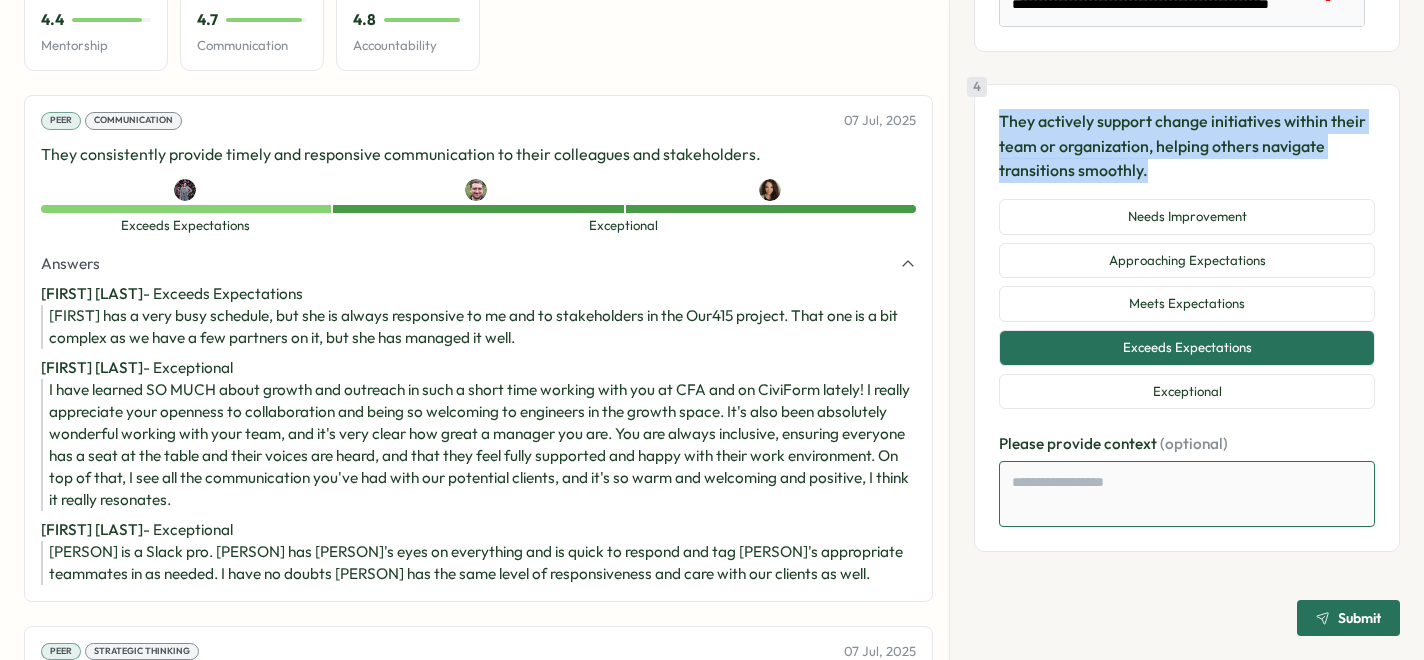 click at bounding box center (1187, 494) 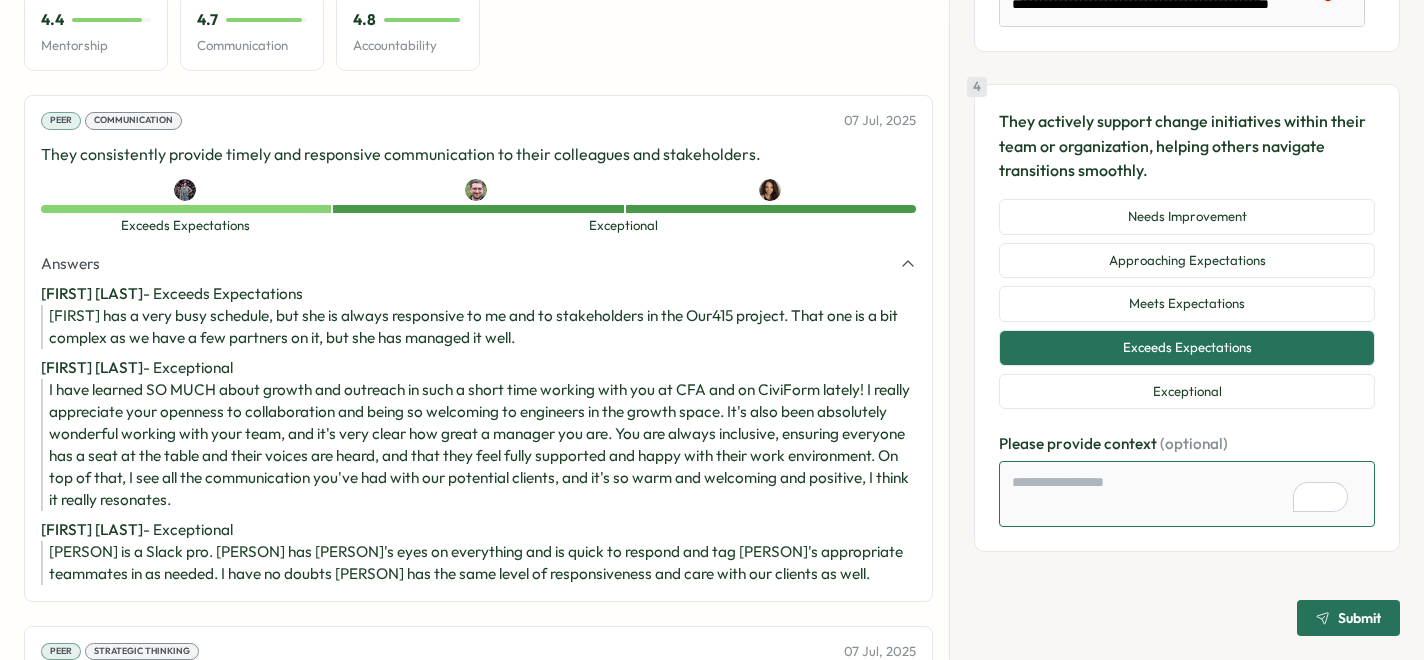 paste on "**********" 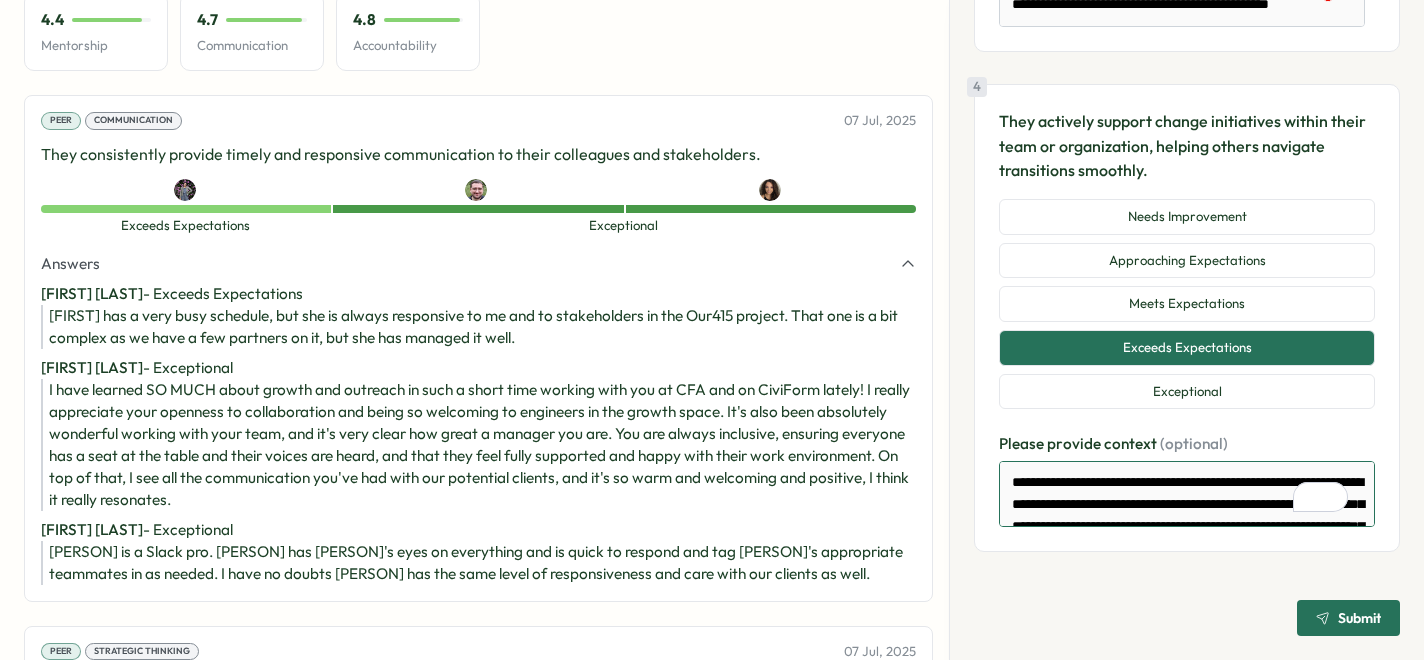 scroll, scrollTop: 323, scrollLeft: 0, axis: vertical 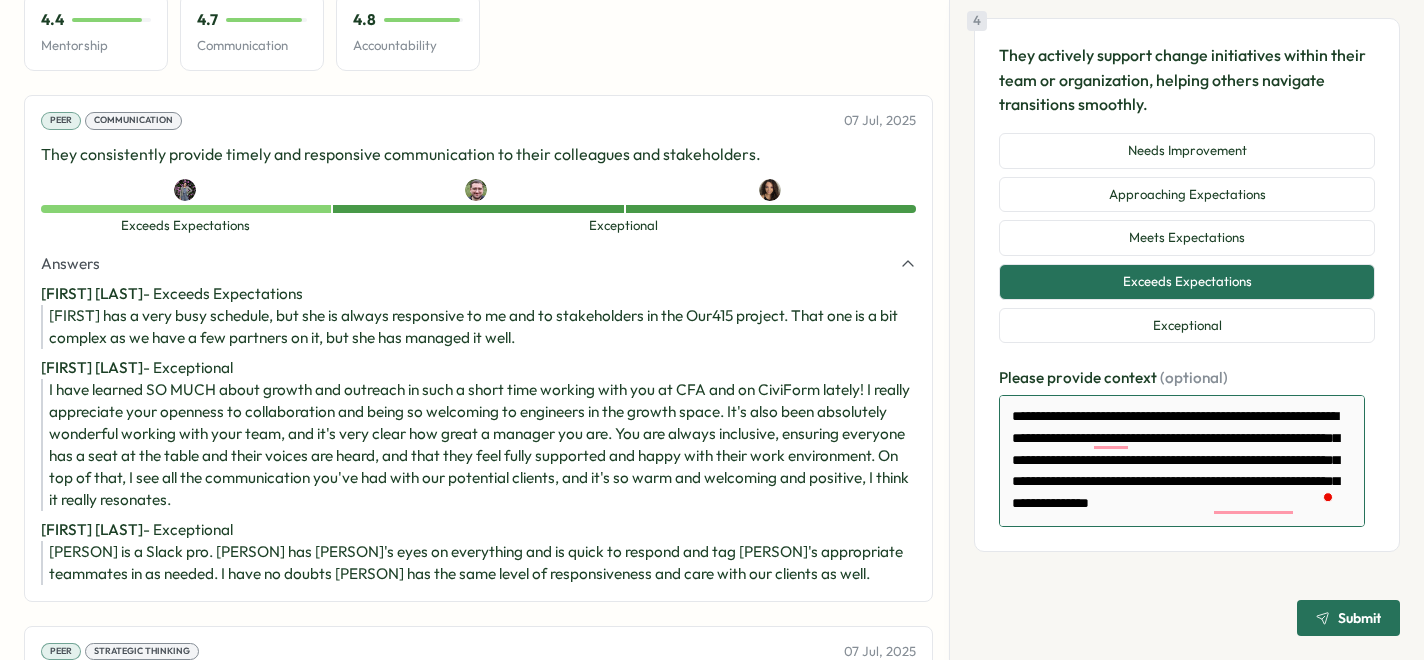 type on "*" 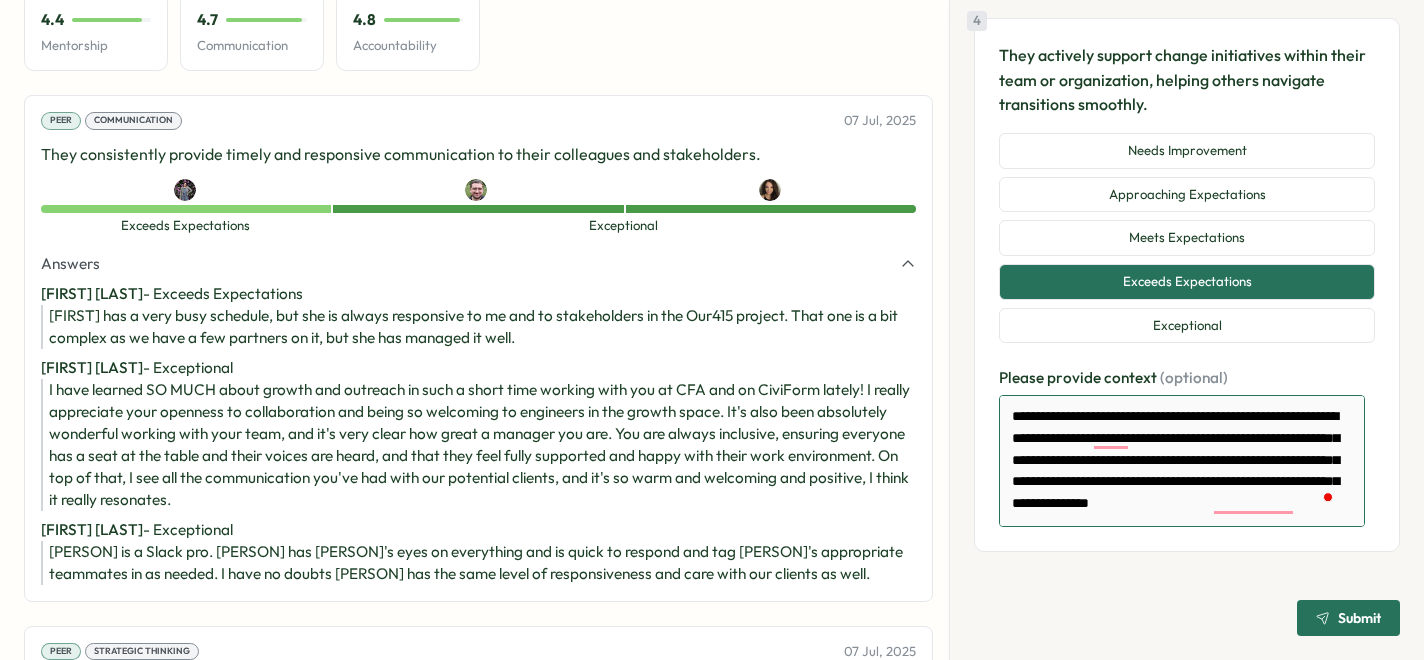 type on "**********" 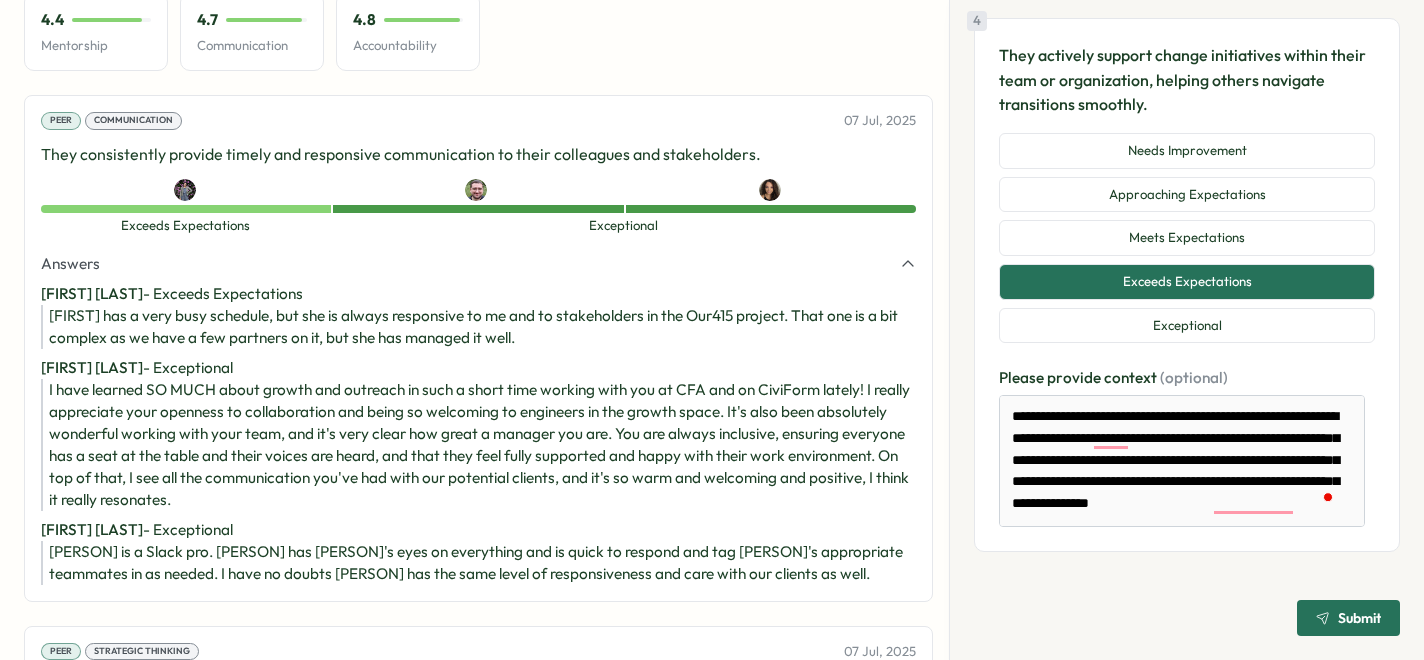 click on "Submit" at bounding box center (1359, 618) 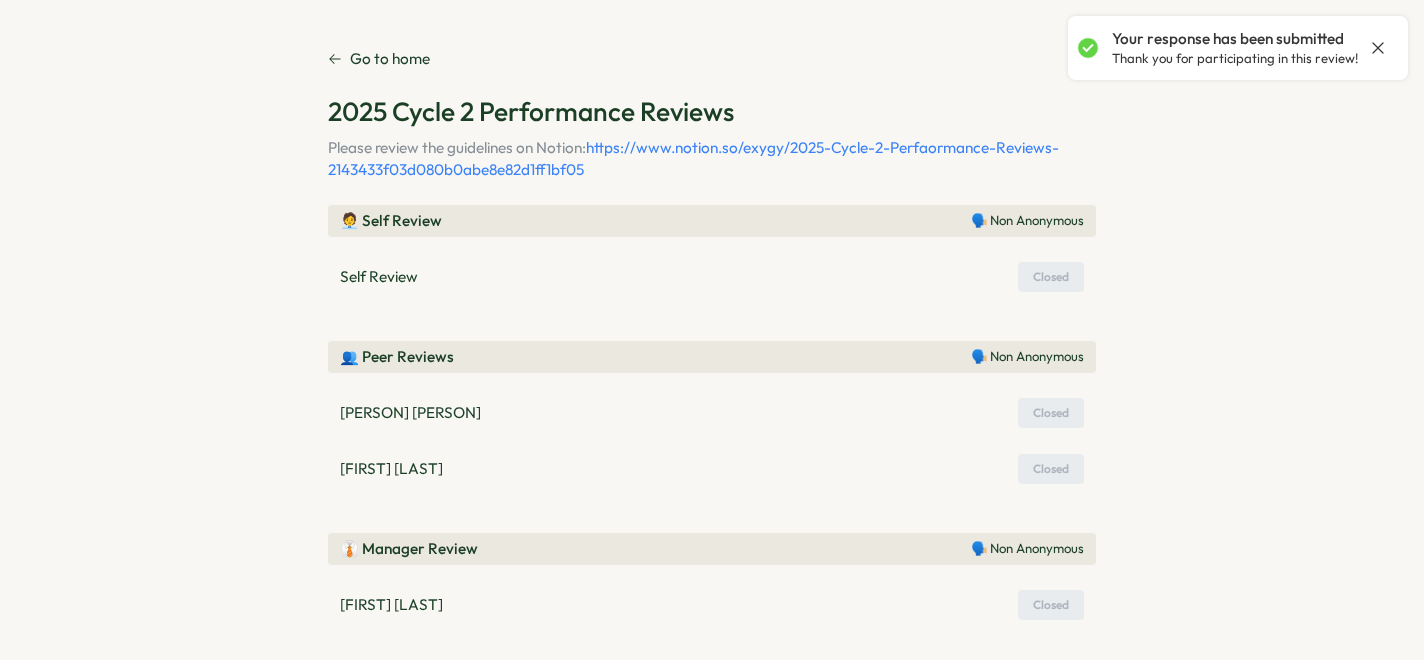click on "Your response has been submitted Thank you for participating in this review!" at bounding box center [1250, 48] 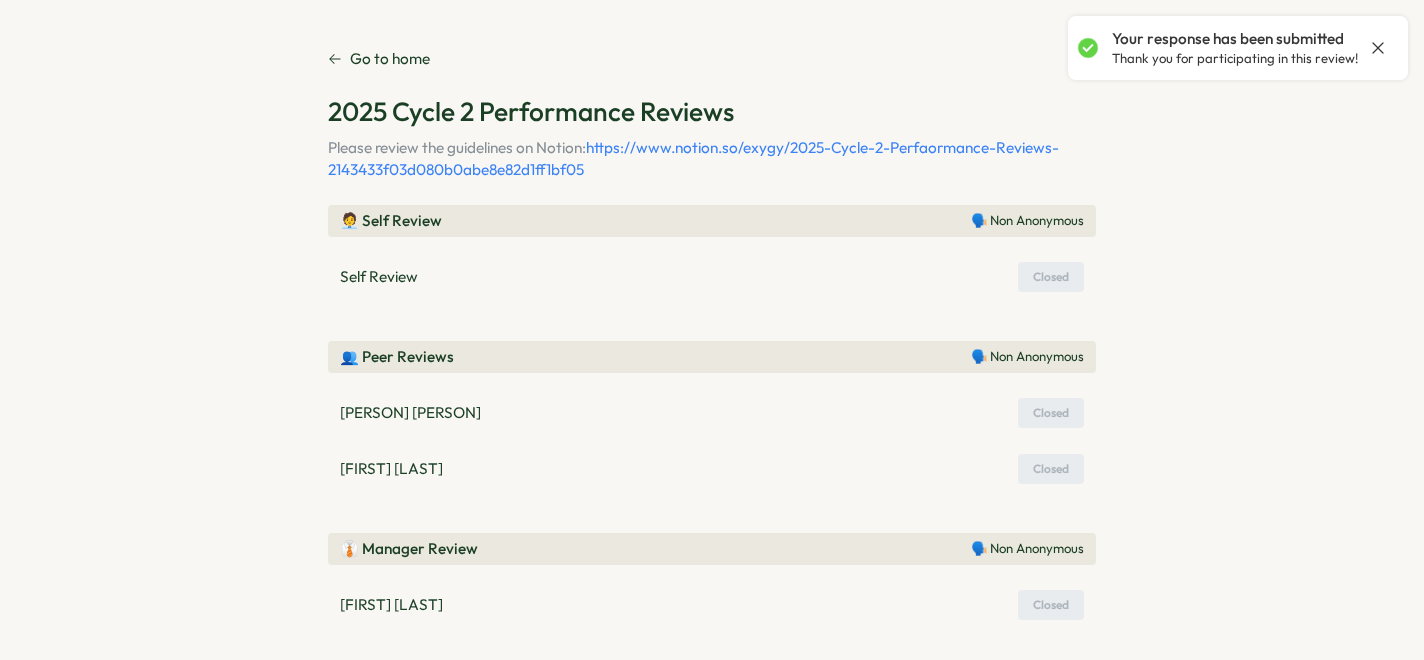 click 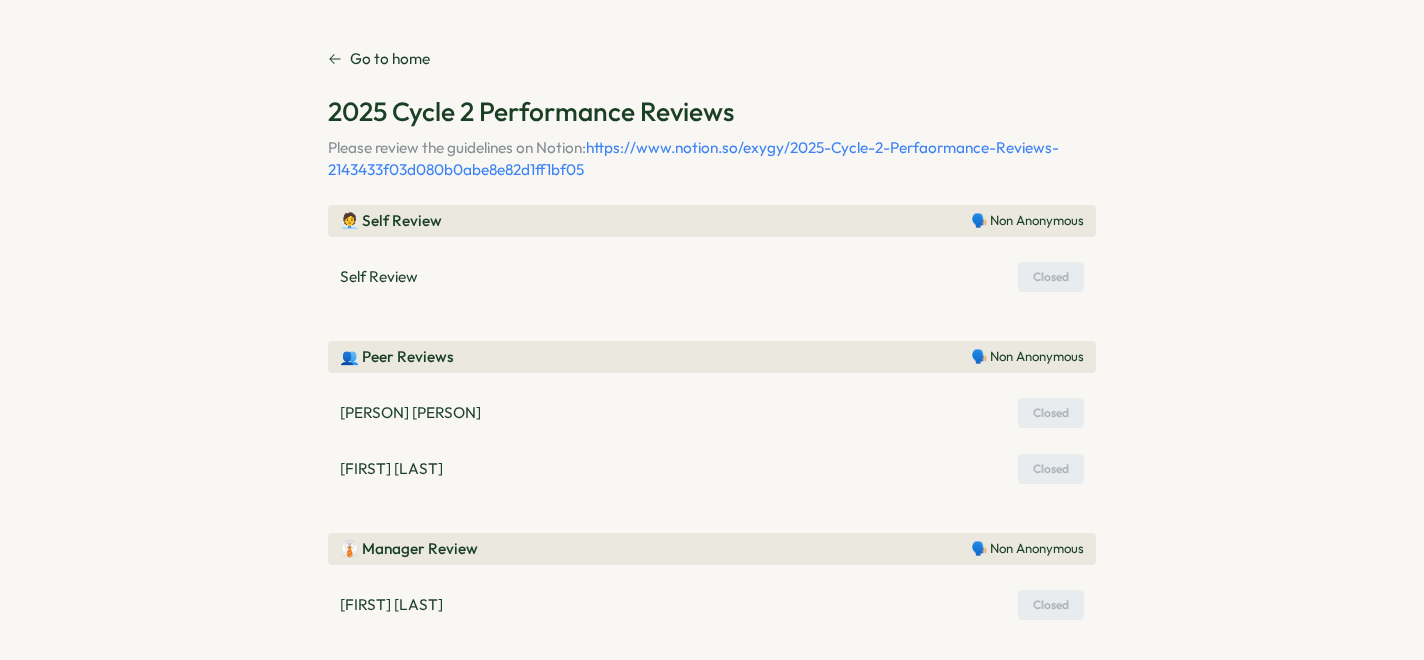 click on "Go to home" at bounding box center (390, 59) 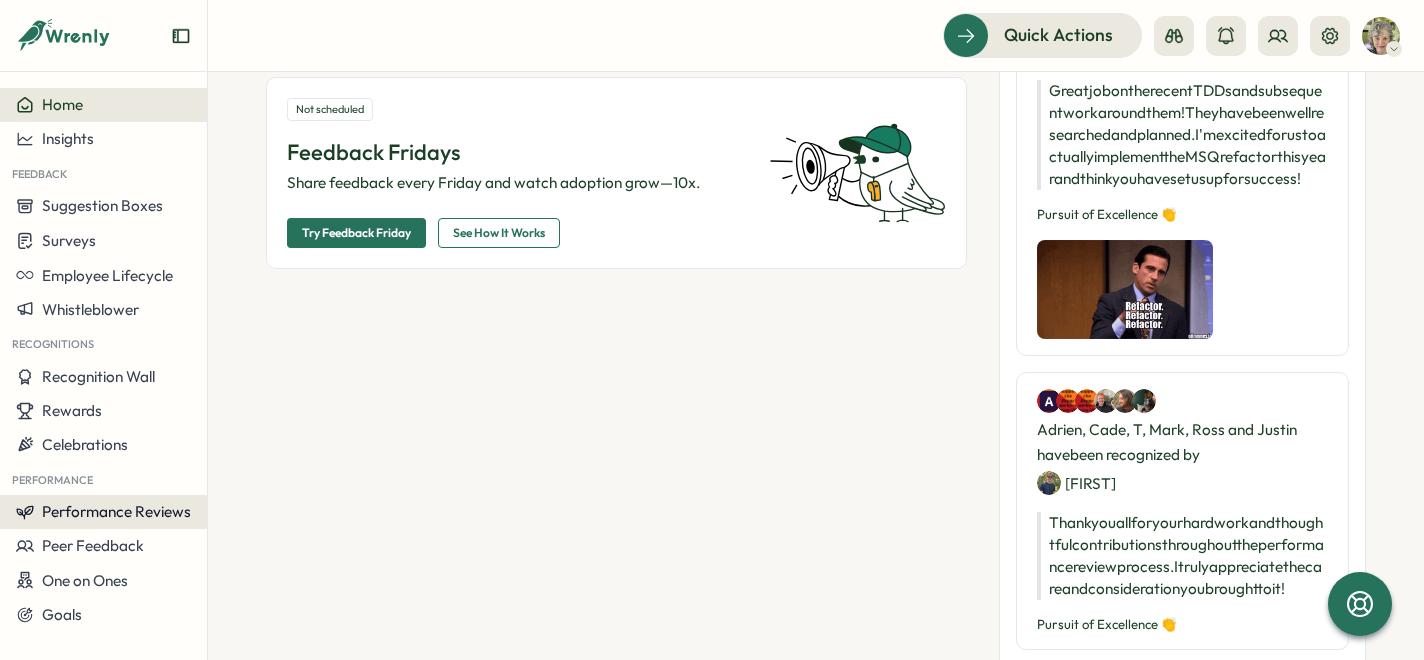 click on "Performance Reviews" at bounding box center (116, 511) 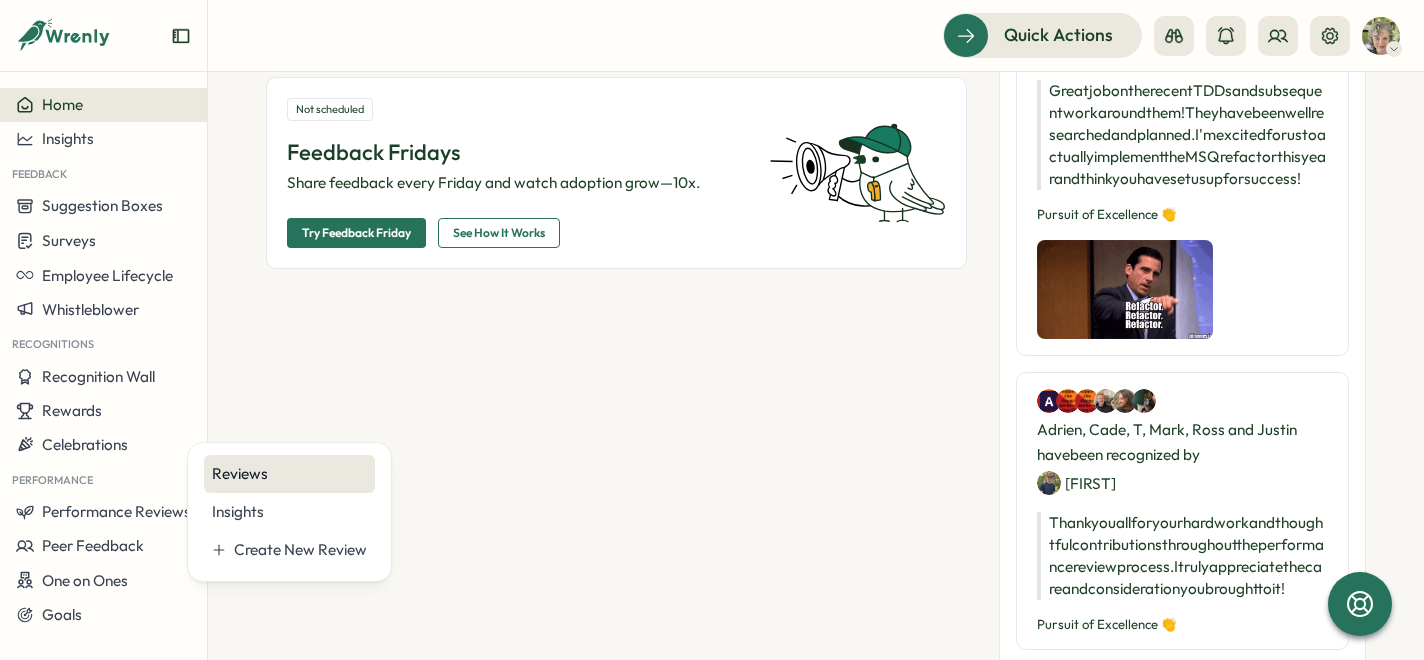 click on "Reviews" at bounding box center [289, 474] 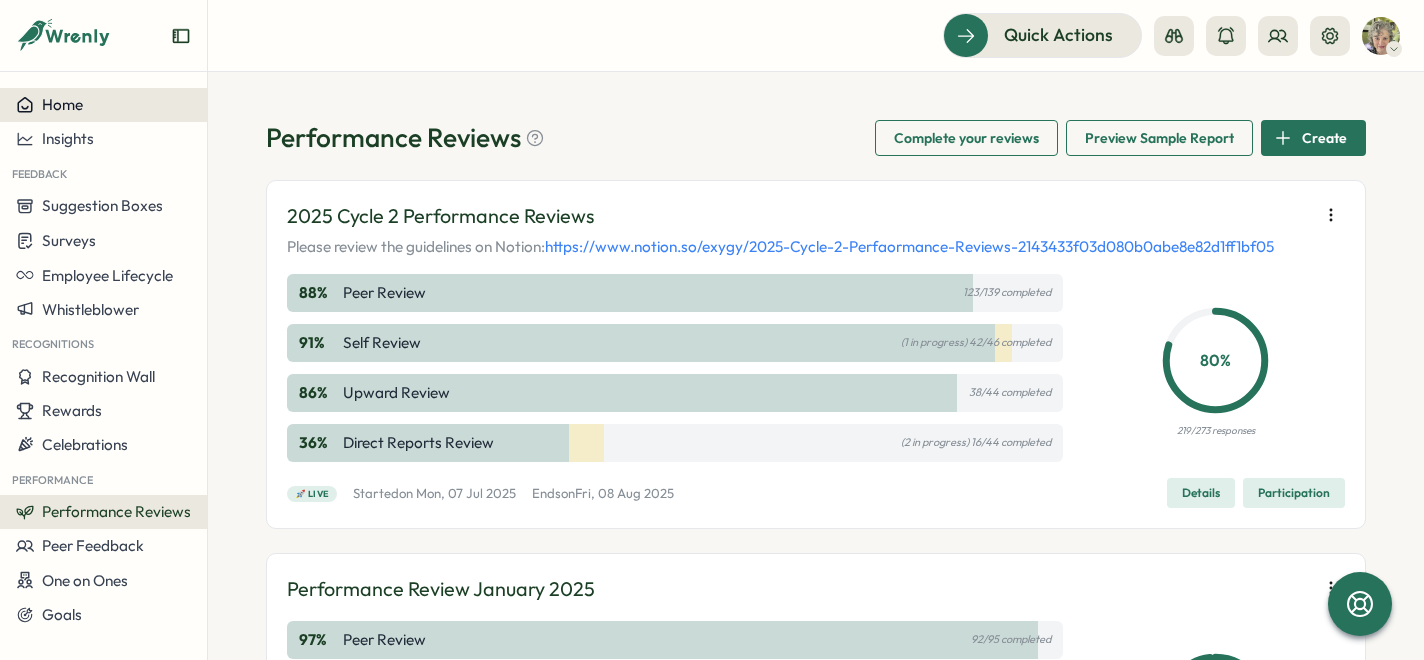 click on "Home" at bounding box center (103, 105) 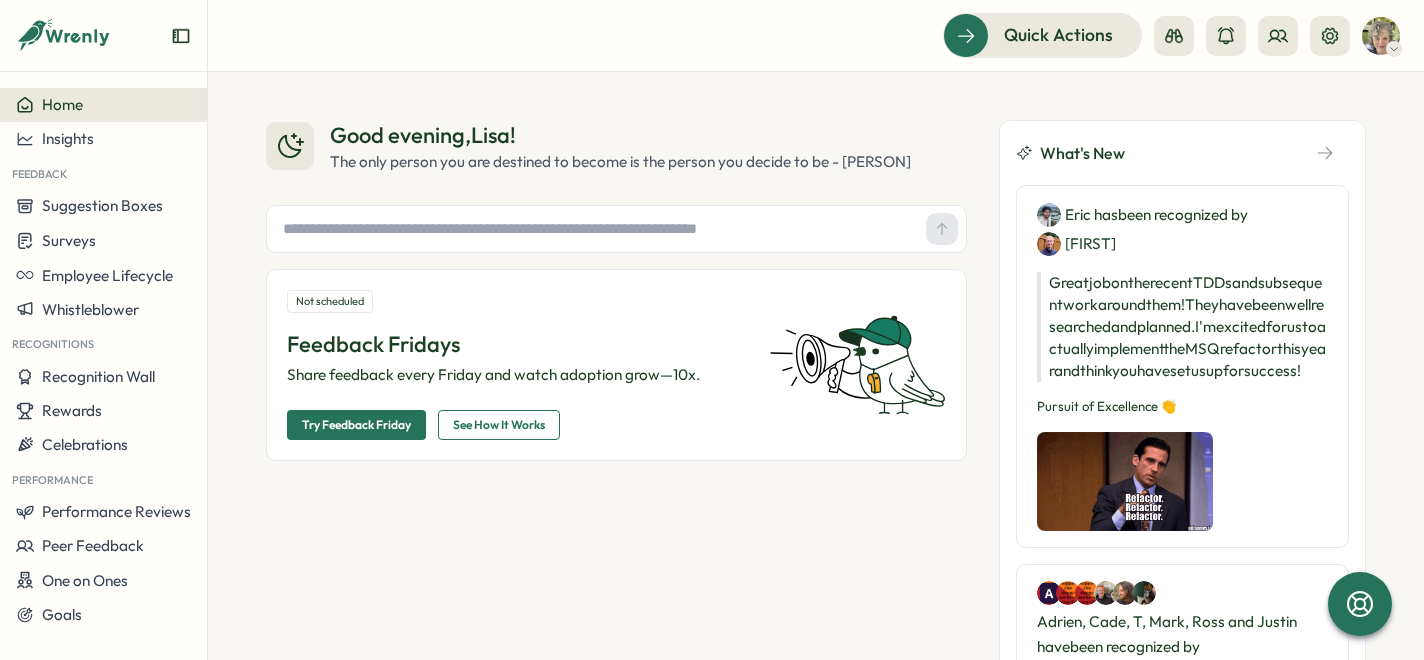 click at bounding box center (596, 229) 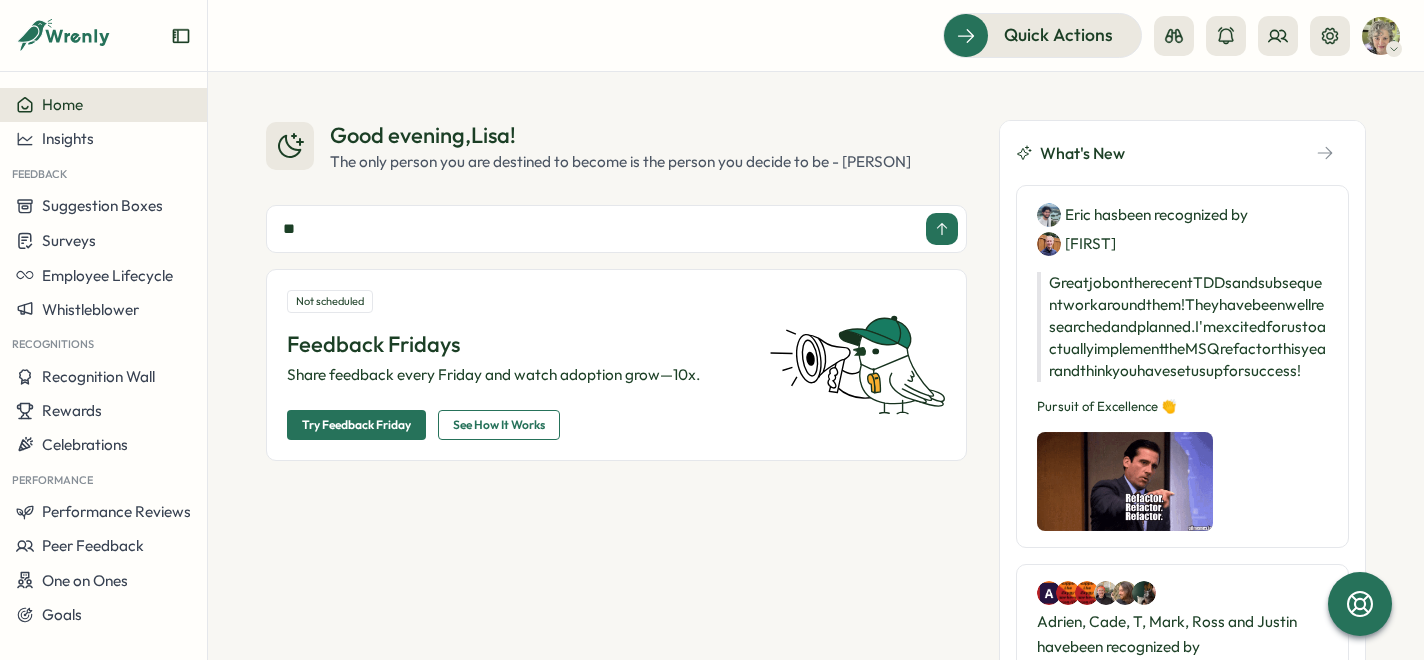 type on "*" 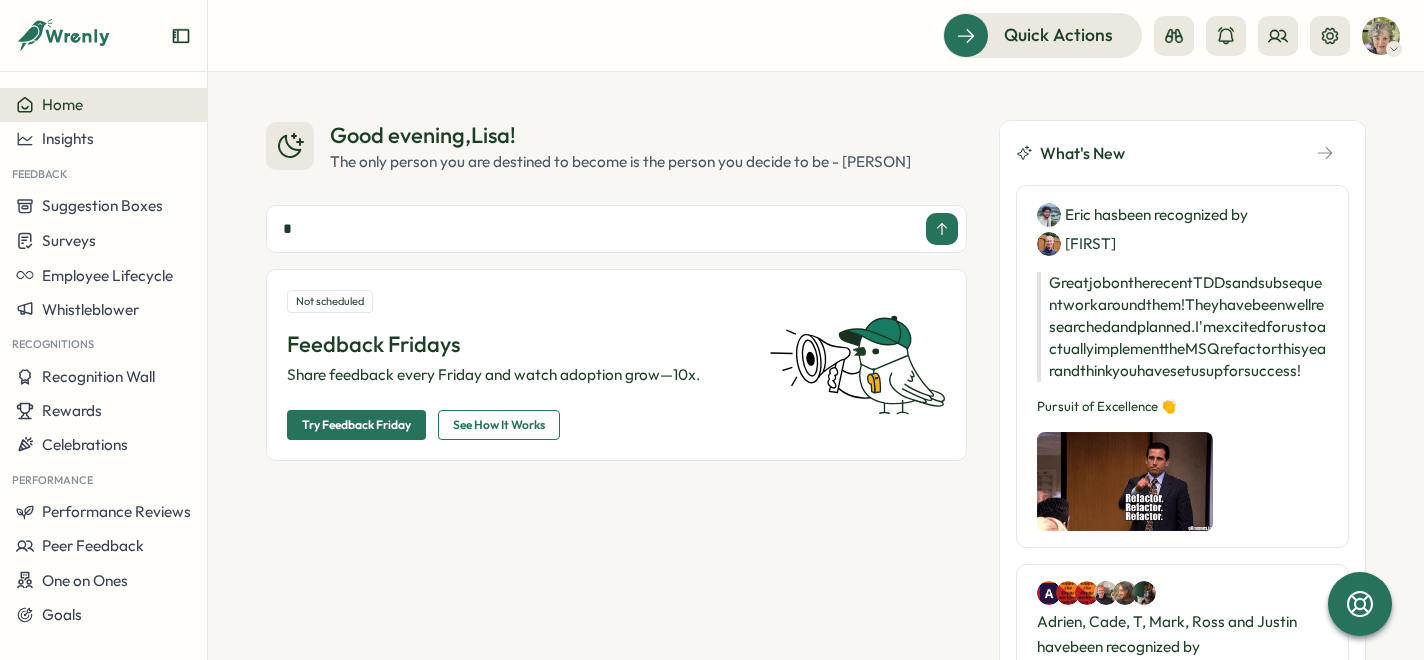 type 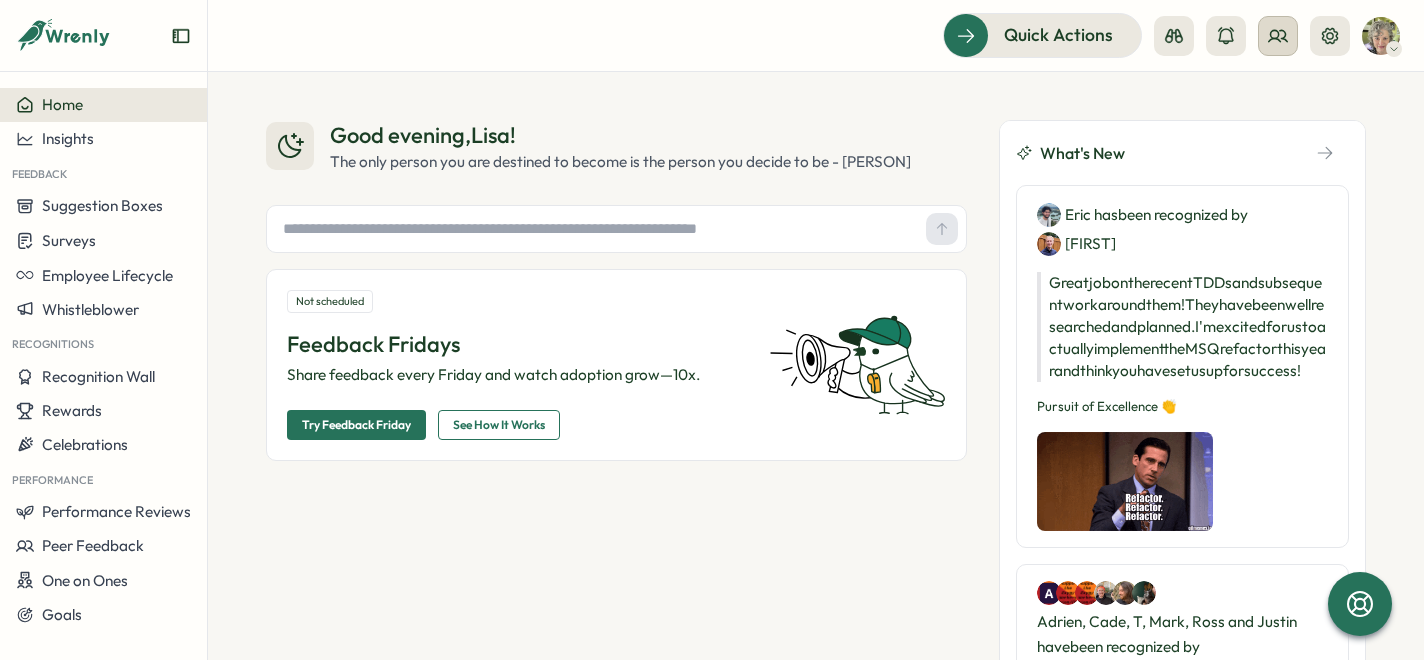 click 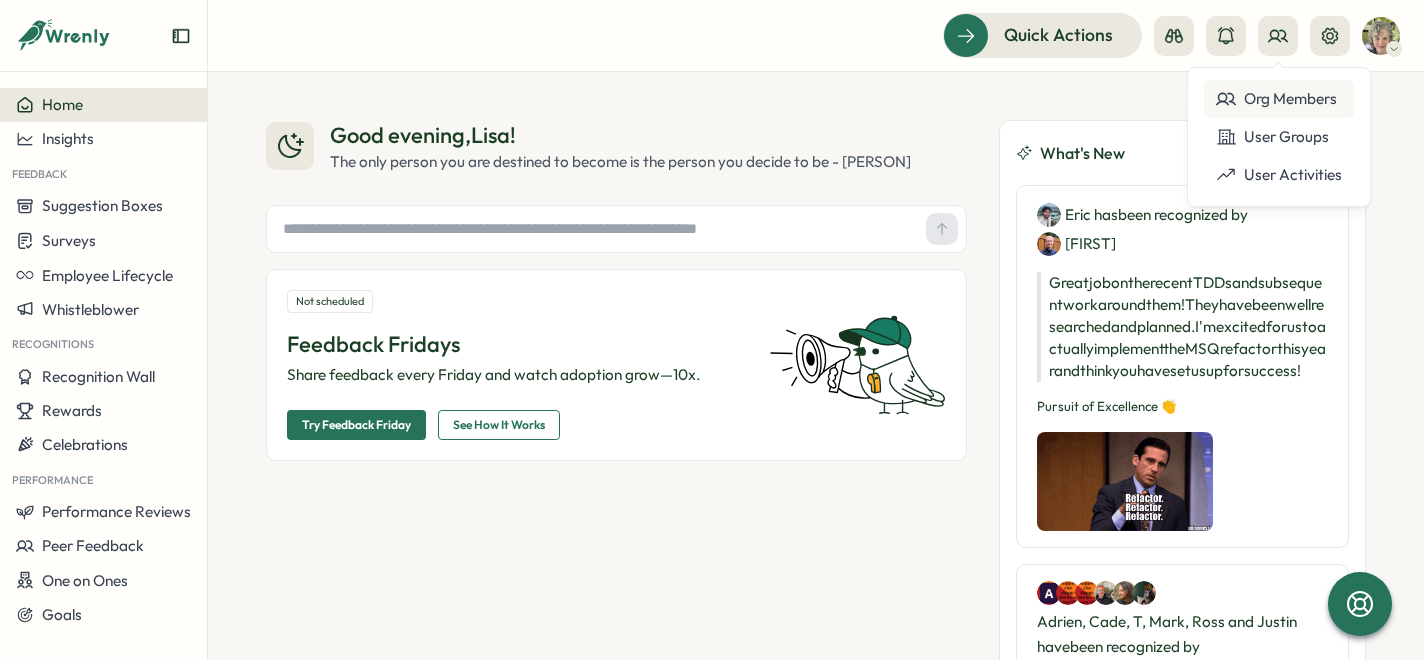 click on "Org Members" at bounding box center [1279, 99] 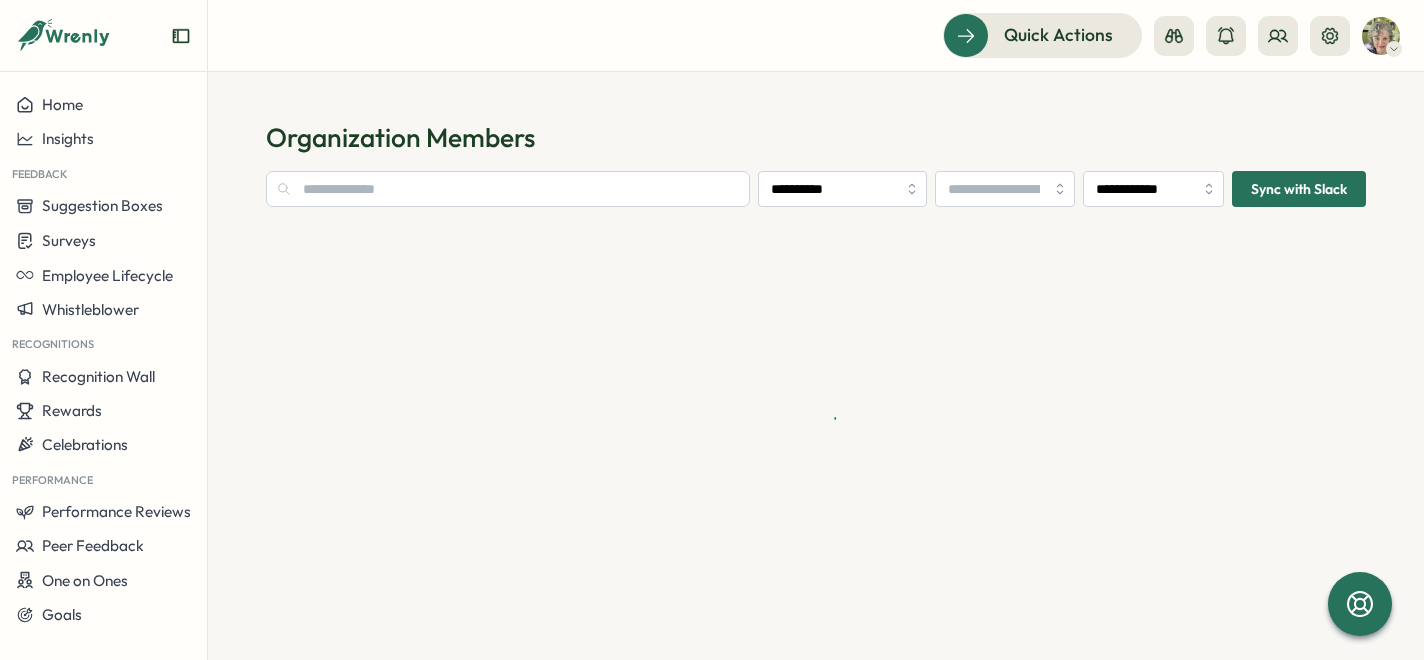 type on "**********" 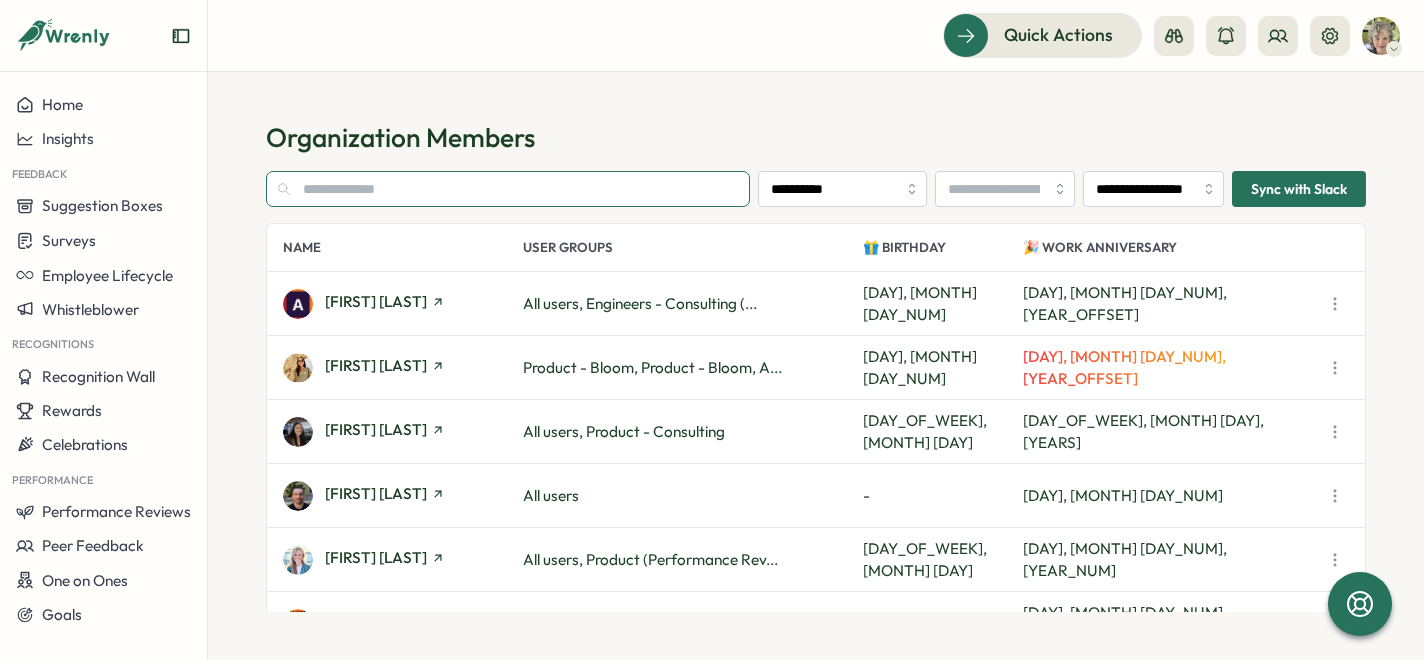 click at bounding box center (508, 189) 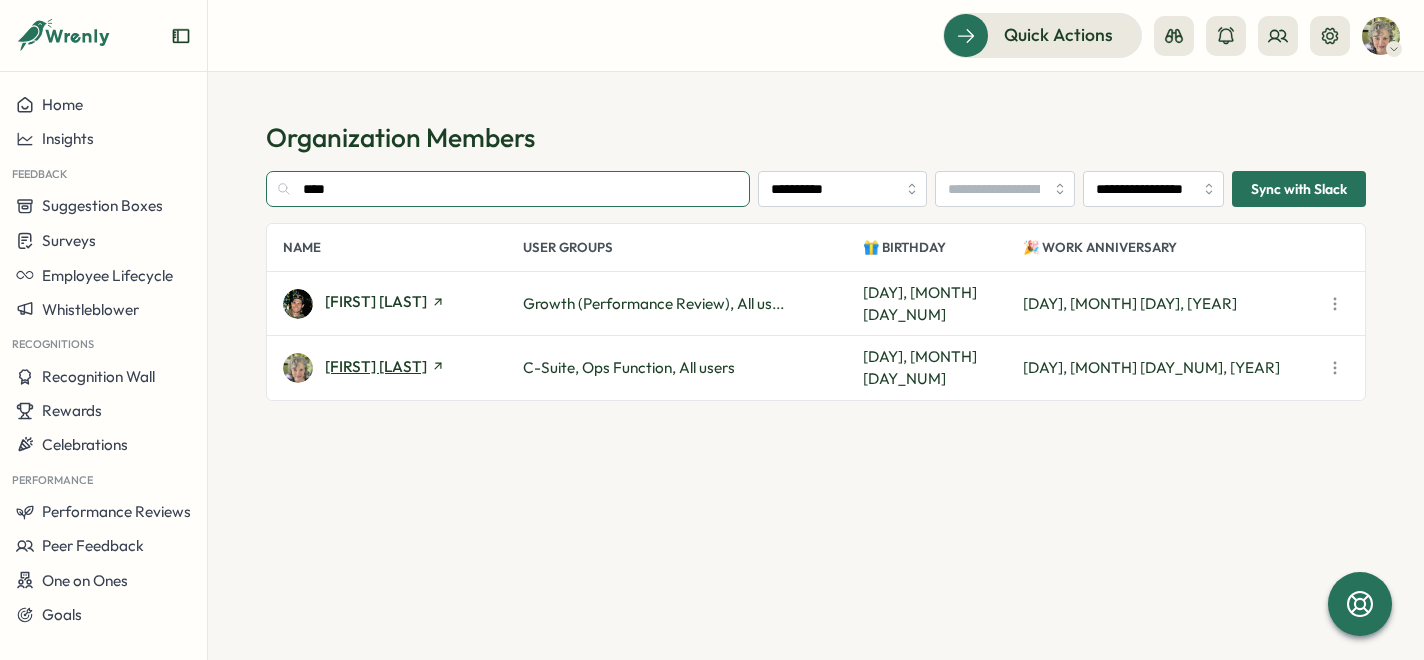 type on "****" 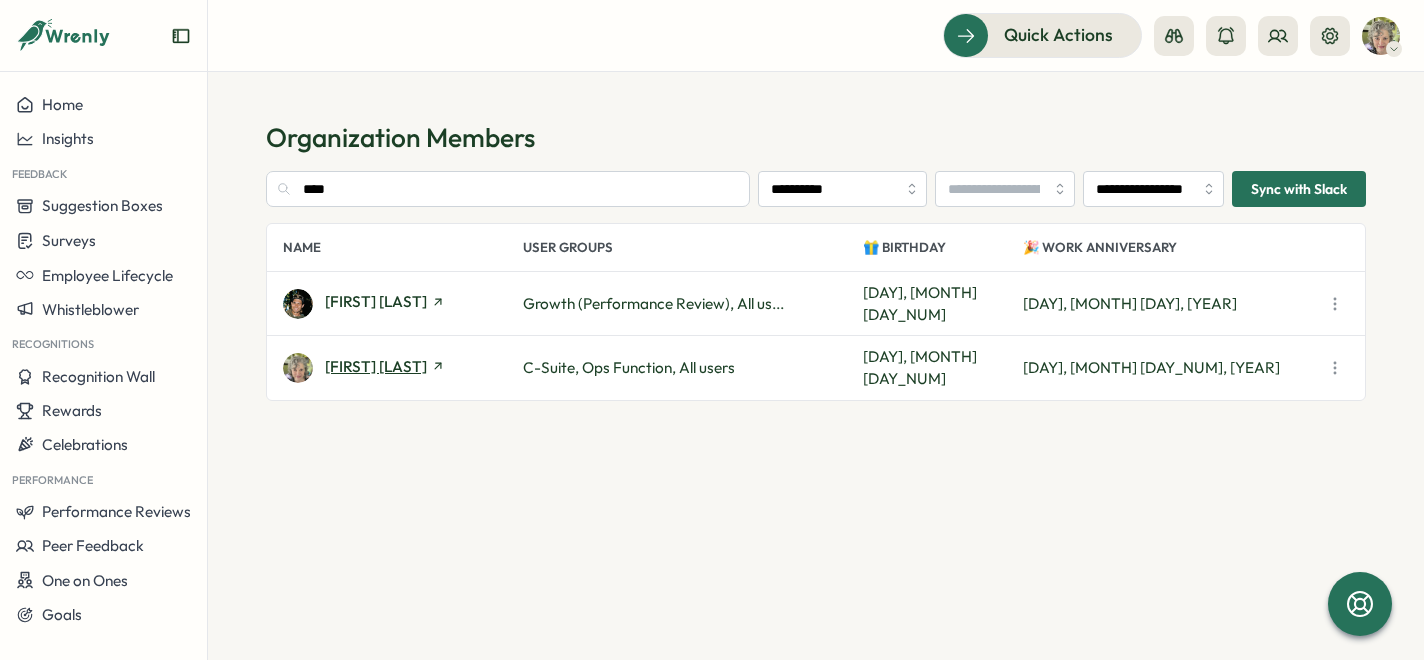 click on "Lisa Warner" at bounding box center (376, 366) 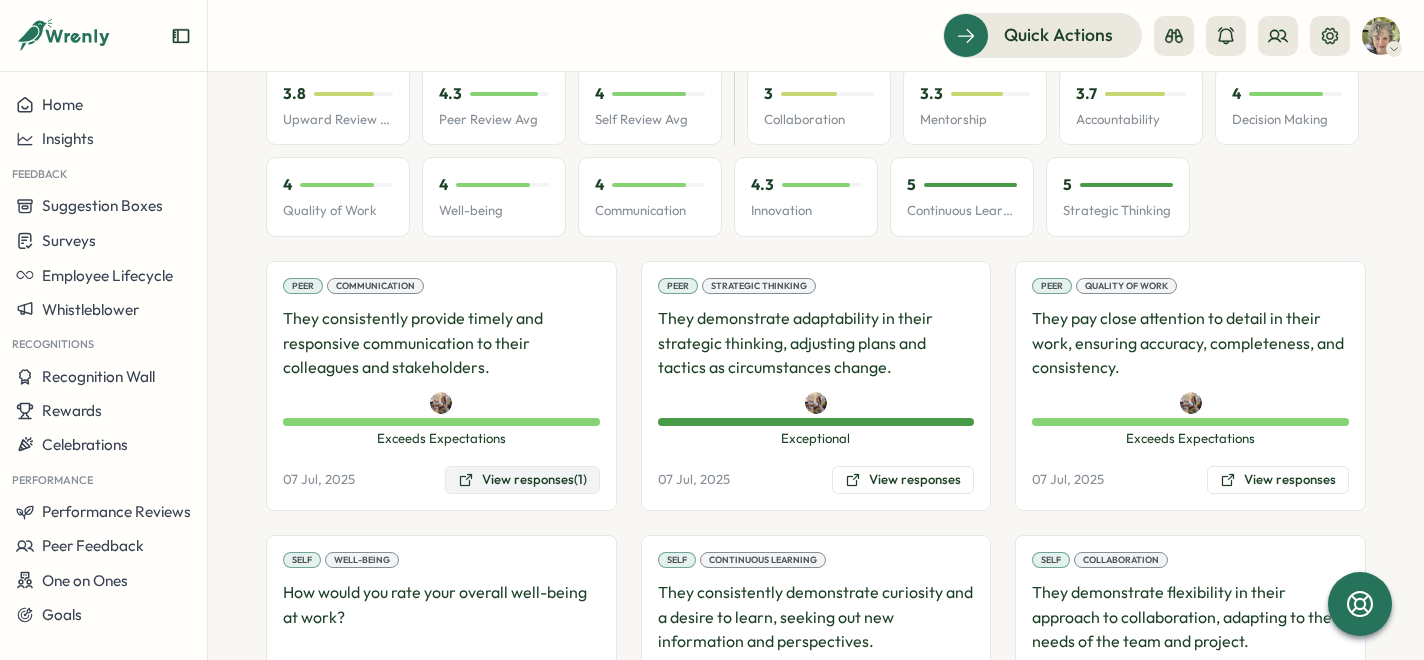click on "View responses  (1)" at bounding box center [522, 480] 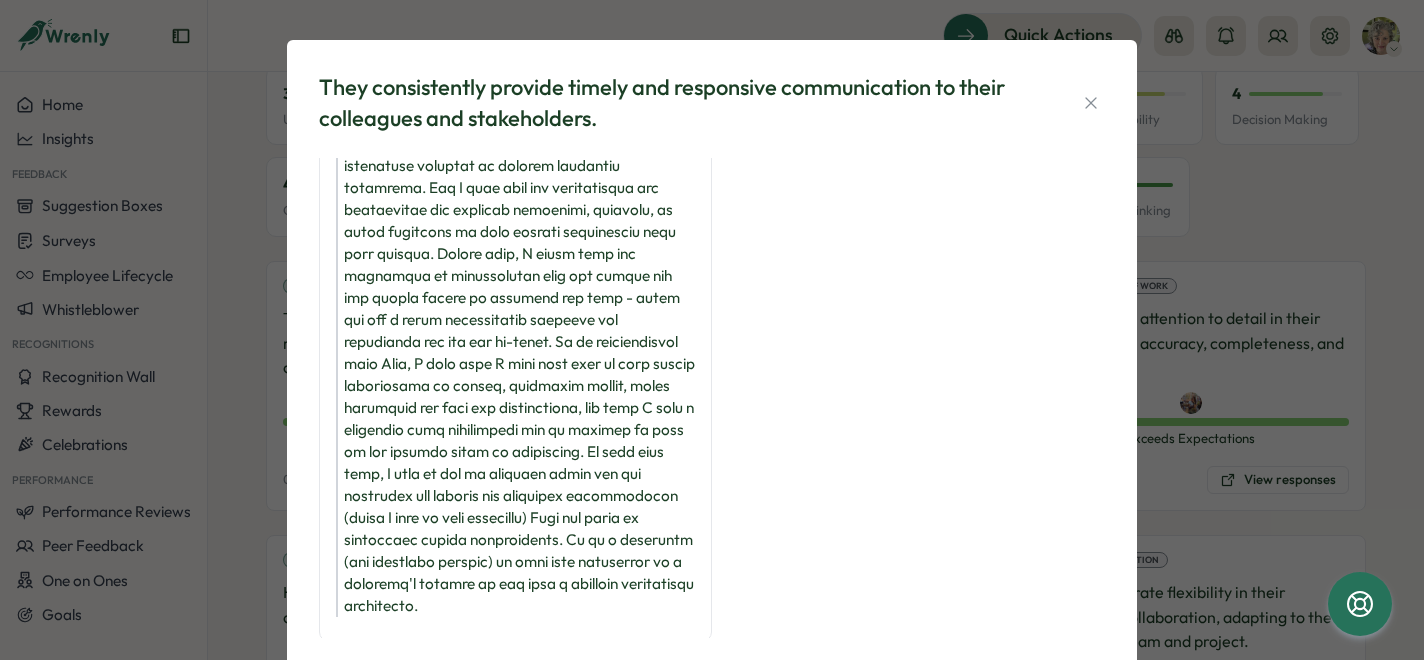 scroll, scrollTop: 213, scrollLeft: 0, axis: vertical 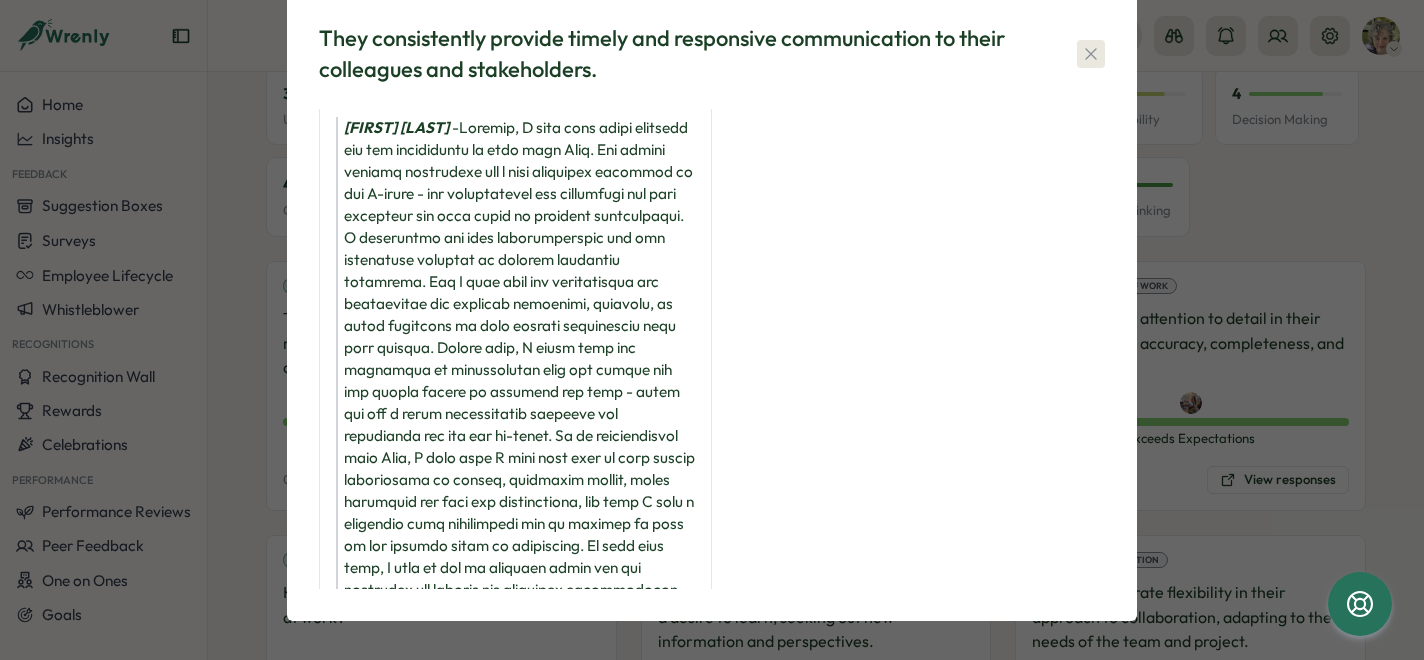 click 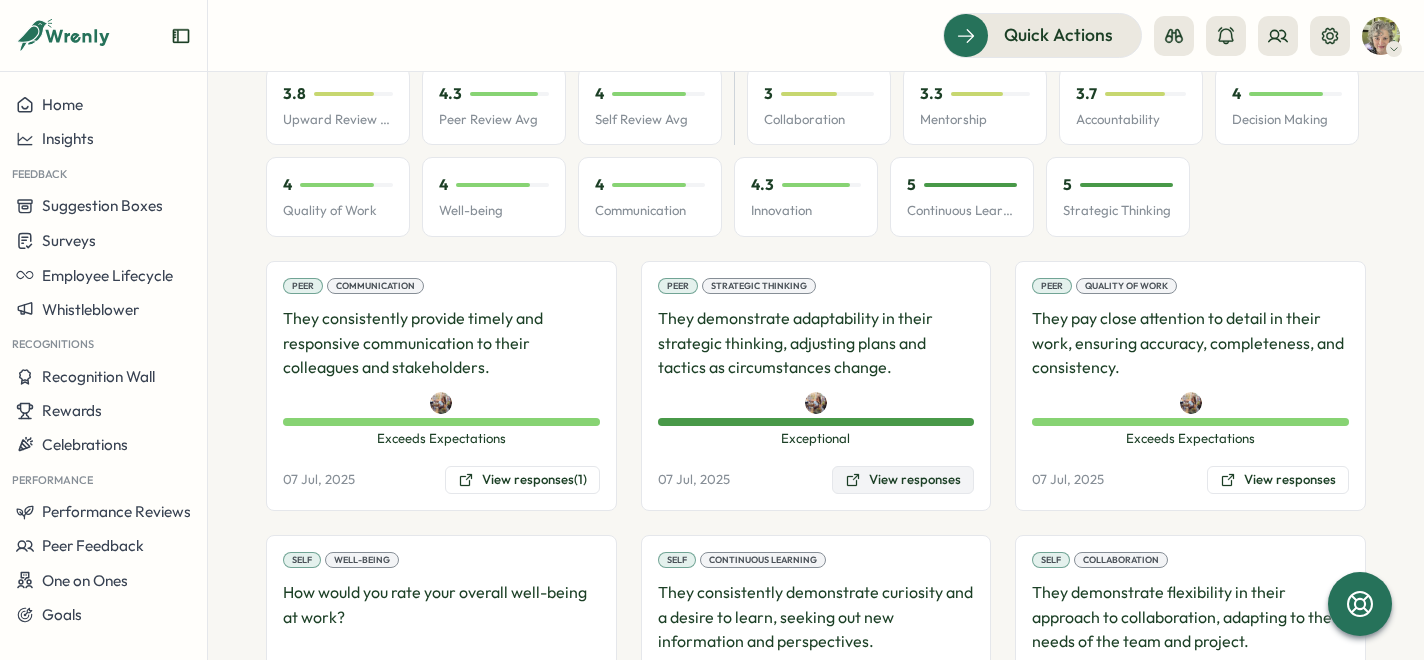 click on "View responses" at bounding box center [903, 480] 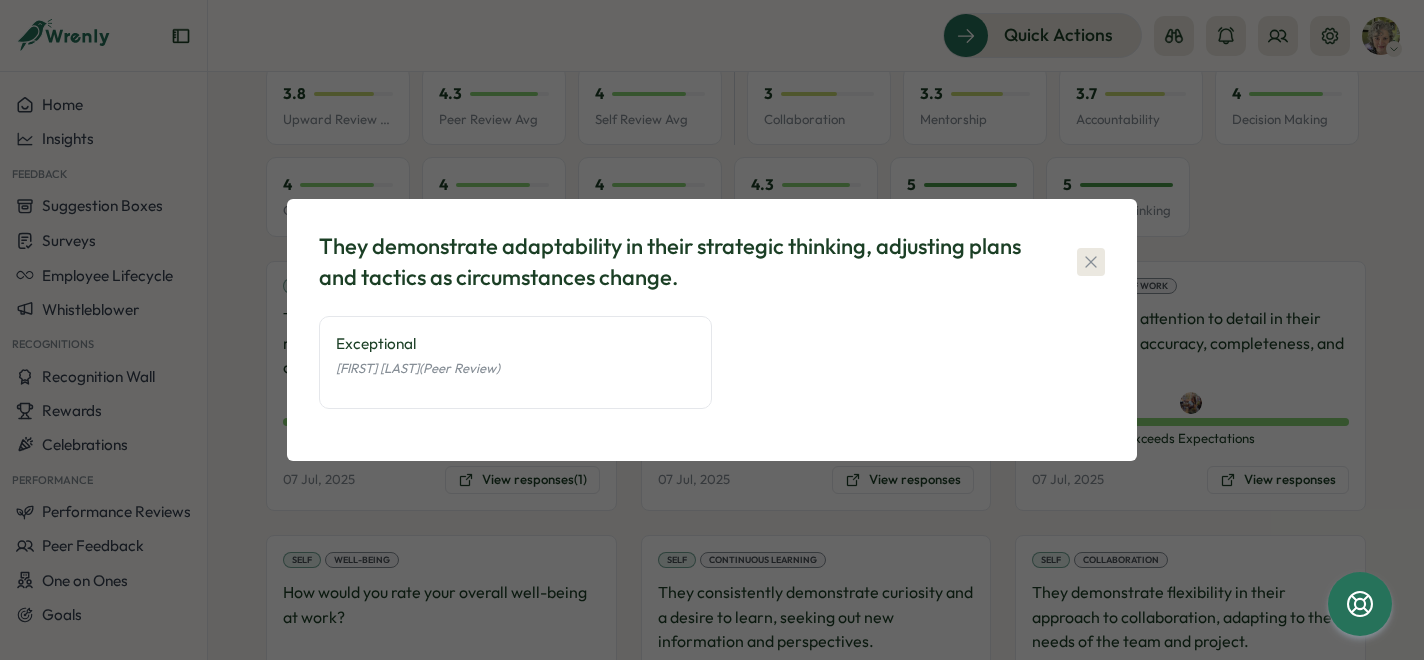 click 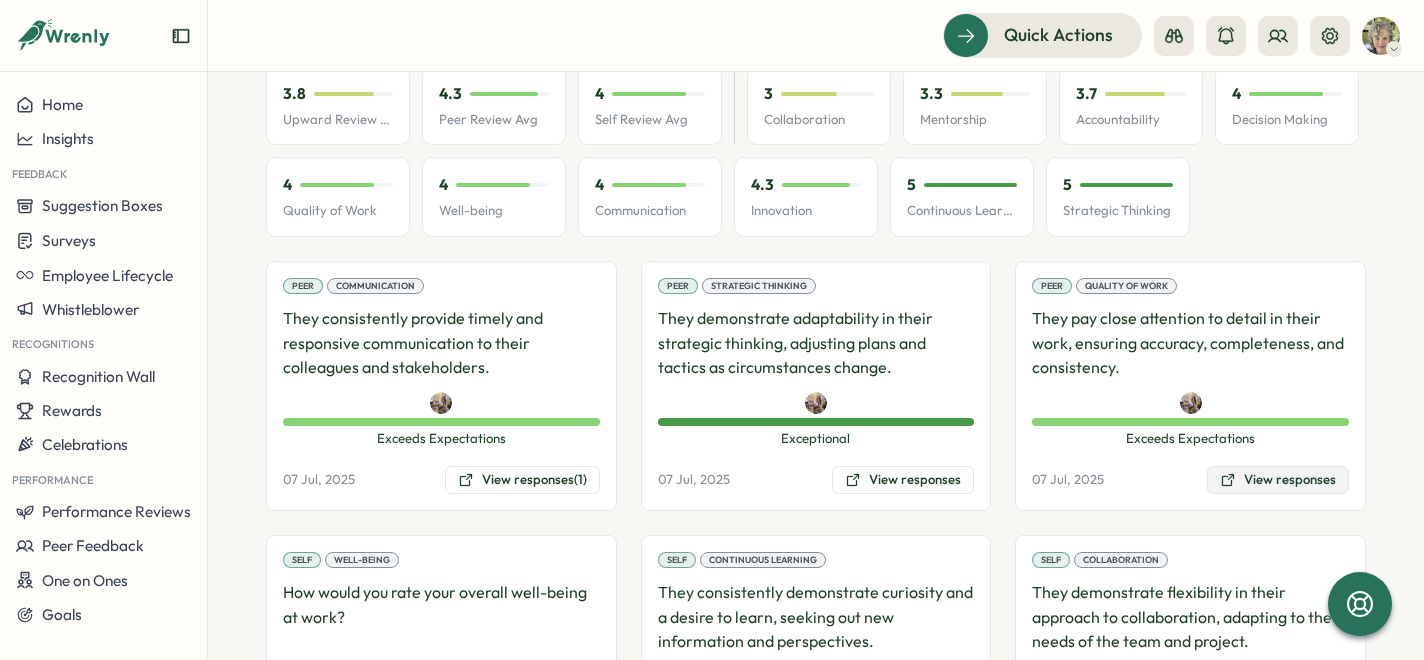 click on "View responses" at bounding box center [1278, 480] 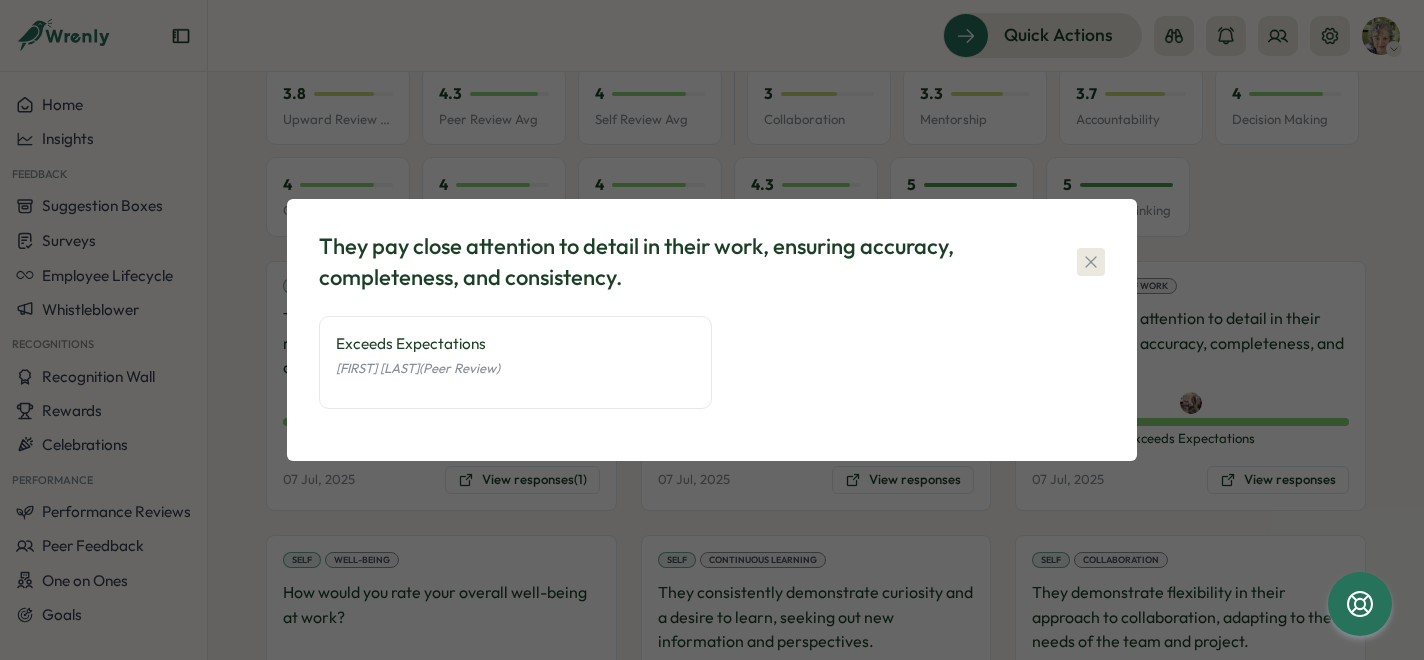 click 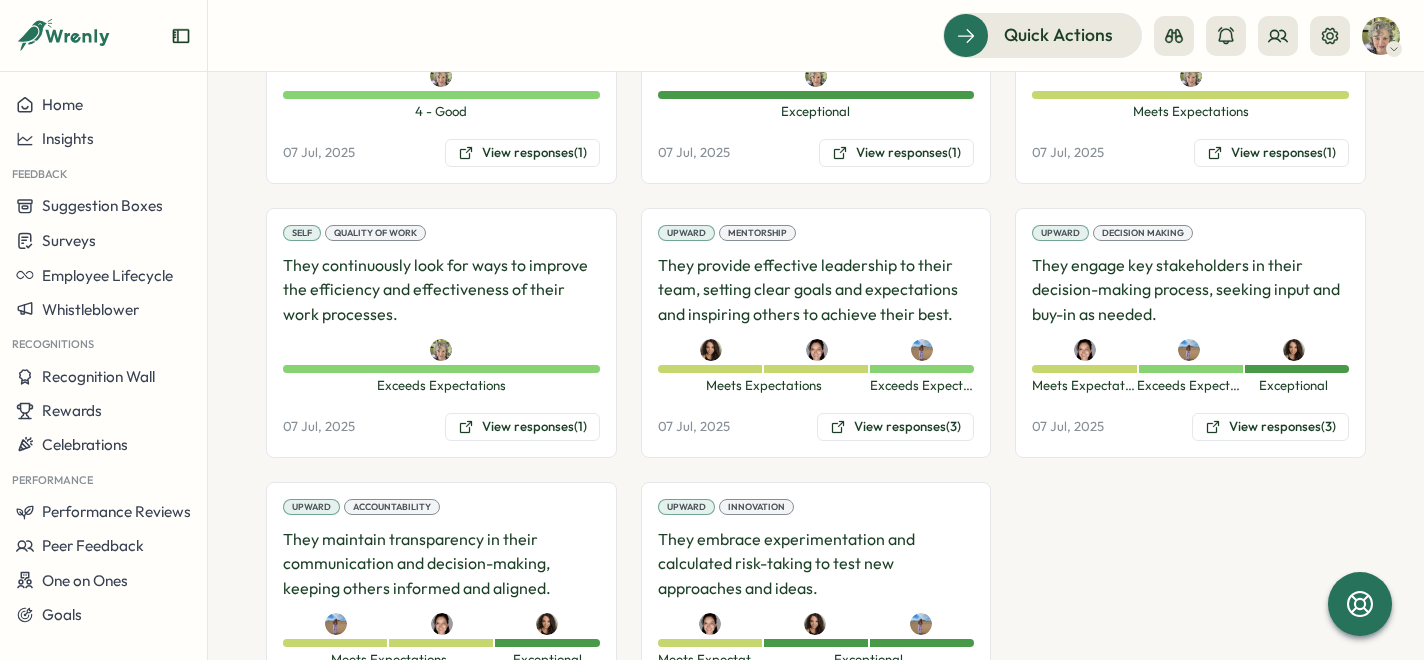 scroll, scrollTop: 1853, scrollLeft: 0, axis: vertical 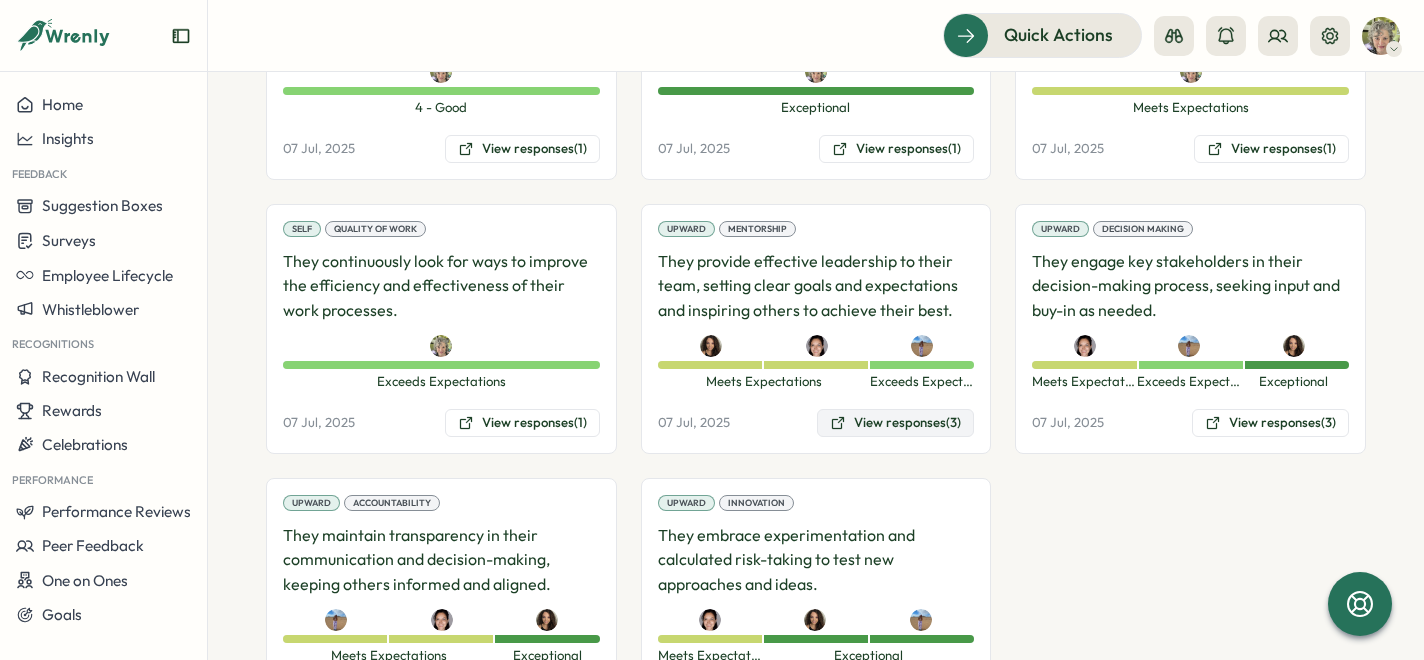 click on "View responses  (3)" at bounding box center (895, 423) 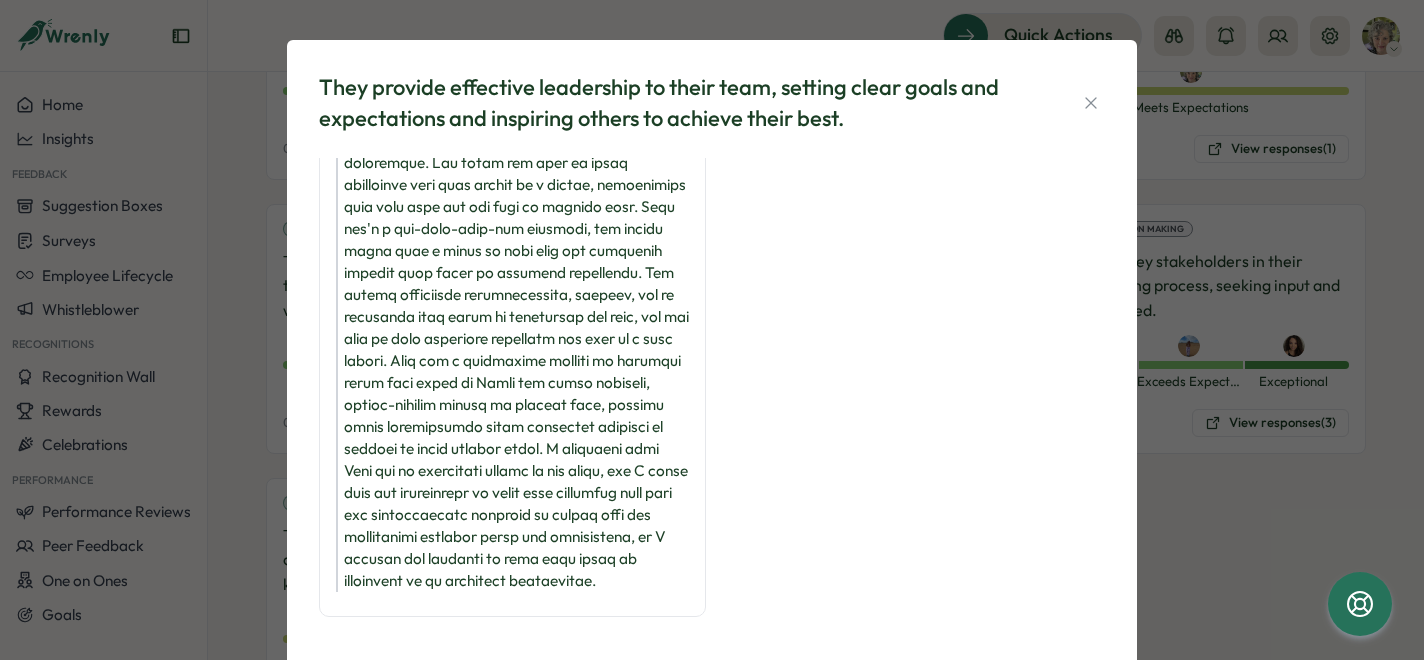 scroll, scrollTop: 685, scrollLeft: 0, axis: vertical 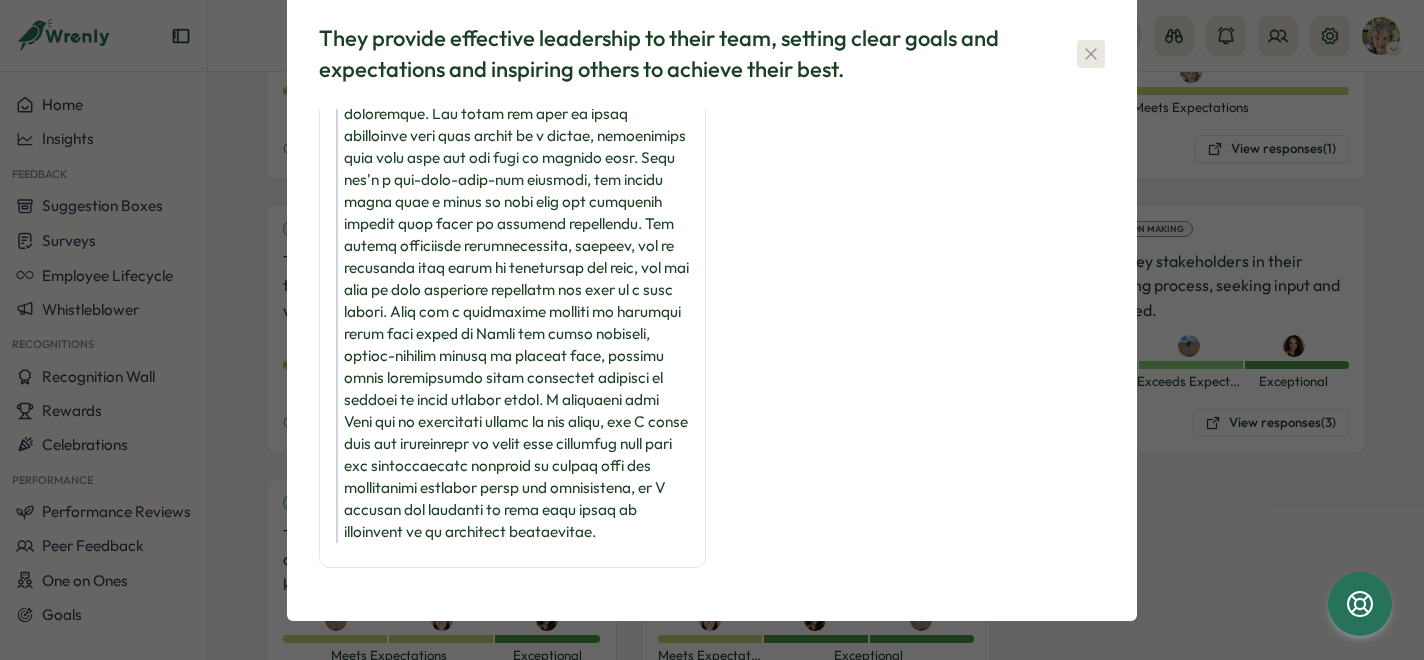 click 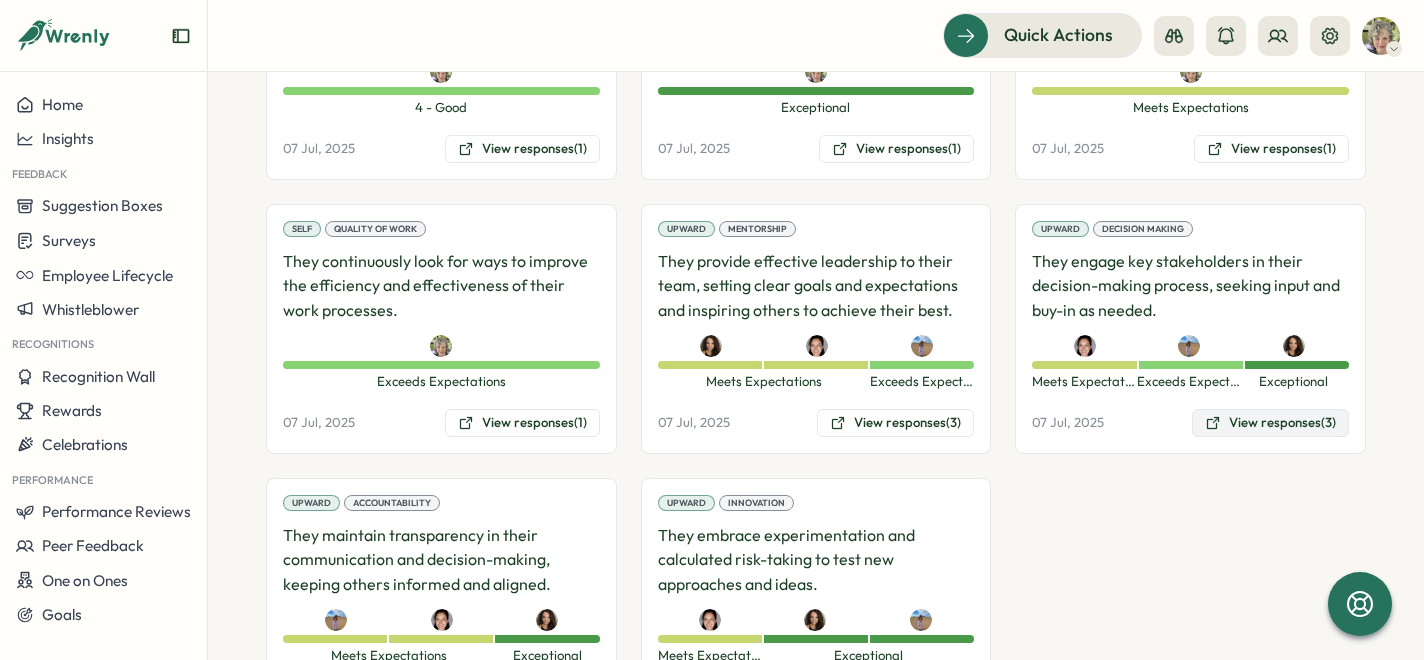 click on "View responses  (3)" at bounding box center [1270, 423] 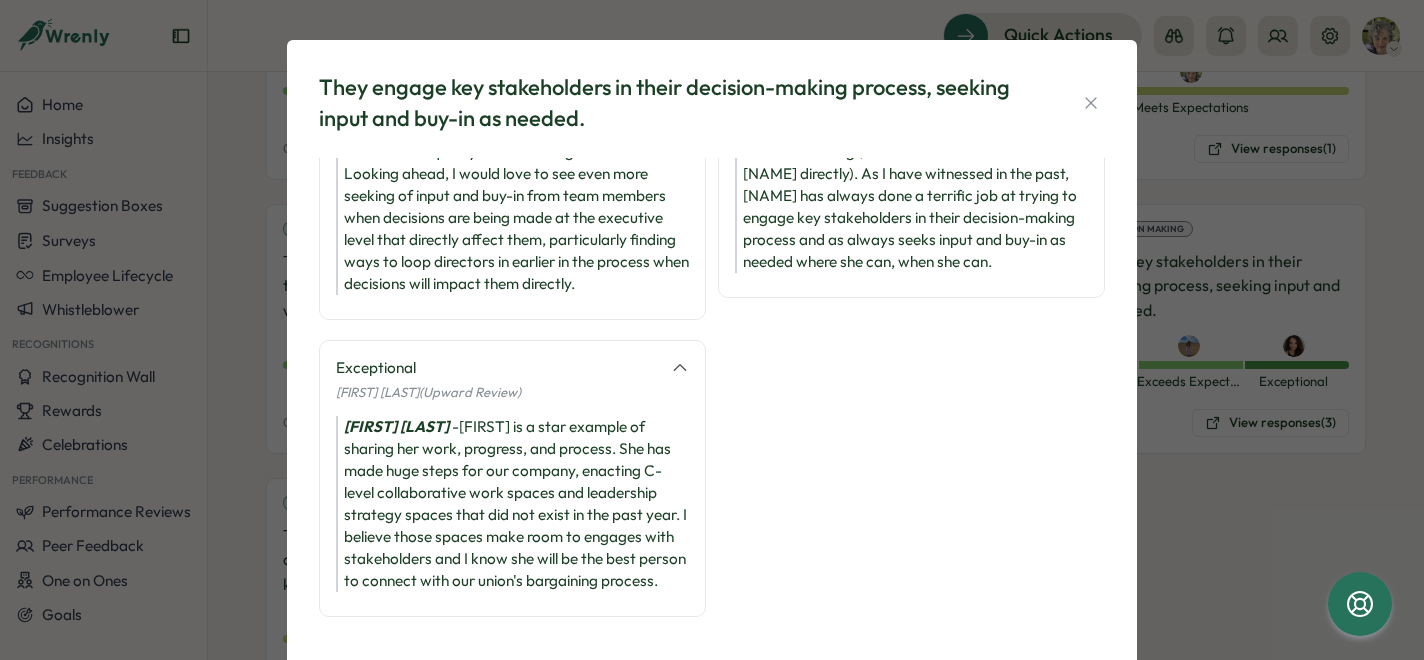 scroll, scrollTop: 377, scrollLeft: 0, axis: vertical 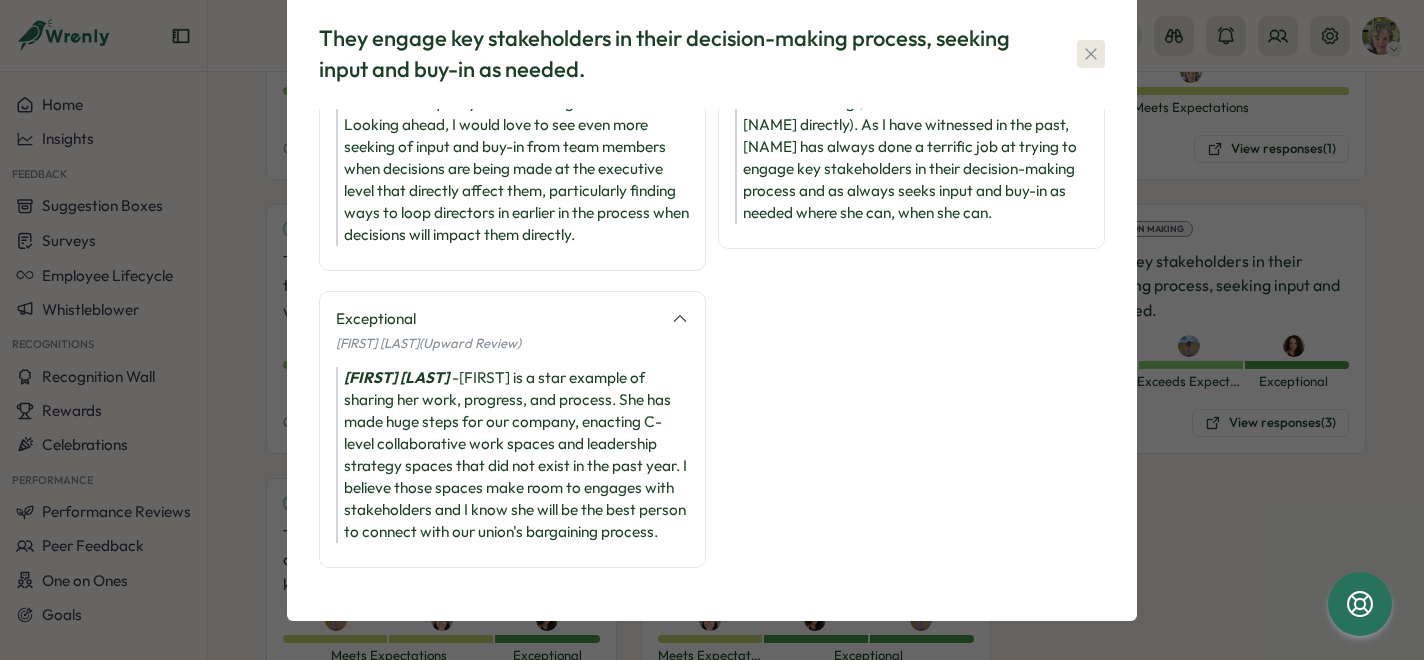 click 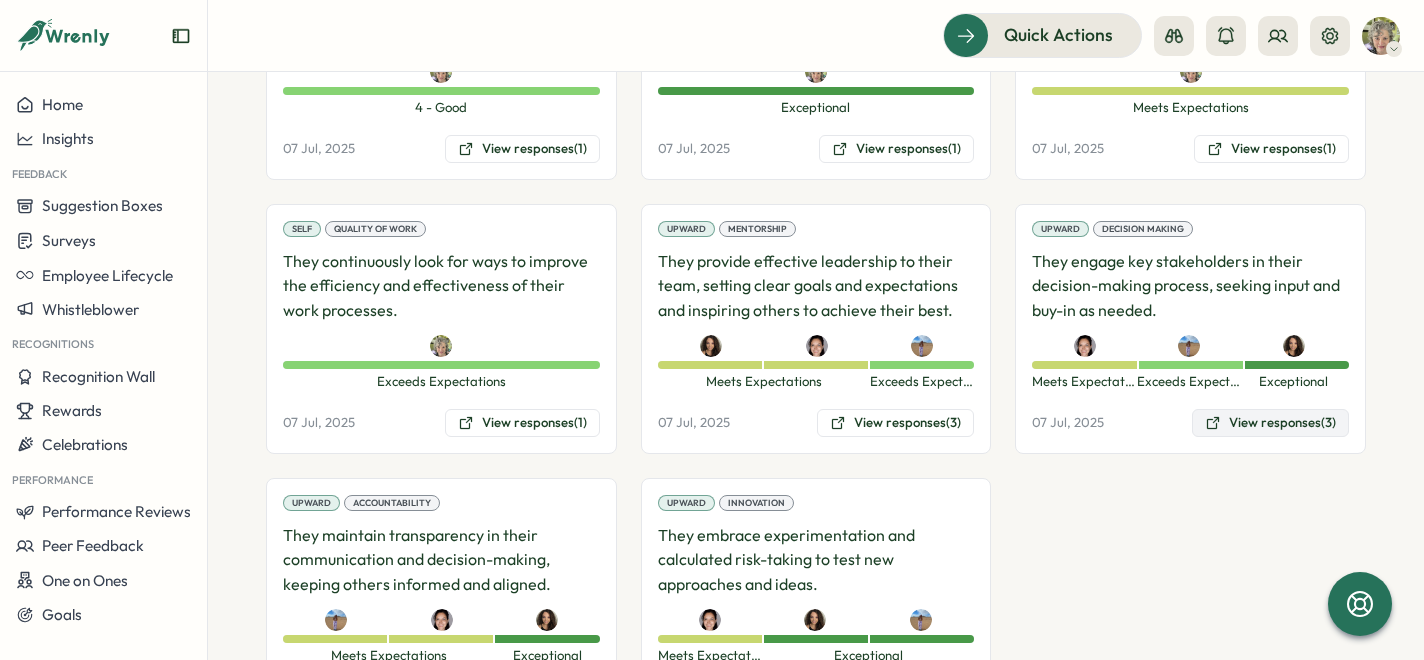click on "View responses  (3)" at bounding box center [1270, 423] 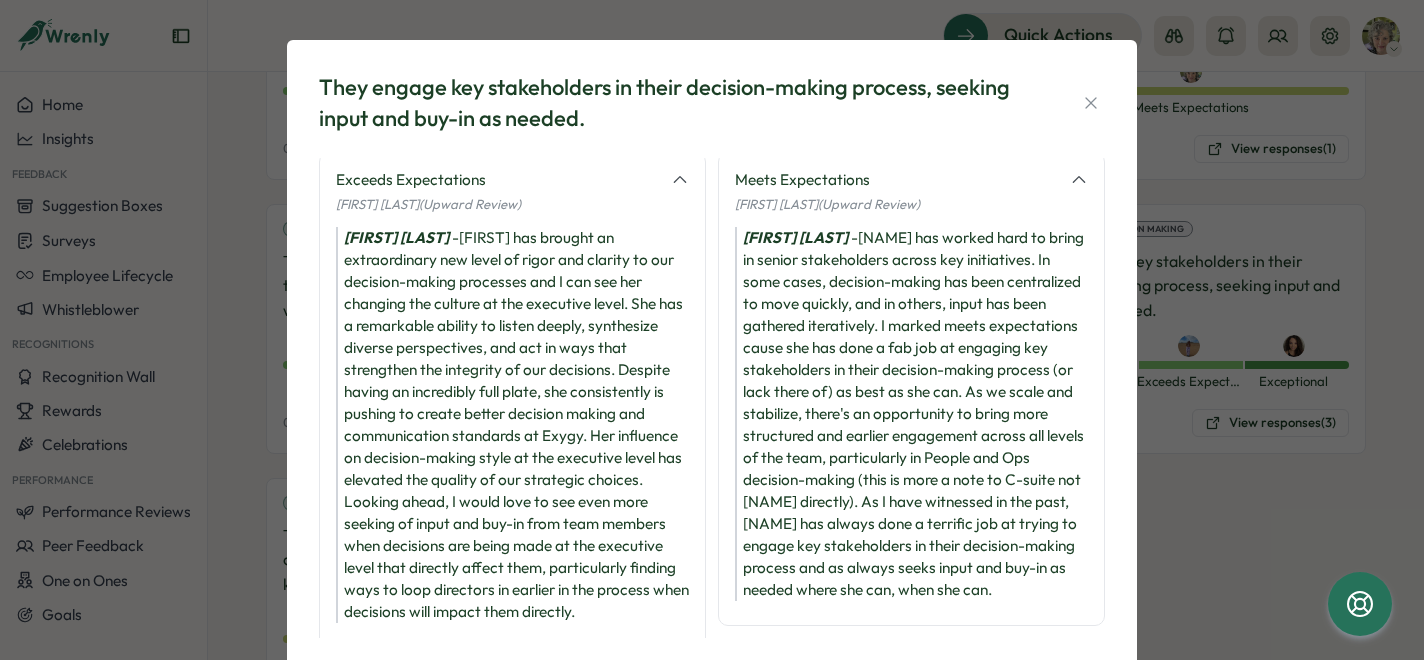 scroll, scrollTop: 17, scrollLeft: 0, axis: vertical 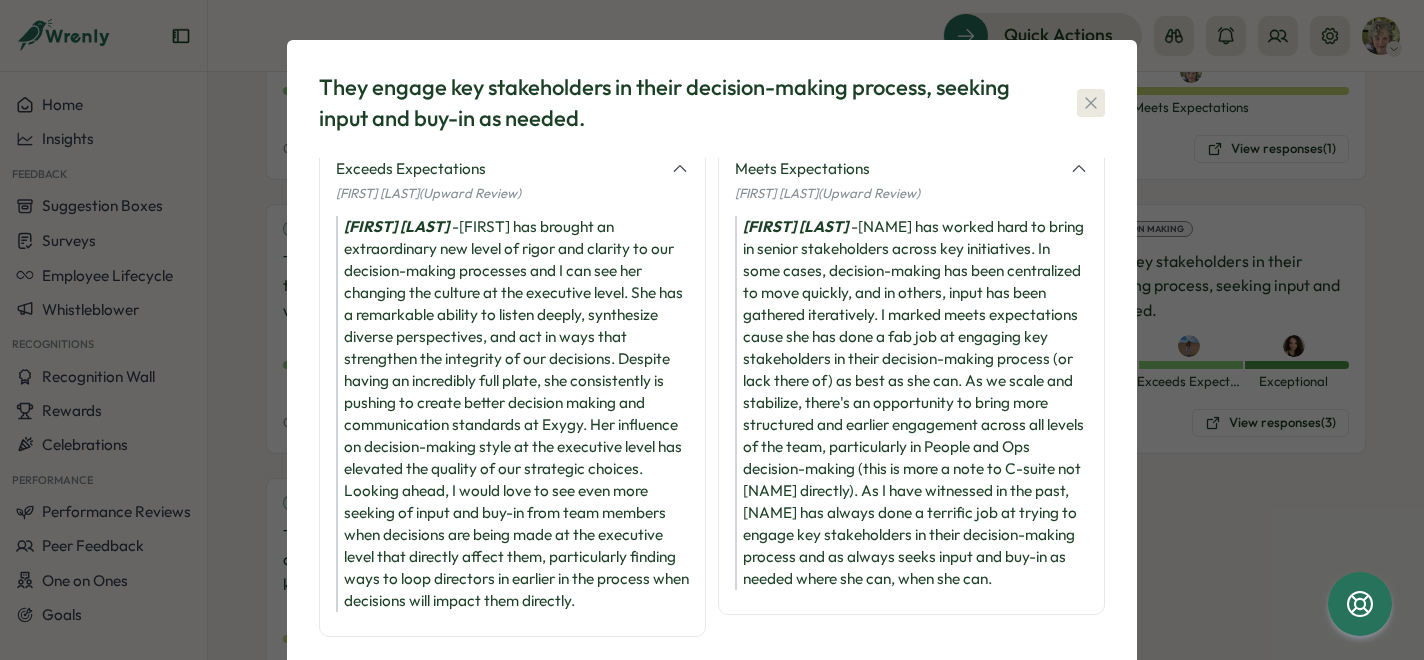 click 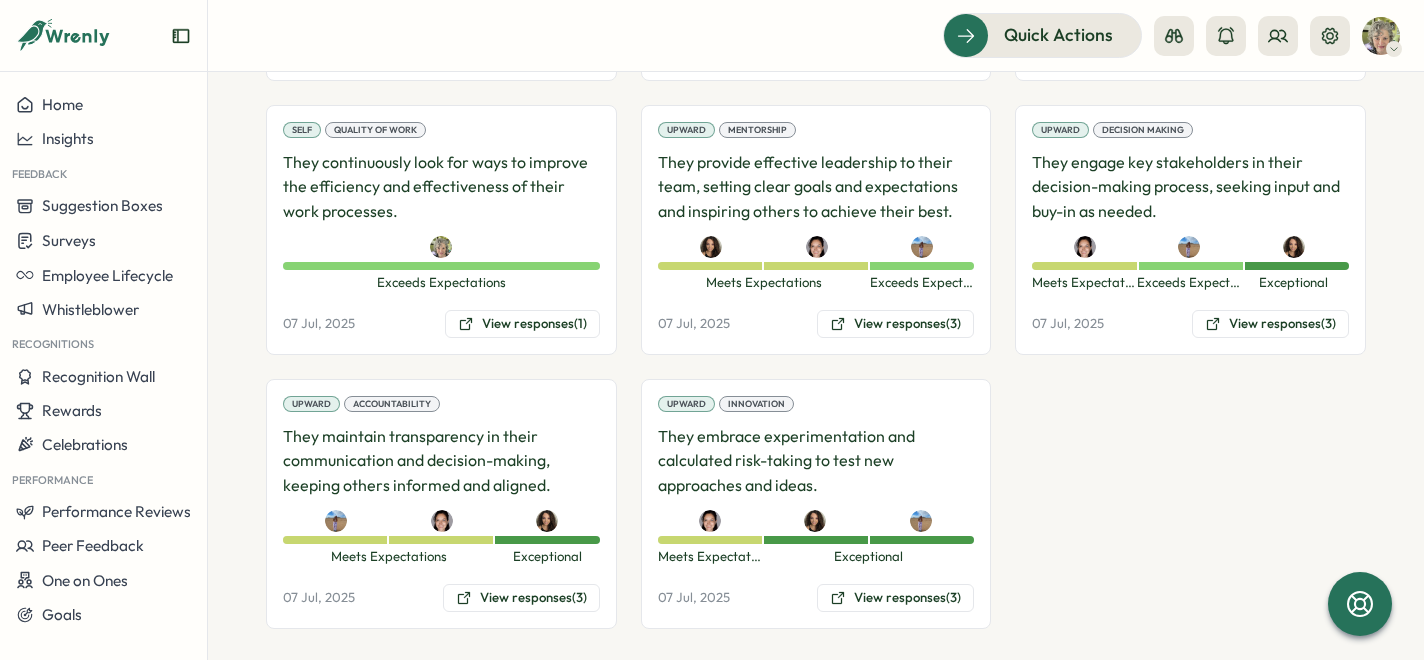 scroll, scrollTop: 1990, scrollLeft: 0, axis: vertical 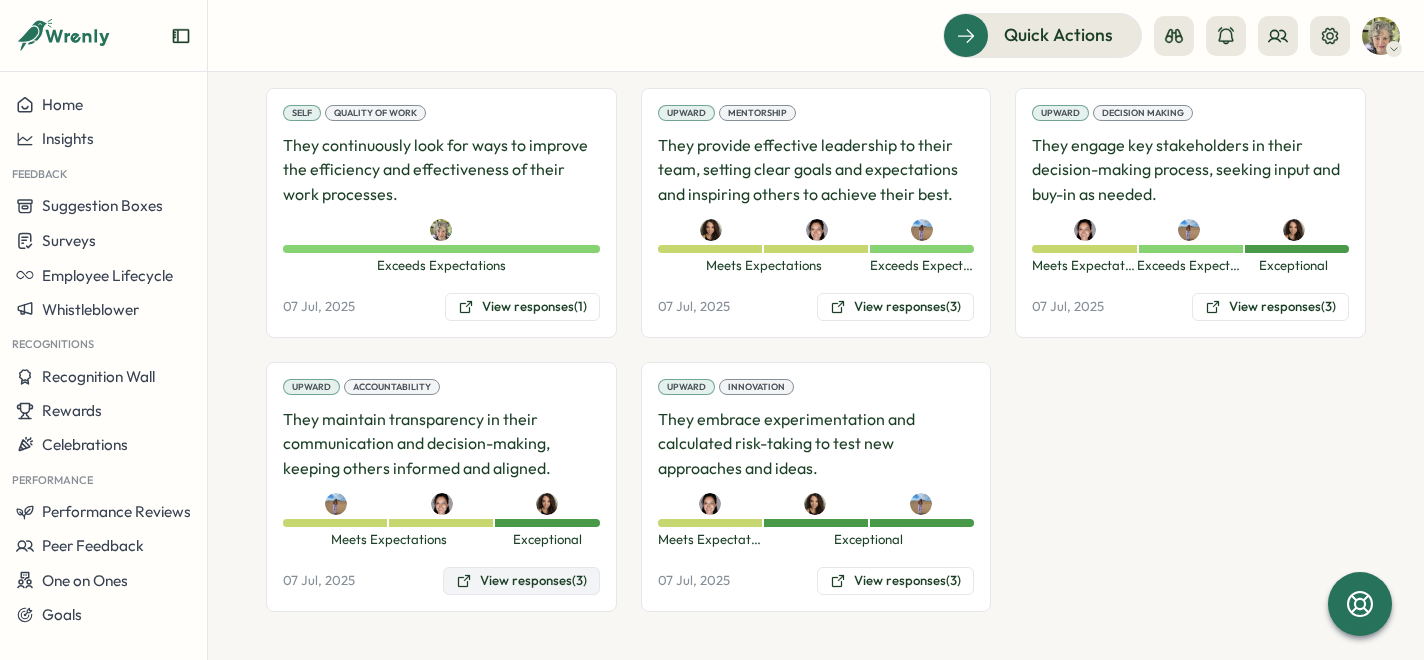click on "View responses  (3)" at bounding box center (521, 581) 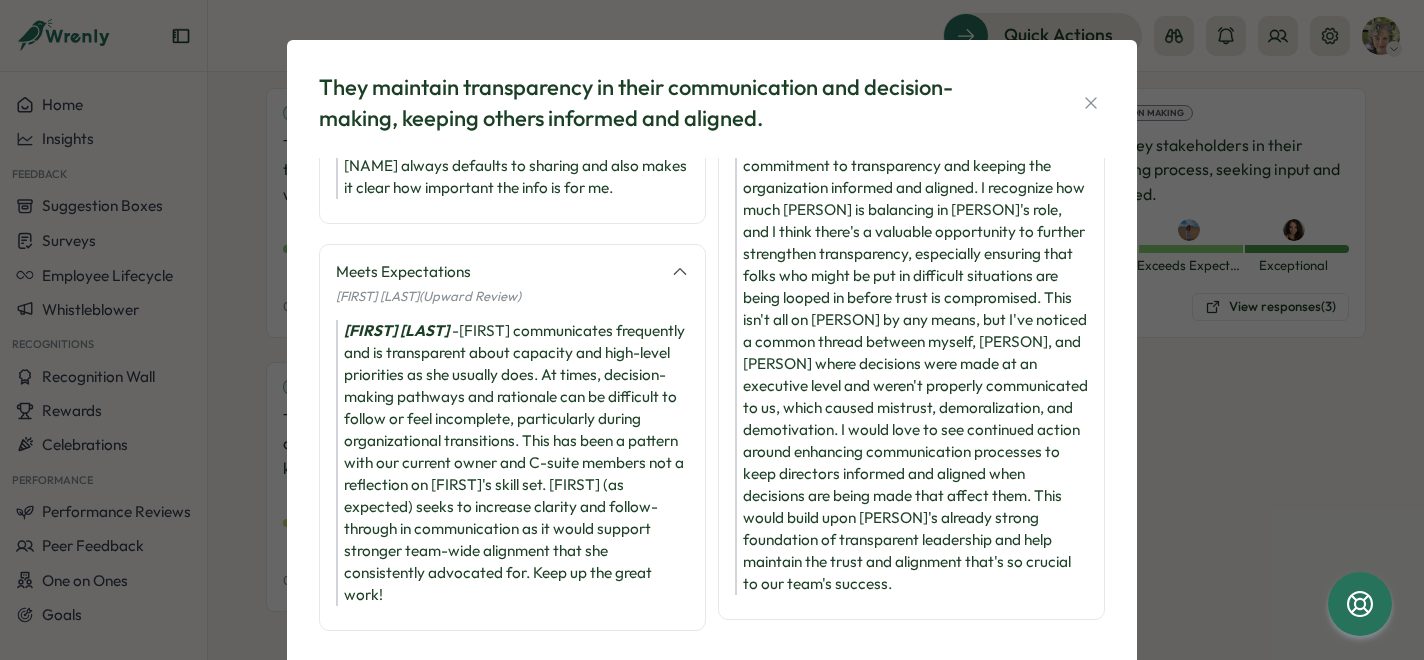 scroll, scrollTop: 103, scrollLeft: 0, axis: vertical 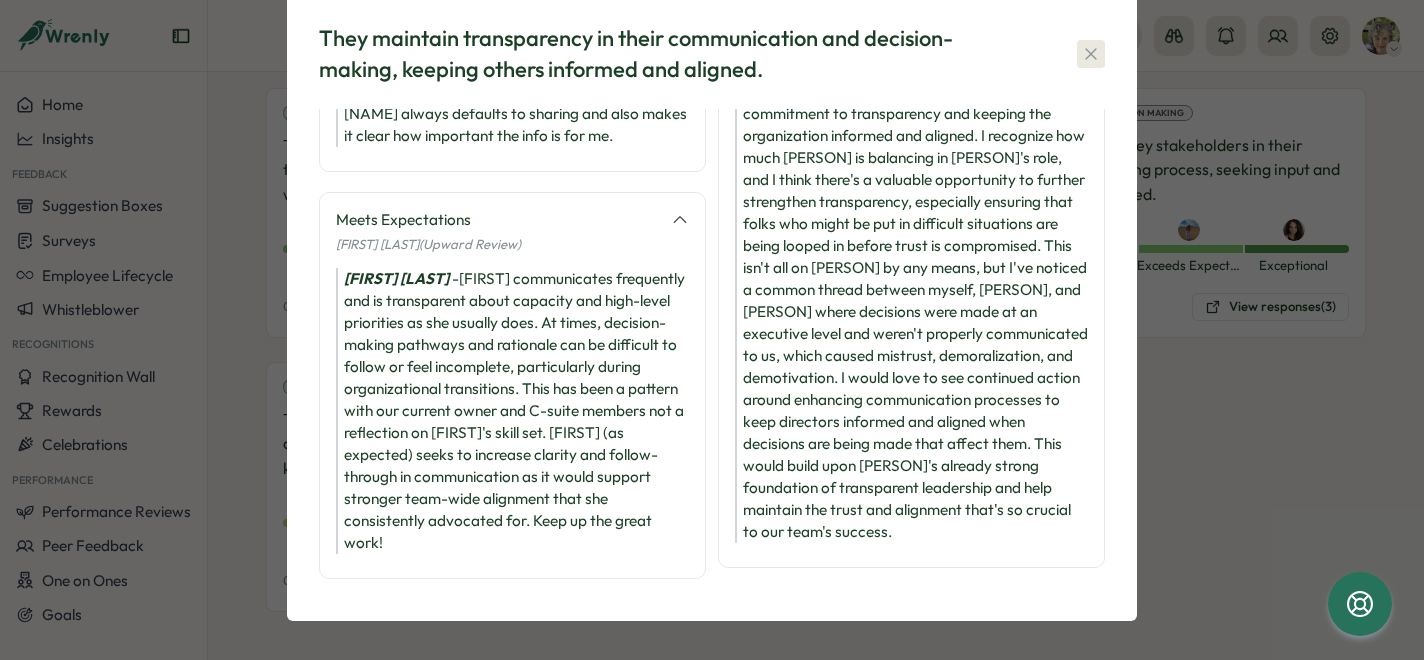 click 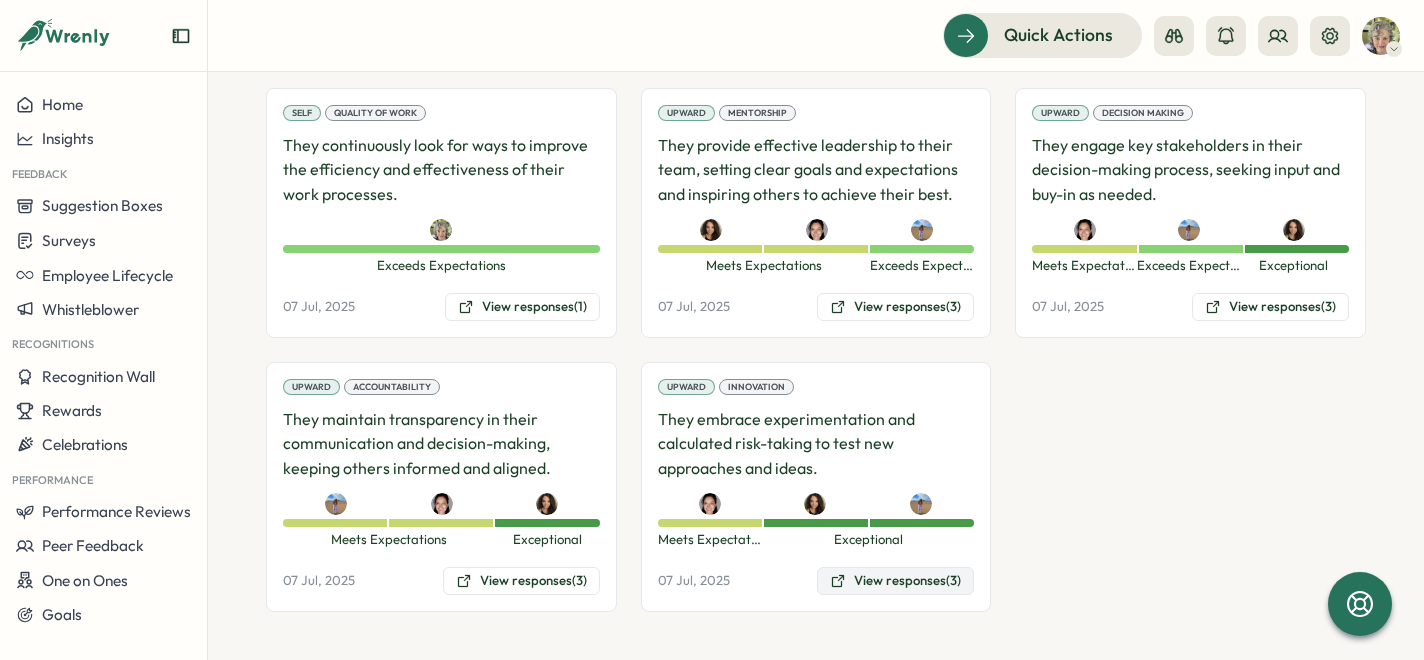 click on "View responses  (3)" at bounding box center [895, 581] 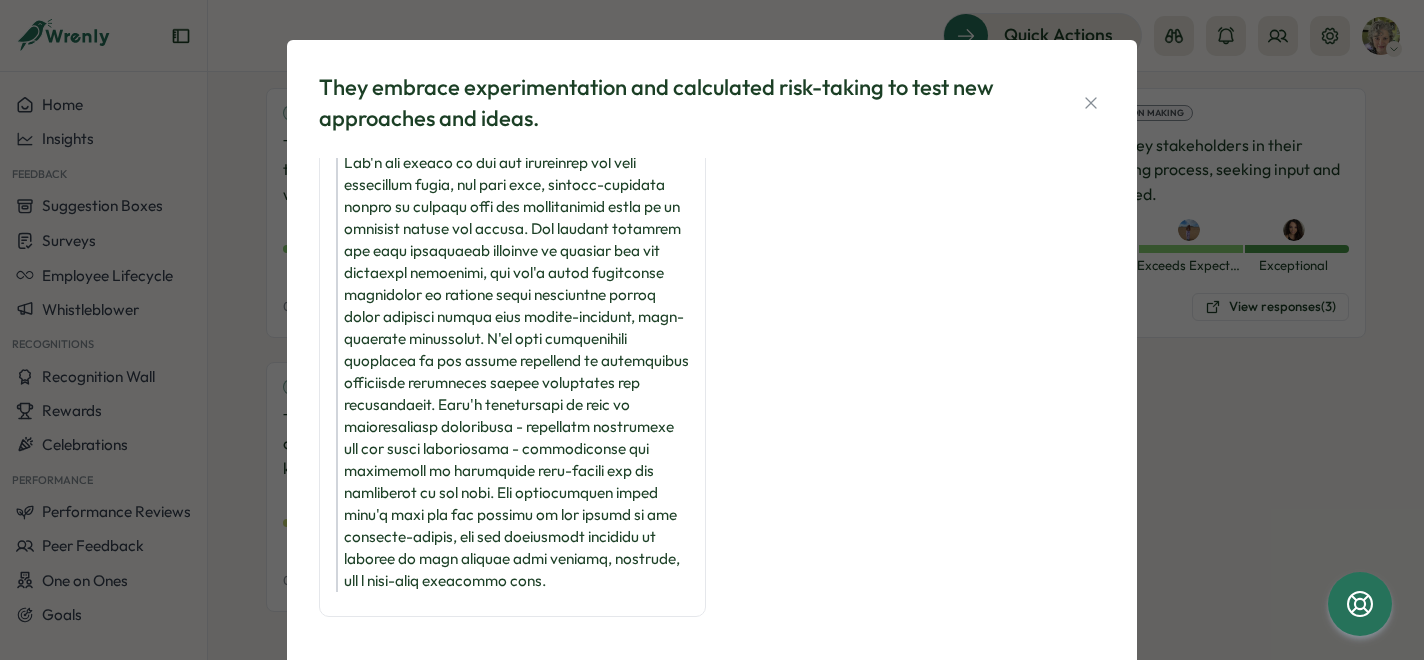 scroll, scrollTop: 377, scrollLeft: 0, axis: vertical 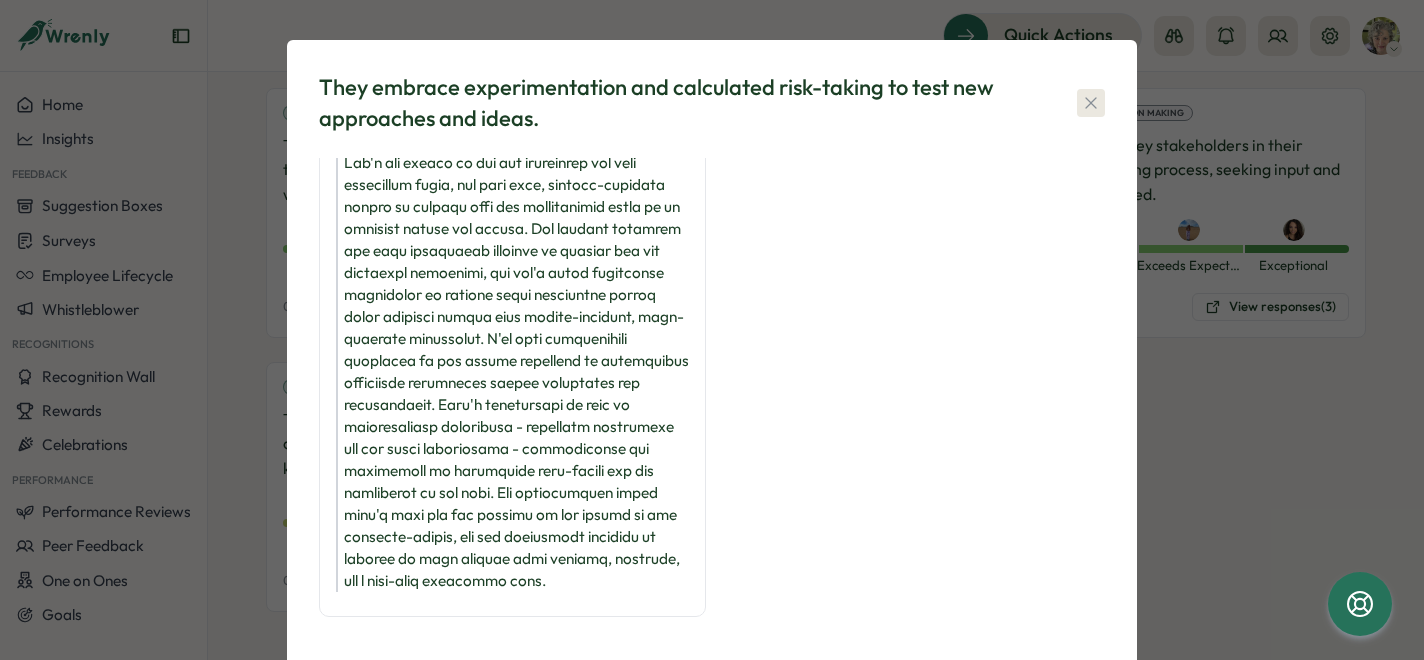 click 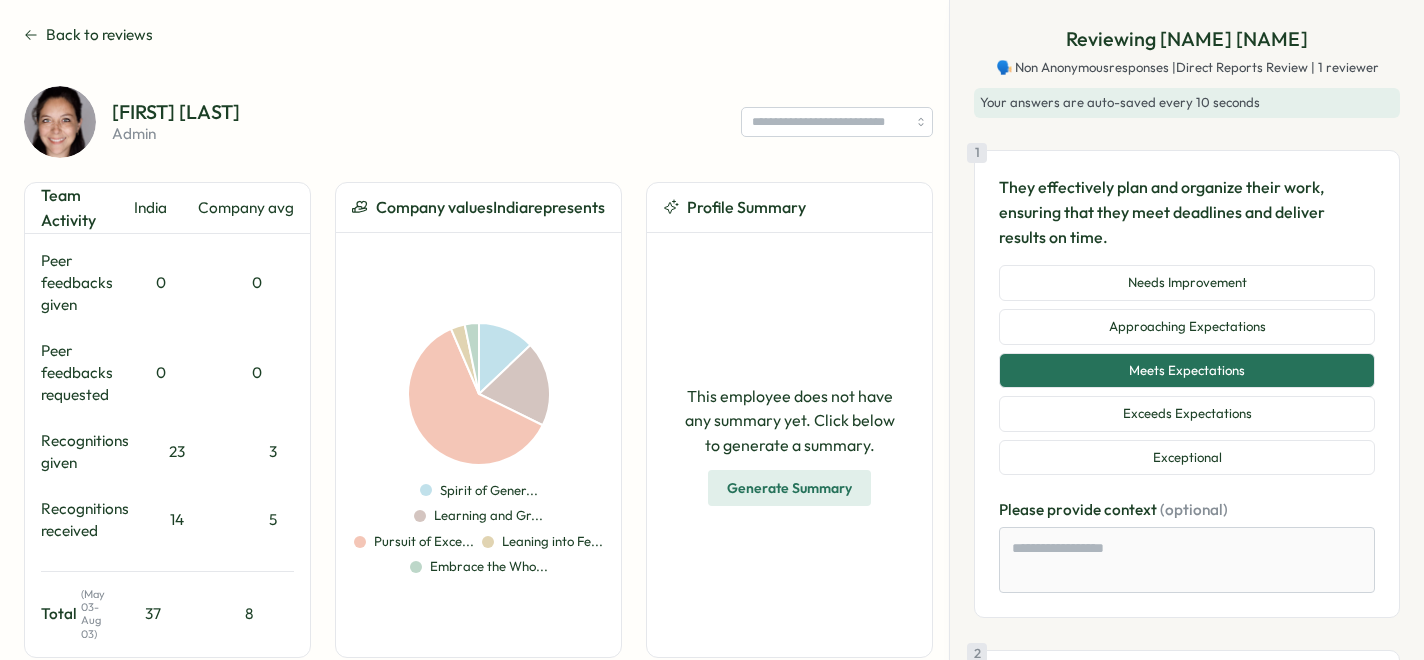 scroll, scrollTop: 0, scrollLeft: 0, axis: both 